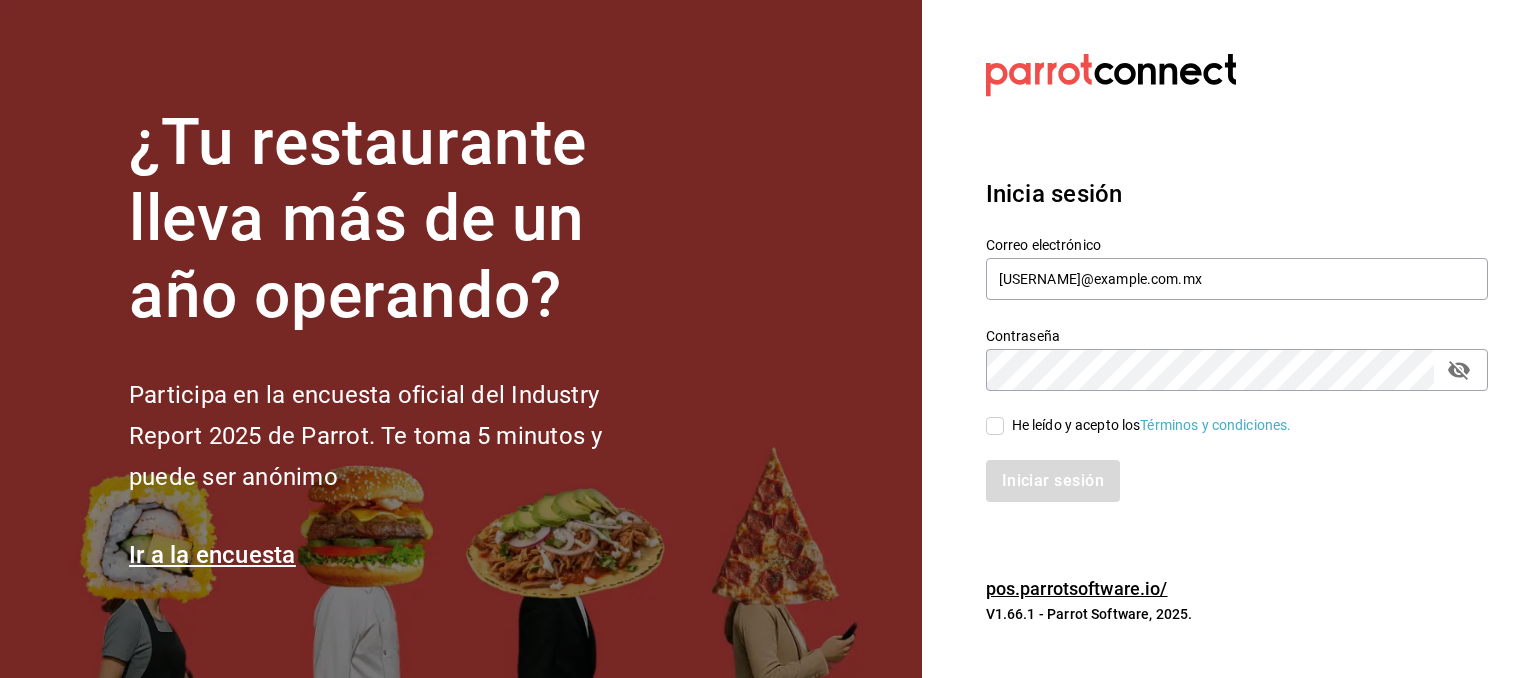 scroll, scrollTop: 0, scrollLeft: 0, axis: both 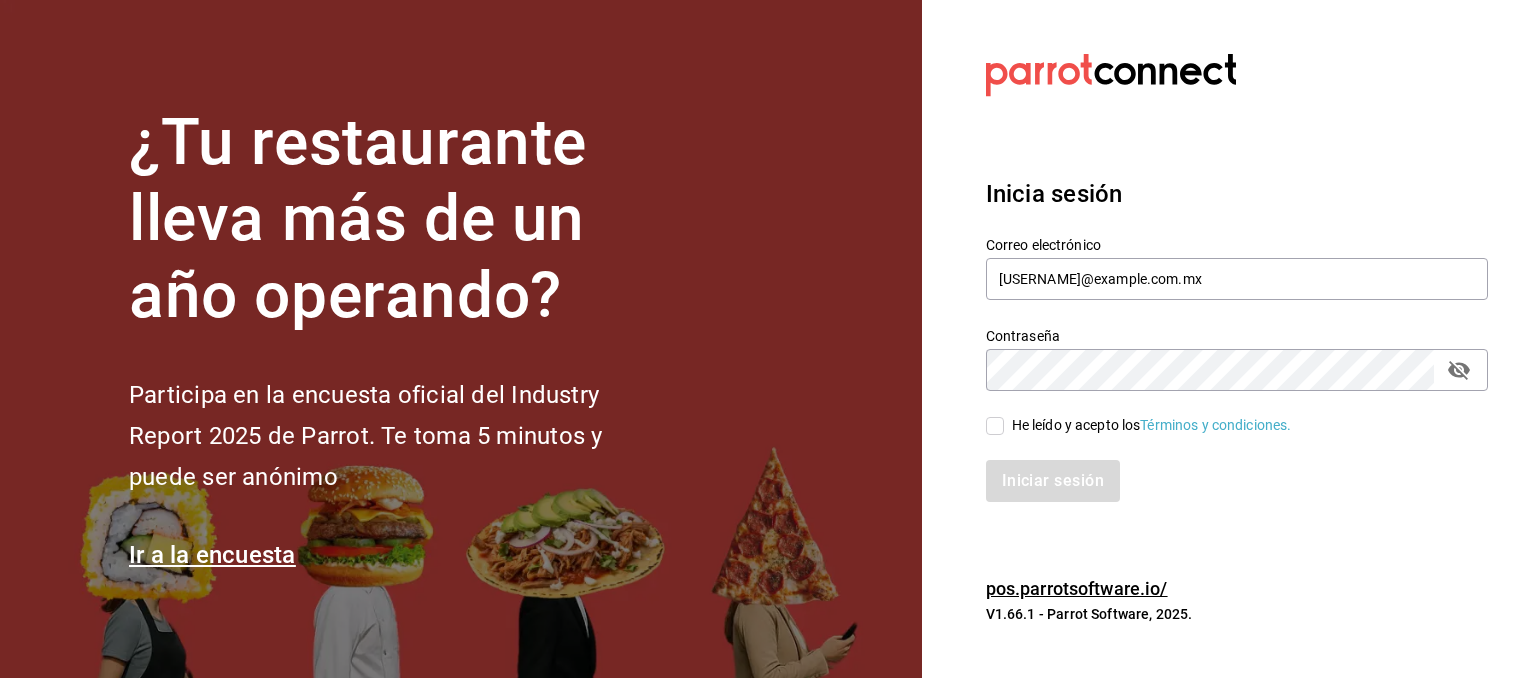 click on "He leído y acepto los  Términos y condiciones." at bounding box center (1148, 425) 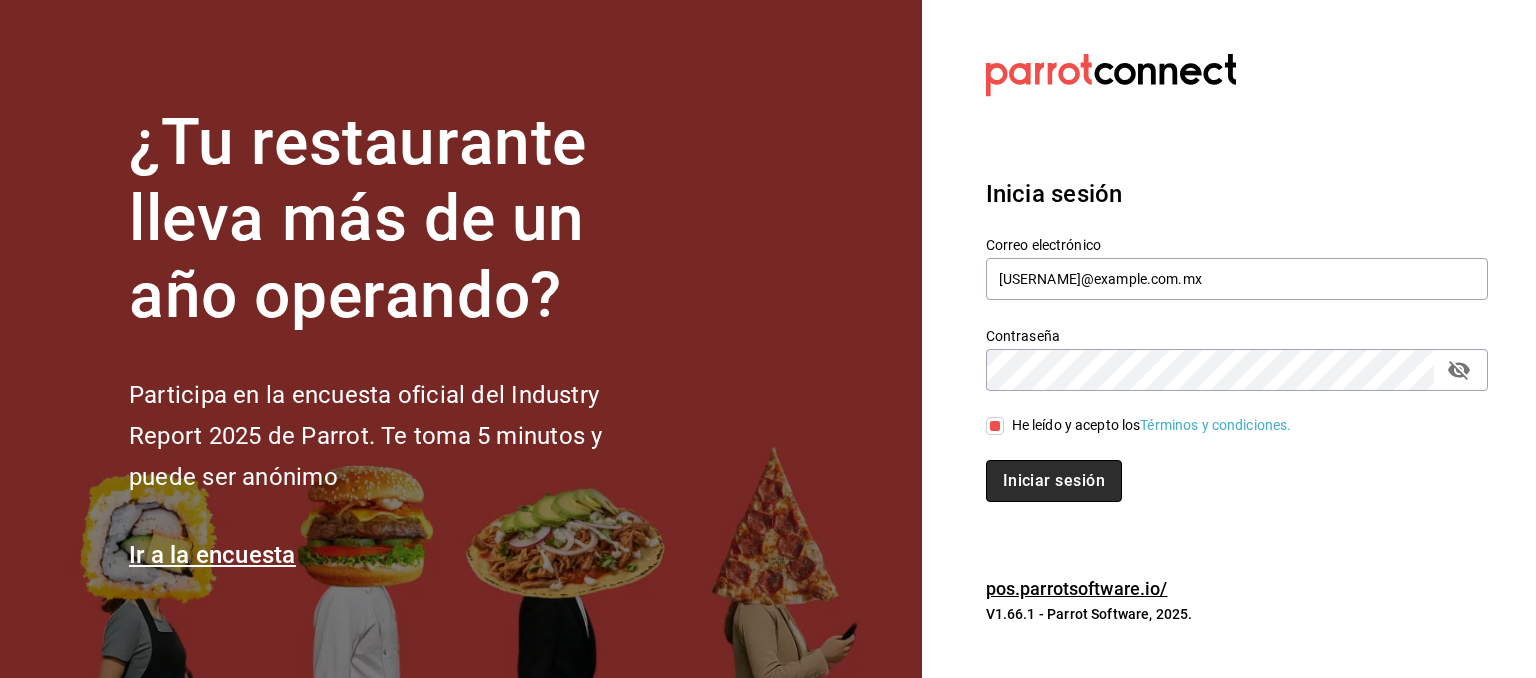 click on "Iniciar sesión" at bounding box center (1054, 481) 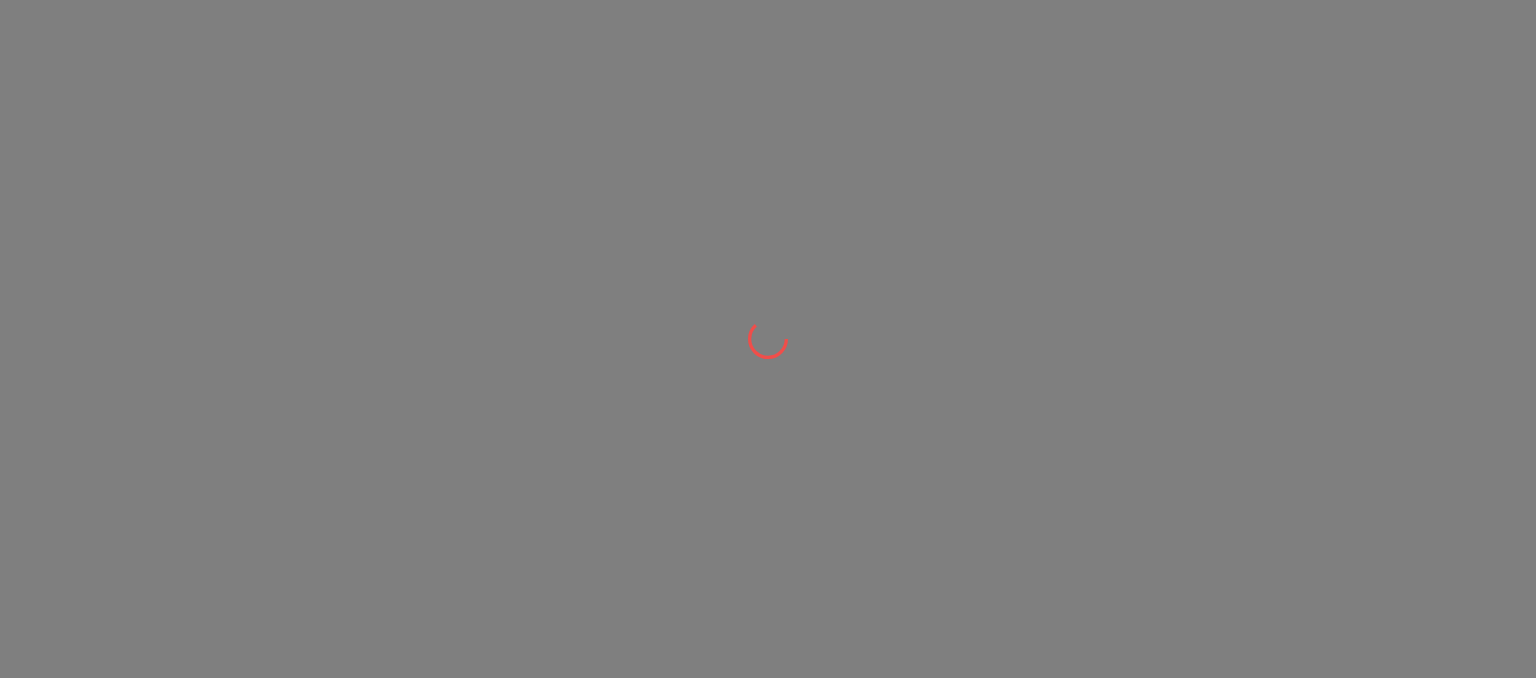 scroll, scrollTop: 0, scrollLeft: 0, axis: both 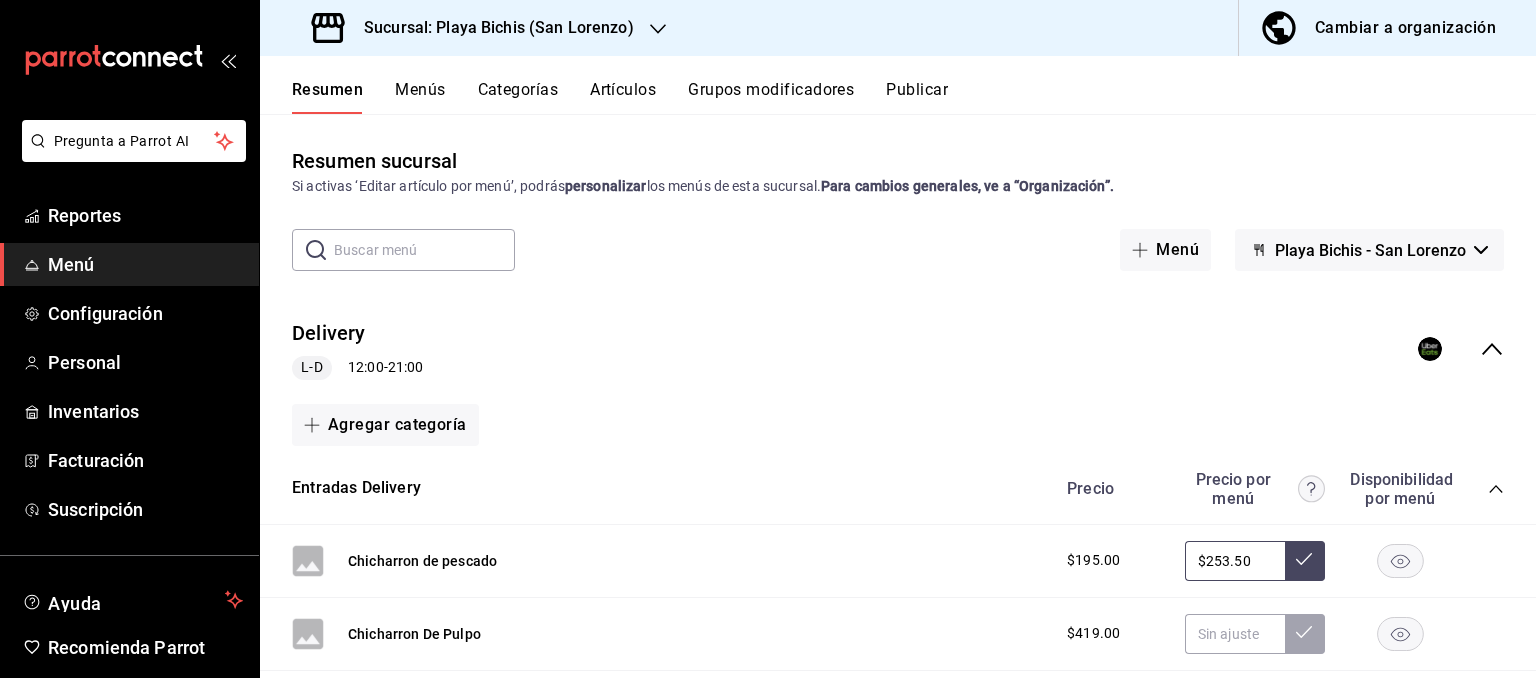 click on "Sucursal: Playa Bichis (San Lorenzo)" at bounding box center [491, 28] 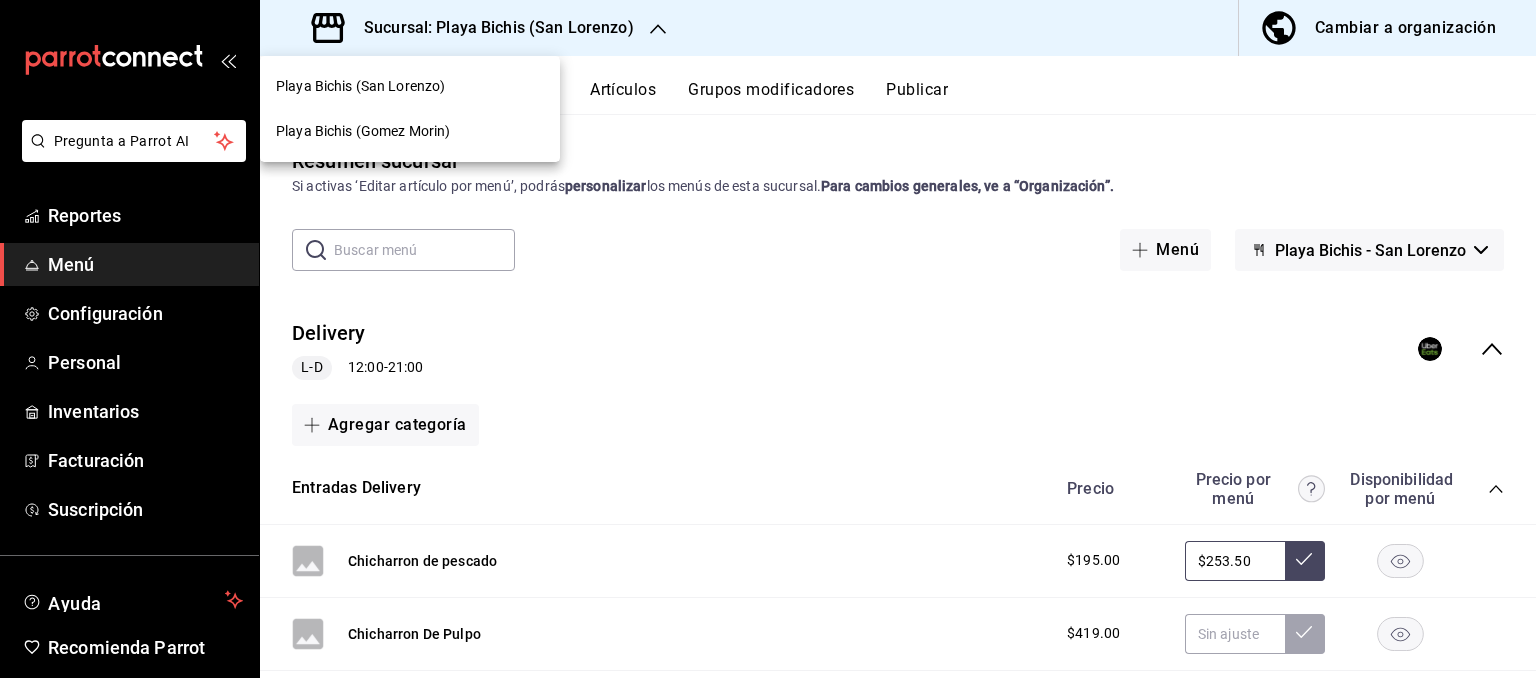 click on "Playa Bichis (Gomez Morin)" at bounding box center [363, 131] 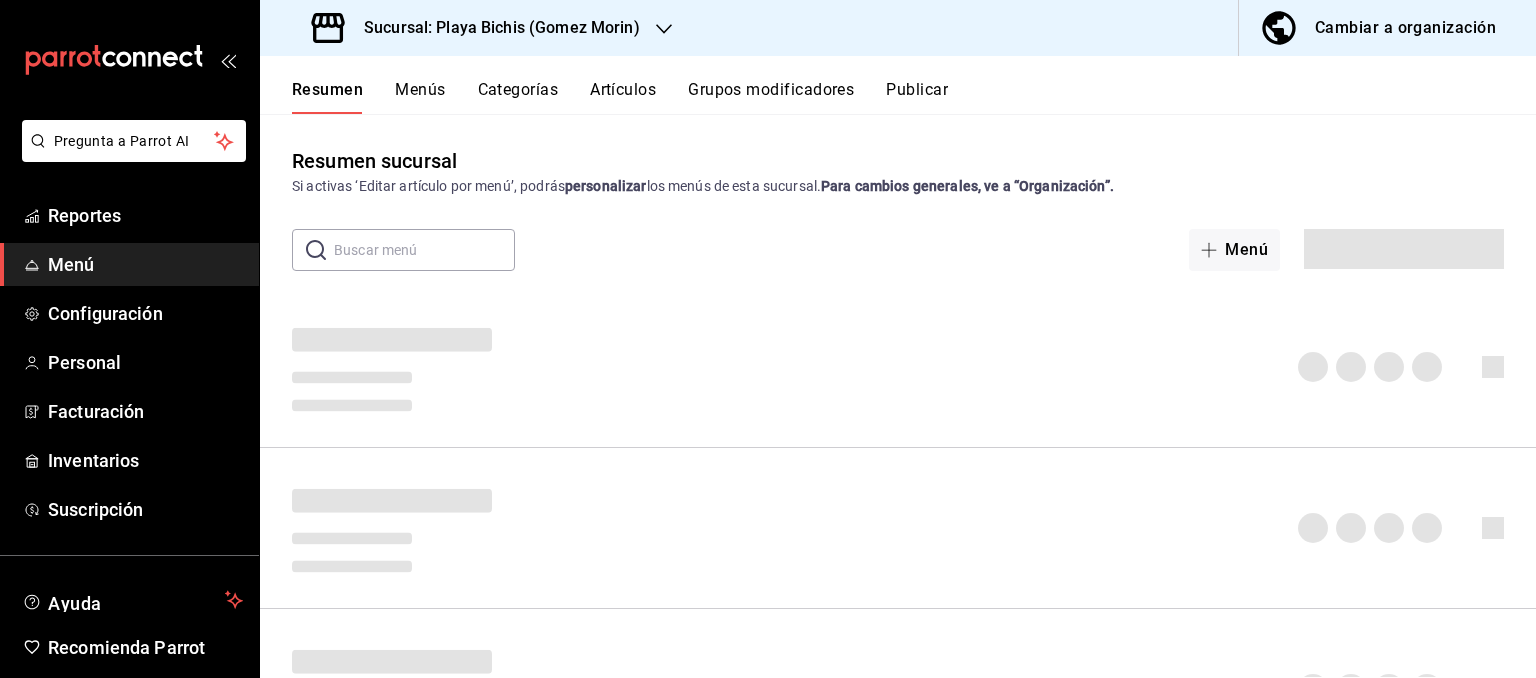 click on "Cambiar a organización" at bounding box center [1379, 28] 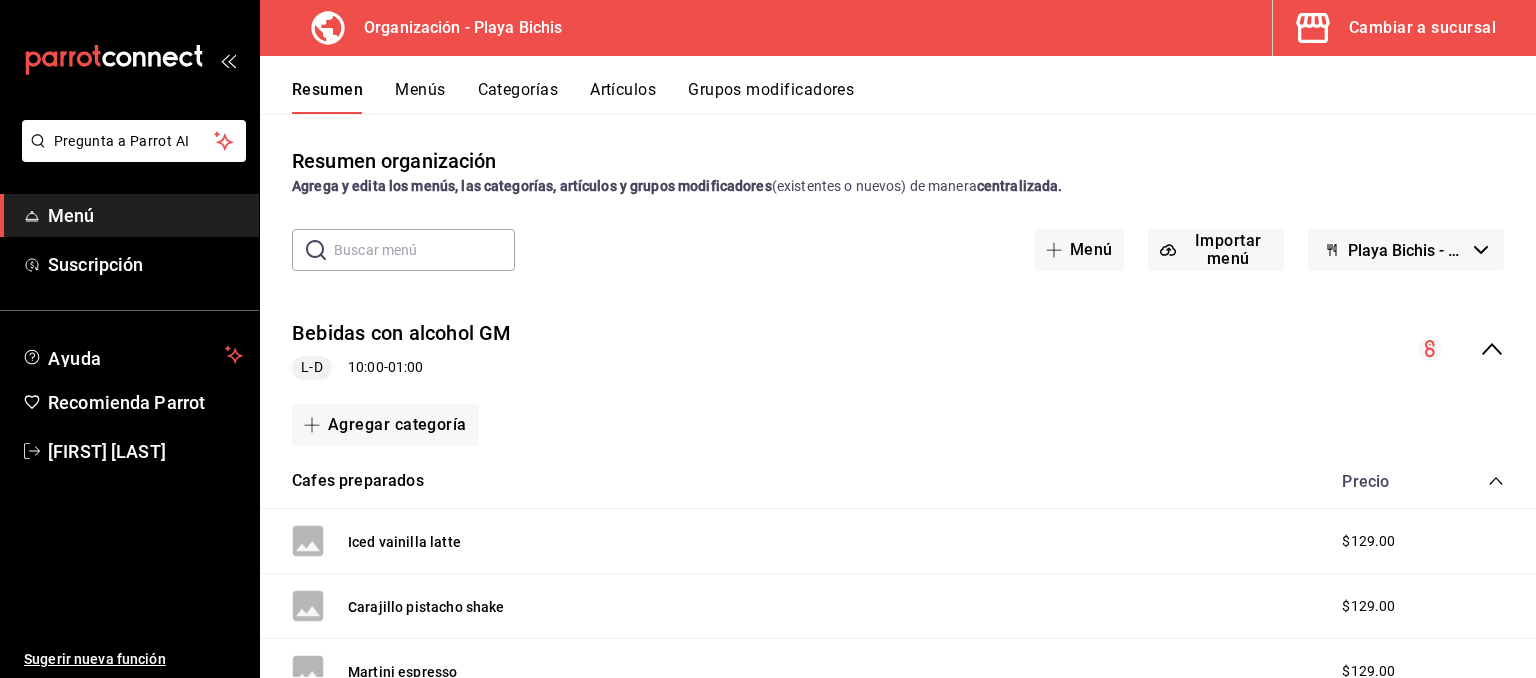 click on "Artículos" at bounding box center [623, 97] 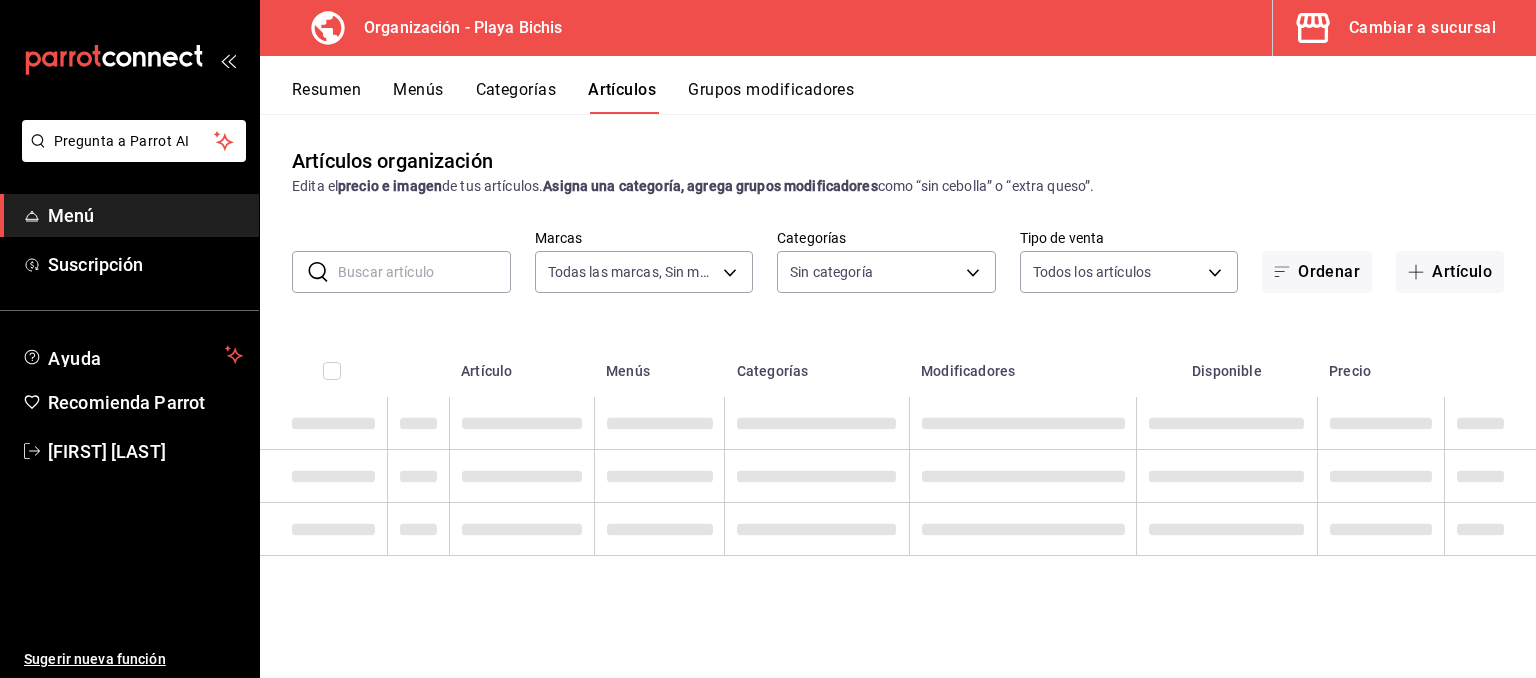 type on "[UUID],[UUID]" 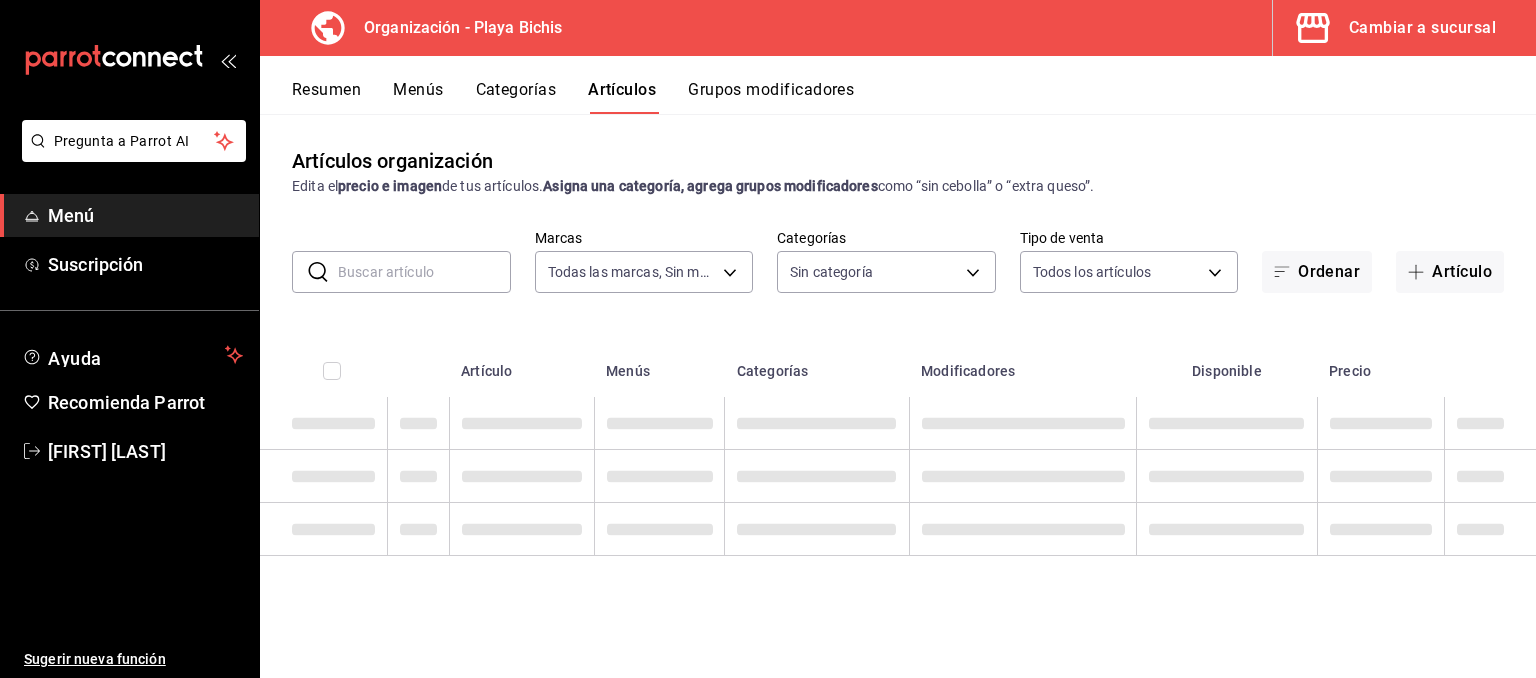 click at bounding box center (424, 272) 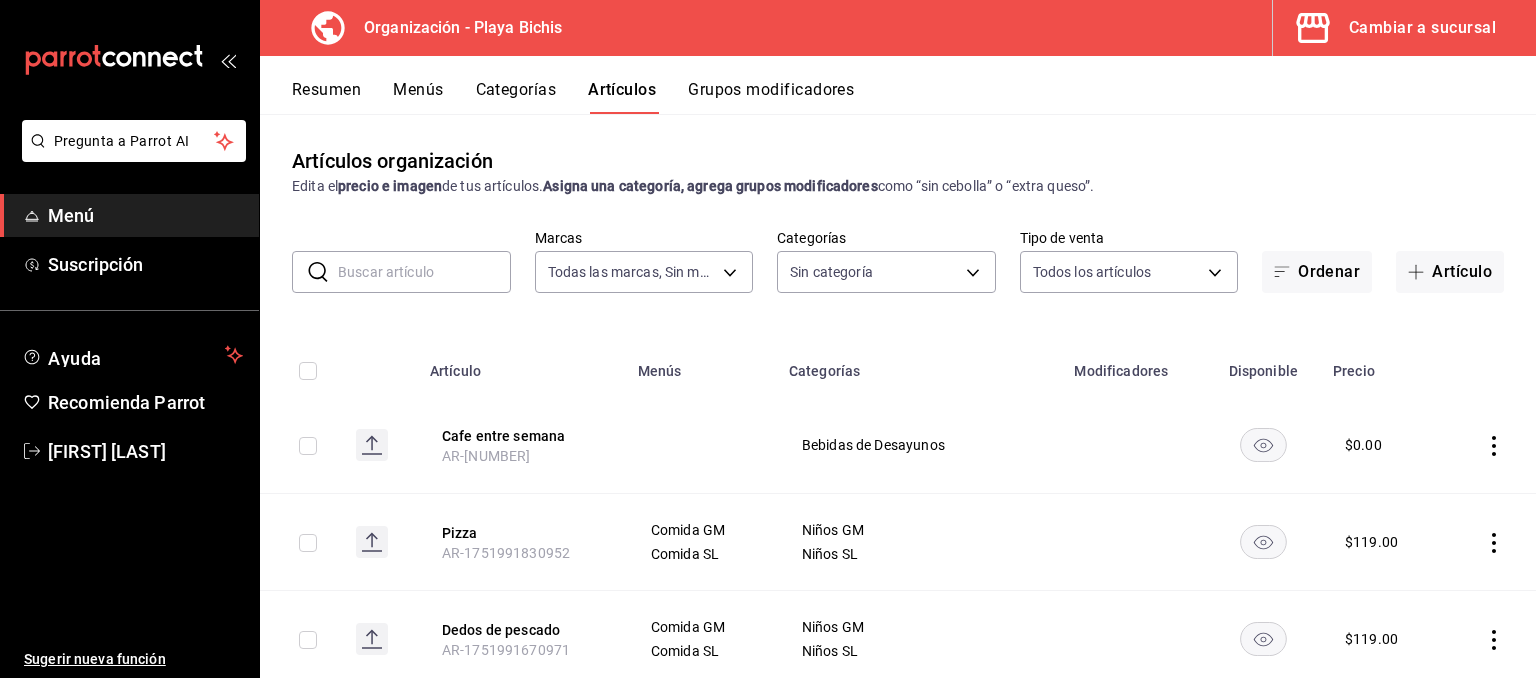type on "[UUID],[UUID],[UUID],[UUID],[UUID],[UUID],[UUID],[UUID],[UUID],[UUID],[UUID],[UUID],[UUID],[UUID],[UUID],[UUID],[UUID],[UUID],[UUID],[UUID],[UUID],[UUID],[UUID],[UUID],[UUID],[UUID],[UUID],[UUID]" 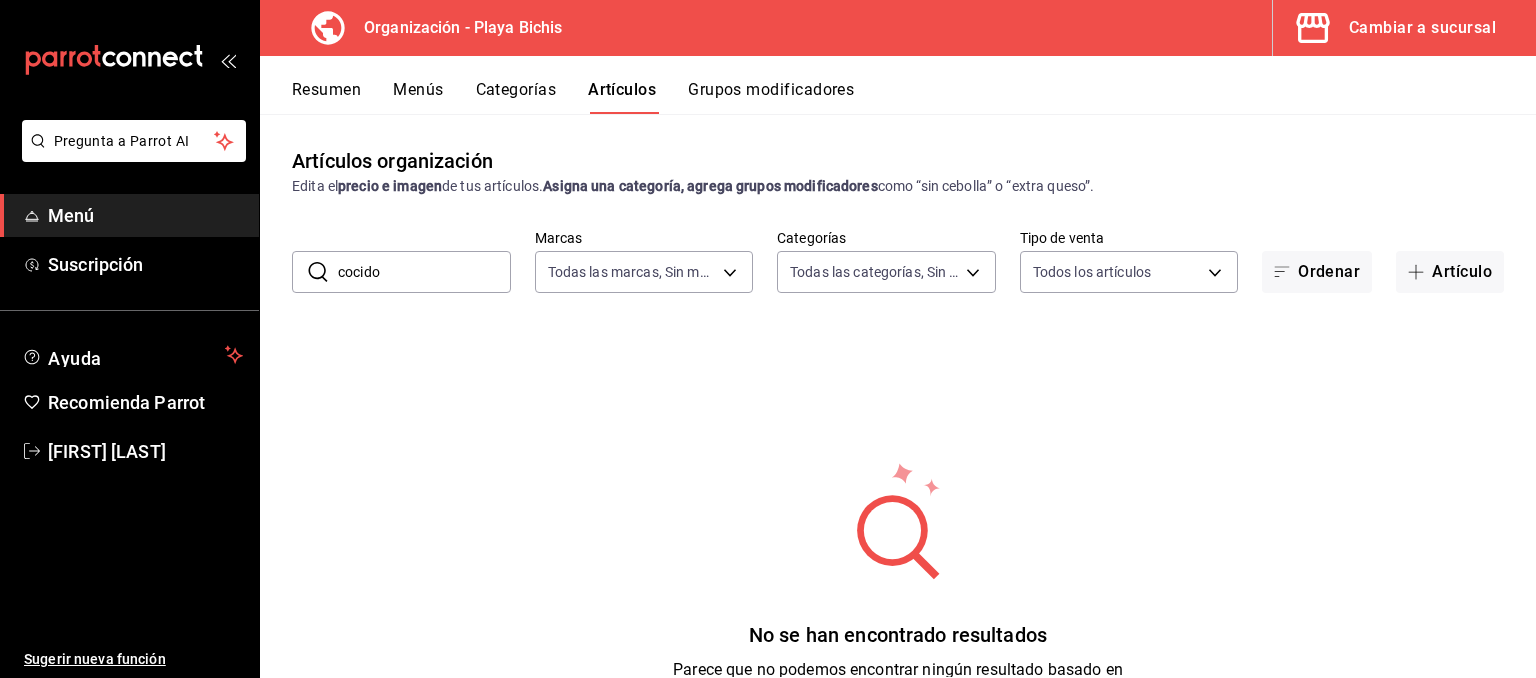 drag, startPoint x: 429, startPoint y: 273, endPoint x: 221, endPoint y: 262, distance: 208.29066 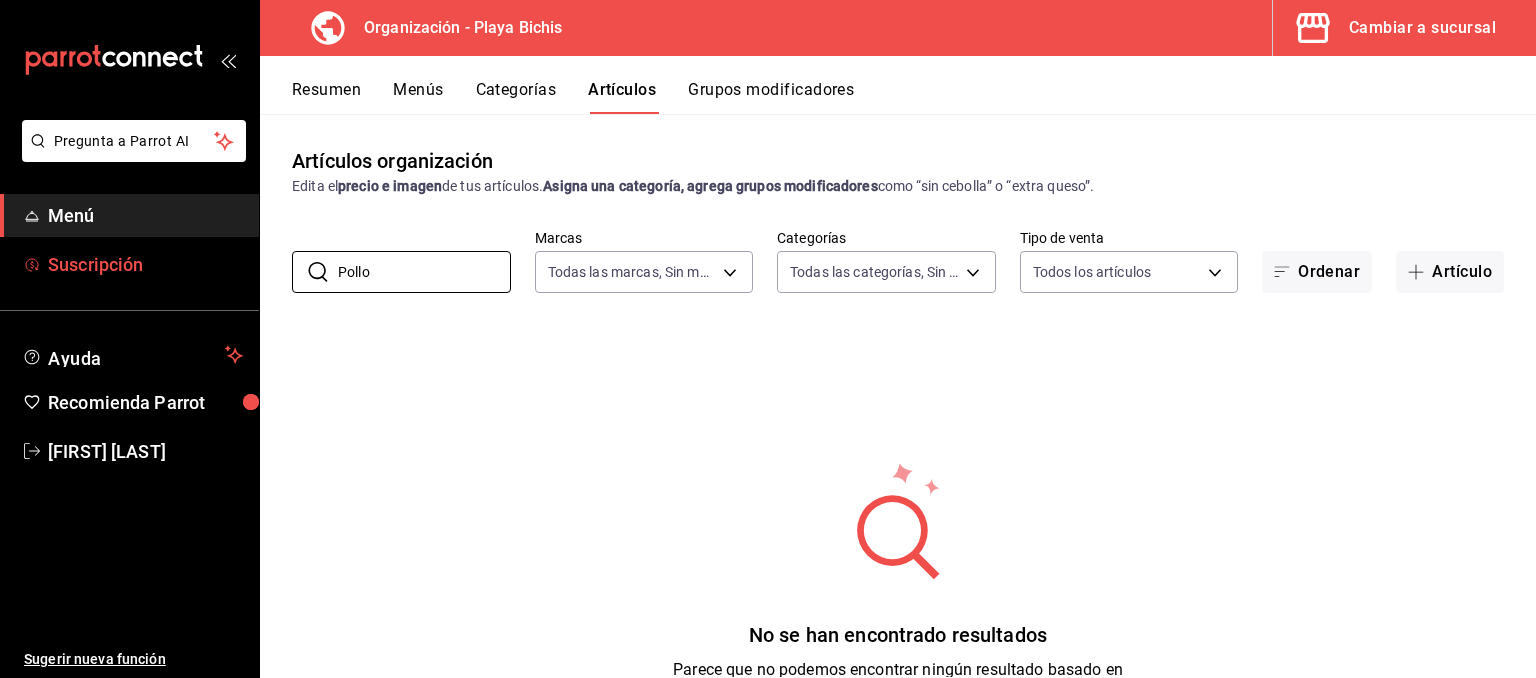type on "Pollo" 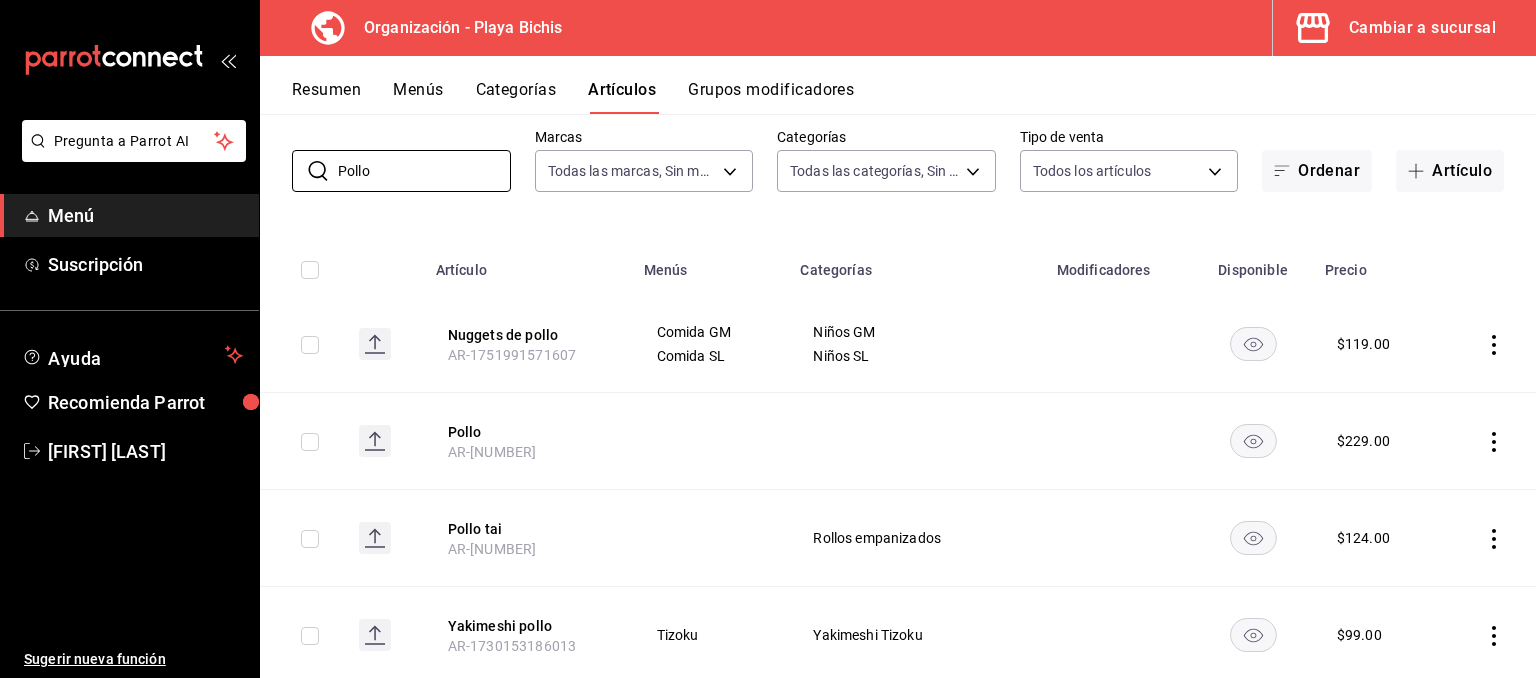 scroll, scrollTop: 0, scrollLeft: 0, axis: both 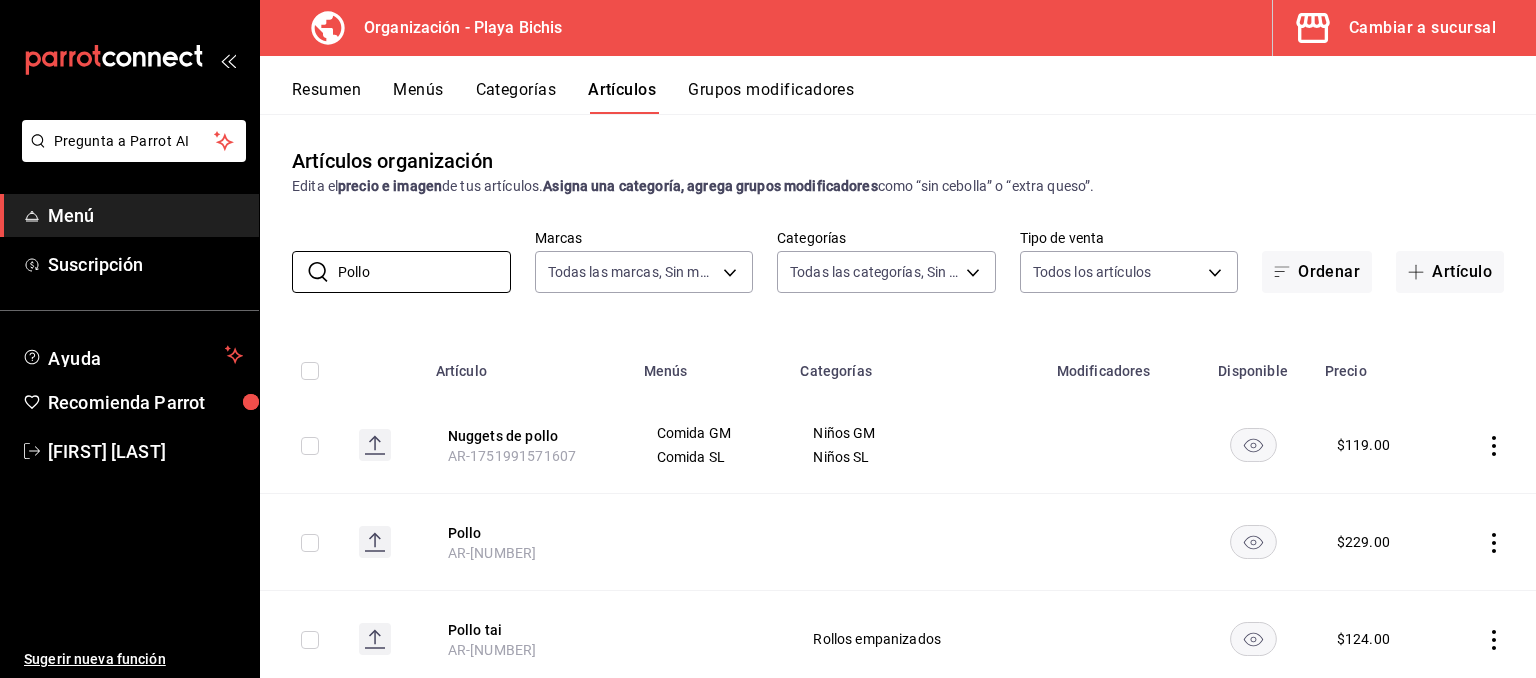 click on "Menú" at bounding box center (129, 215) 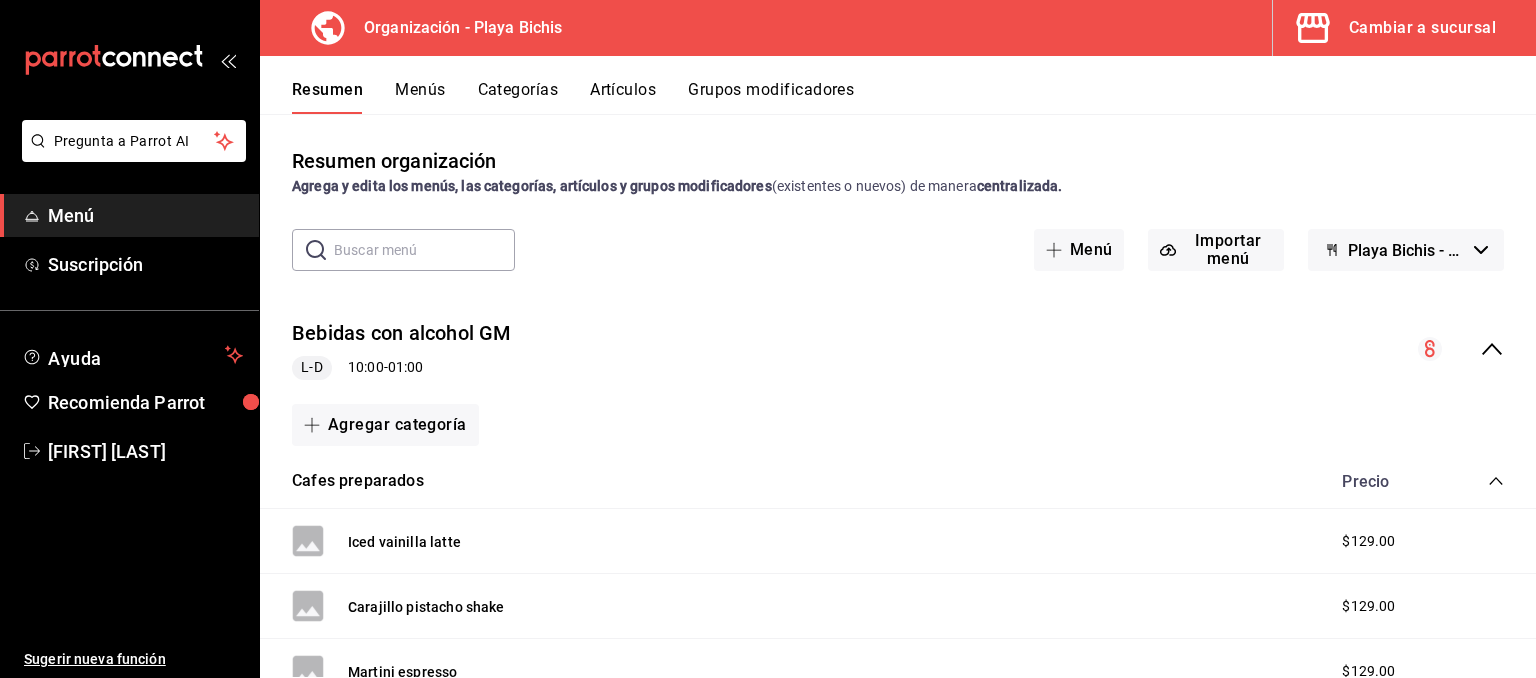 click on "Cambiar a sucursal" at bounding box center (1422, 28) 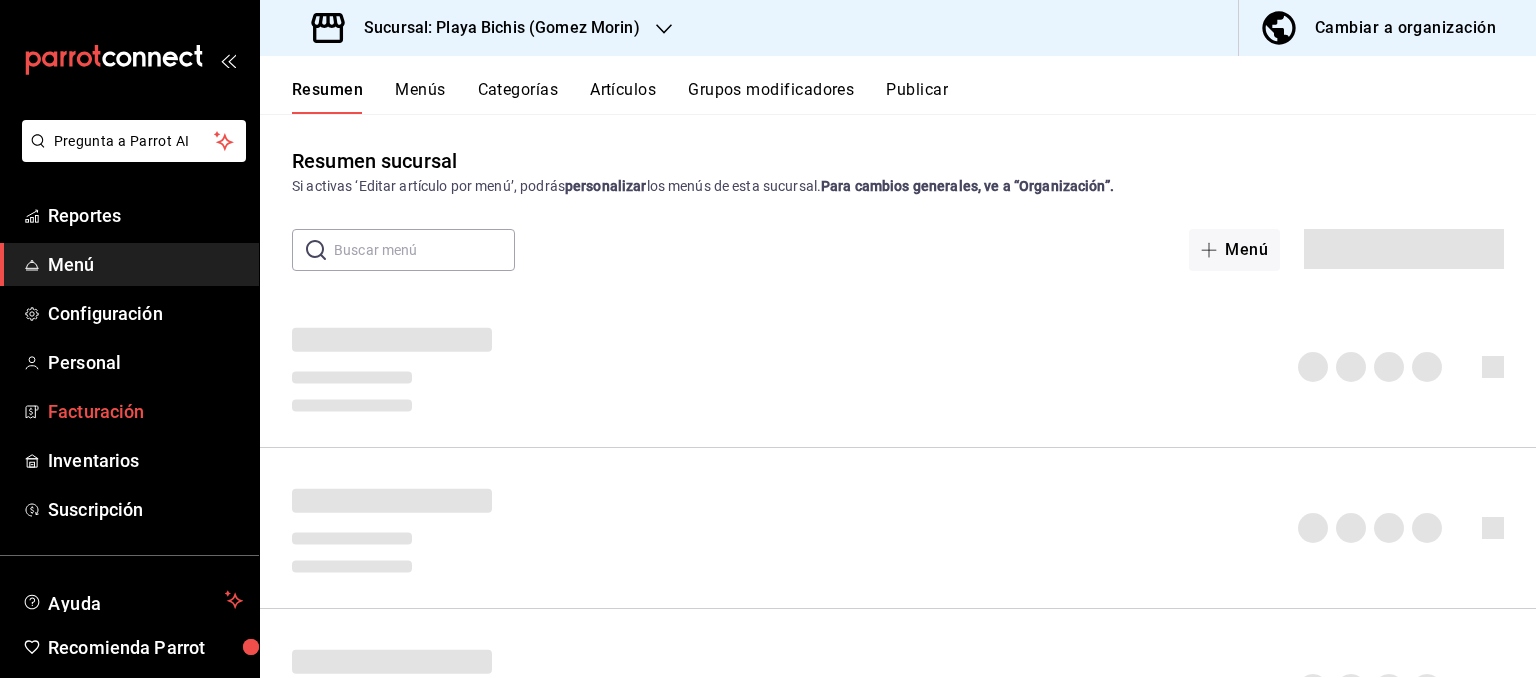 click on "Facturación" at bounding box center (145, 411) 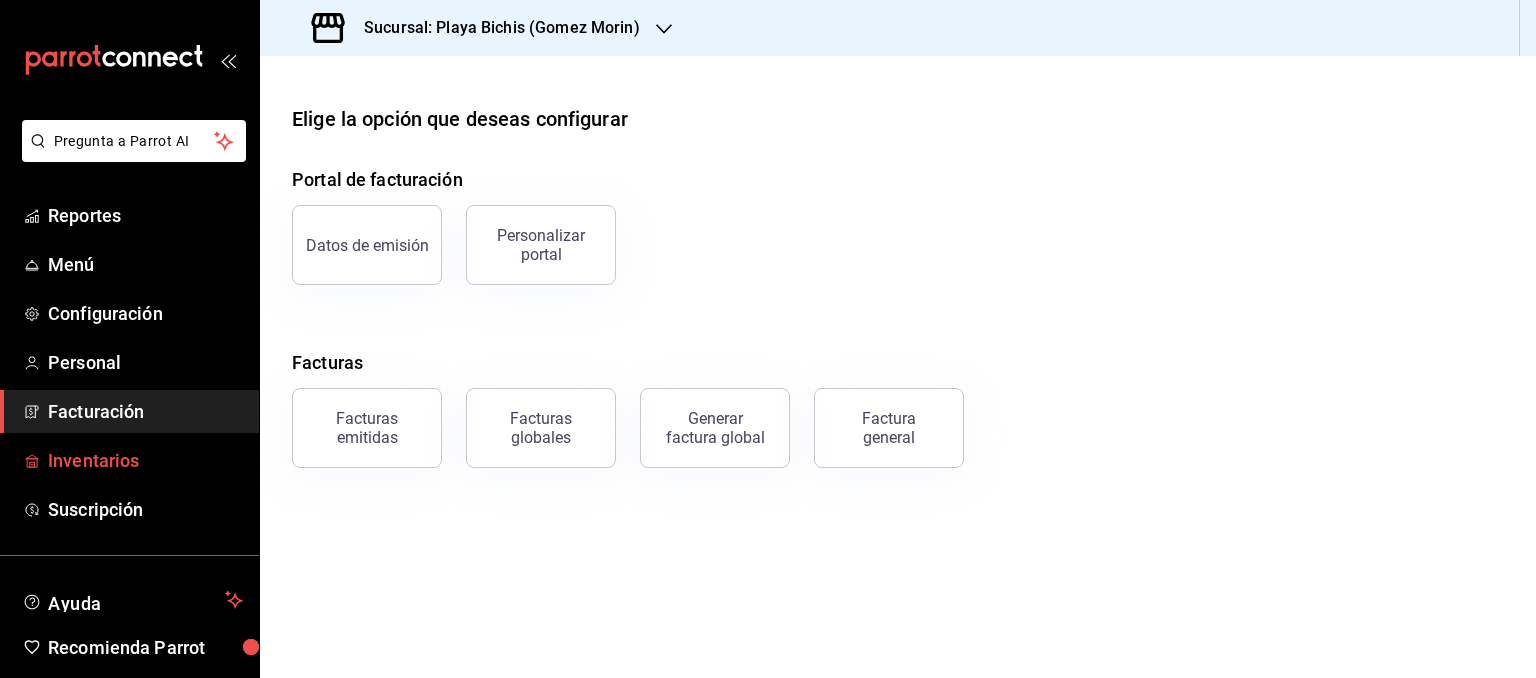 click on "Inventarios" at bounding box center (145, 460) 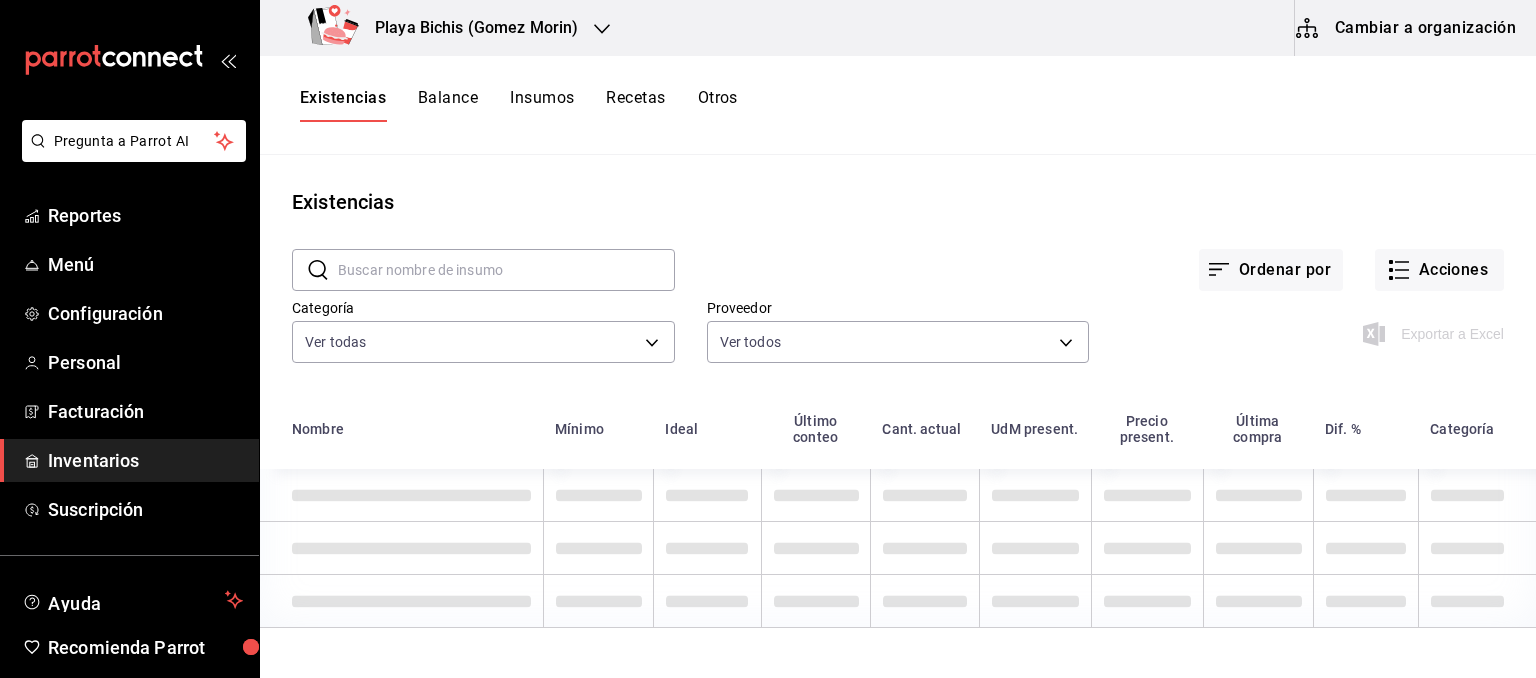 click on "Cambiar a organización" at bounding box center [1407, 28] 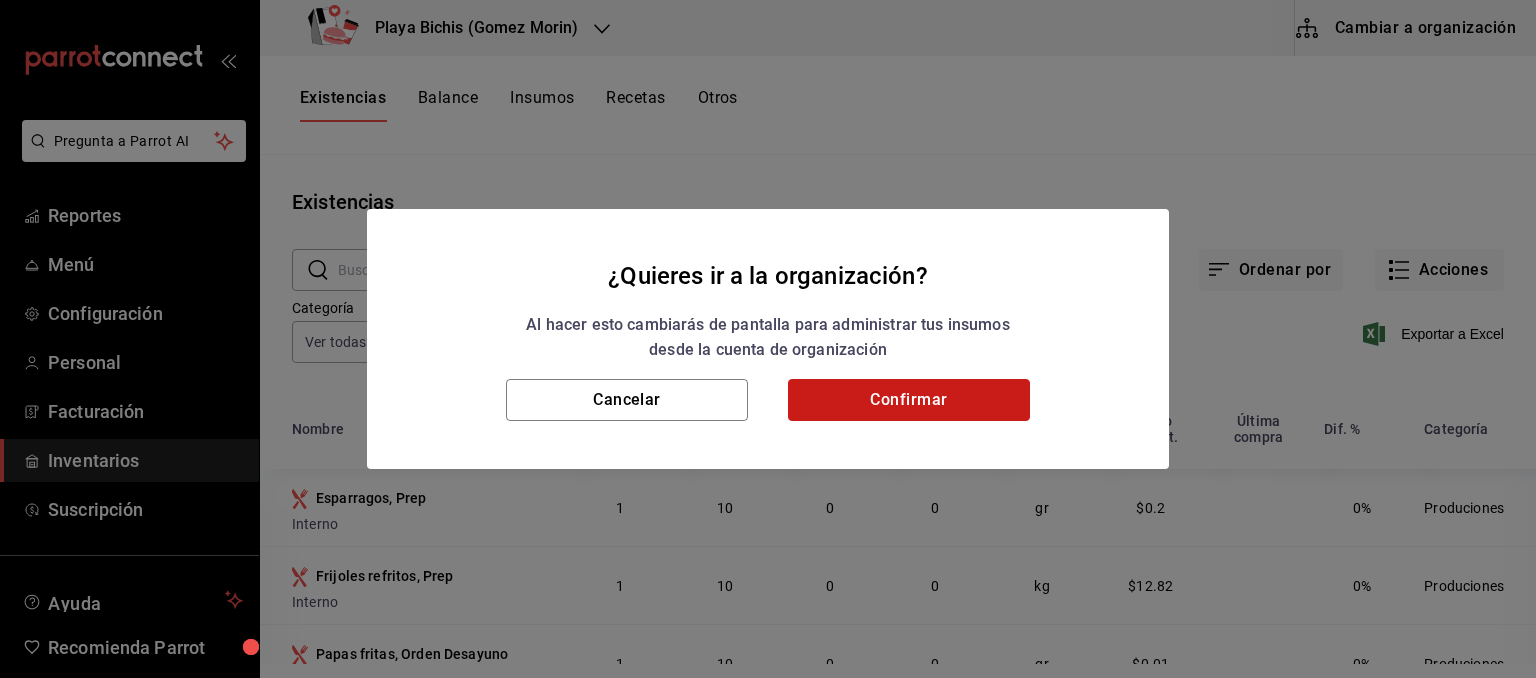click on "Confirmar" at bounding box center [909, 400] 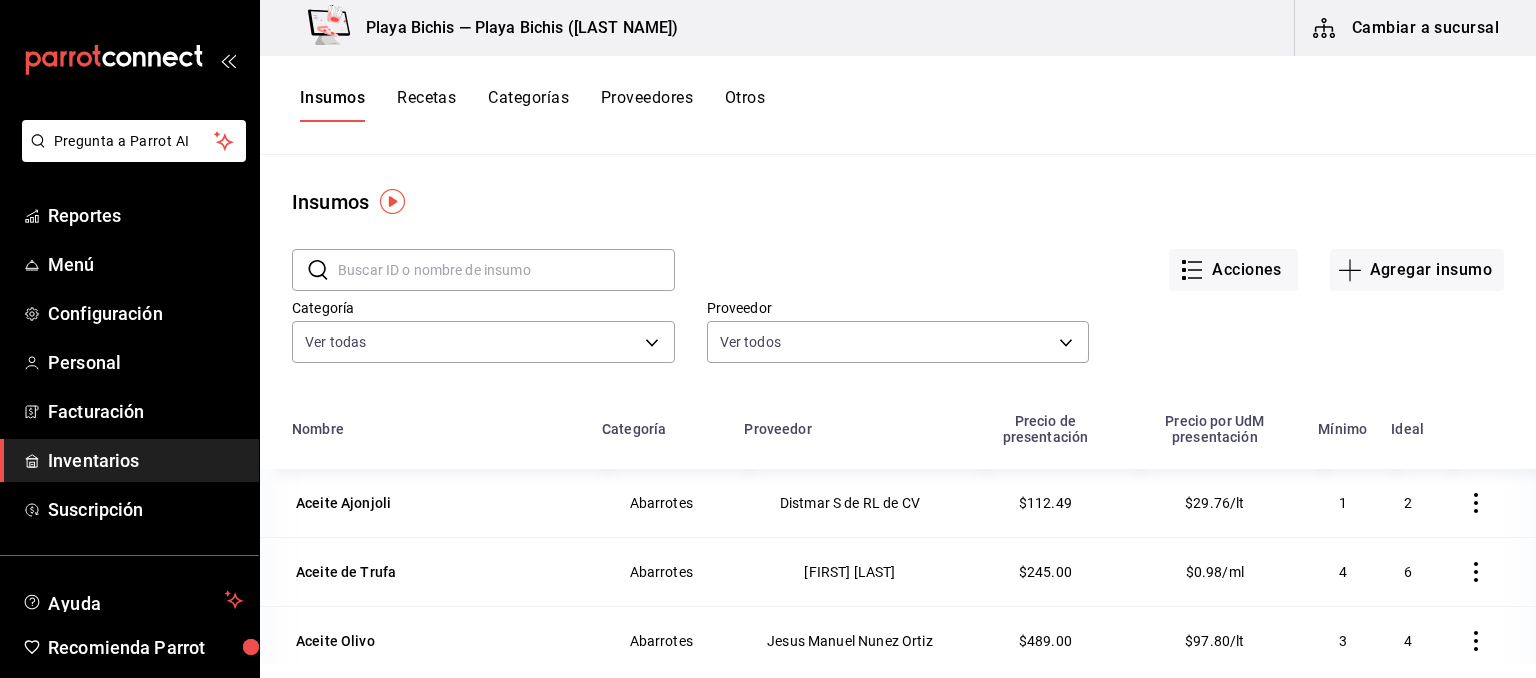 click at bounding box center (506, 270) 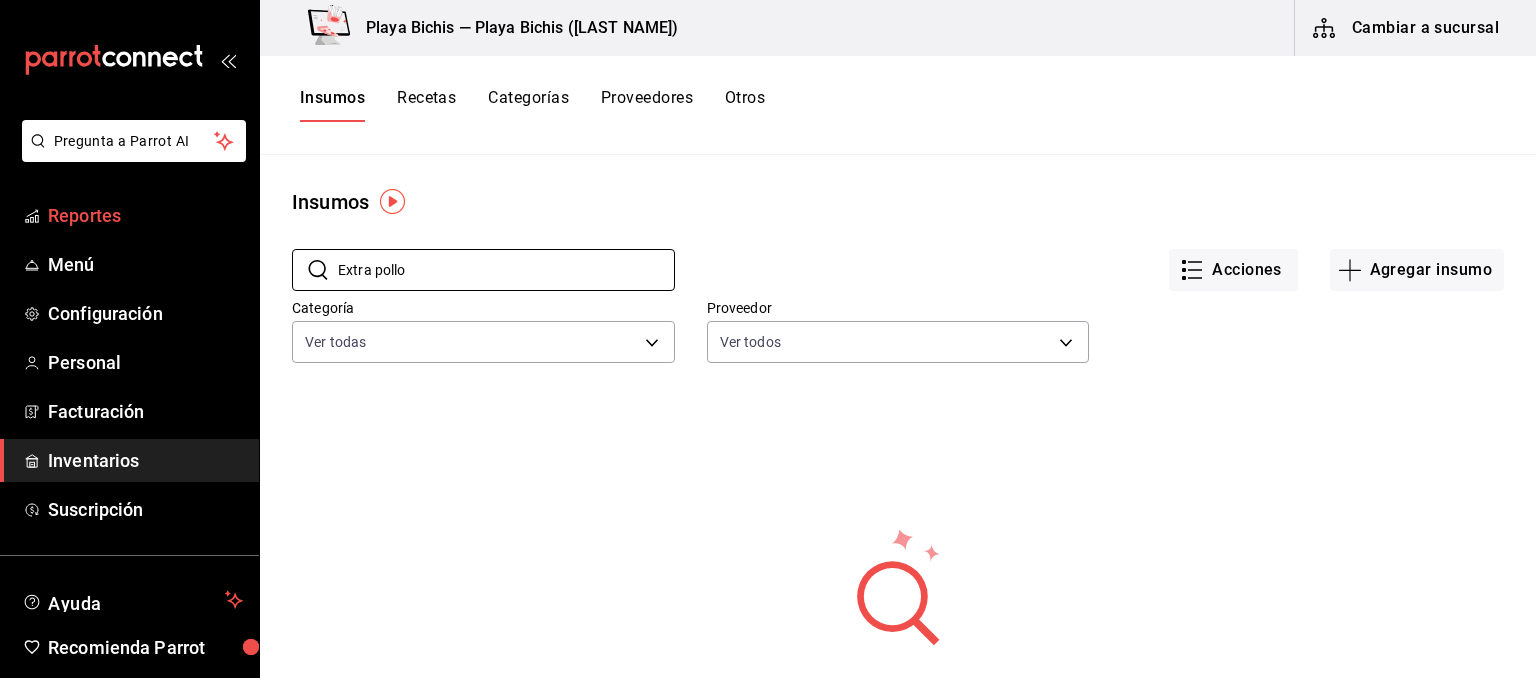 drag, startPoint x: 416, startPoint y: 262, endPoint x: 0, endPoint y: 229, distance: 417.30685 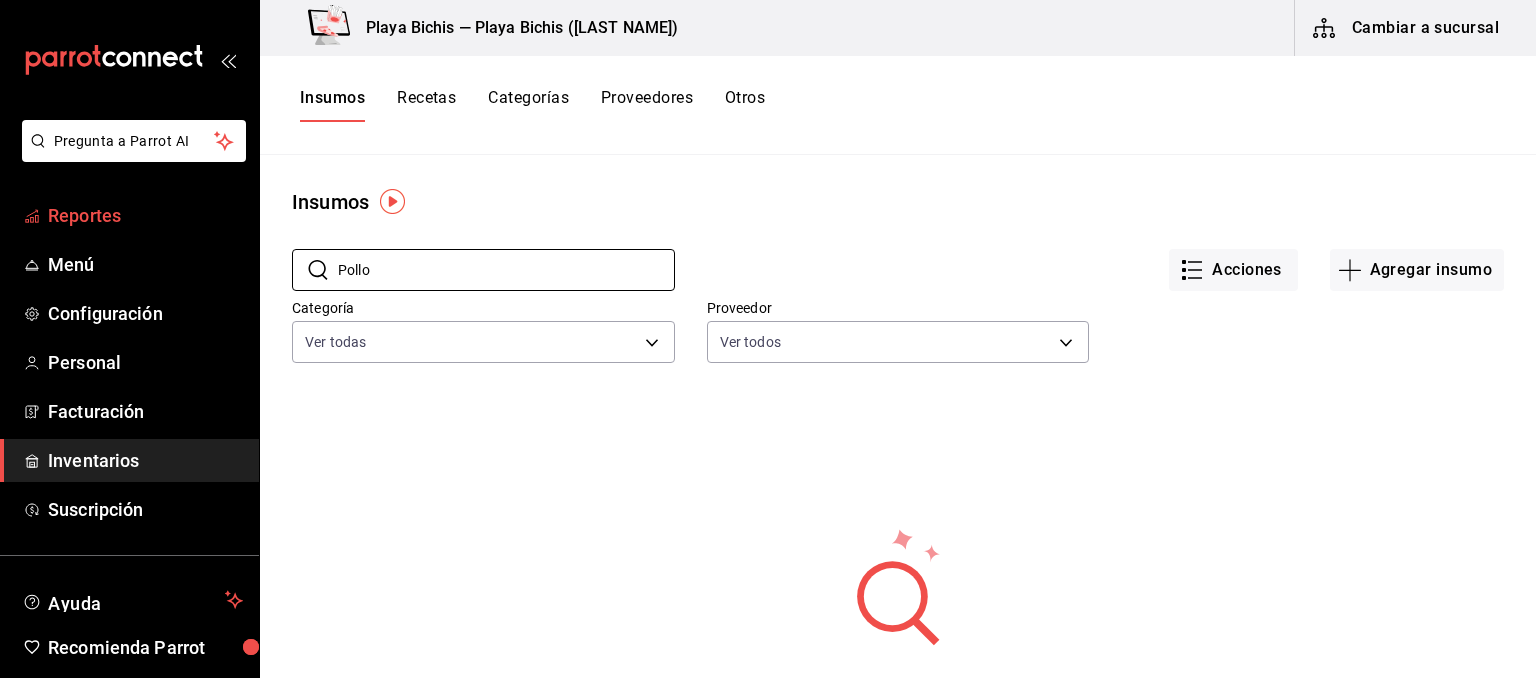 type on "Pollo" 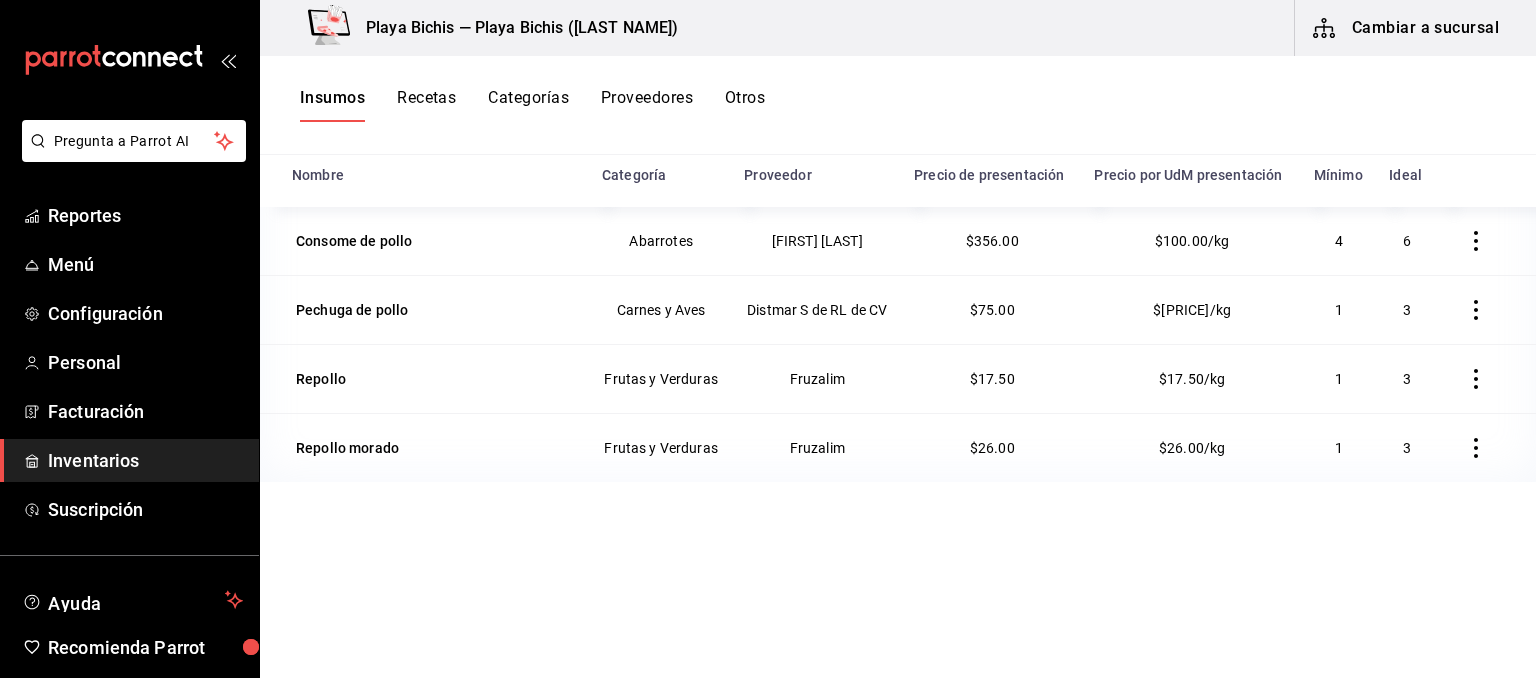 scroll, scrollTop: 0, scrollLeft: 0, axis: both 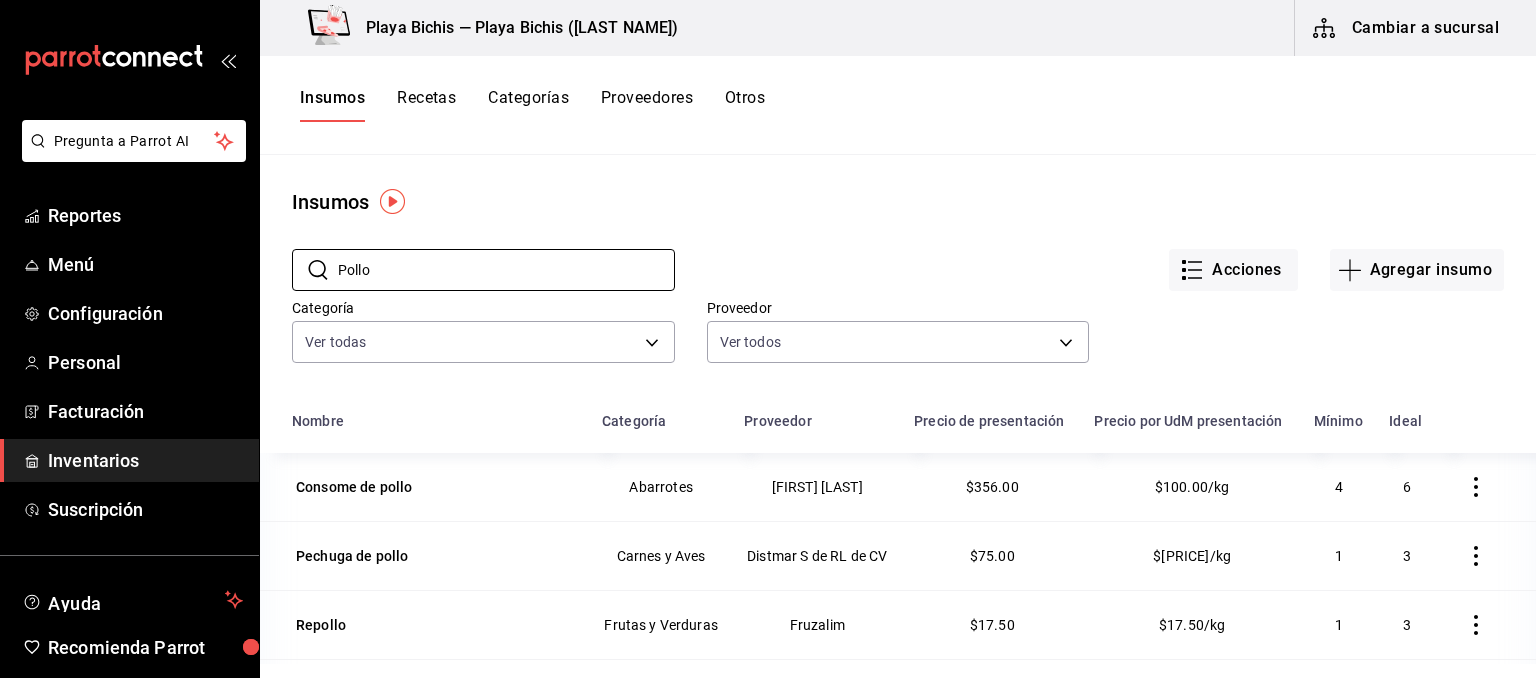 click on "Recetas" at bounding box center [426, 105] 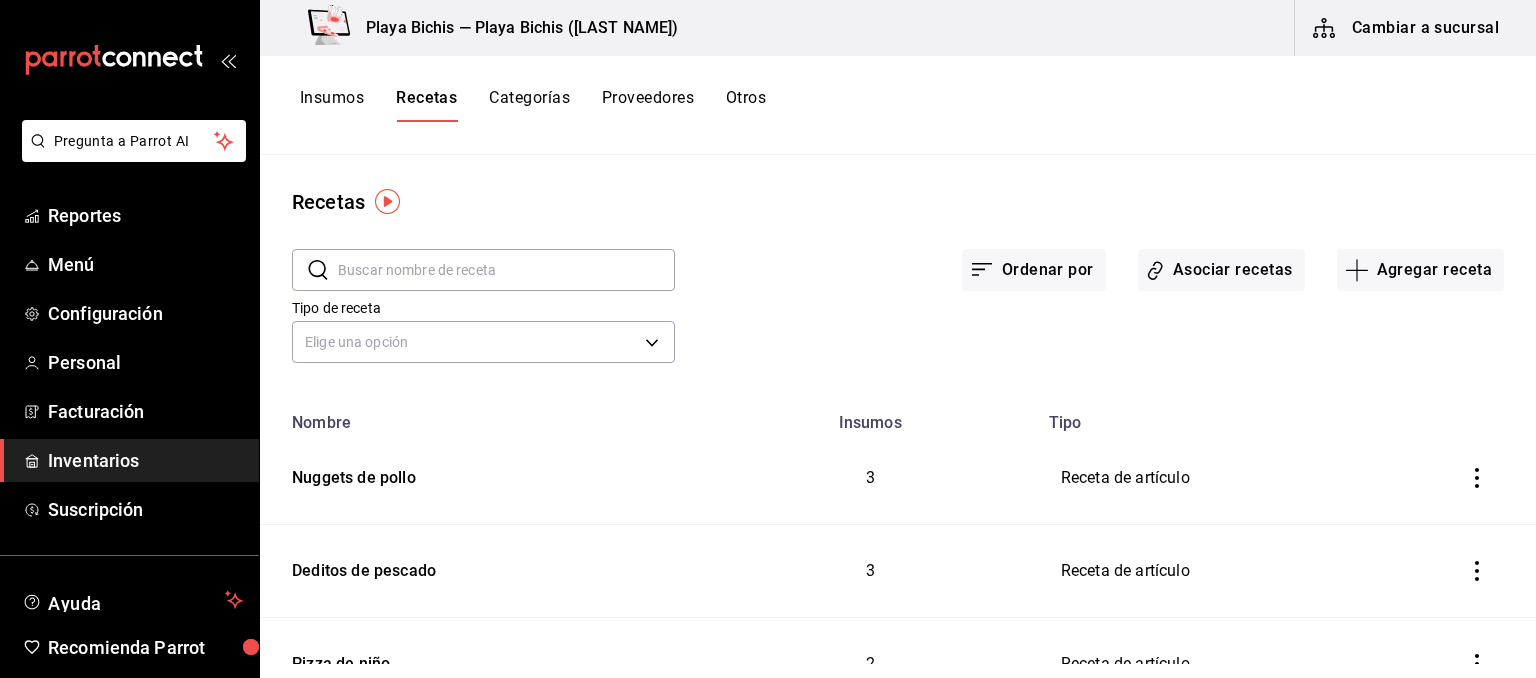 click at bounding box center [506, 270] 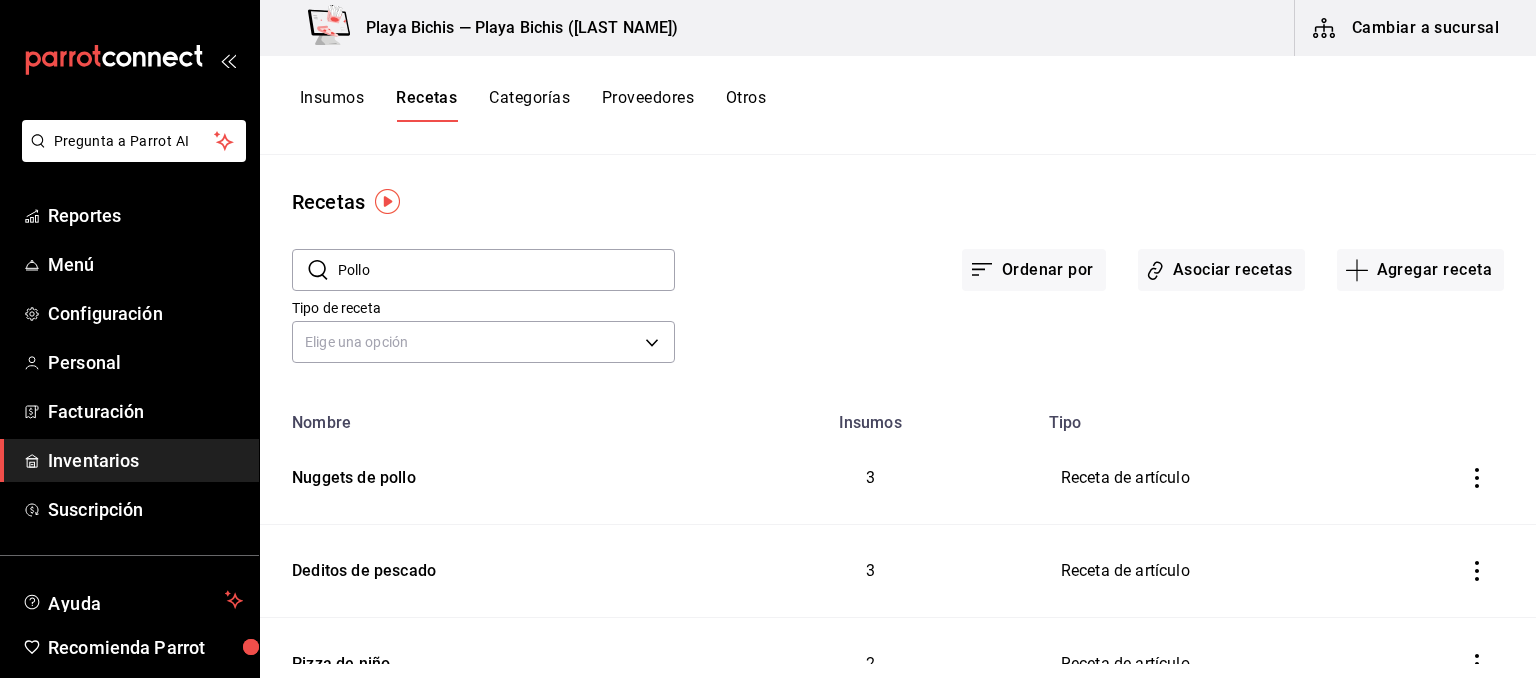 type on "Pollo" 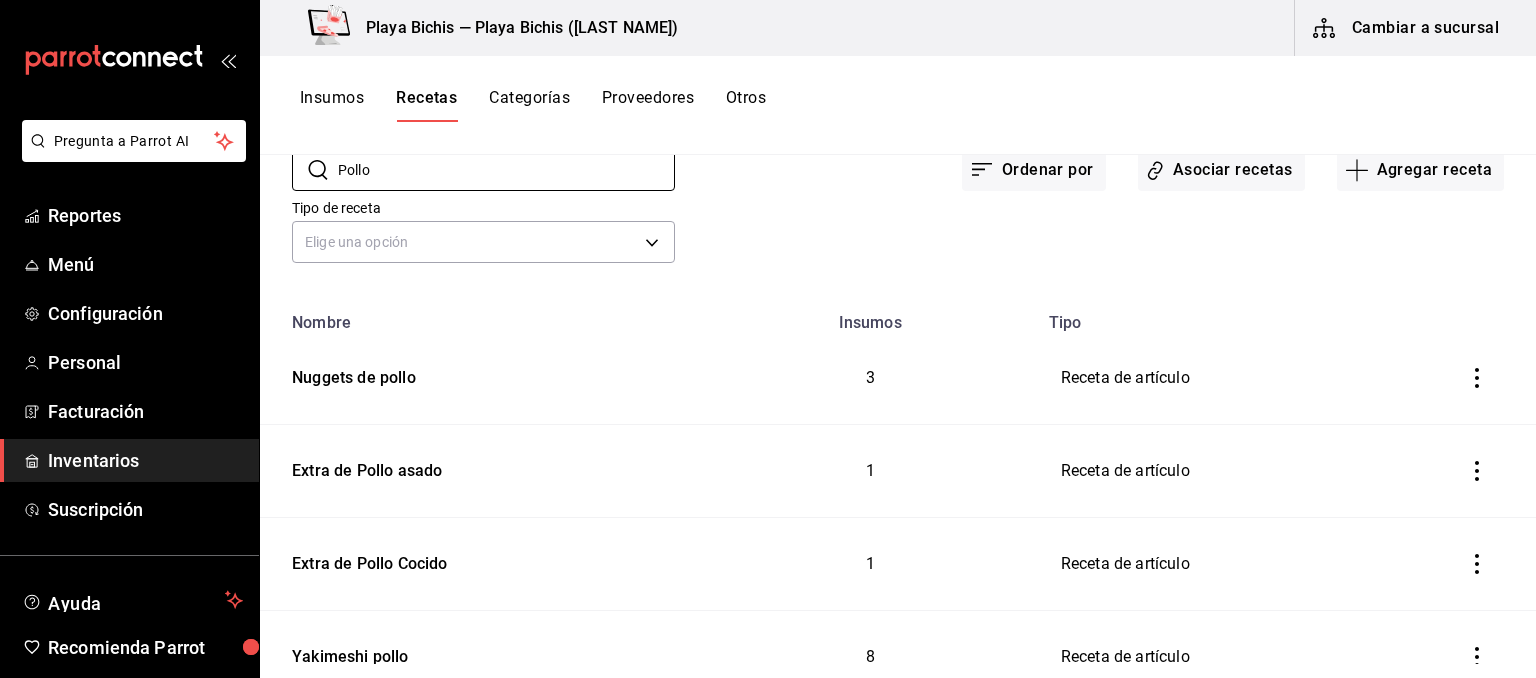 scroll, scrollTop: 201, scrollLeft: 0, axis: vertical 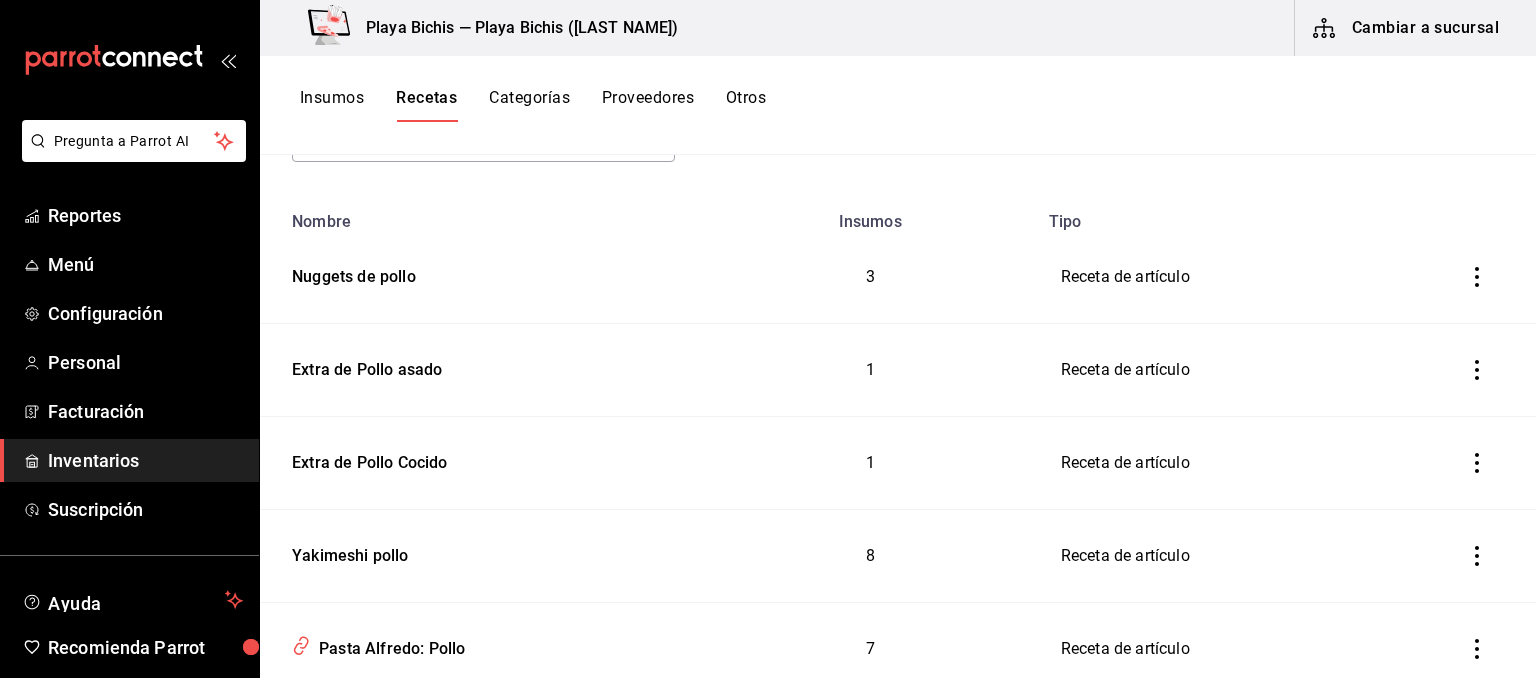 click on "Receta de artículo" at bounding box center [1231, 370] 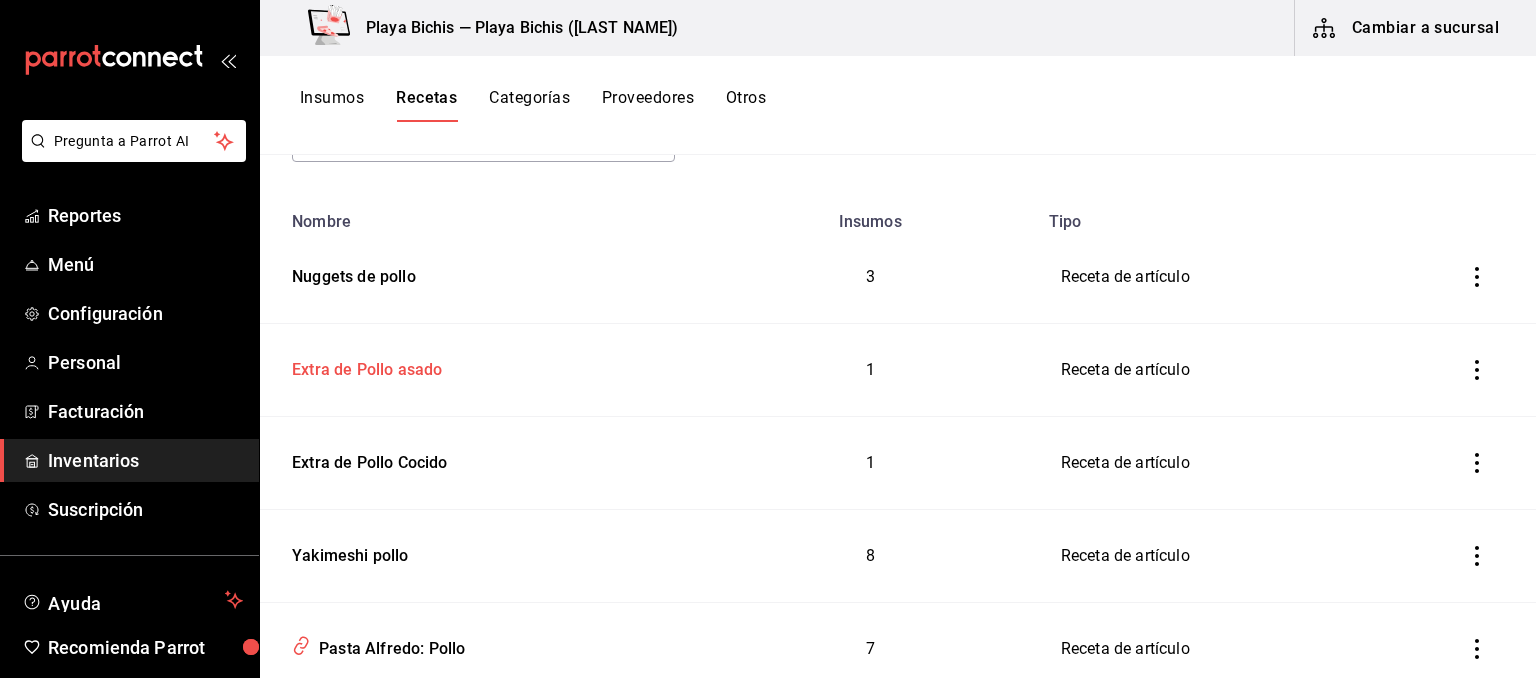 click on "Extra de Pollo asado" at bounding box center [363, 366] 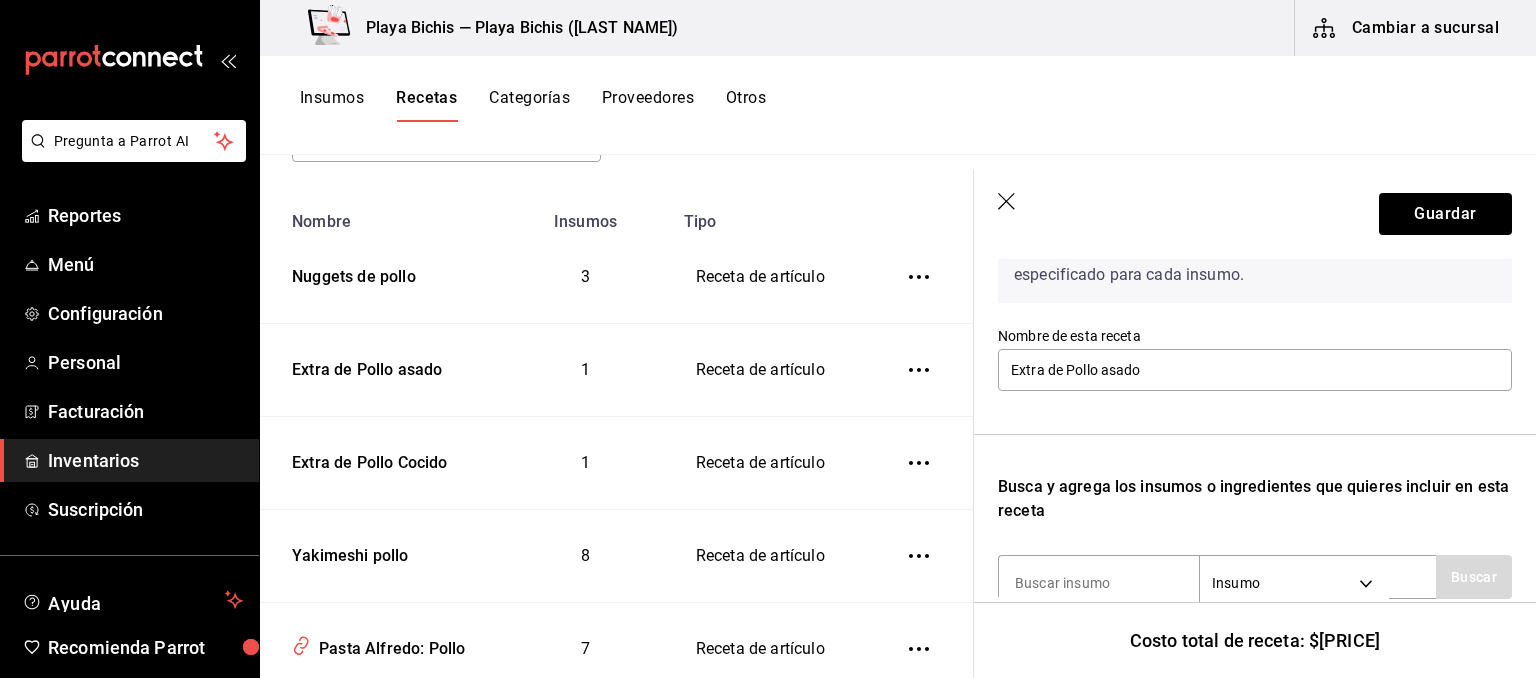 scroll, scrollTop: 346, scrollLeft: 0, axis: vertical 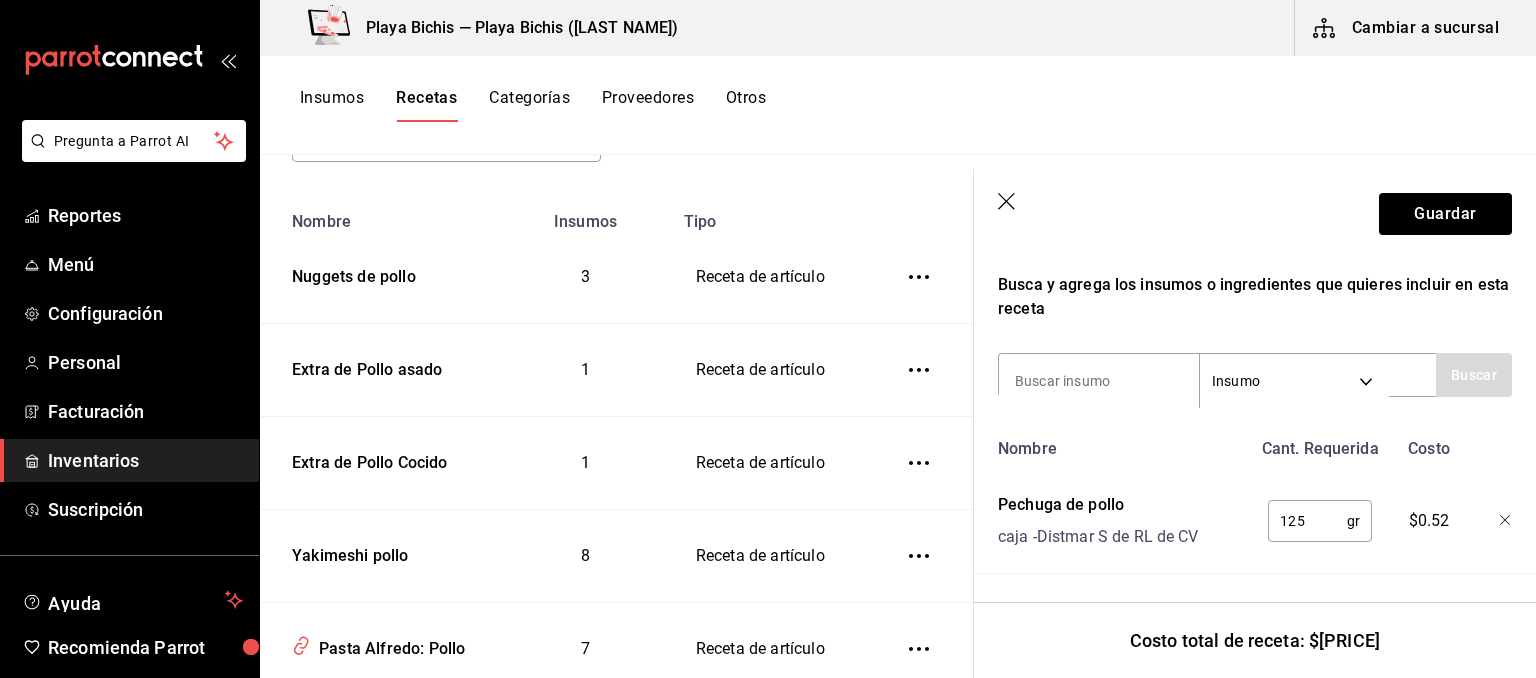 click 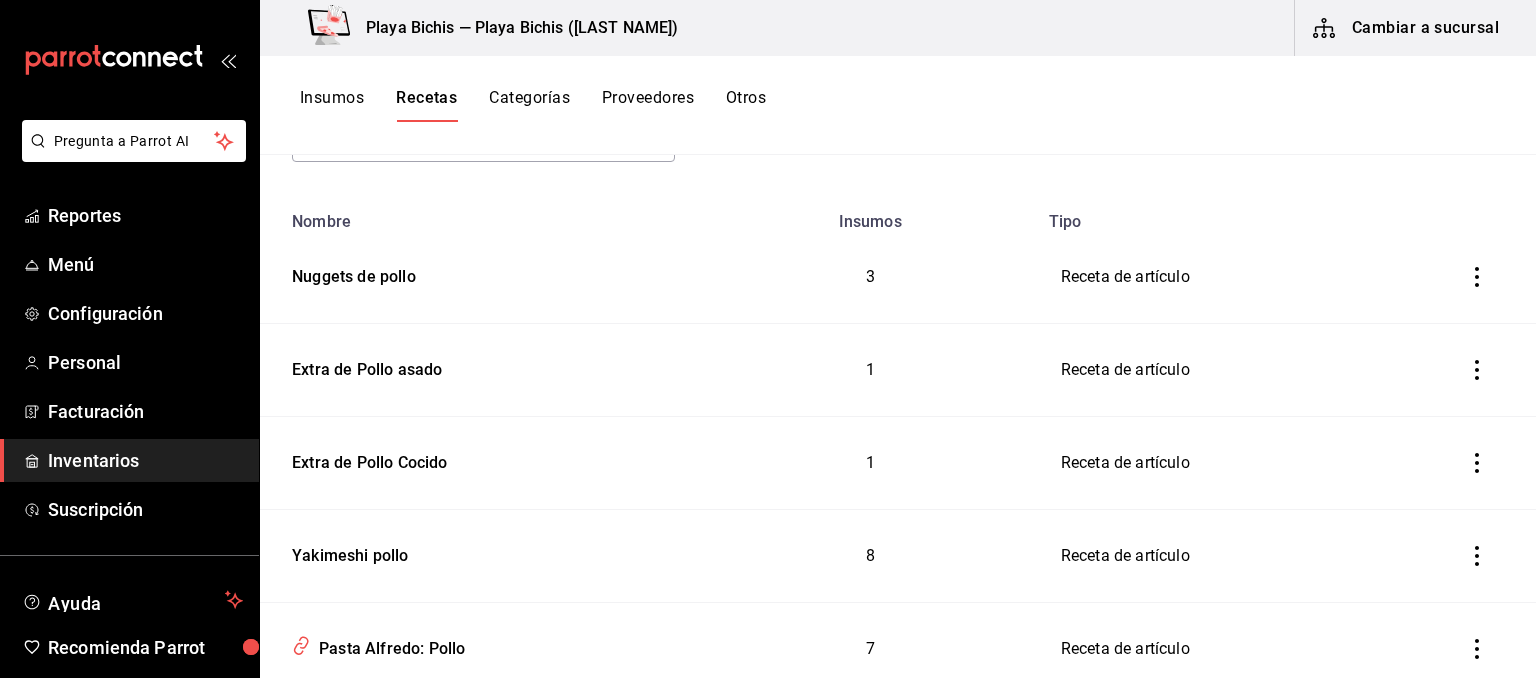 scroll, scrollTop: 0, scrollLeft: 0, axis: both 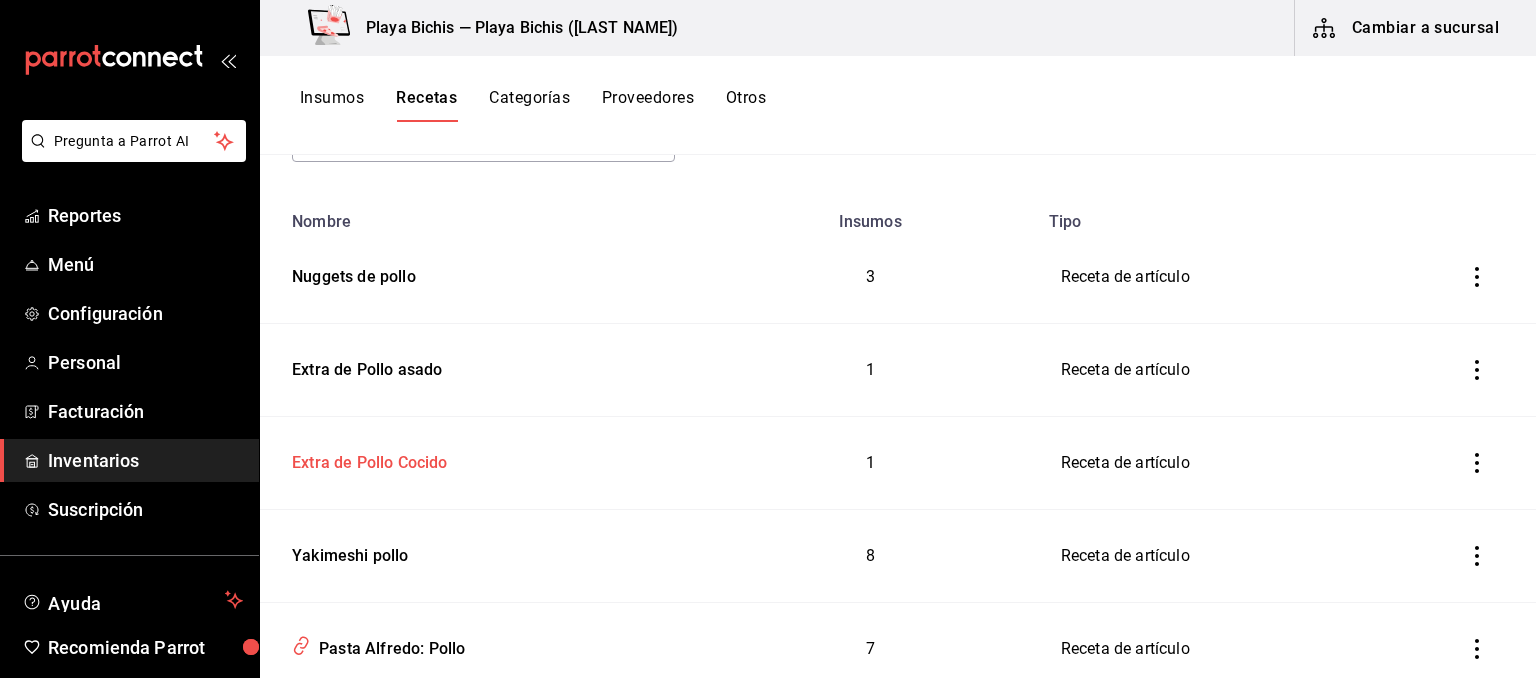 click on "Extra de Pollo Cocido" at bounding box center (366, 459) 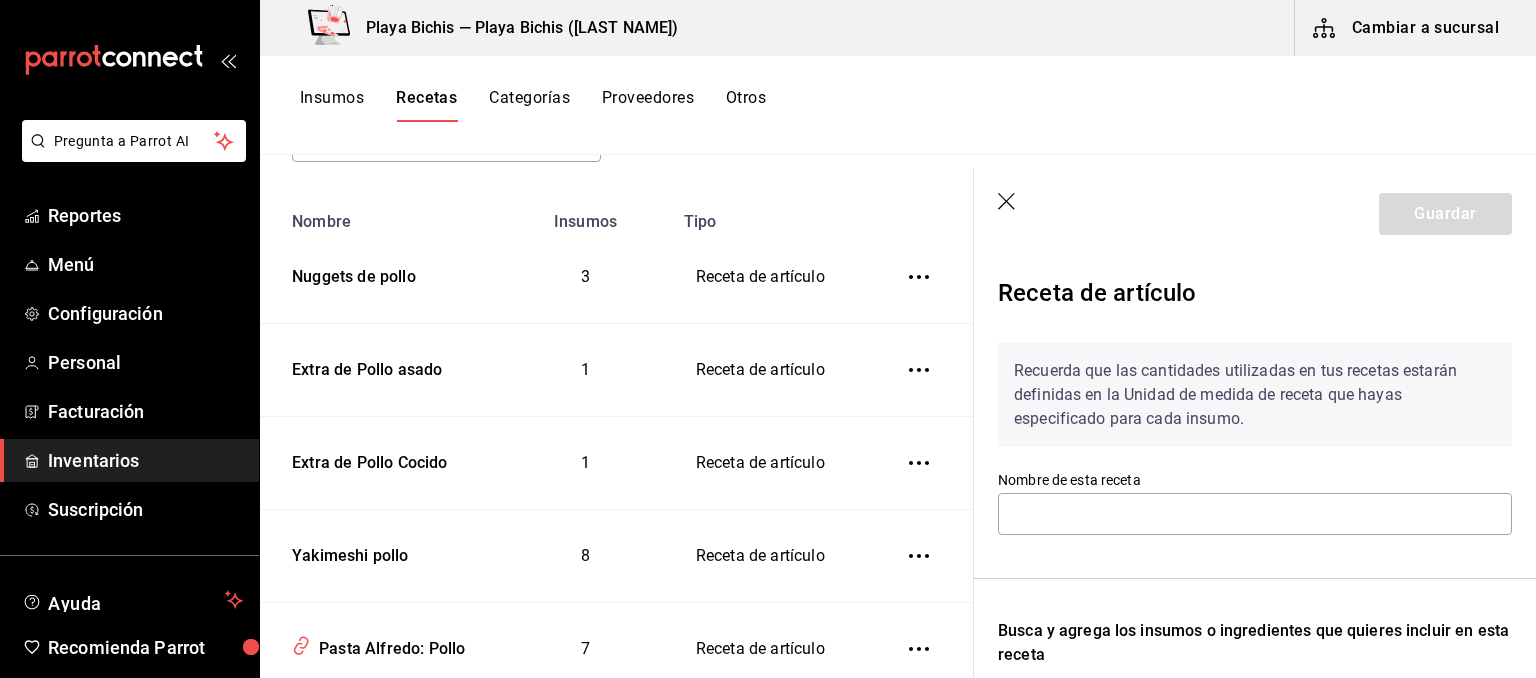 type on "Extra de Pollo Cocido" 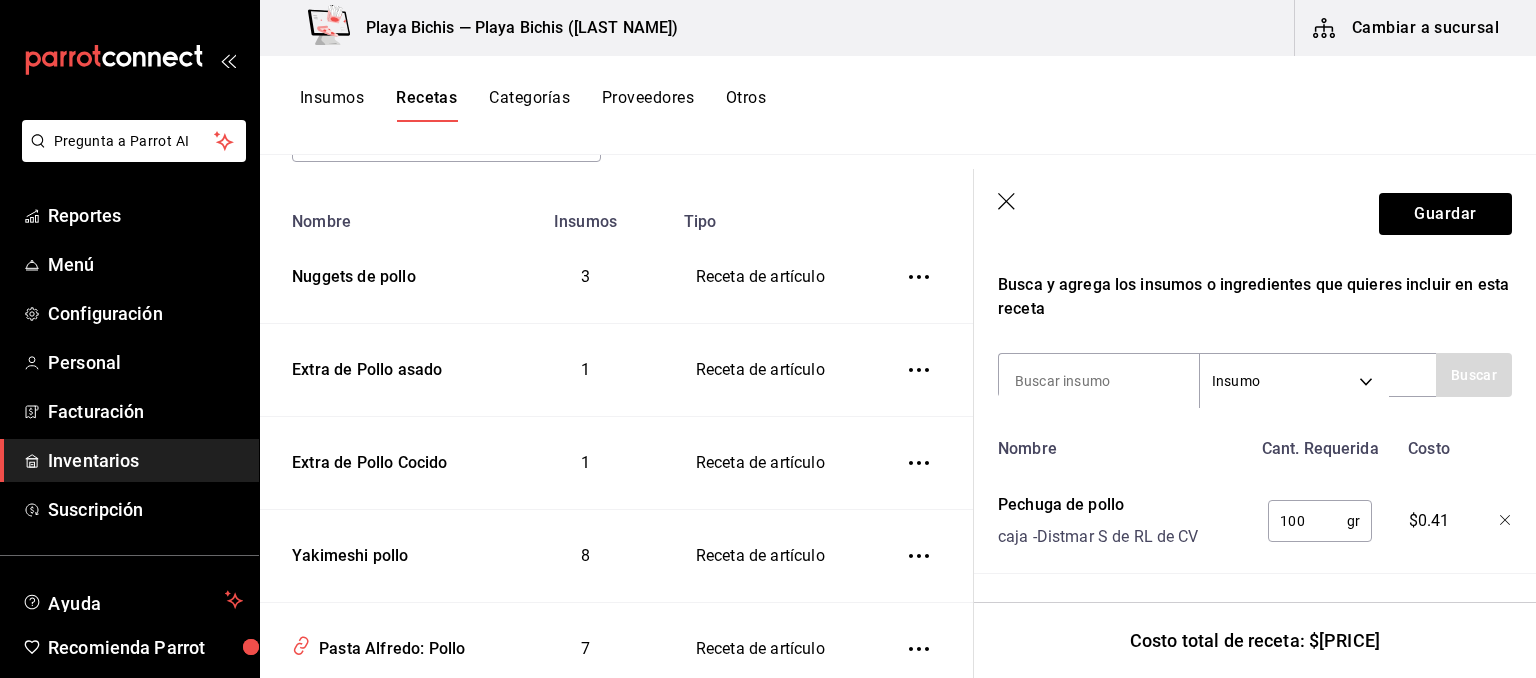 scroll, scrollTop: 0, scrollLeft: 0, axis: both 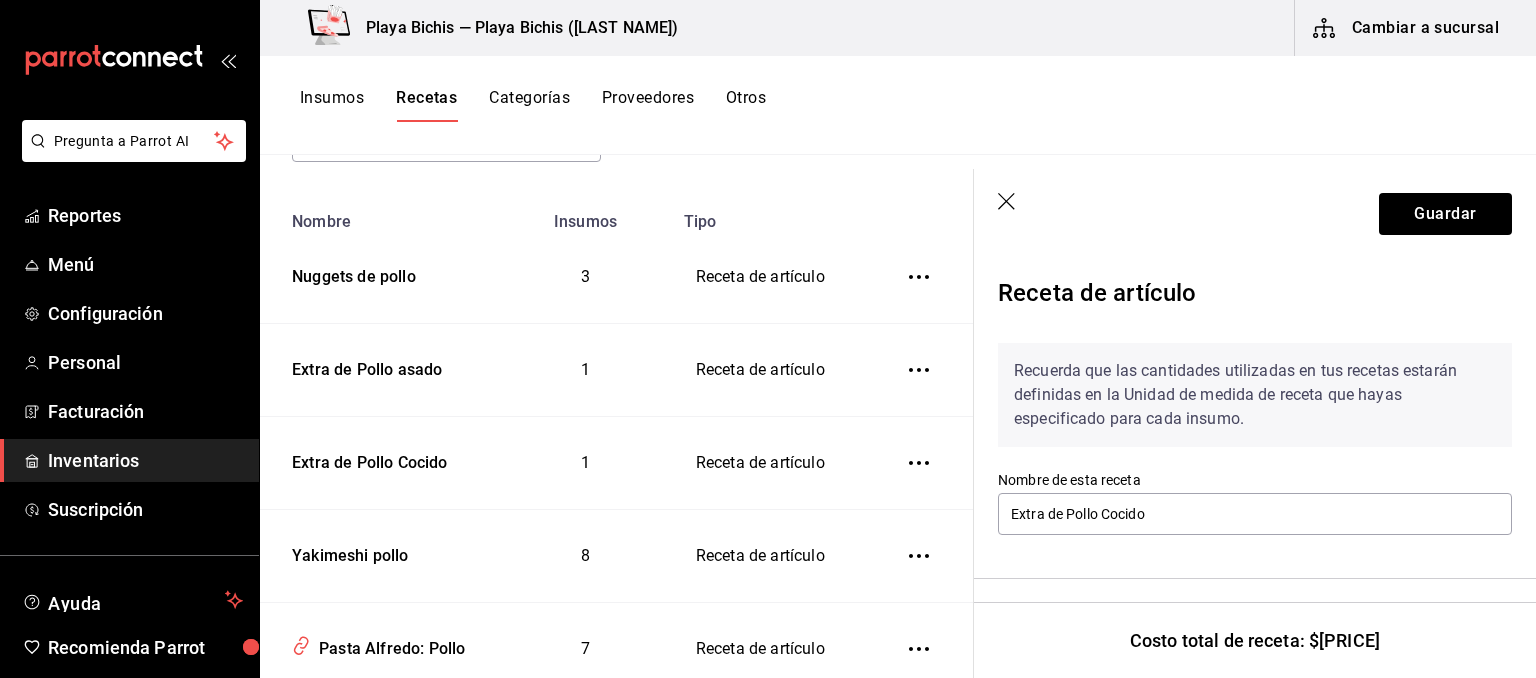 click 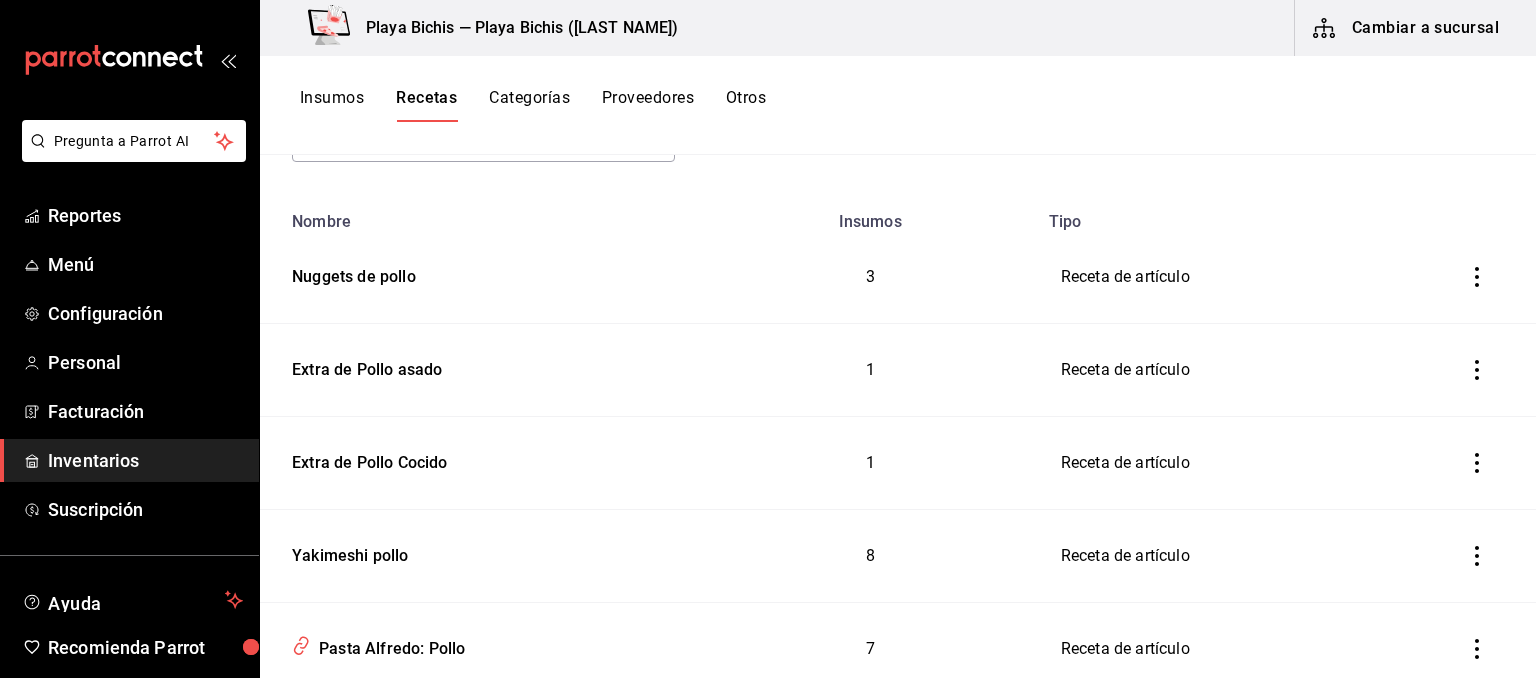 click 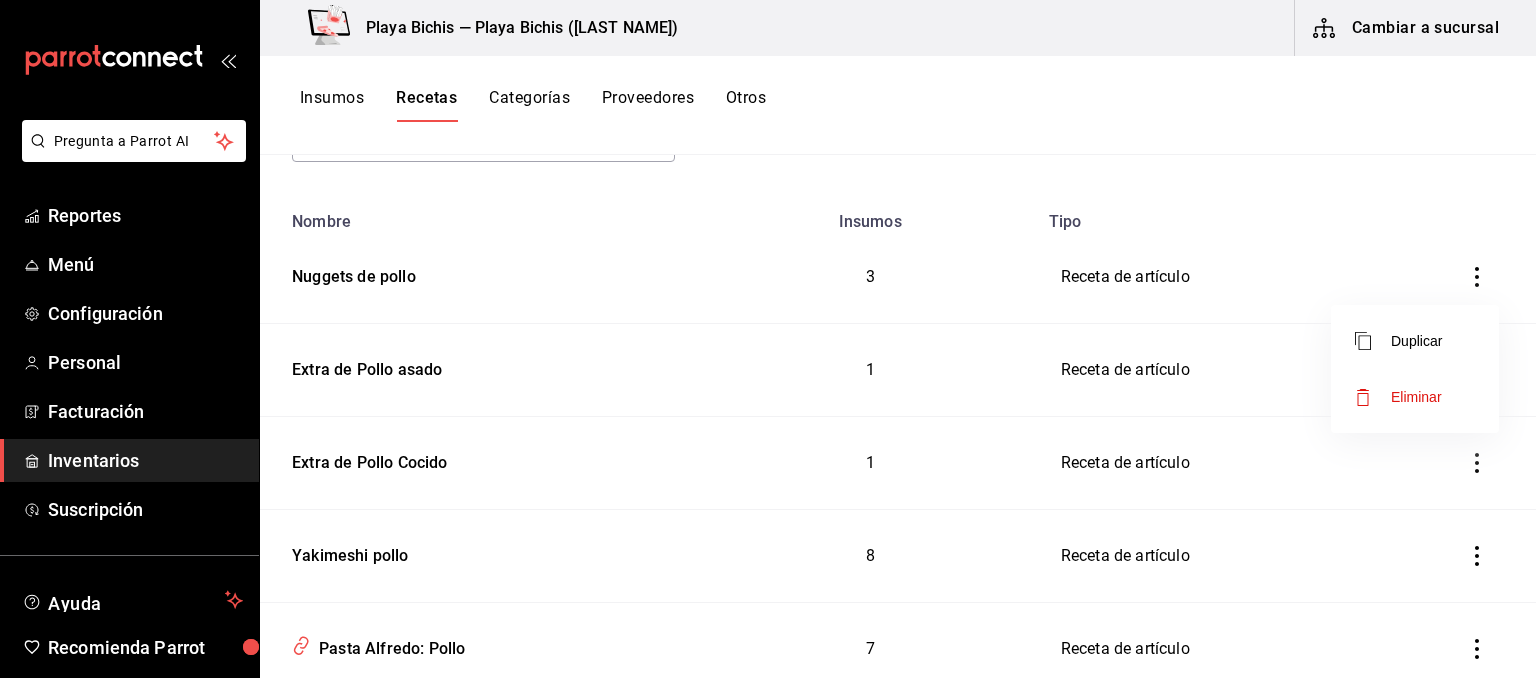 type 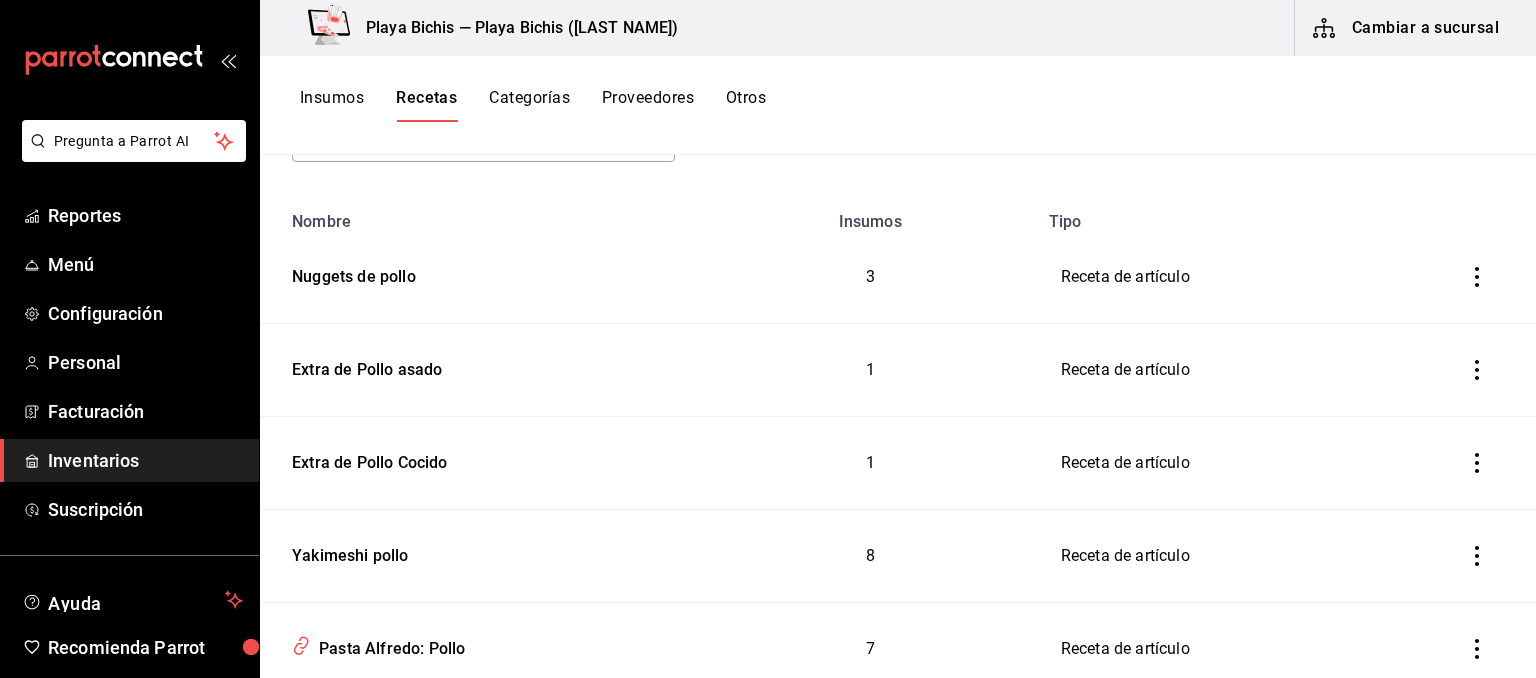 click 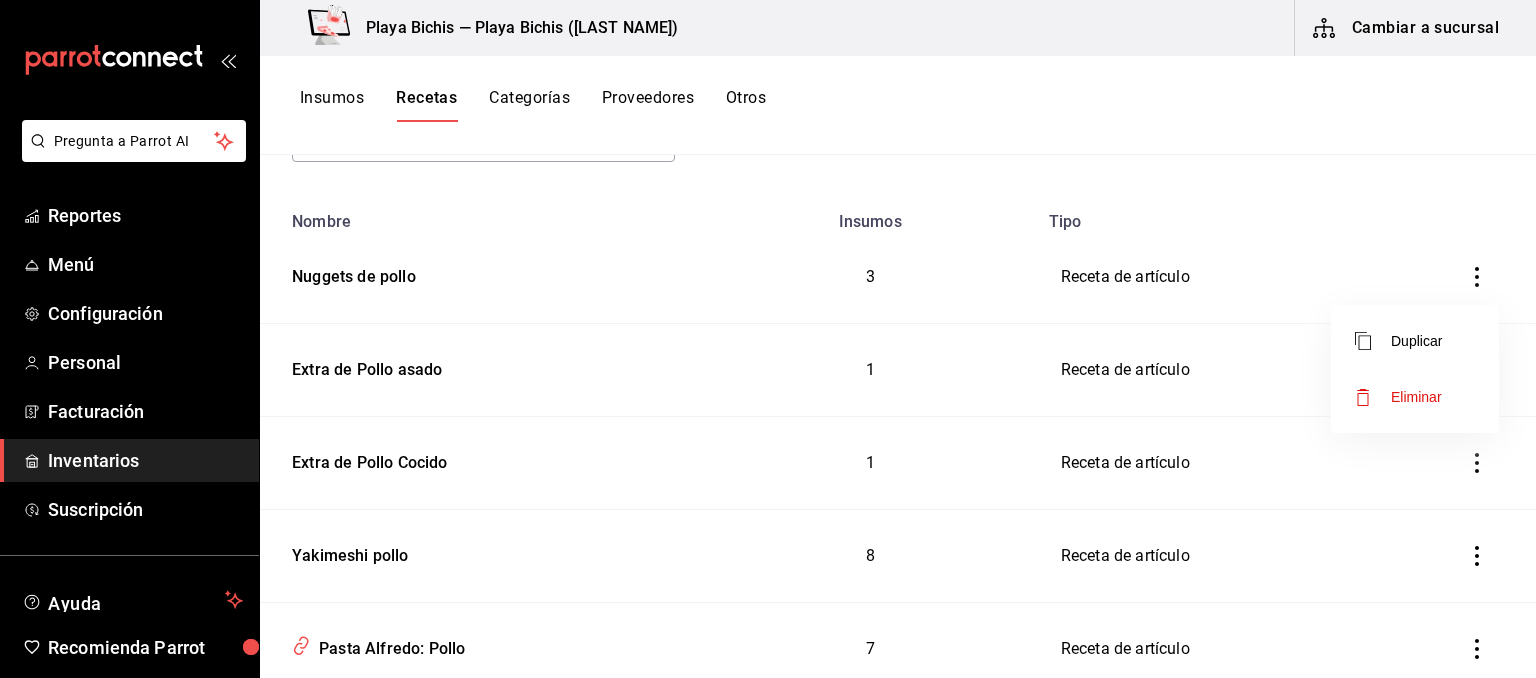 click on "Eliminar" at bounding box center [1416, 397] 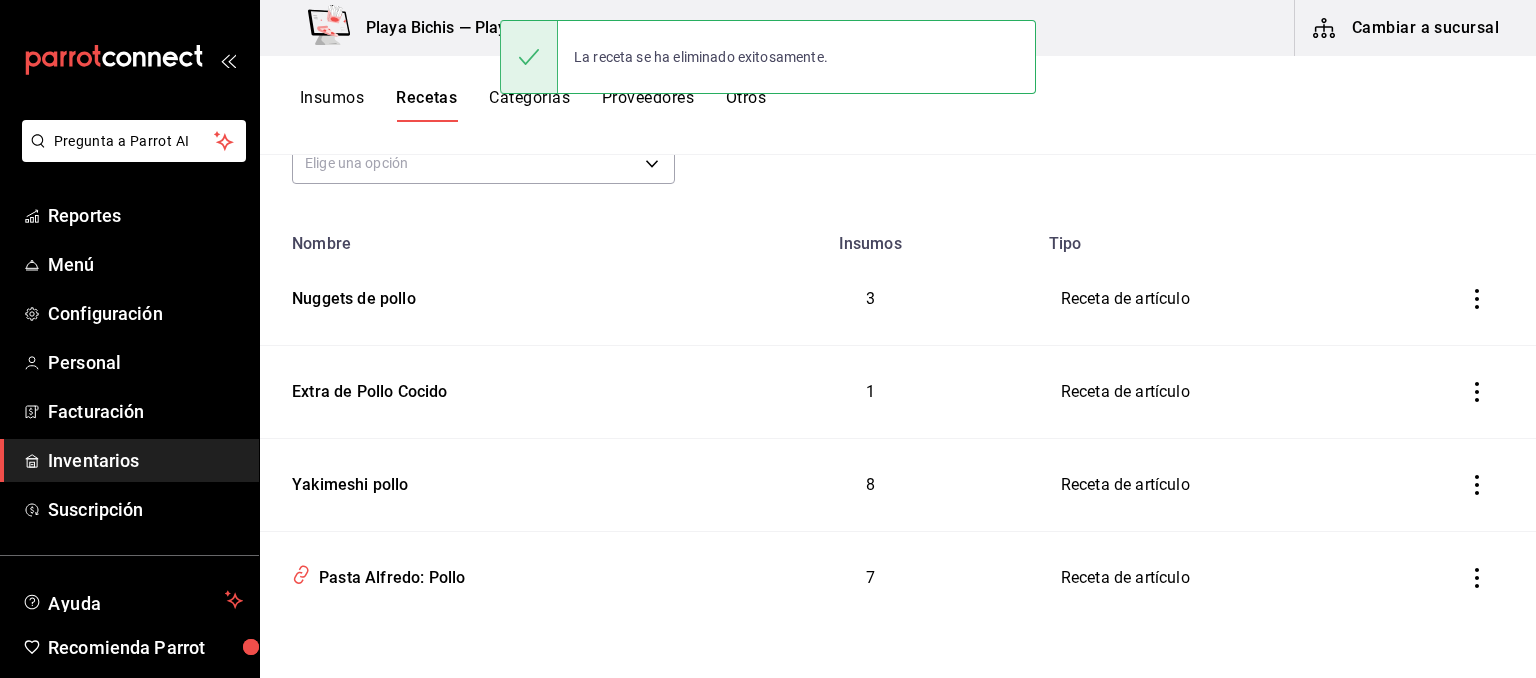 scroll, scrollTop: 179, scrollLeft: 0, axis: vertical 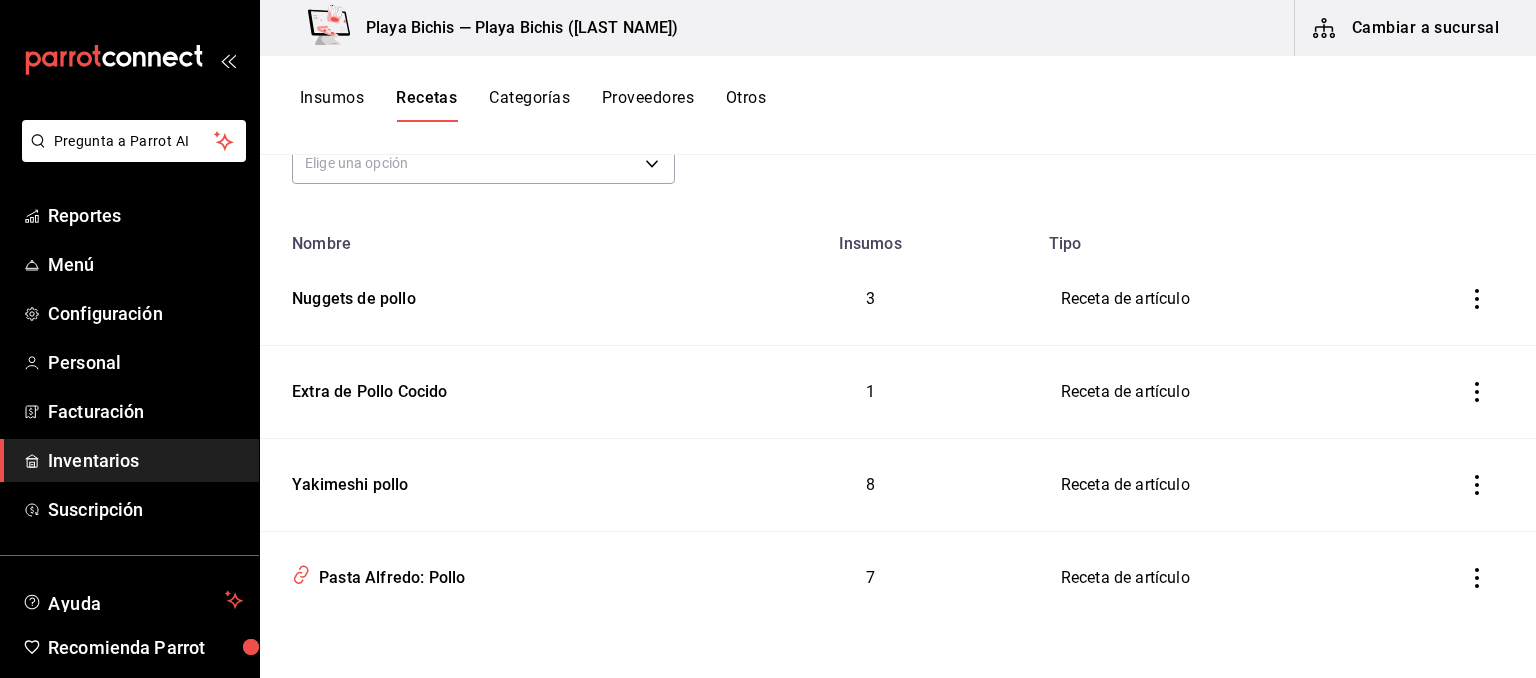 click 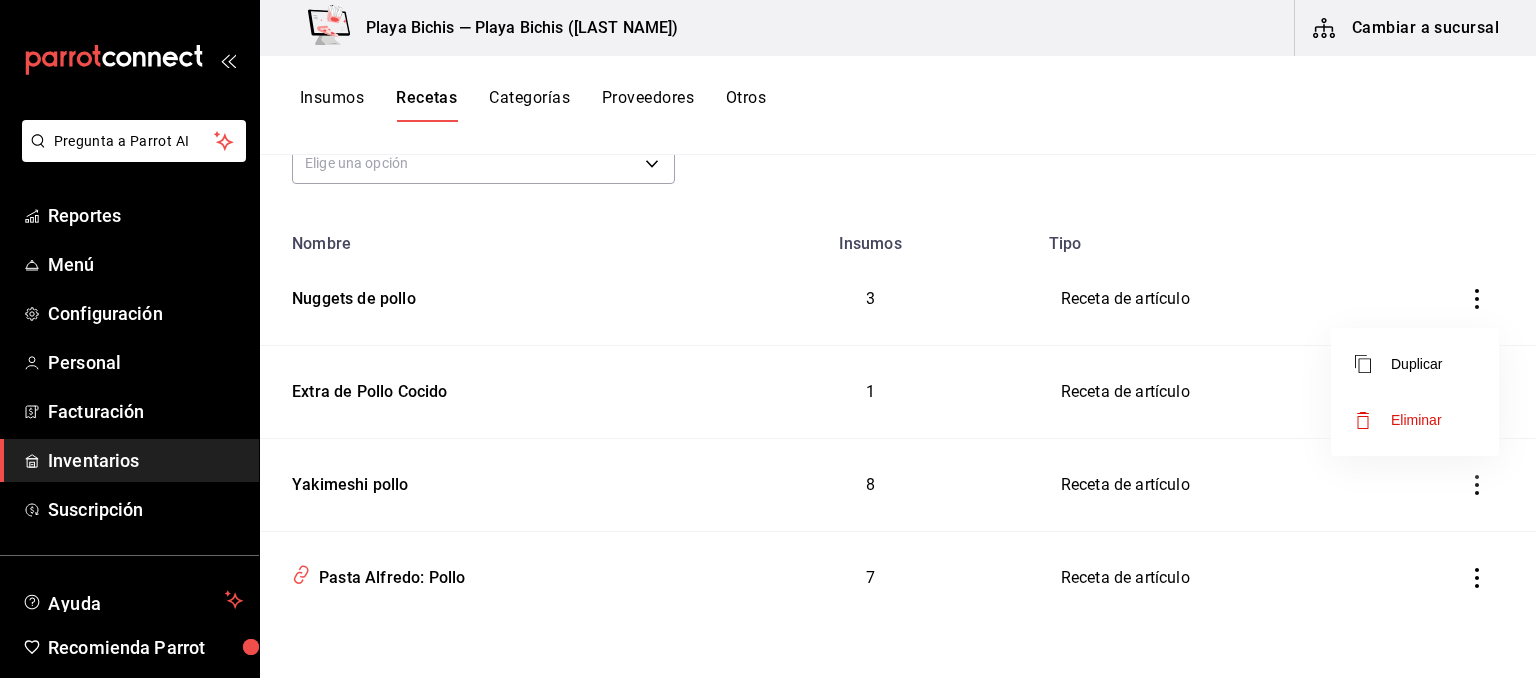 click at bounding box center [768, 339] 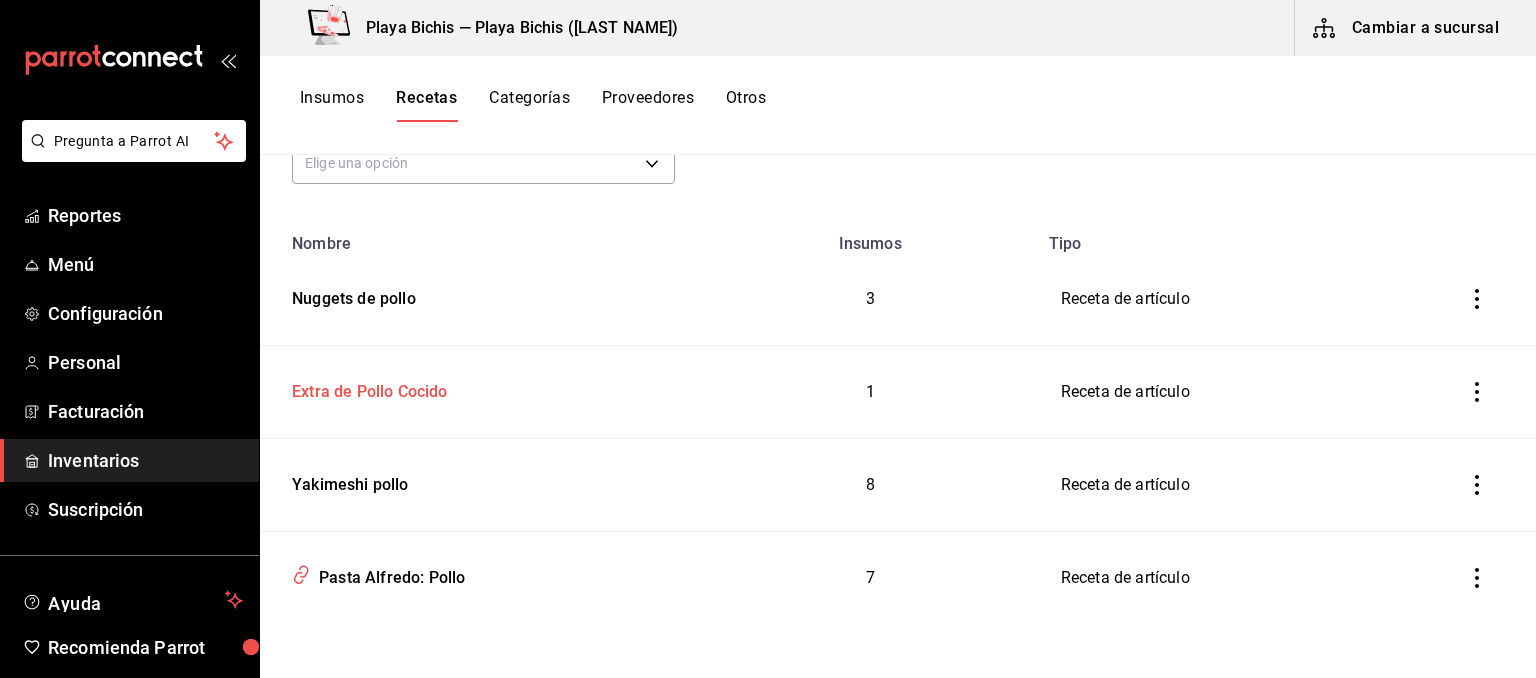 click on "Extra de Pollo Cocido" at bounding box center (366, 388) 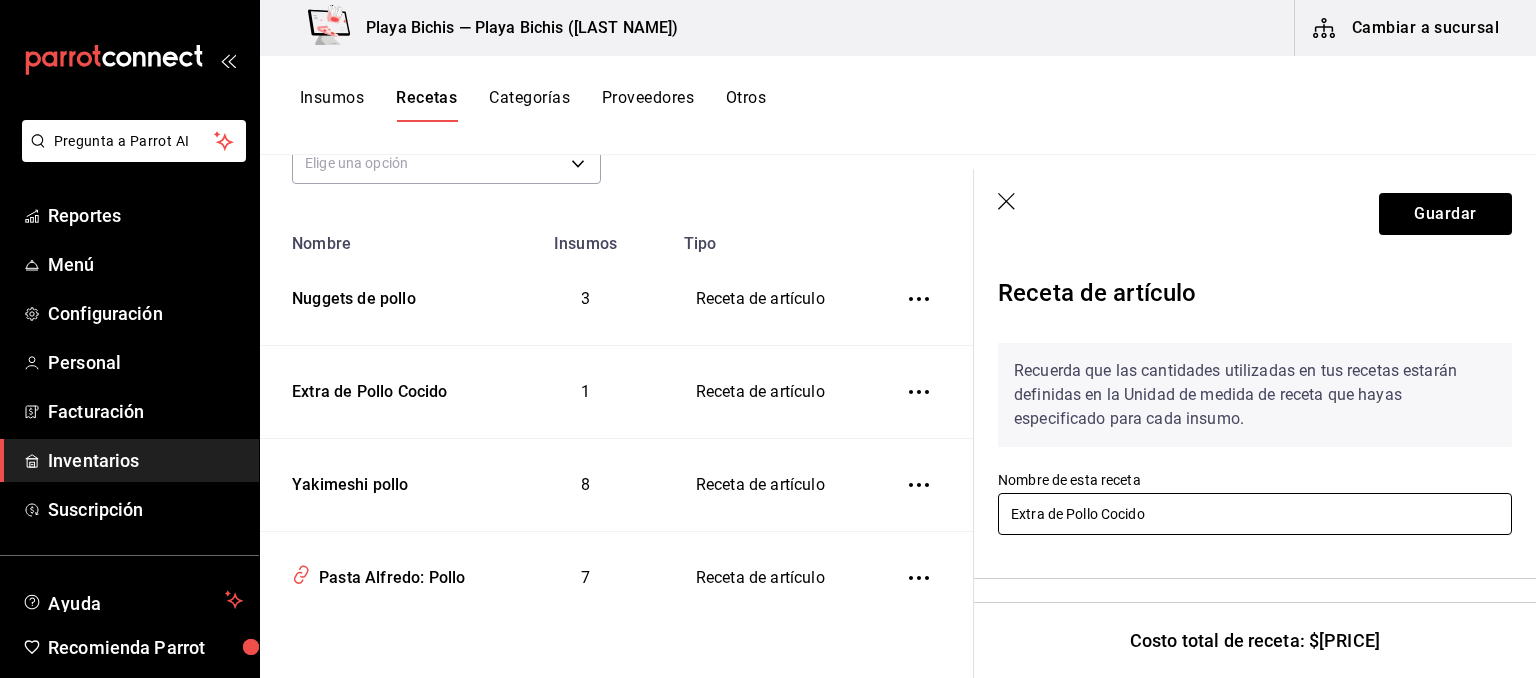 drag, startPoint x: 1097, startPoint y: 514, endPoint x: 1257, endPoint y: 515, distance: 160.00313 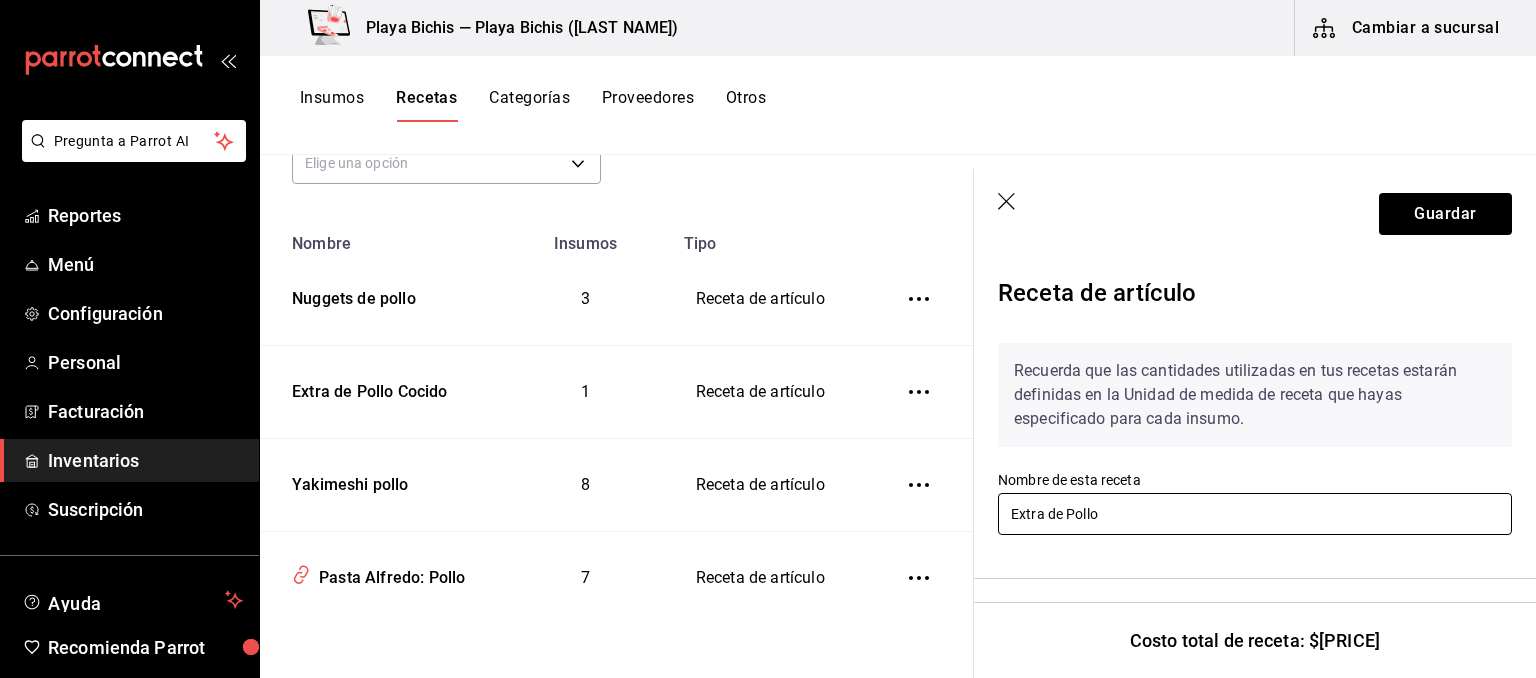 type on "Extra de Pollo" 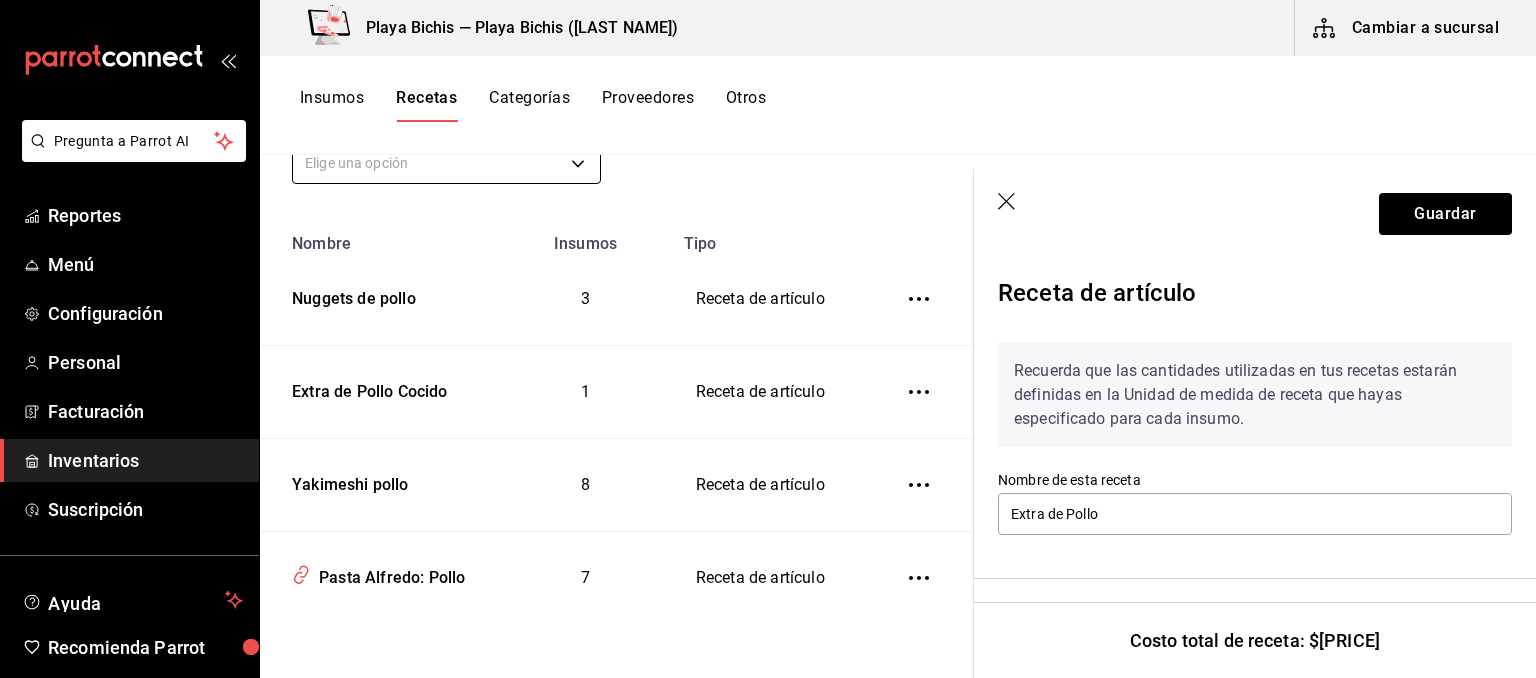 click on "Pregunta a Parrot AI Reportes   Menú   Configuración   Personal   Facturación   Inventarios   Suscripción   Ayuda Recomienda Parrot   [FIRST] [LAST]   Sugerir nueva función   Playa Bichis — Playa Bichis (Gomez Morin) Cambiar a sucursal Insumos Recetas Categorías Proveedores Otros Recetas ​ Pollo ​ Tipo de receta Elige una opción default Nombre Insumos Tipo Nuggets de pollo 3 Receta de artículo Extra de Pollo Cocido 1 Receta de artículo Yakimeshi pollo 8 Receta de artículo Pasta Alfredo: Pollo 7 Receta de artículo Guardar Receta de artículo  Recuerda que las cantidades utilizadas en tus recetas estarán definidas en la Unidad de medida de receta que hayas especificado para cada insumo. Nombre de esta receta Extra de Pollo Busca y agrega los insumos o ingredientes que quieres incluir en esta receta Insumo SUPPLY Buscar Nombre Cant. Requerida Costo Pechuga de pollo caja -  [COMPANY NAME] 100 gr ​ $[PRICE] Costo total de receta: $[PRICE] GANA 1 MES GRATIS EN TU SUSCRIPCIÓN AQUÍ Reportes" at bounding box center [768, 332] 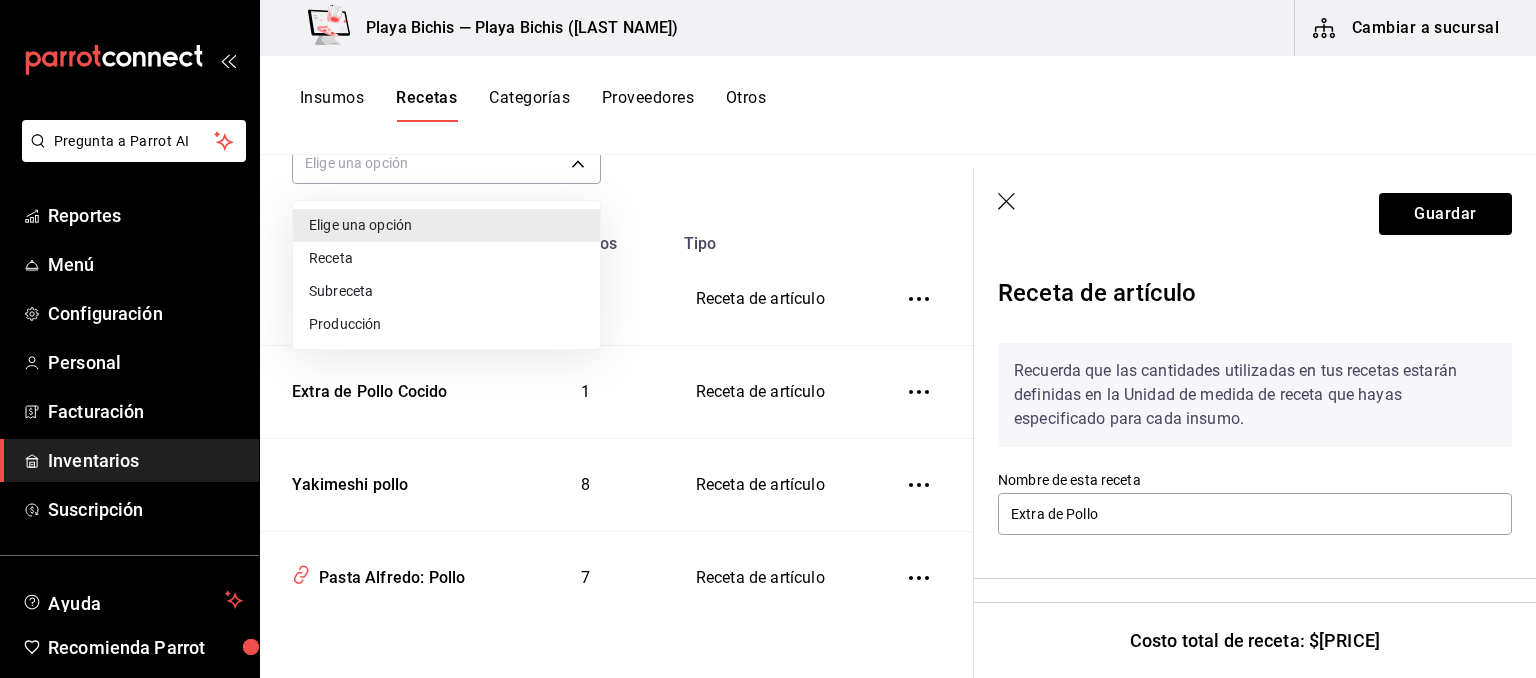 click at bounding box center [768, 339] 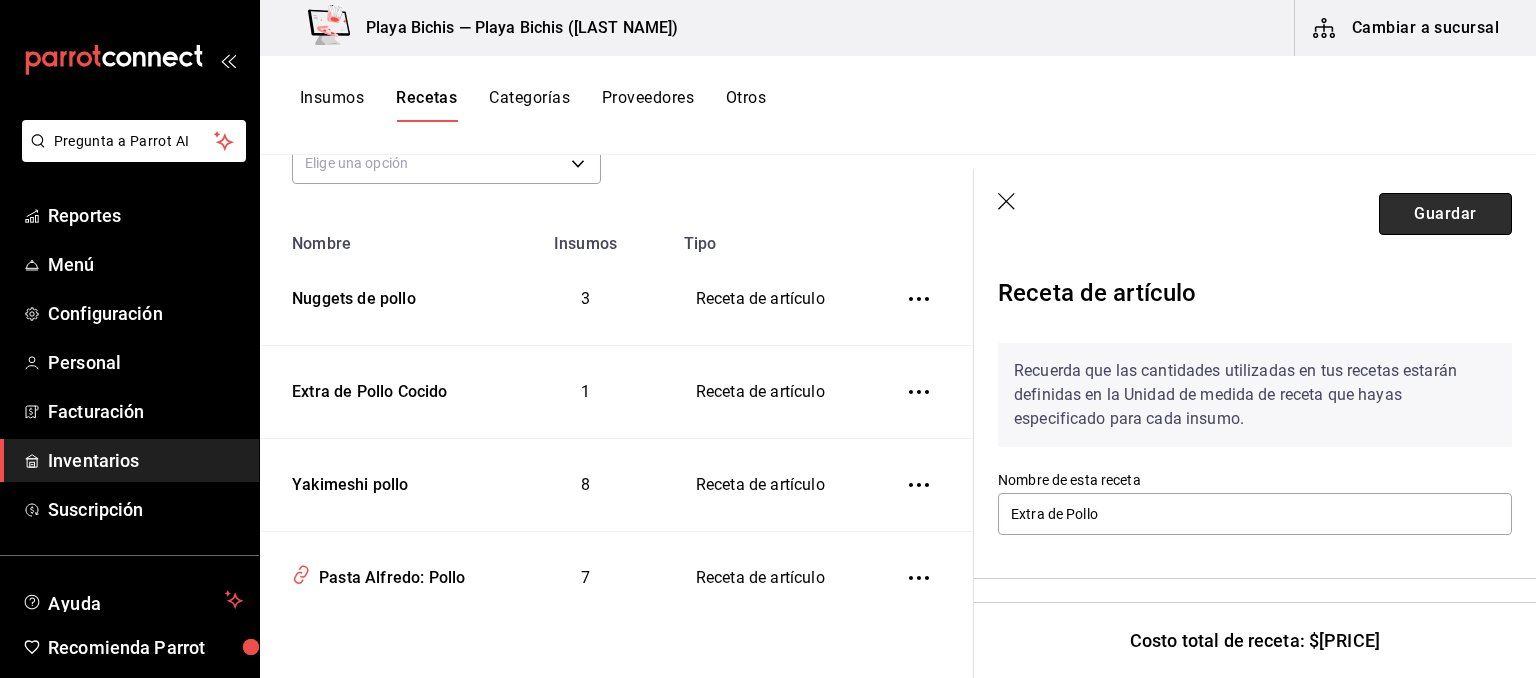 click on "Guardar" at bounding box center (1445, 214) 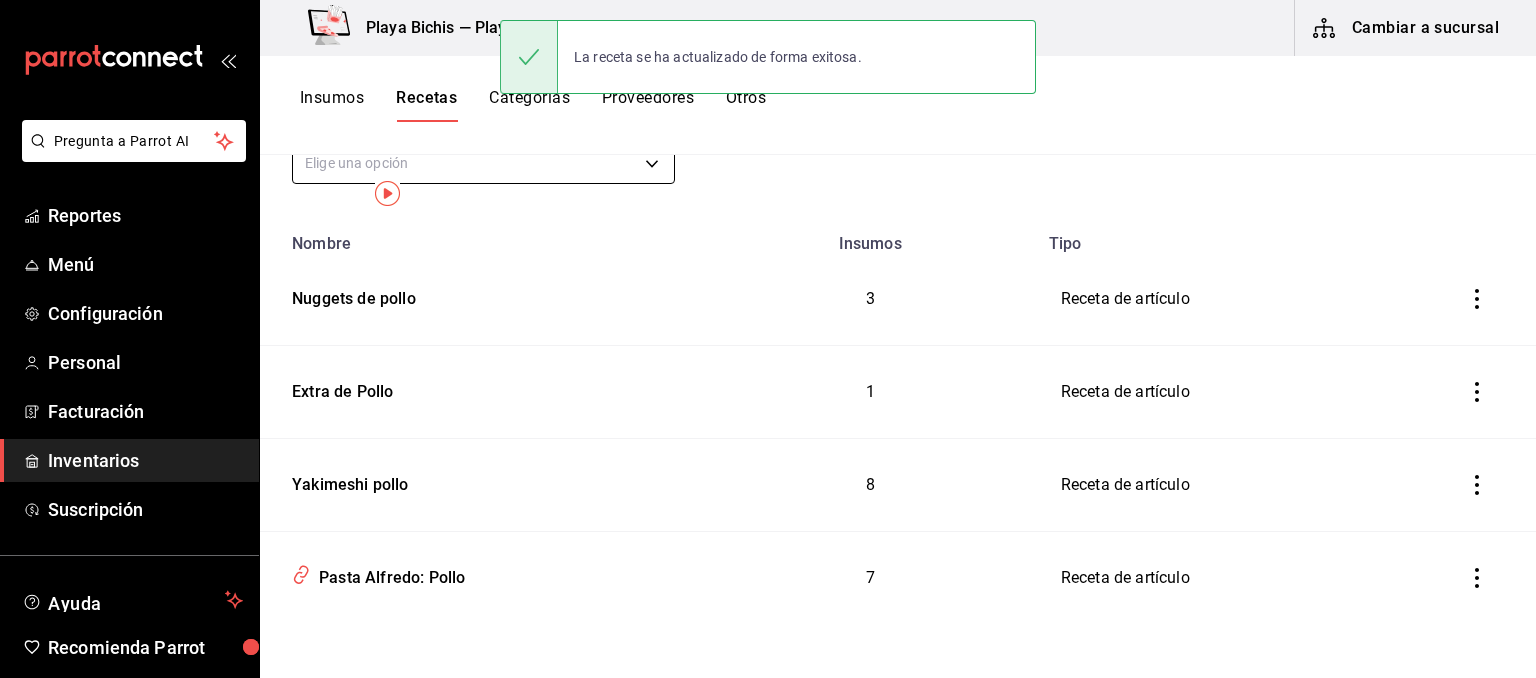scroll, scrollTop: 0, scrollLeft: 0, axis: both 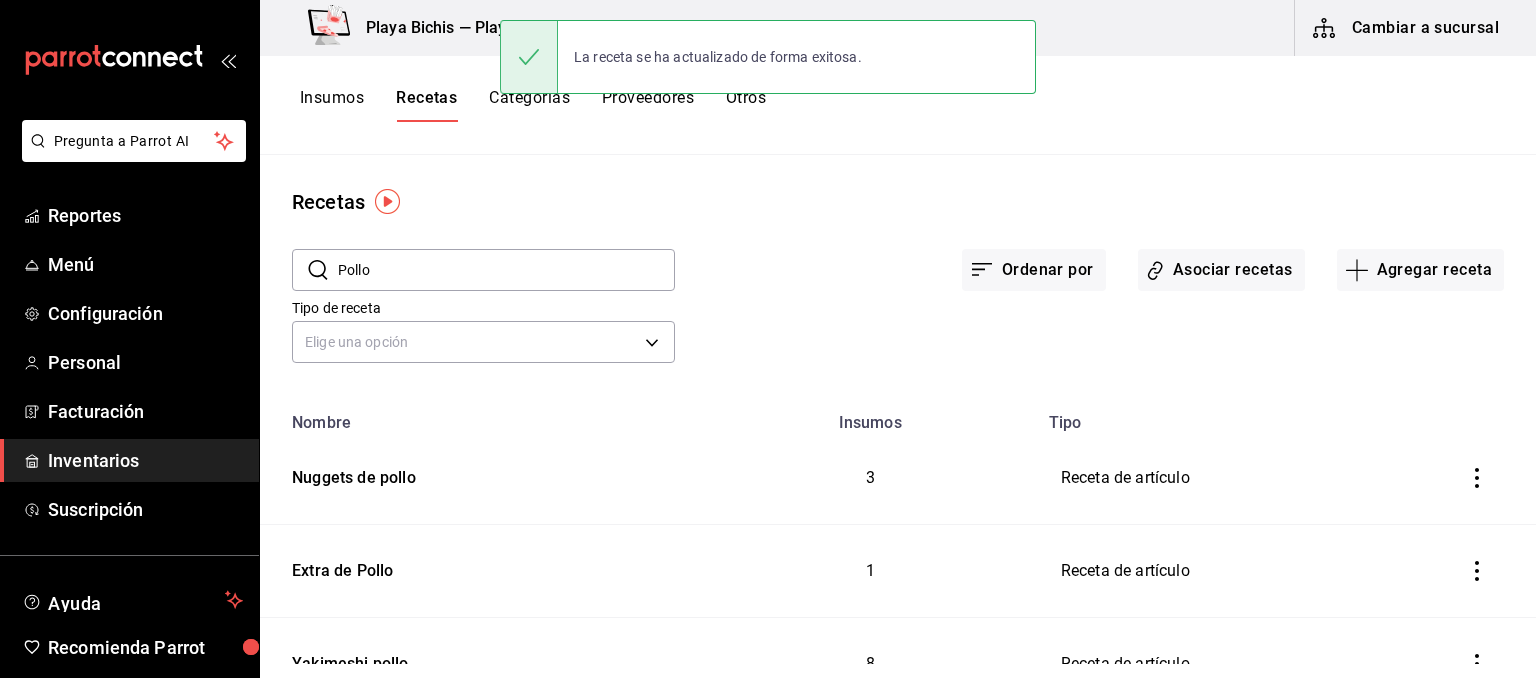 drag, startPoint x: 402, startPoint y: 265, endPoint x: 144, endPoint y: 245, distance: 258.77405 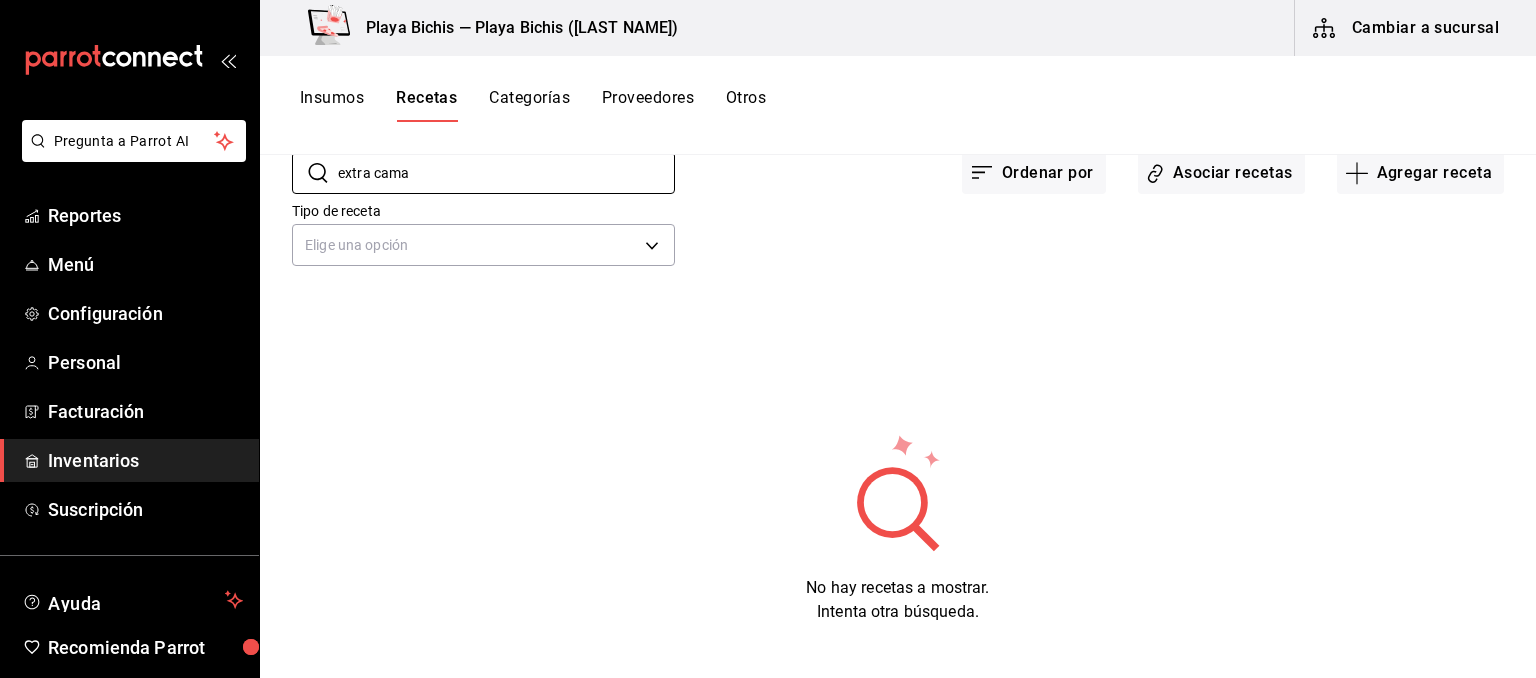 scroll, scrollTop: 0, scrollLeft: 0, axis: both 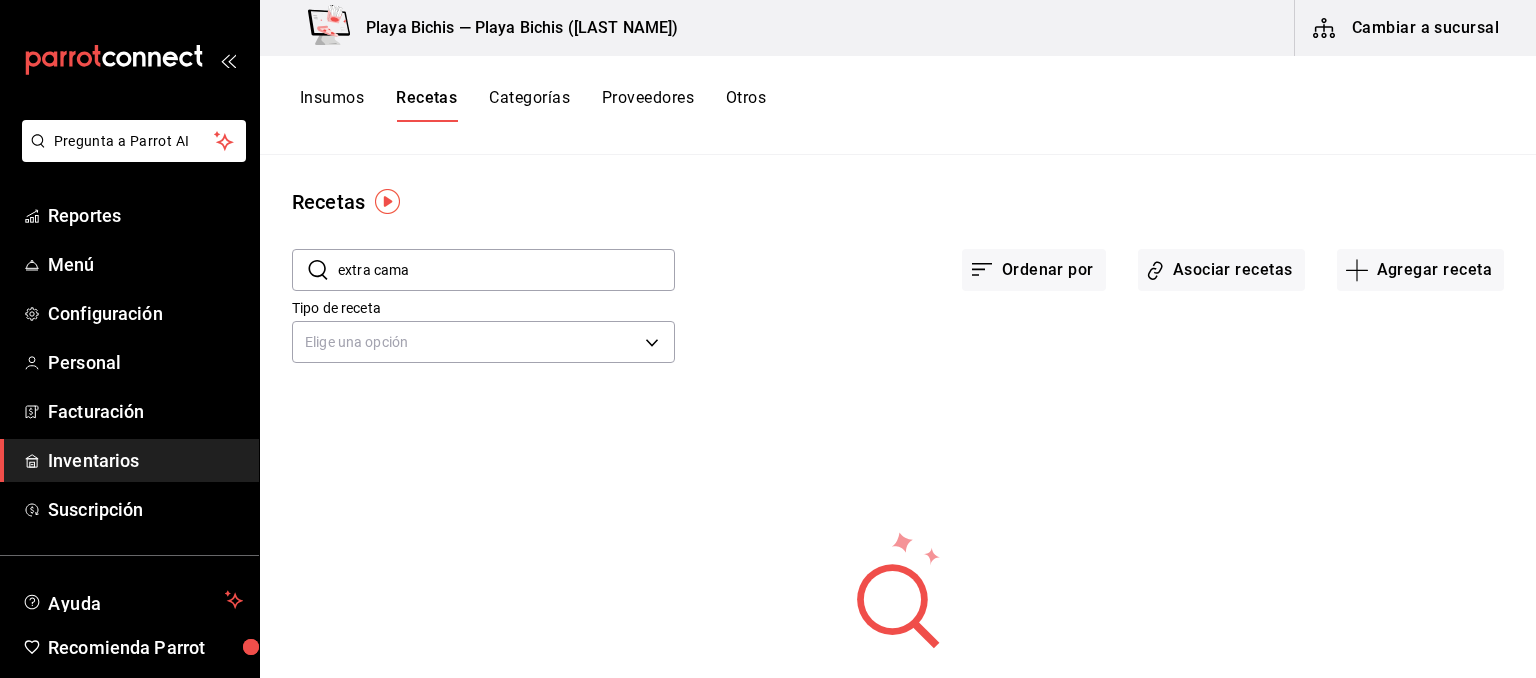 drag, startPoint x: 424, startPoint y: 268, endPoint x: 480, endPoint y: 270, distance: 56.0357 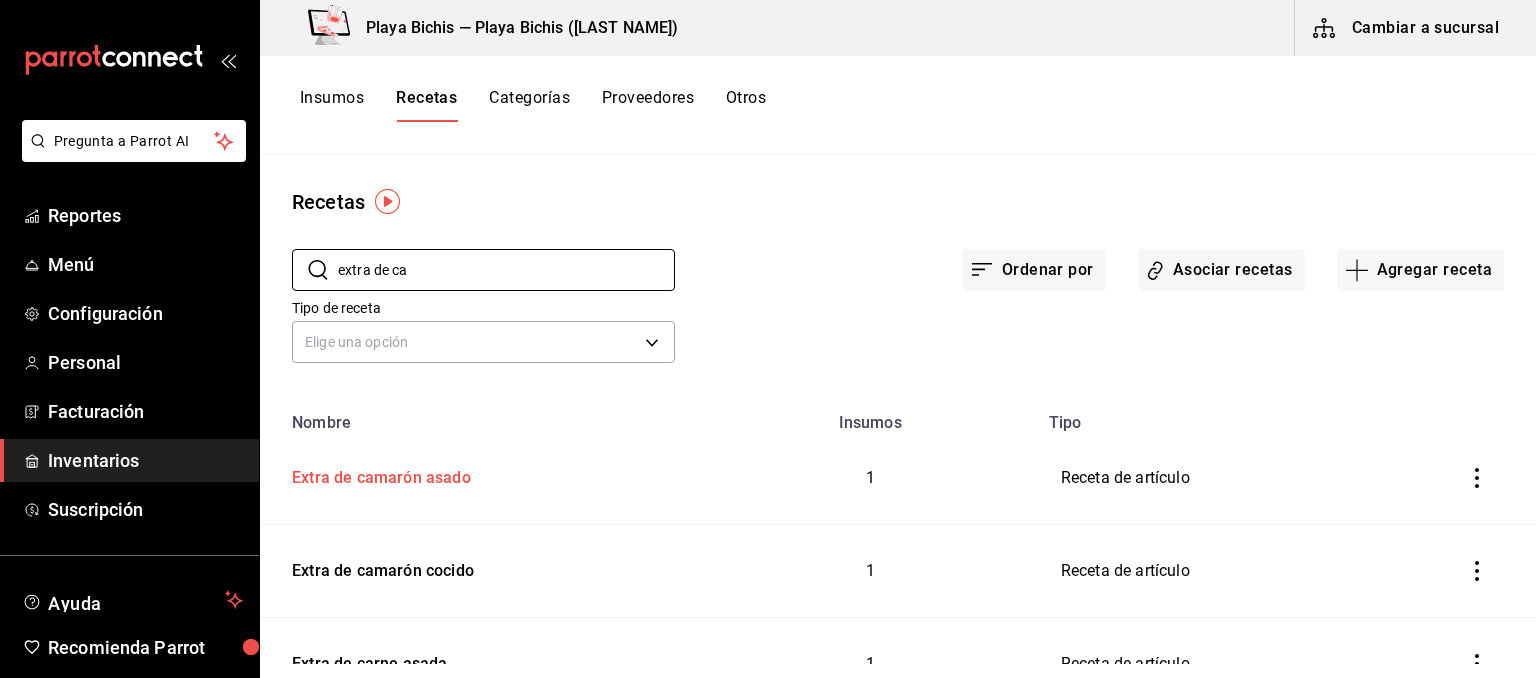 type on "extra de ca" 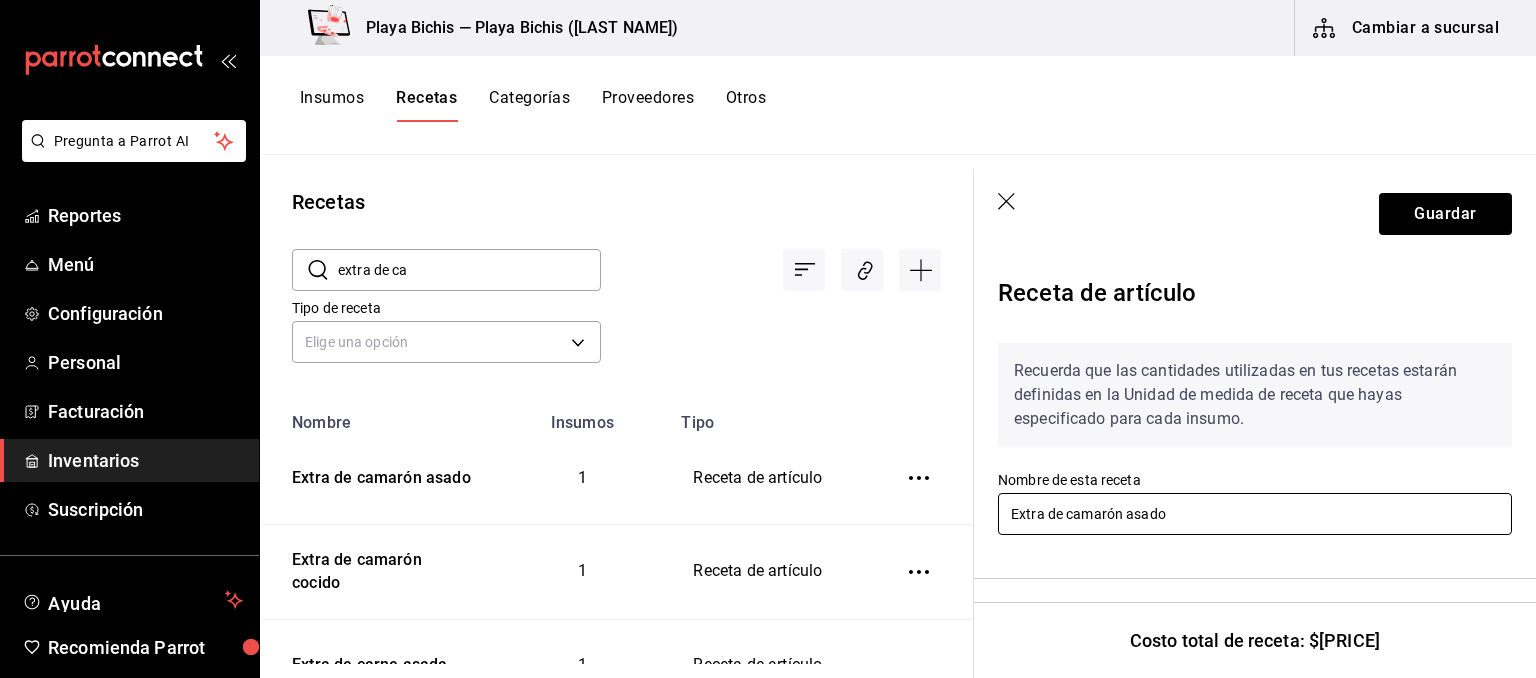 drag, startPoint x: 981, startPoint y: 515, endPoint x: 922, endPoint y: 519, distance: 59.135437 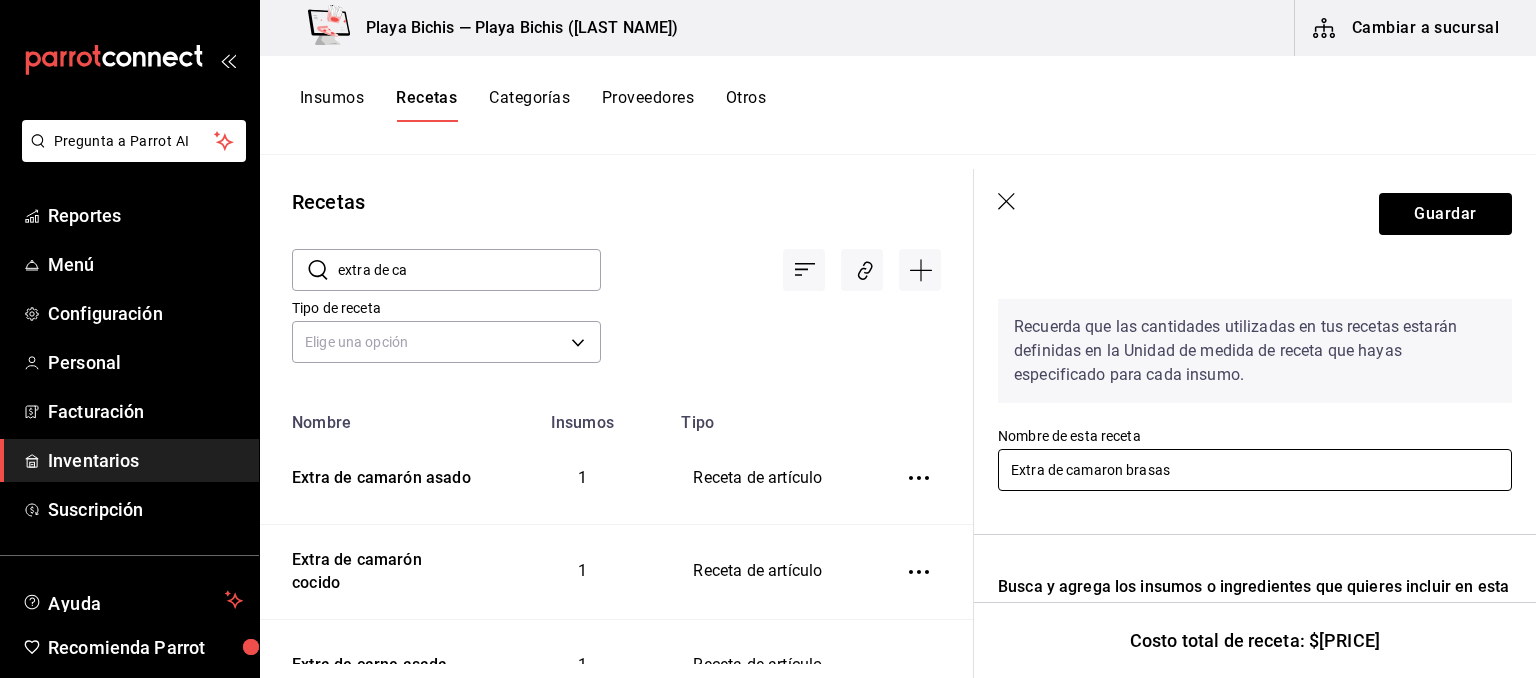 scroll, scrollTop: 0, scrollLeft: 0, axis: both 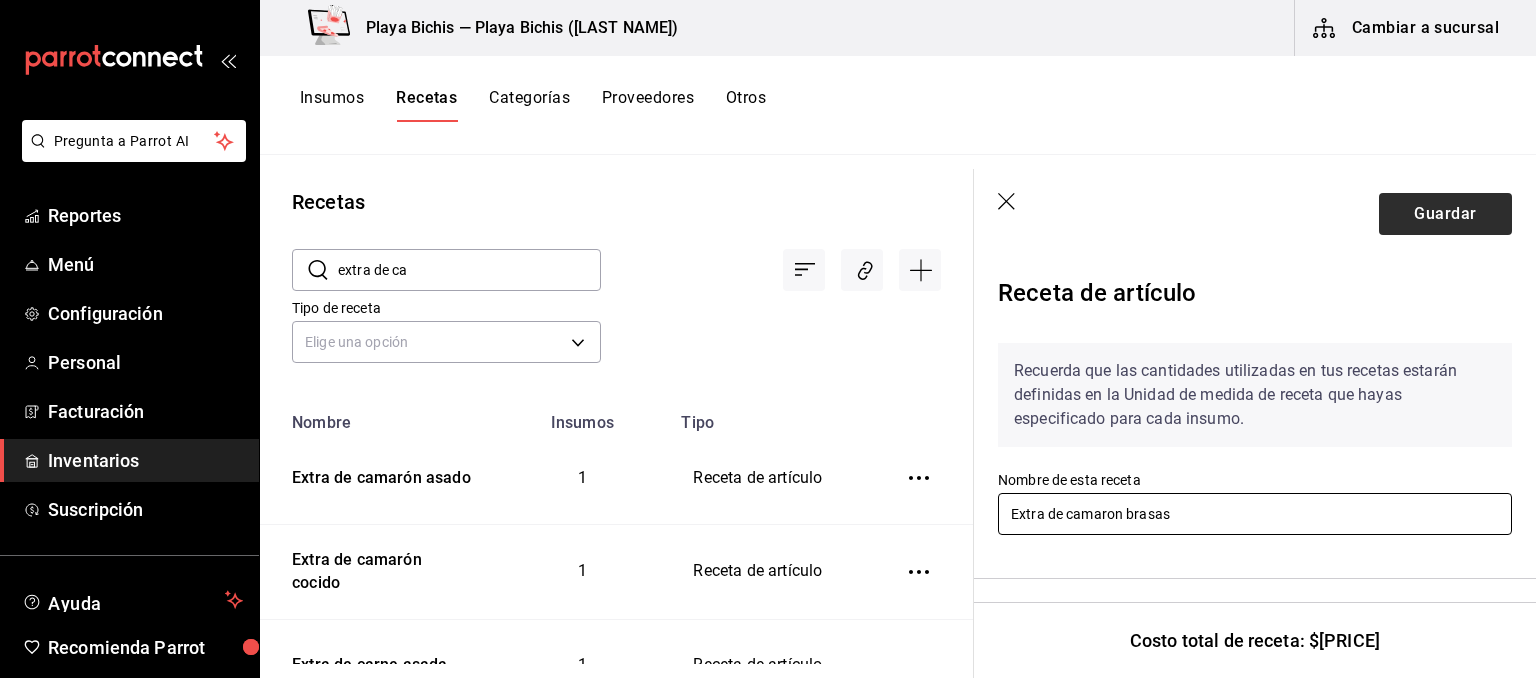 type on "Extra de camaron brasas" 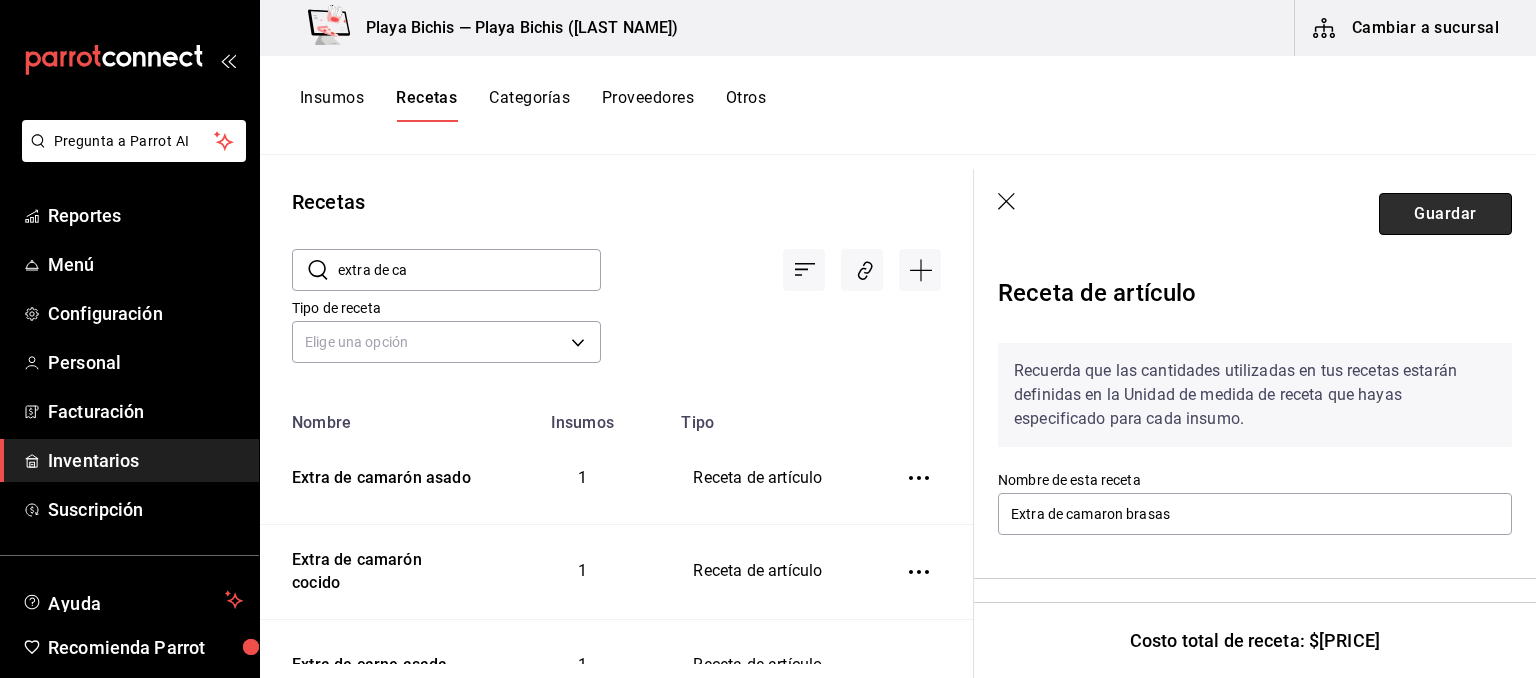 click on "Guardar" at bounding box center [1445, 214] 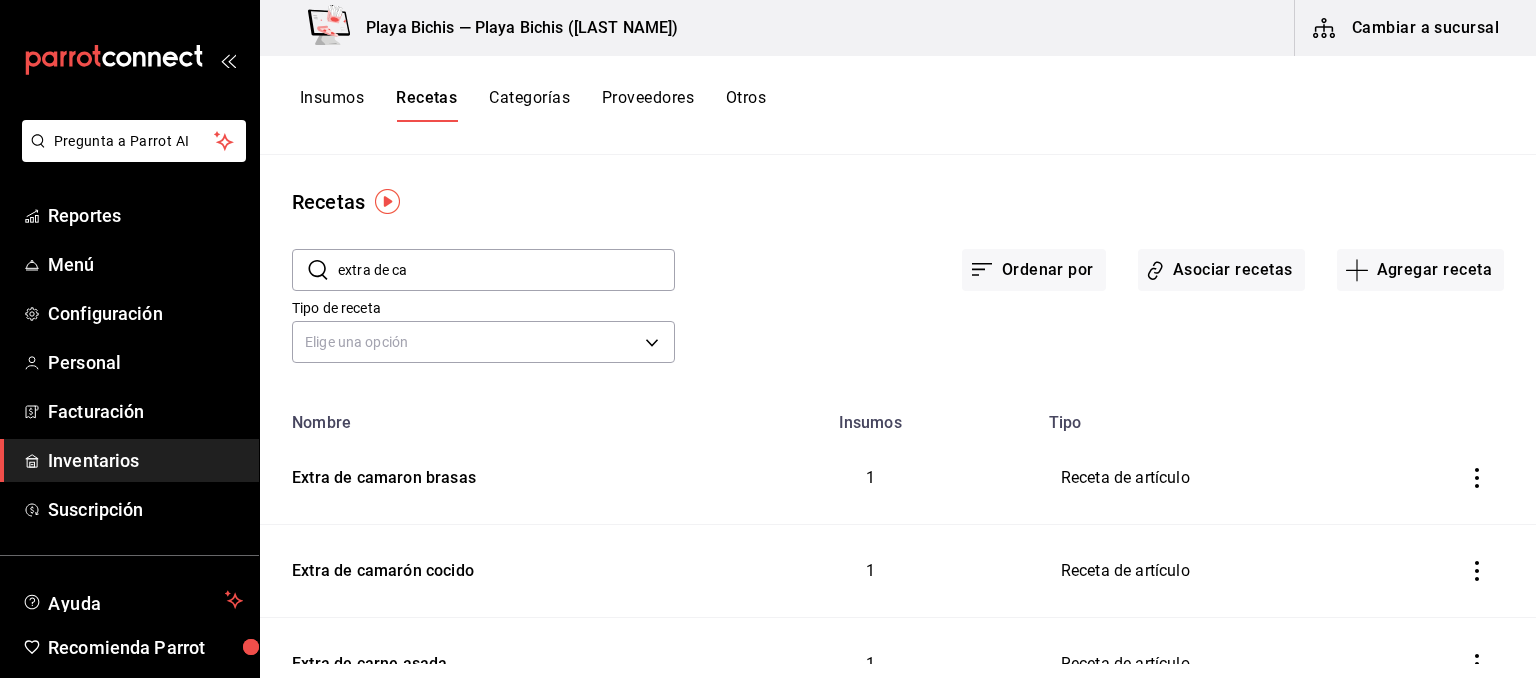 click on "extra de ca" at bounding box center [506, 270] 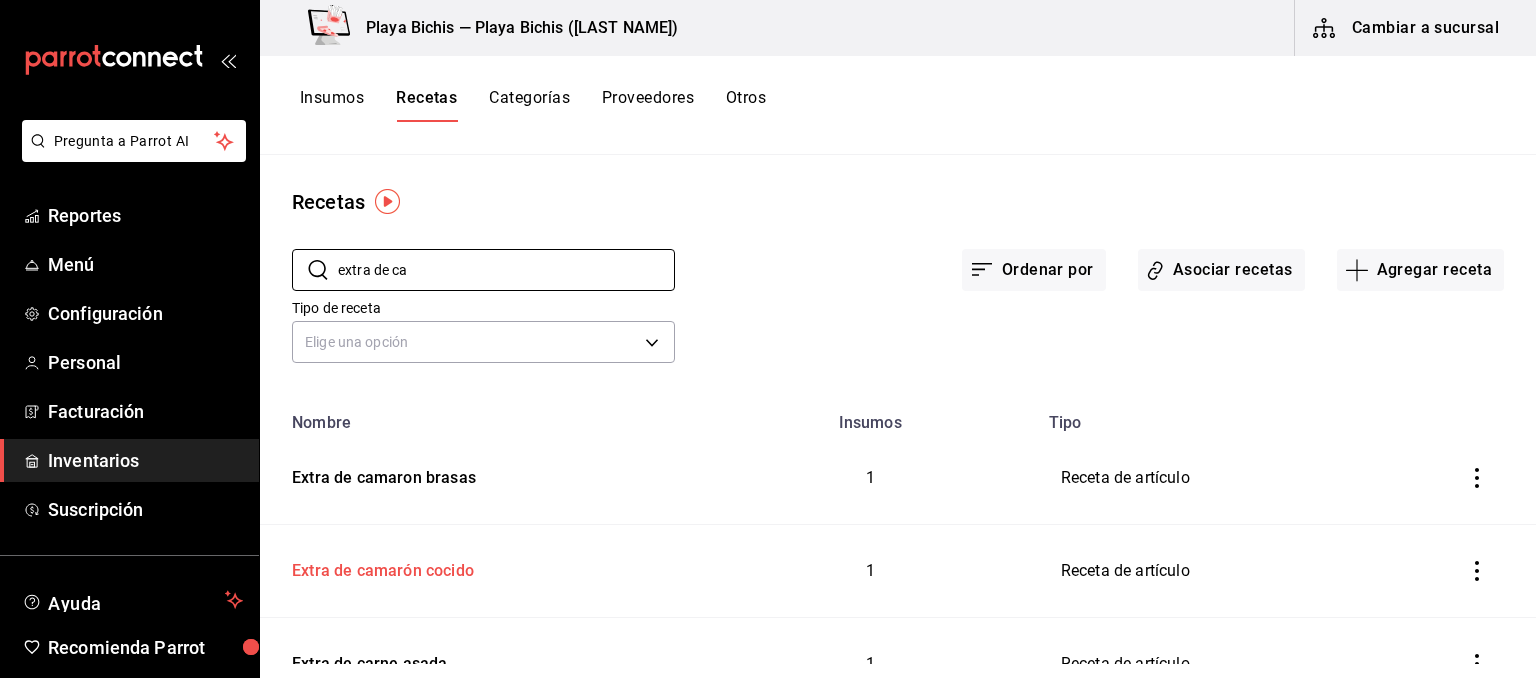 drag, startPoint x: 448, startPoint y: 574, endPoint x: 616, endPoint y: 539, distance: 171.60712 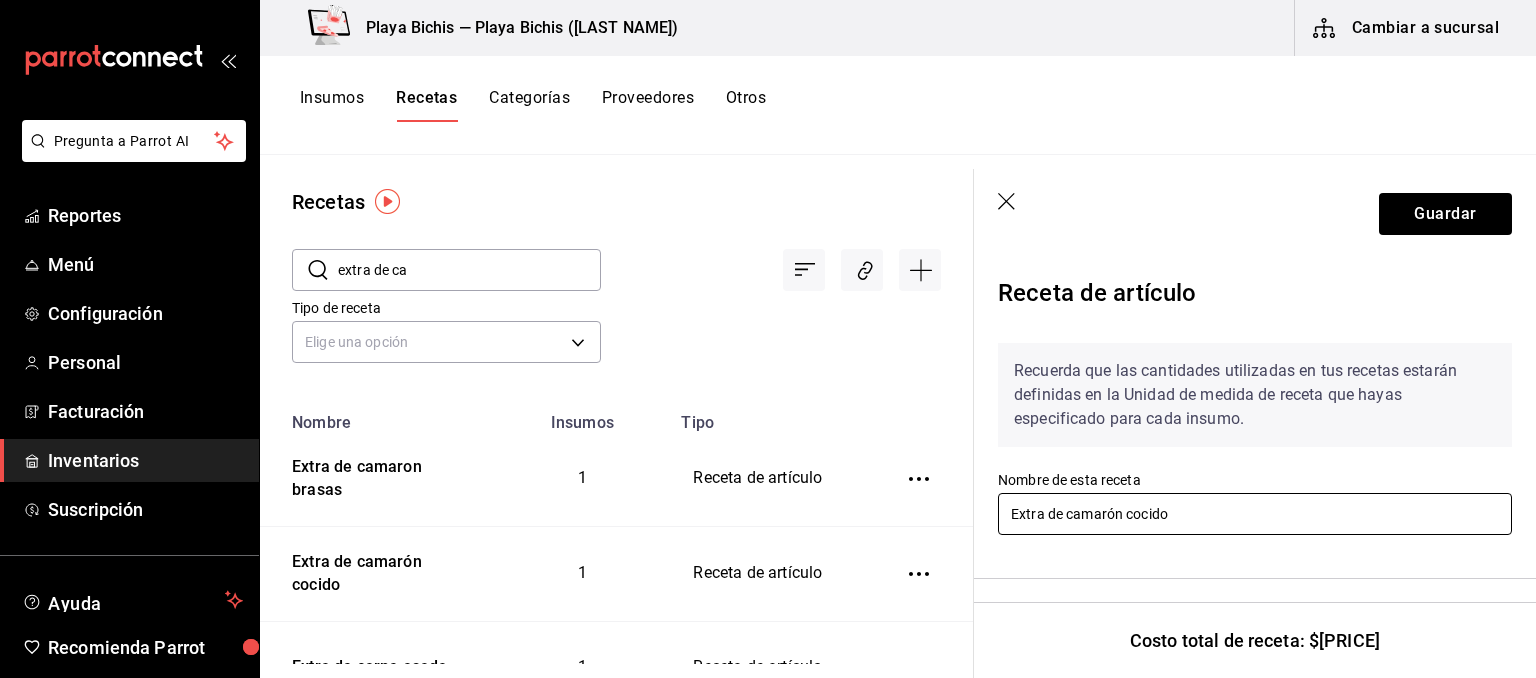 click on "Extra de camarón cocido" at bounding box center [1255, 514] 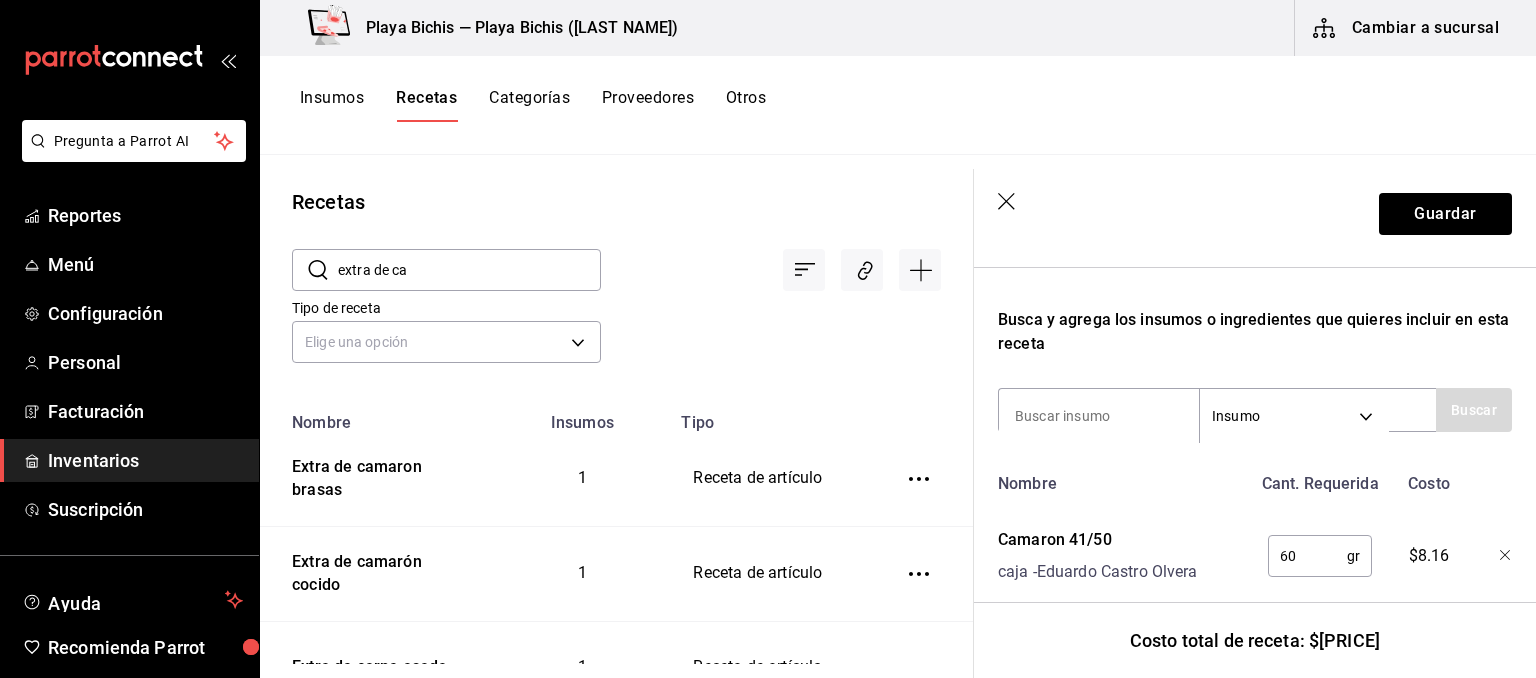 scroll, scrollTop: 346, scrollLeft: 0, axis: vertical 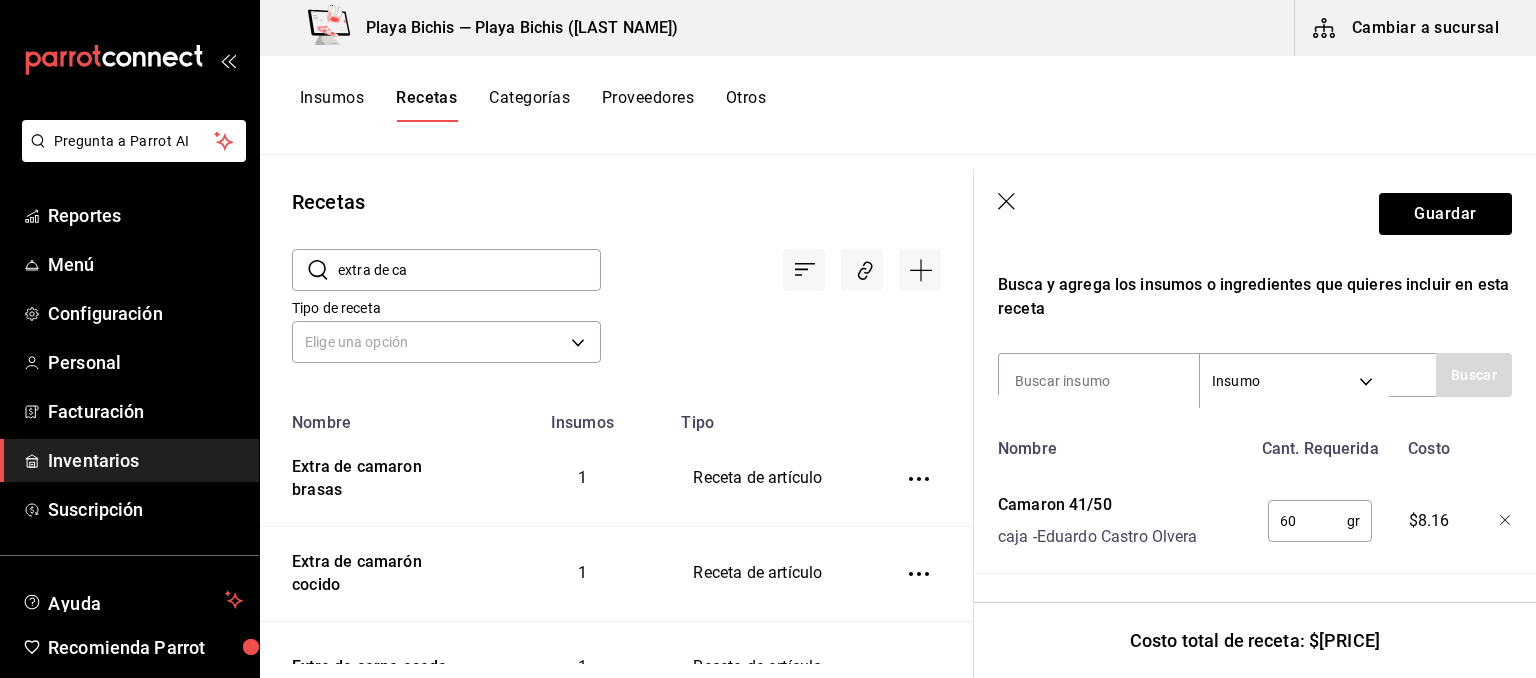 type on "Extra de camaron cocido" 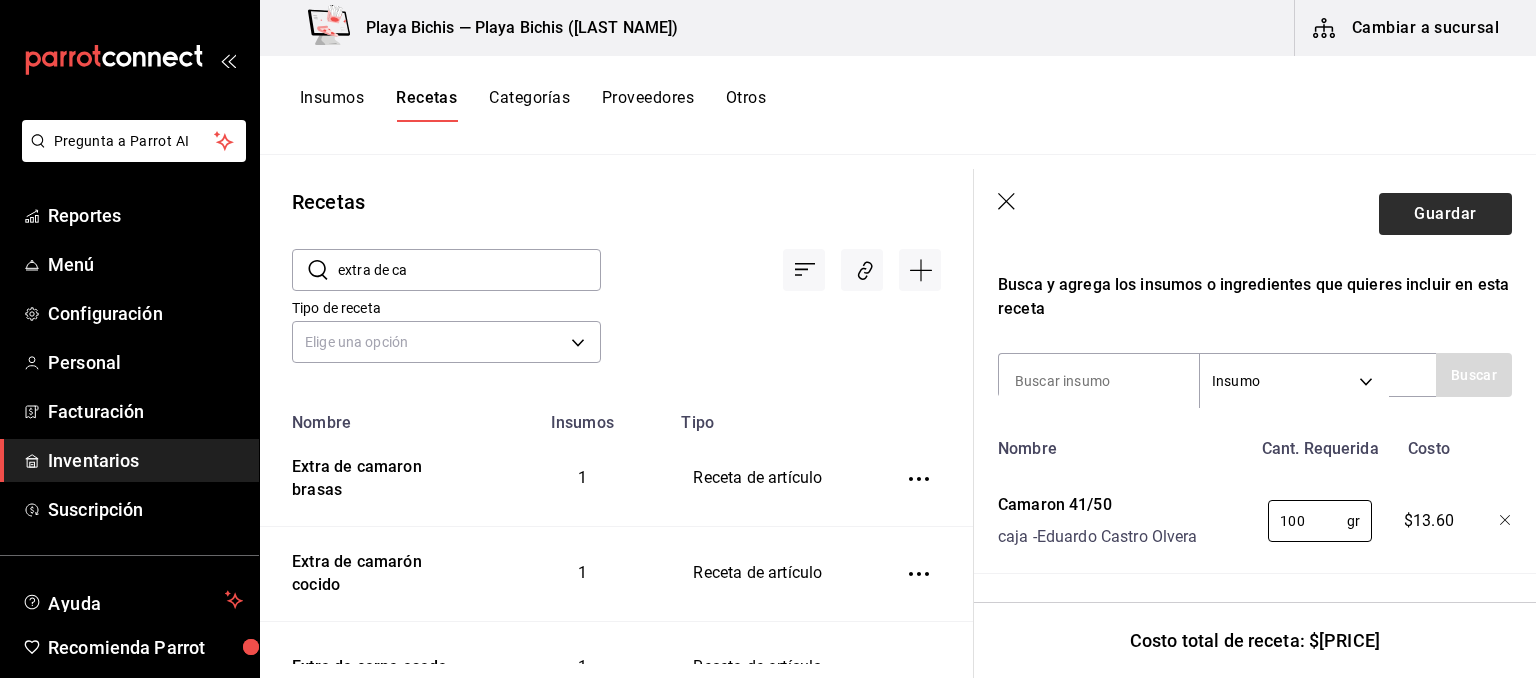 type on "100" 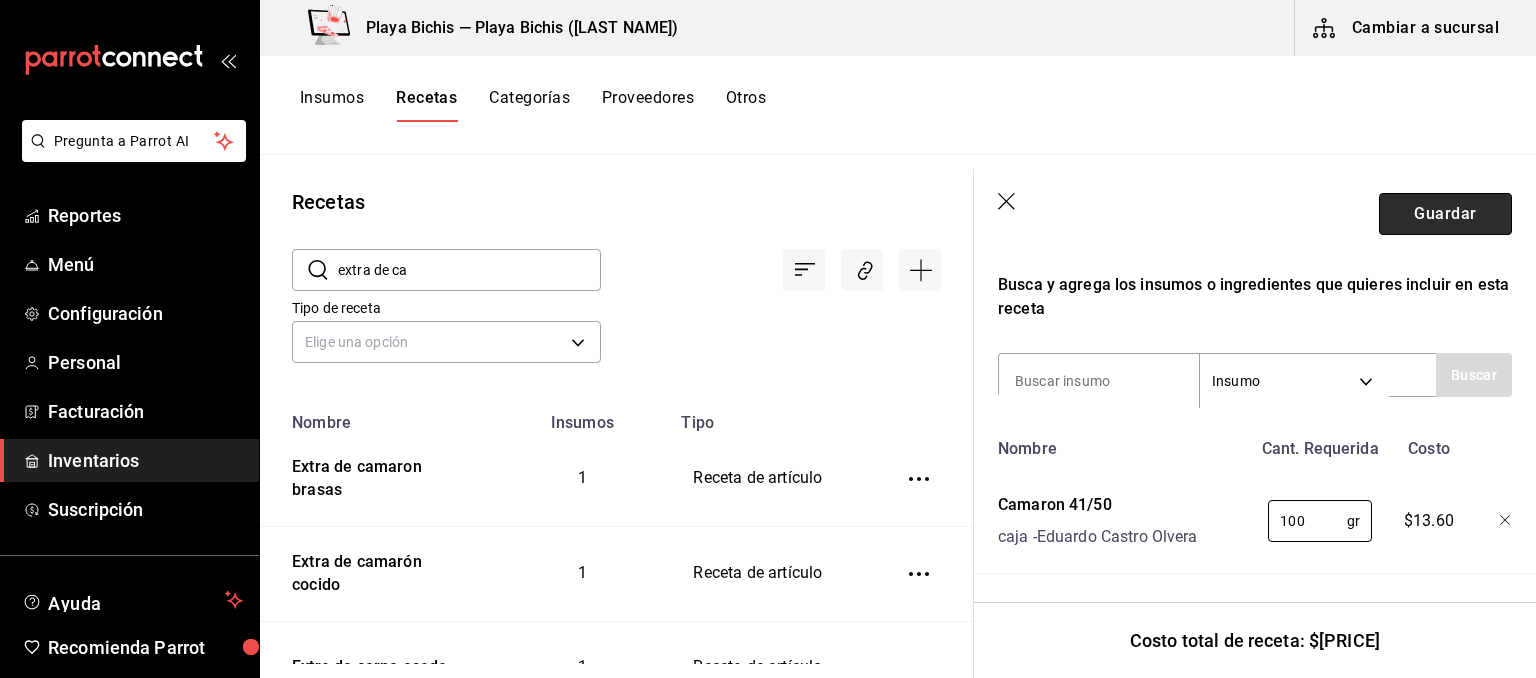 click on "Guardar" at bounding box center [1445, 214] 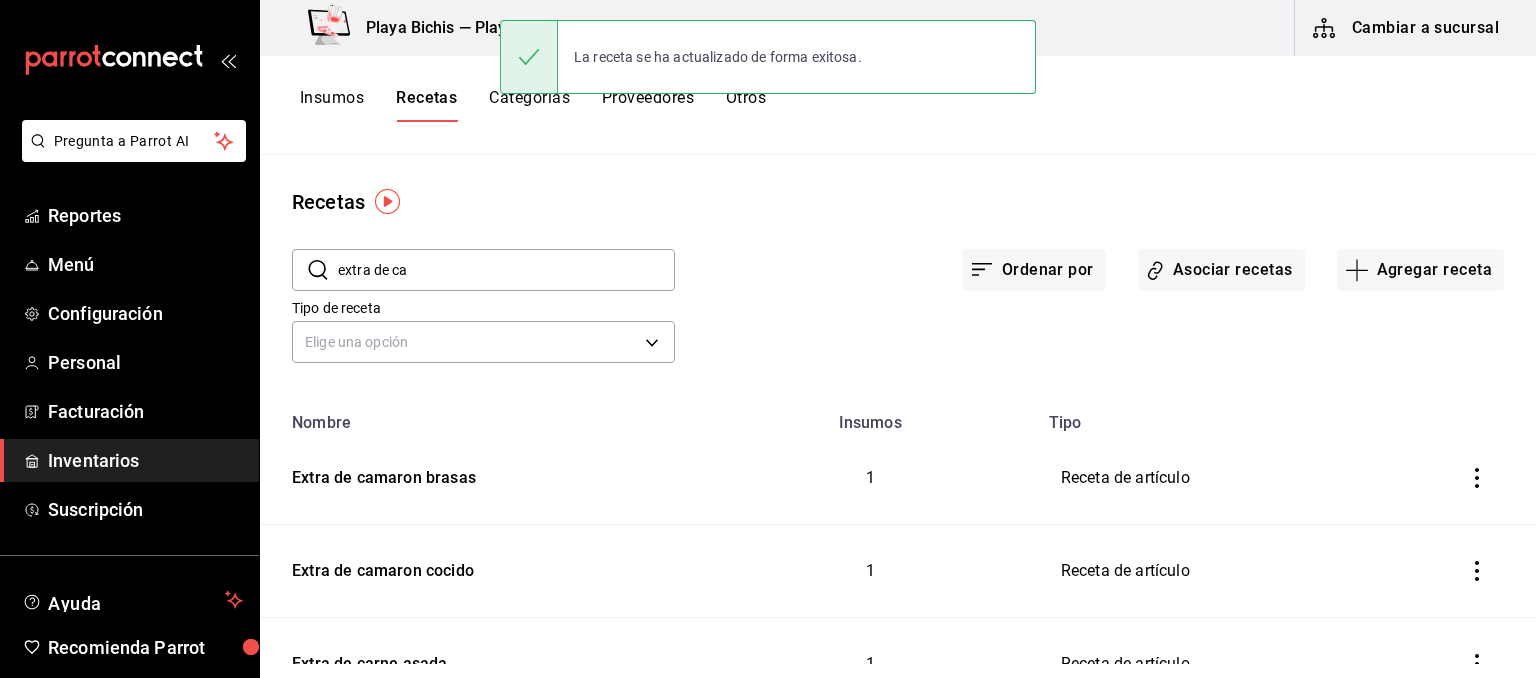 scroll, scrollTop: 0, scrollLeft: 0, axis: both 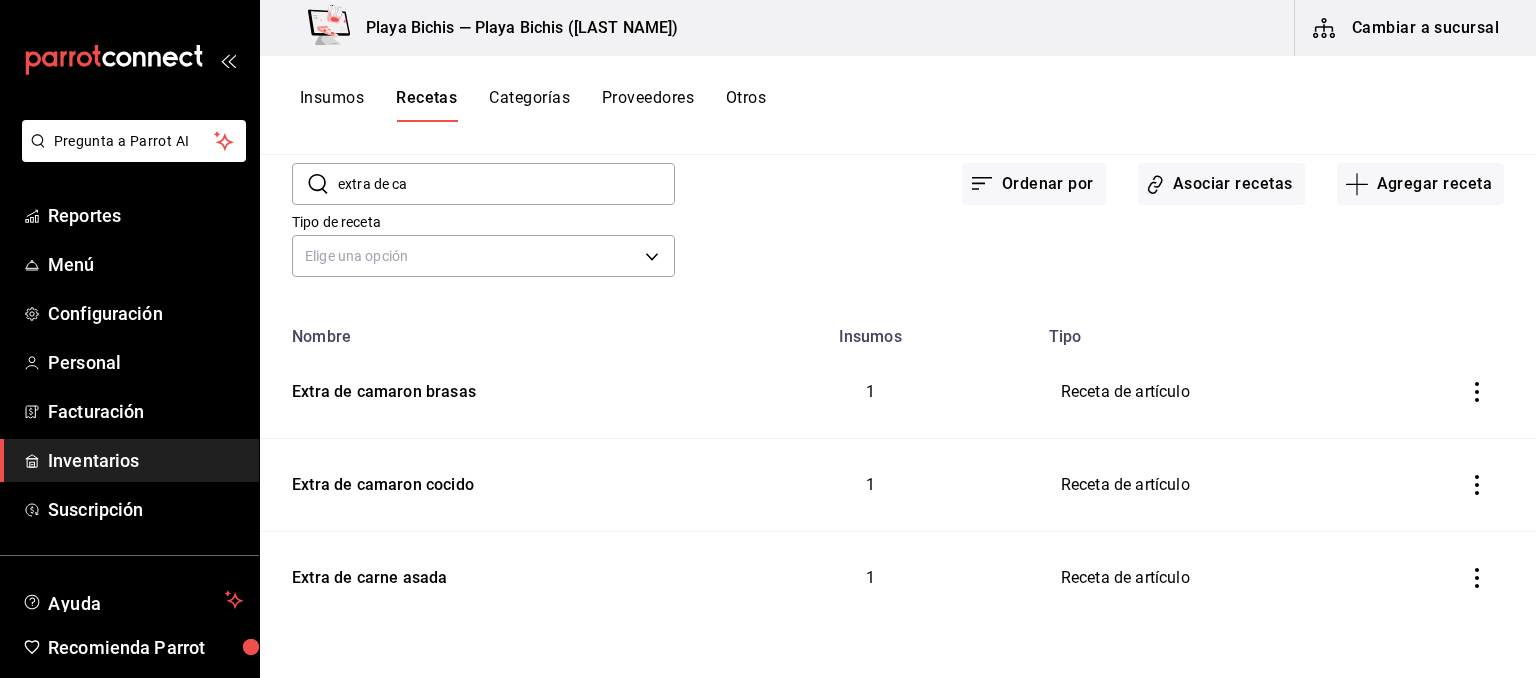 click on "extra de ca" at bounding box center [506, 184] 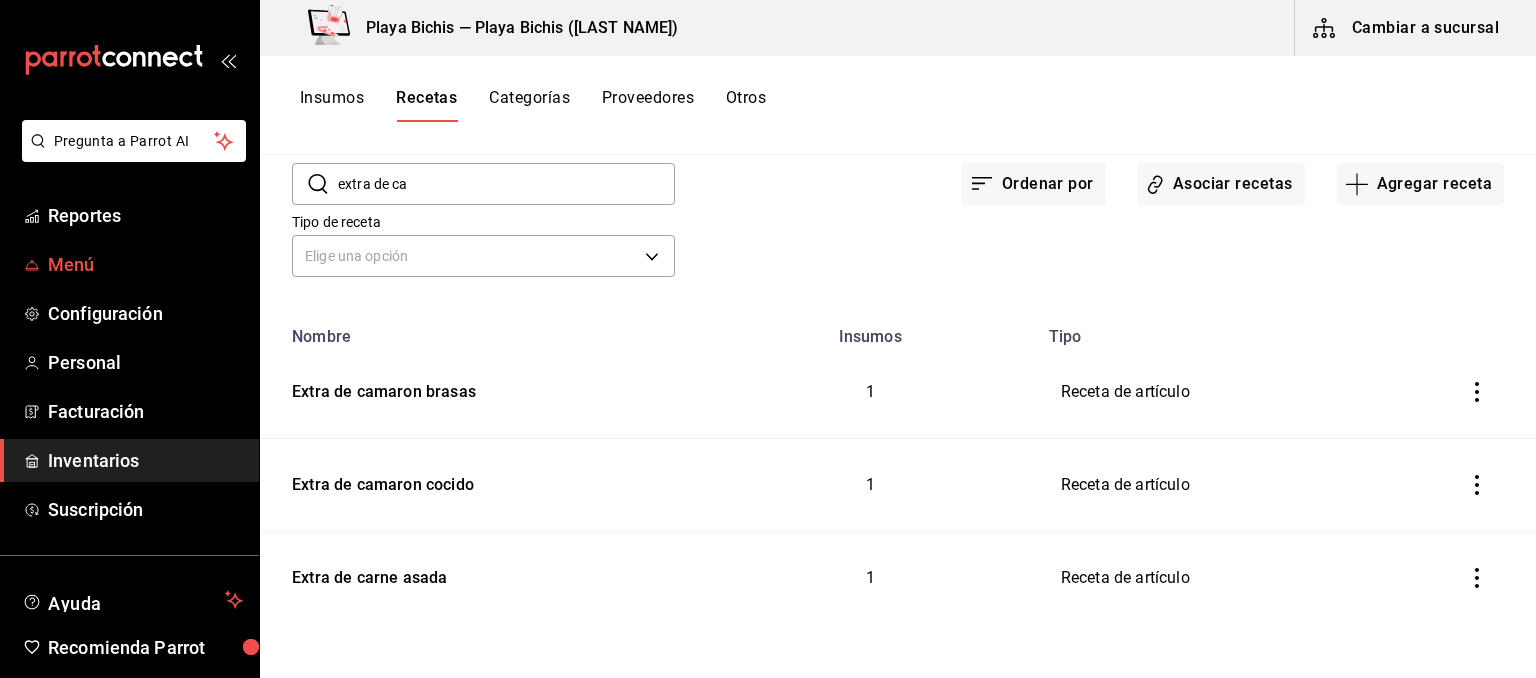 click on "Menú" at bounding box center [145, 264] 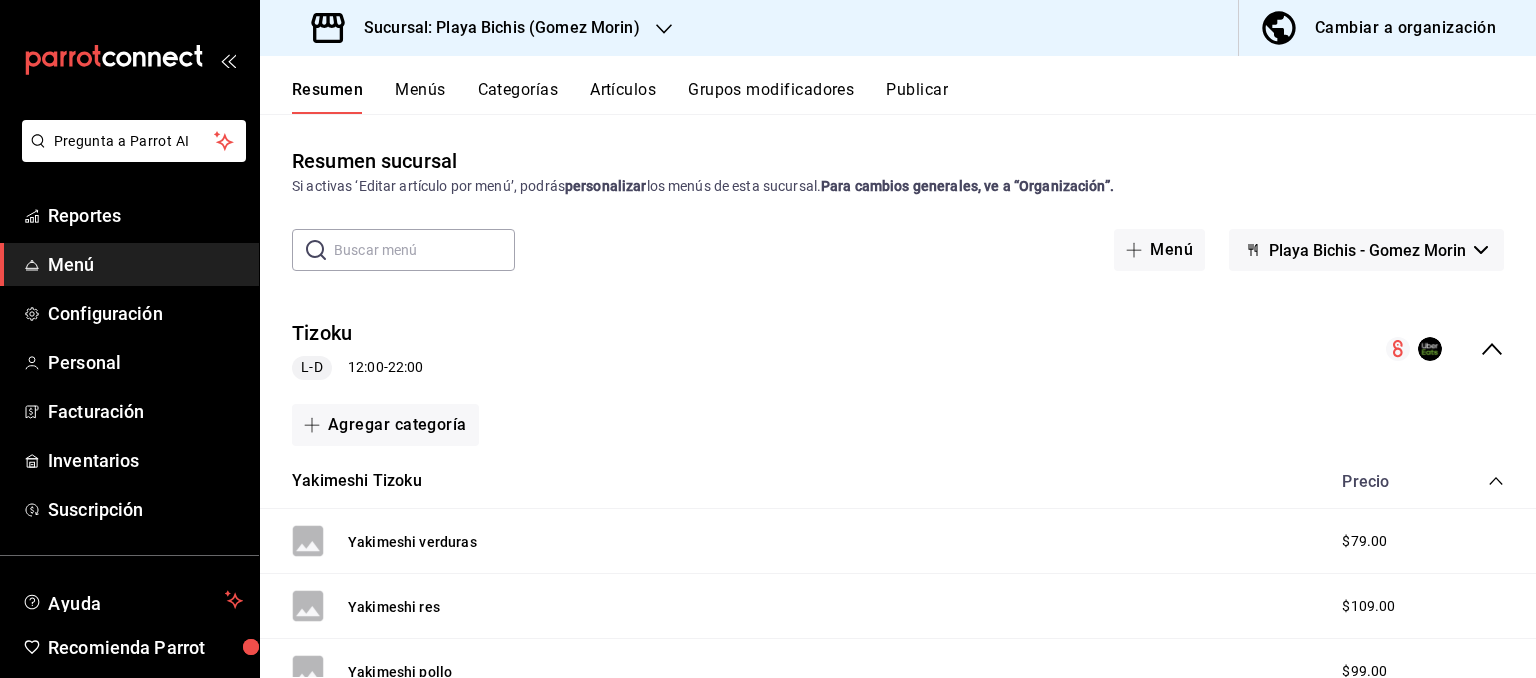 click on "Artículos" at bounding box center (623, 97) 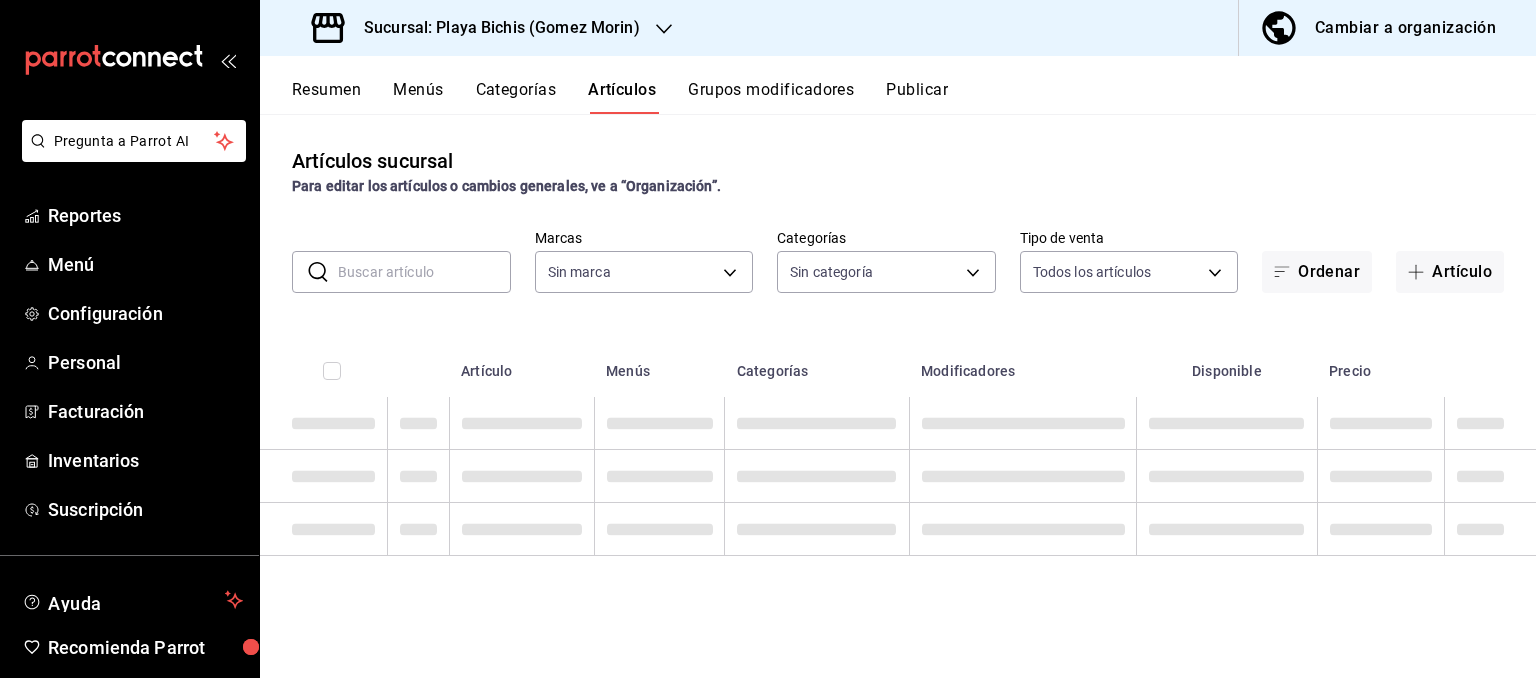 type on "[UUID],[UUID]" 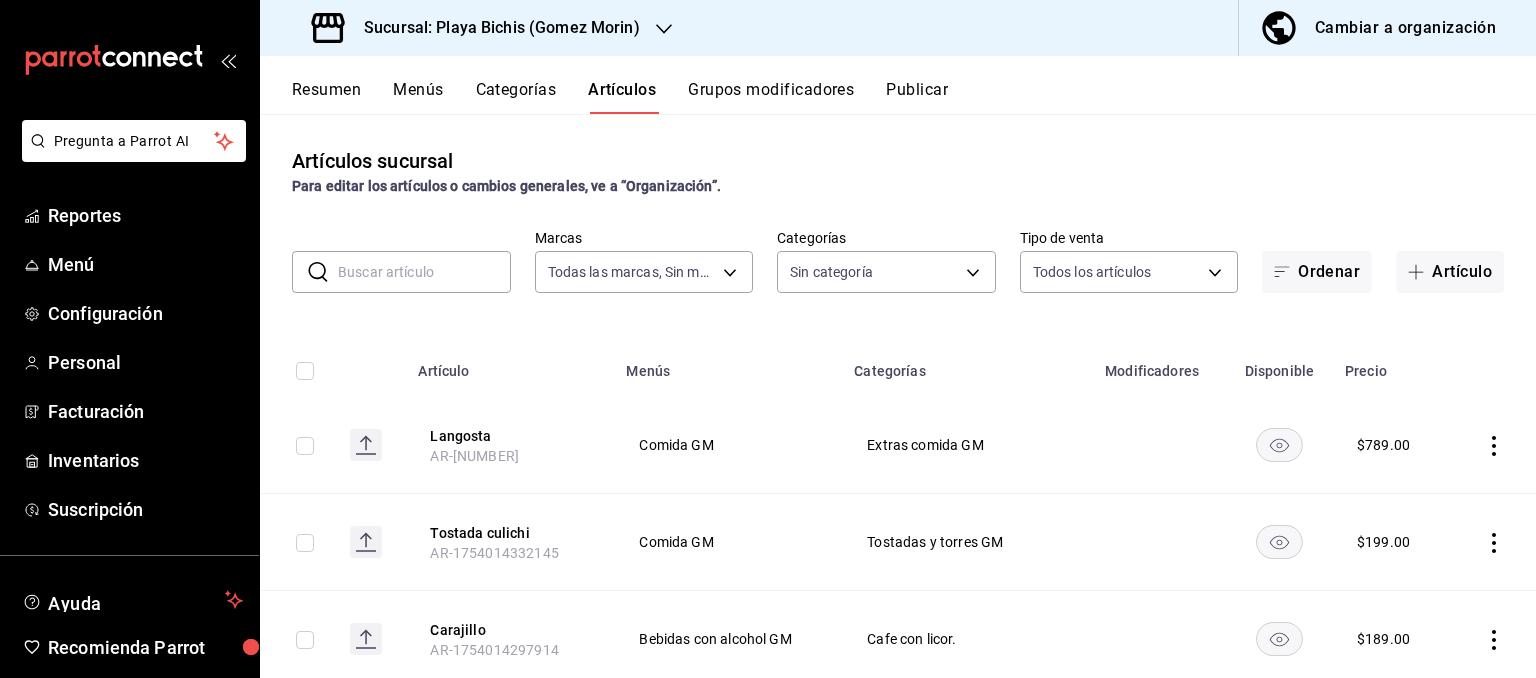 click at bounding box center [424, 272] 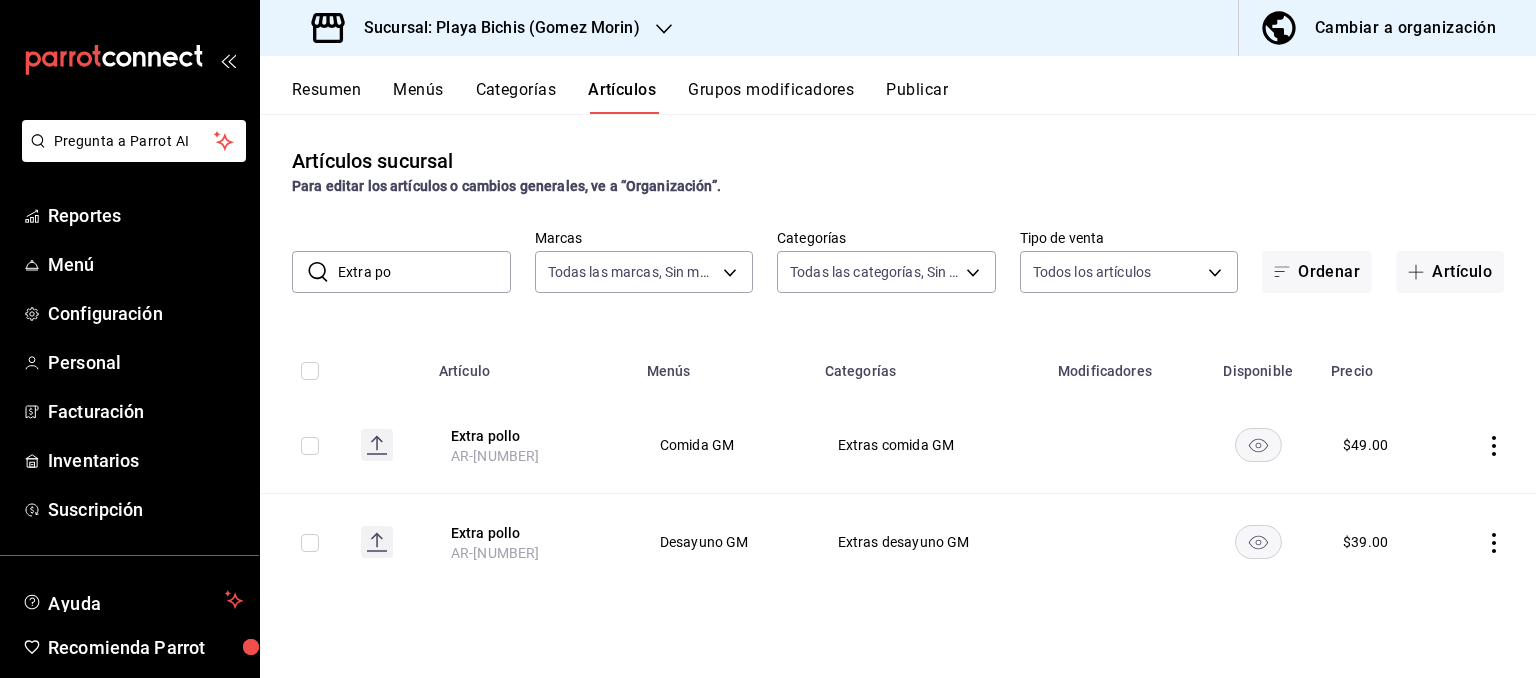 drag, startPoint x: 421, startPoint y: 269, endPoint x: 375, endPoint y: 270, distance: 46.010868 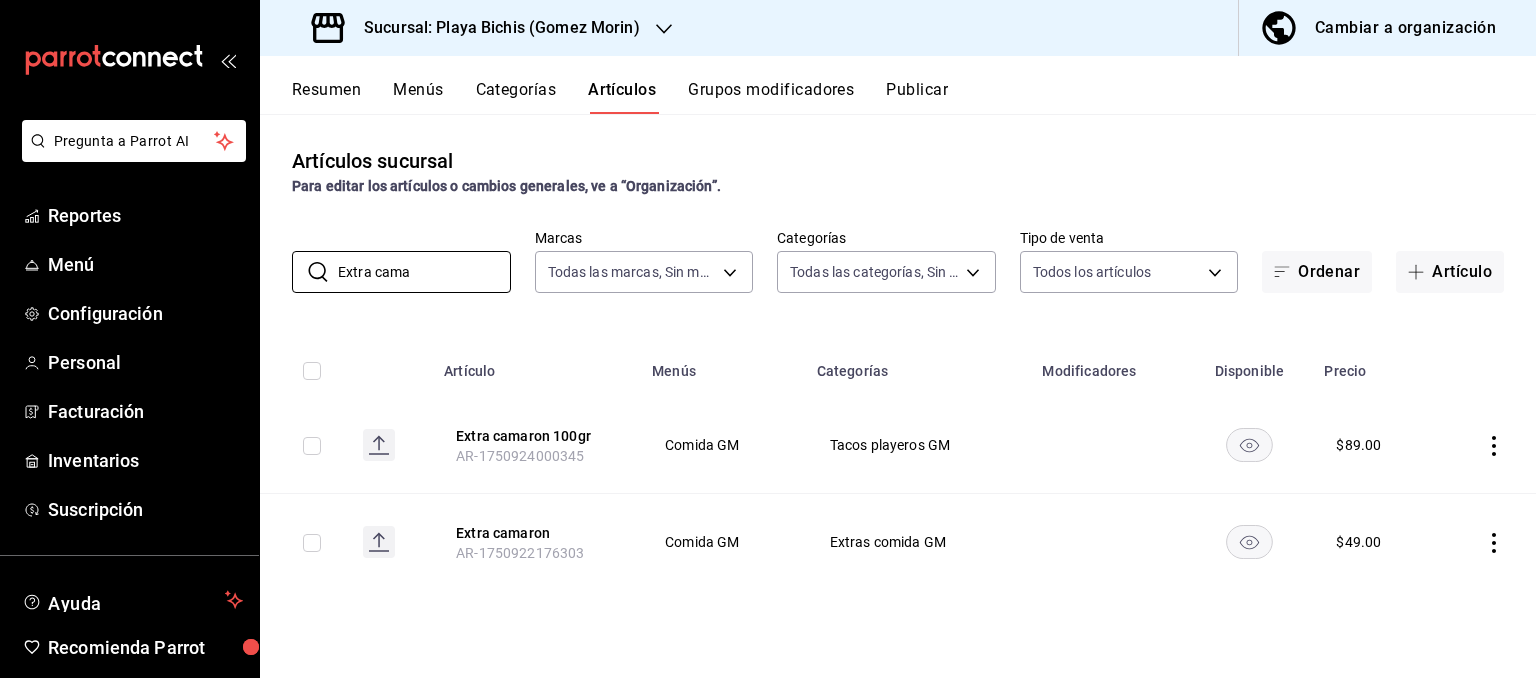 type on "Extra cama" 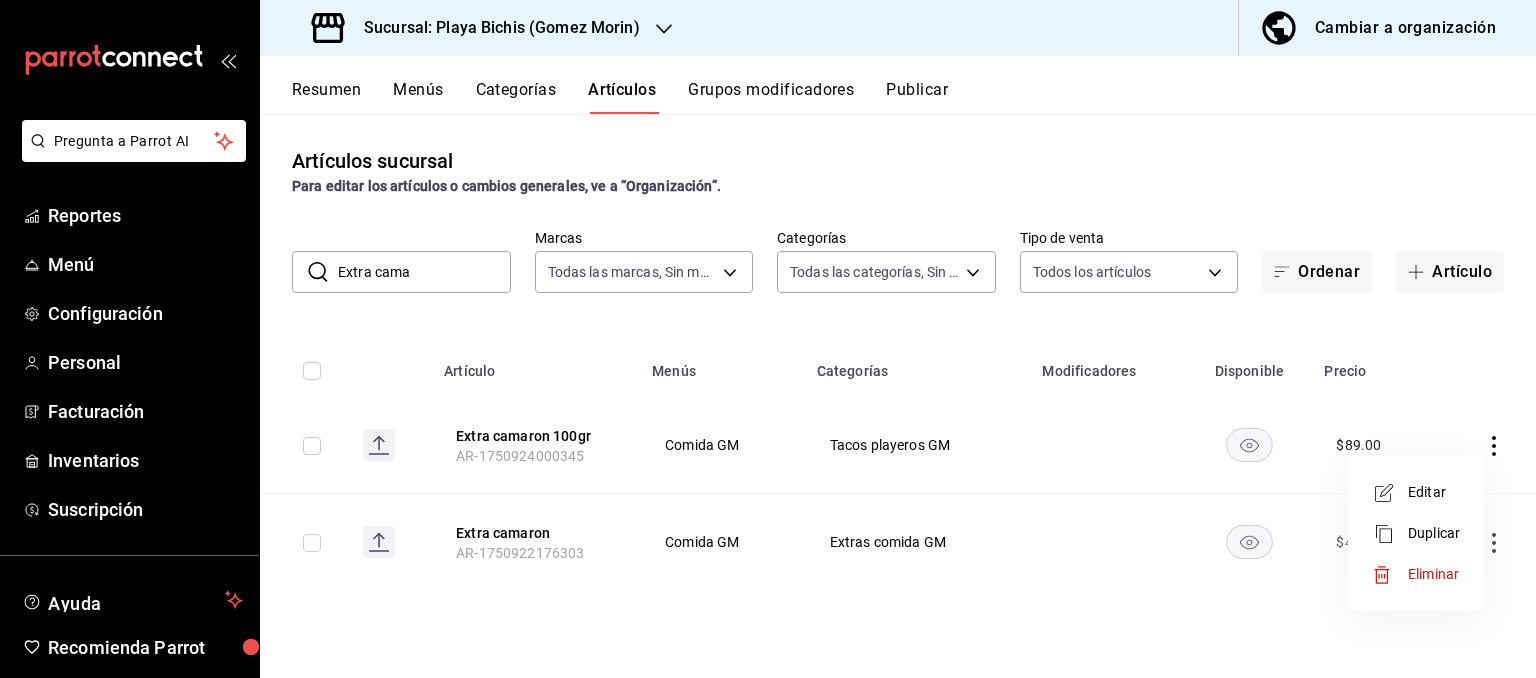 click at bounding box center [768, 339] 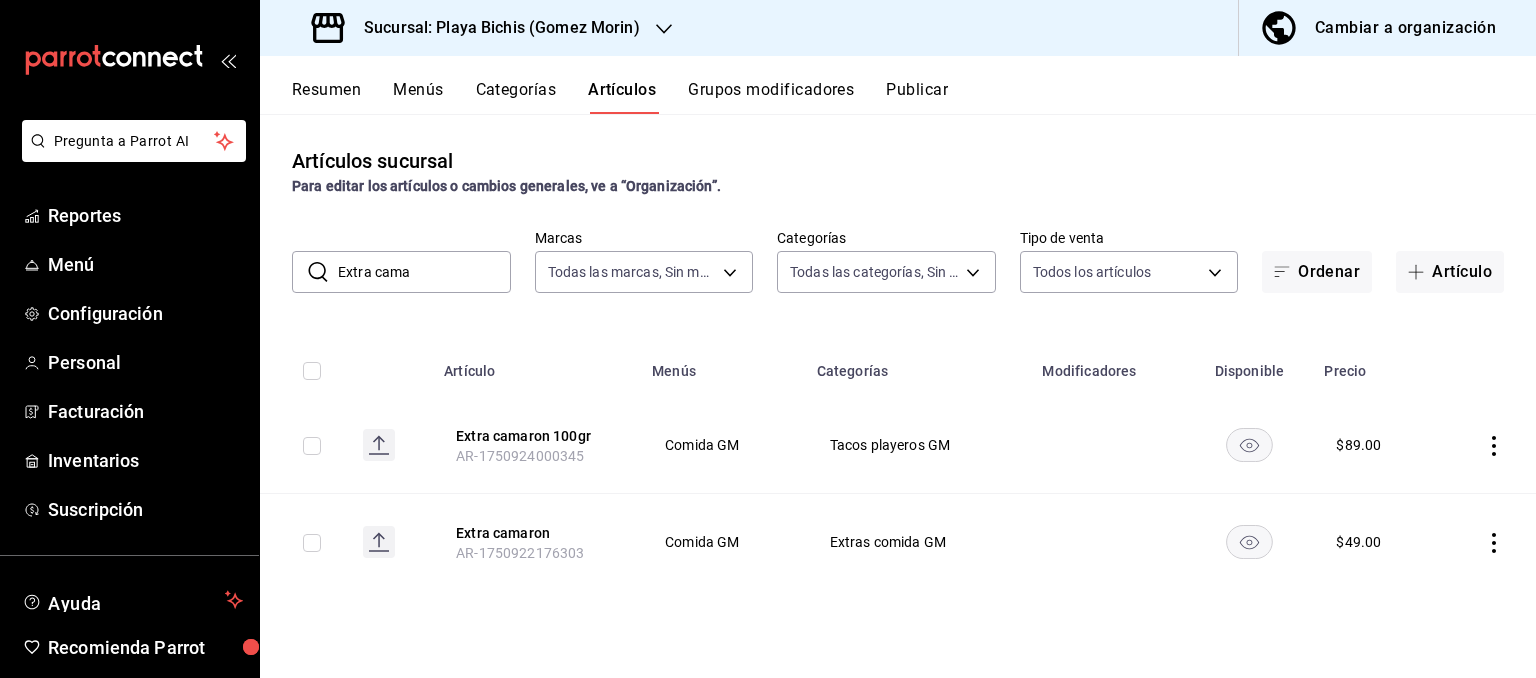 click 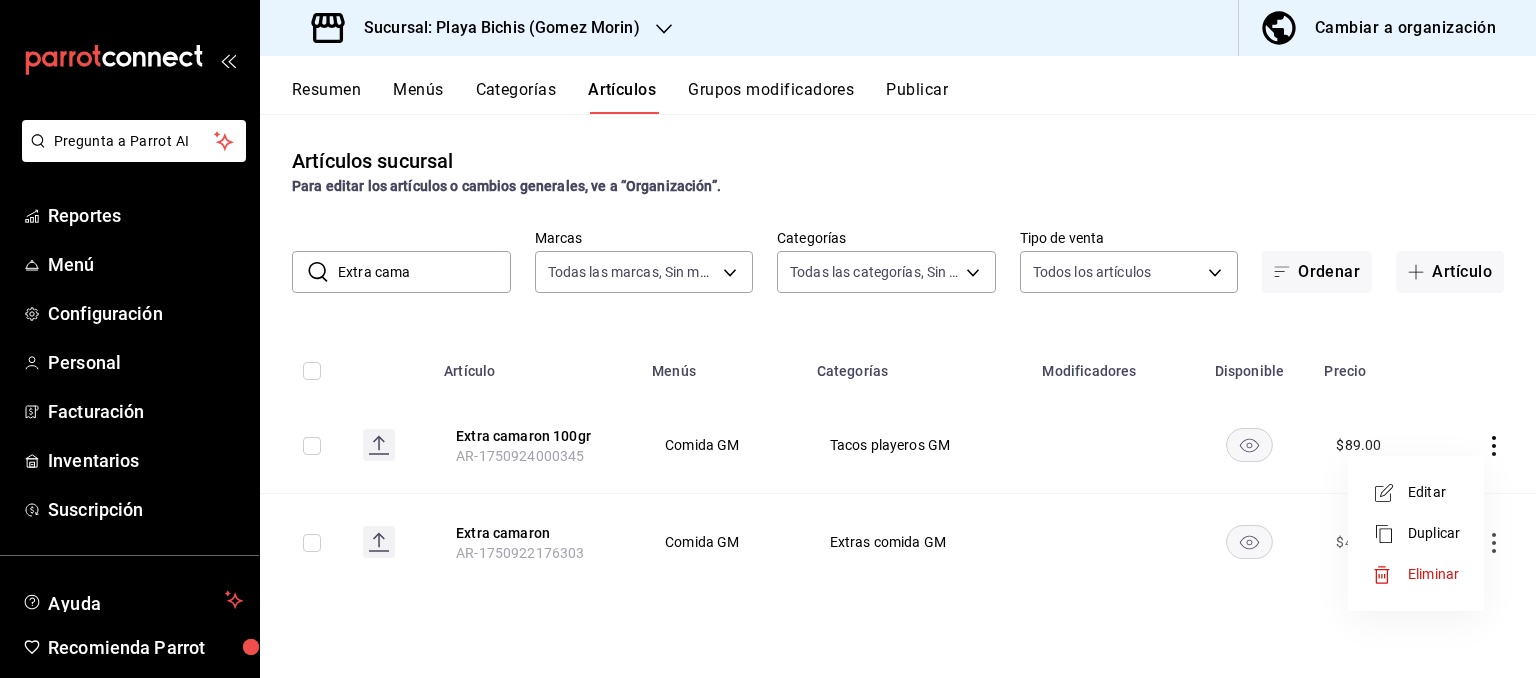 click on "Eliminar" at bounding box center [1433, 574] 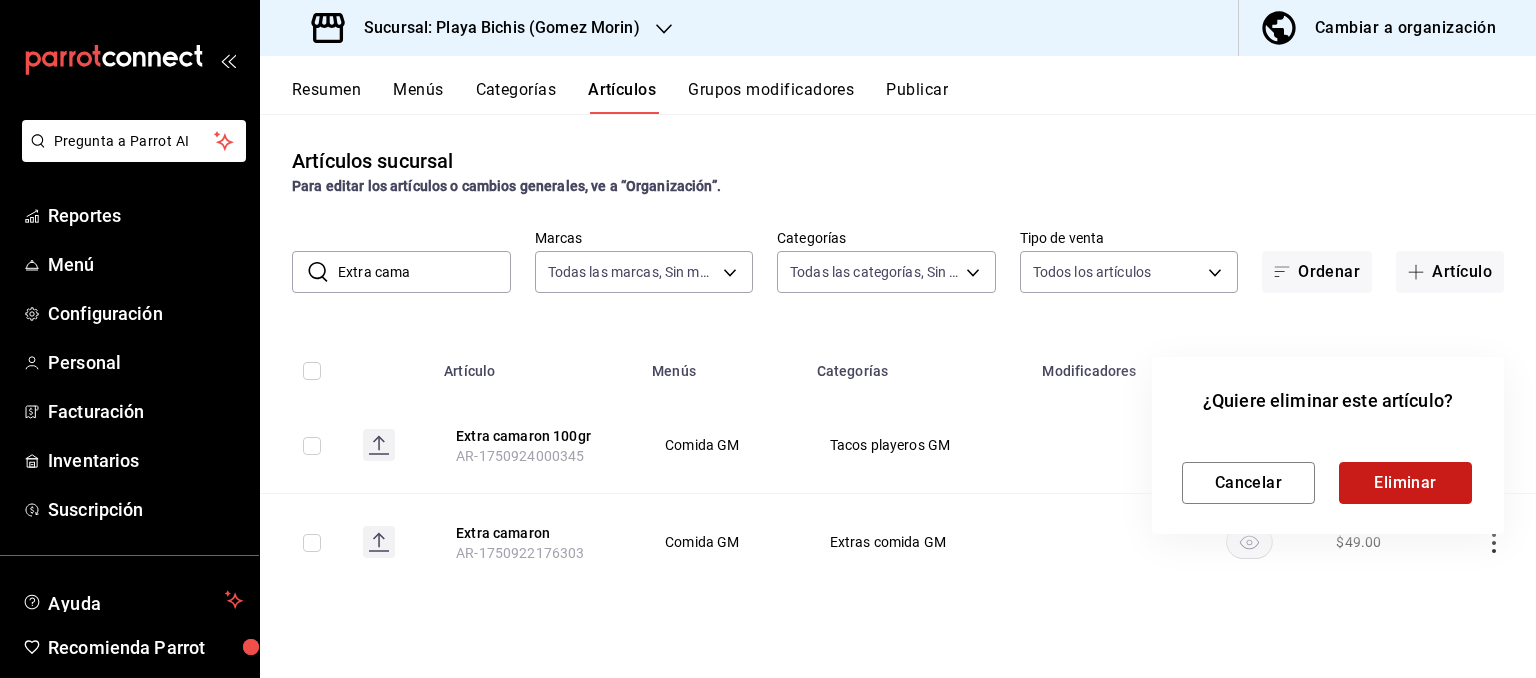 click on "Eliminar" at bounding box center [1405, 483] 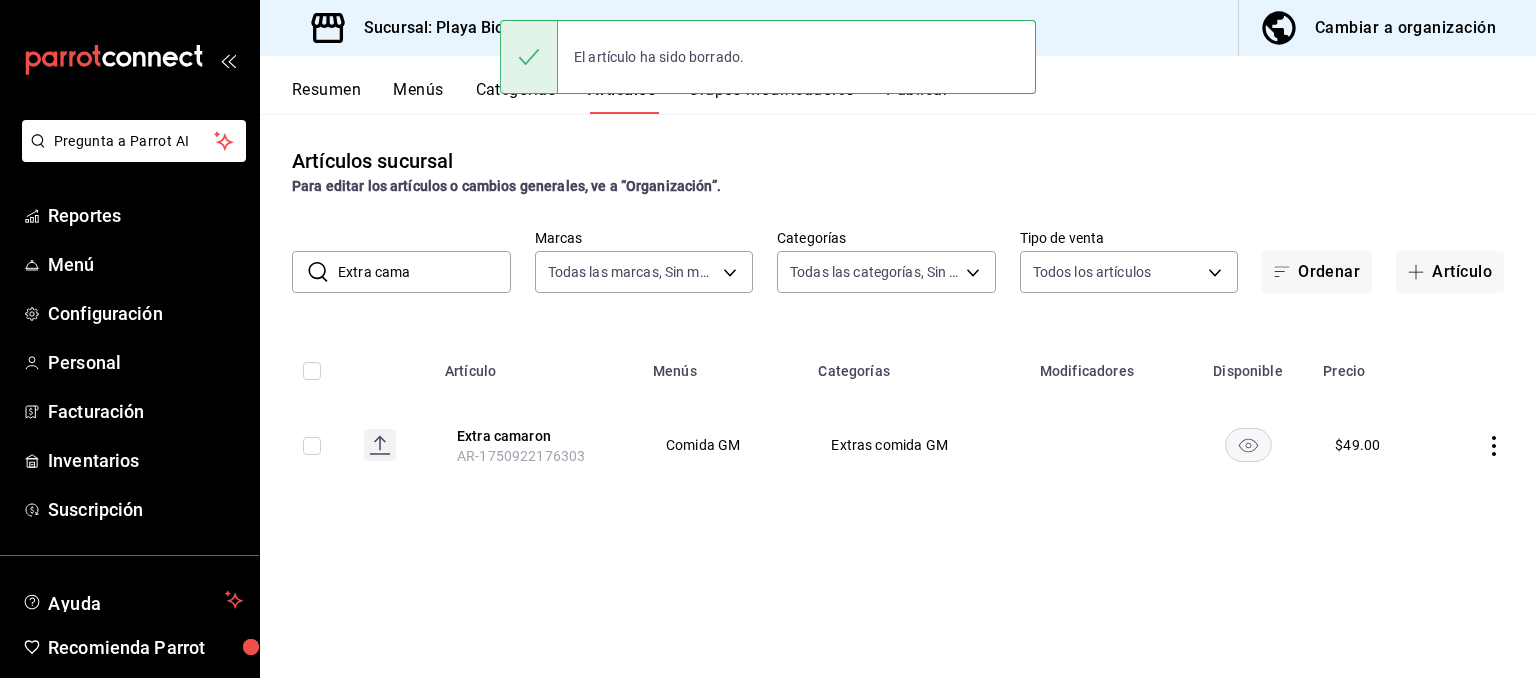 click 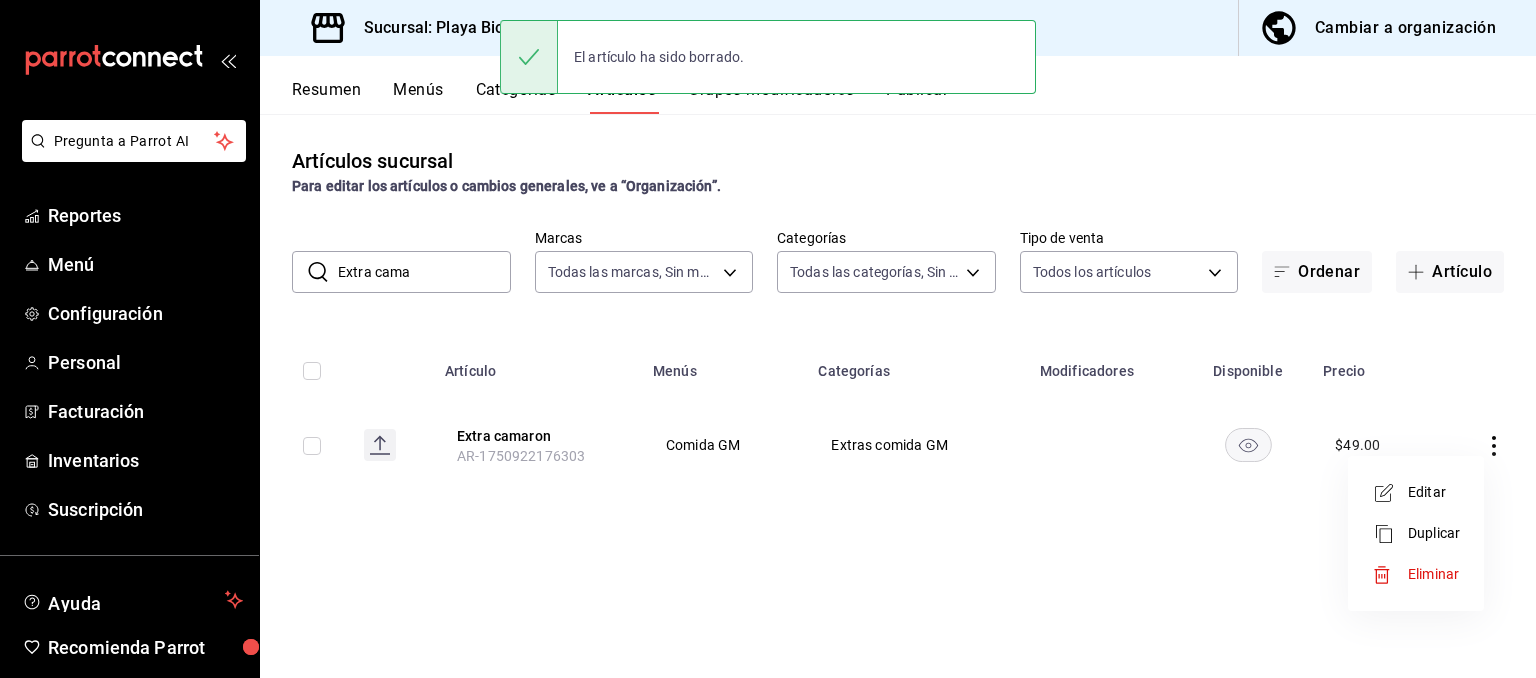 click on "Editar" at bounding box center [1434, 492] 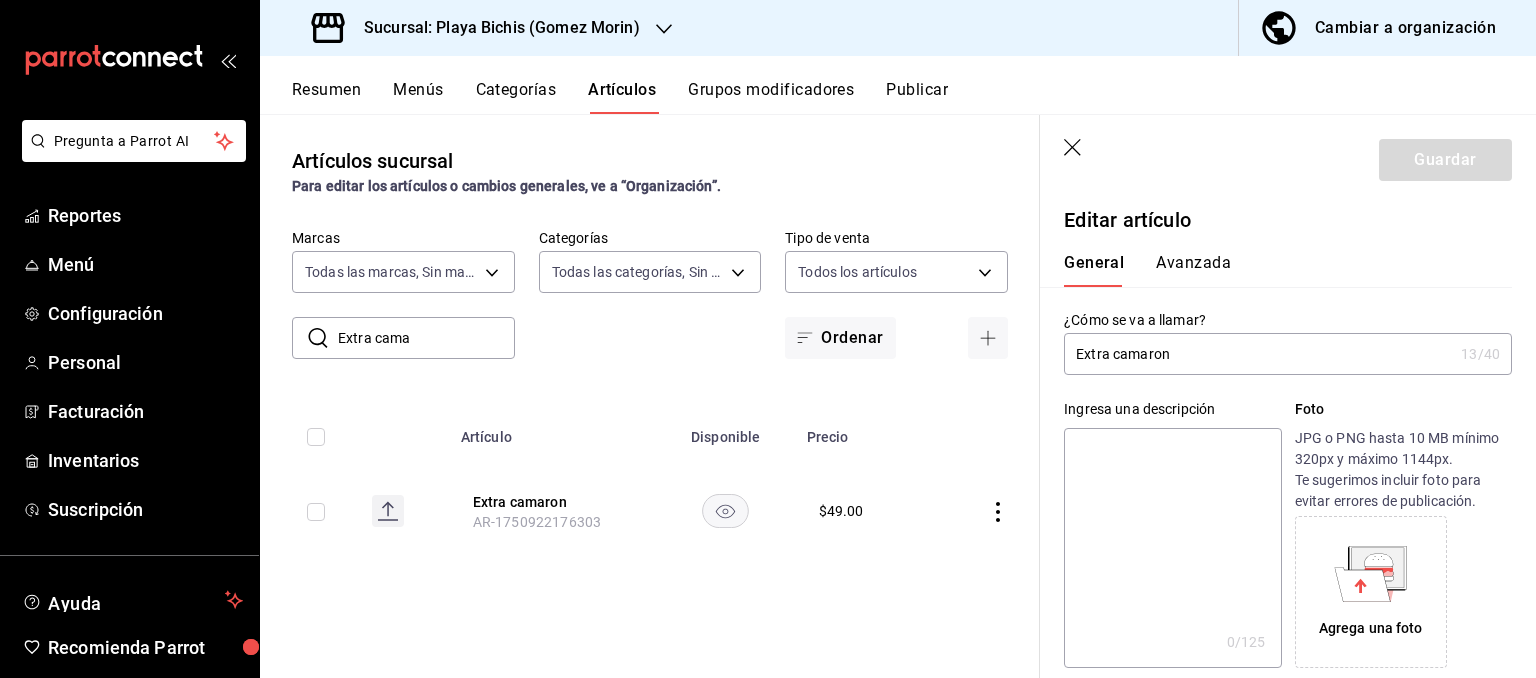click on "Extra camaron" at bounding box center [1258, 354] 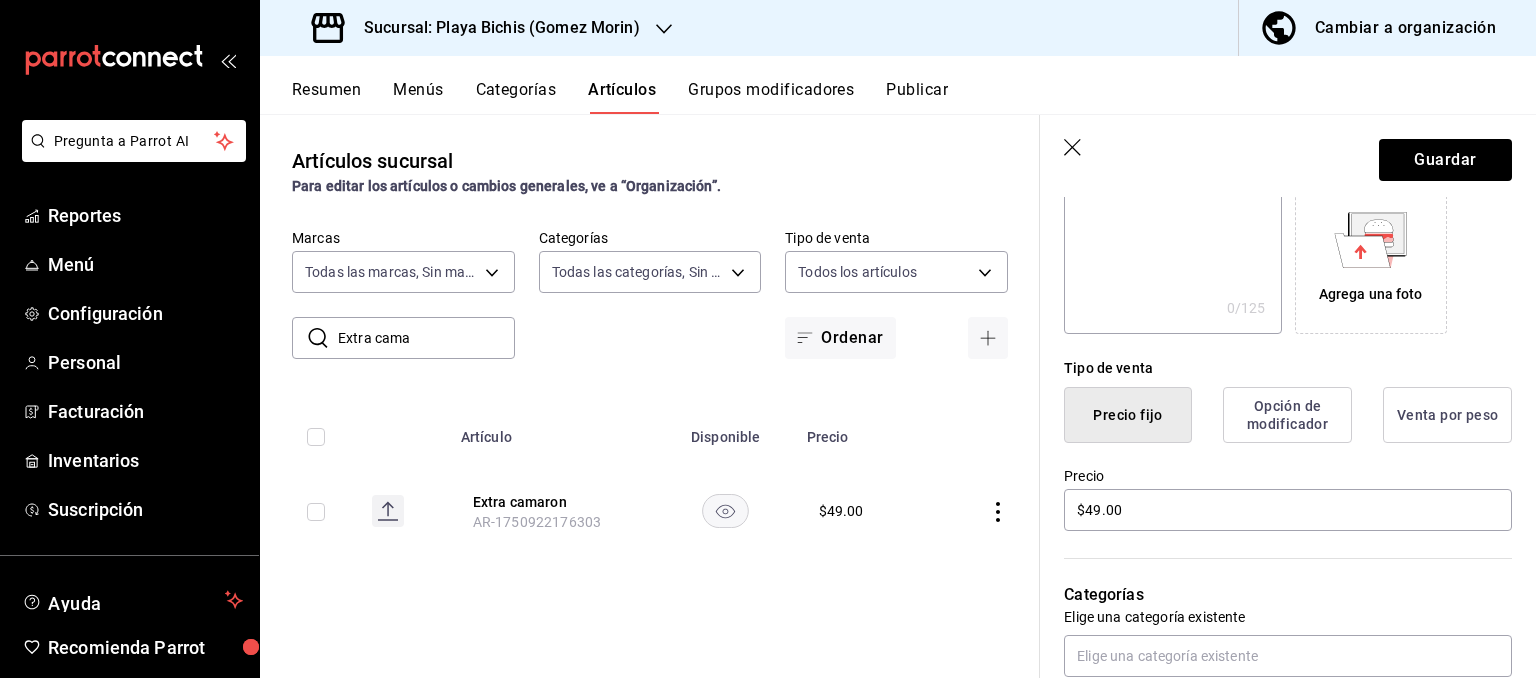 scroll, scrollTop: 302, scrollLeft: 0, axis: vertical 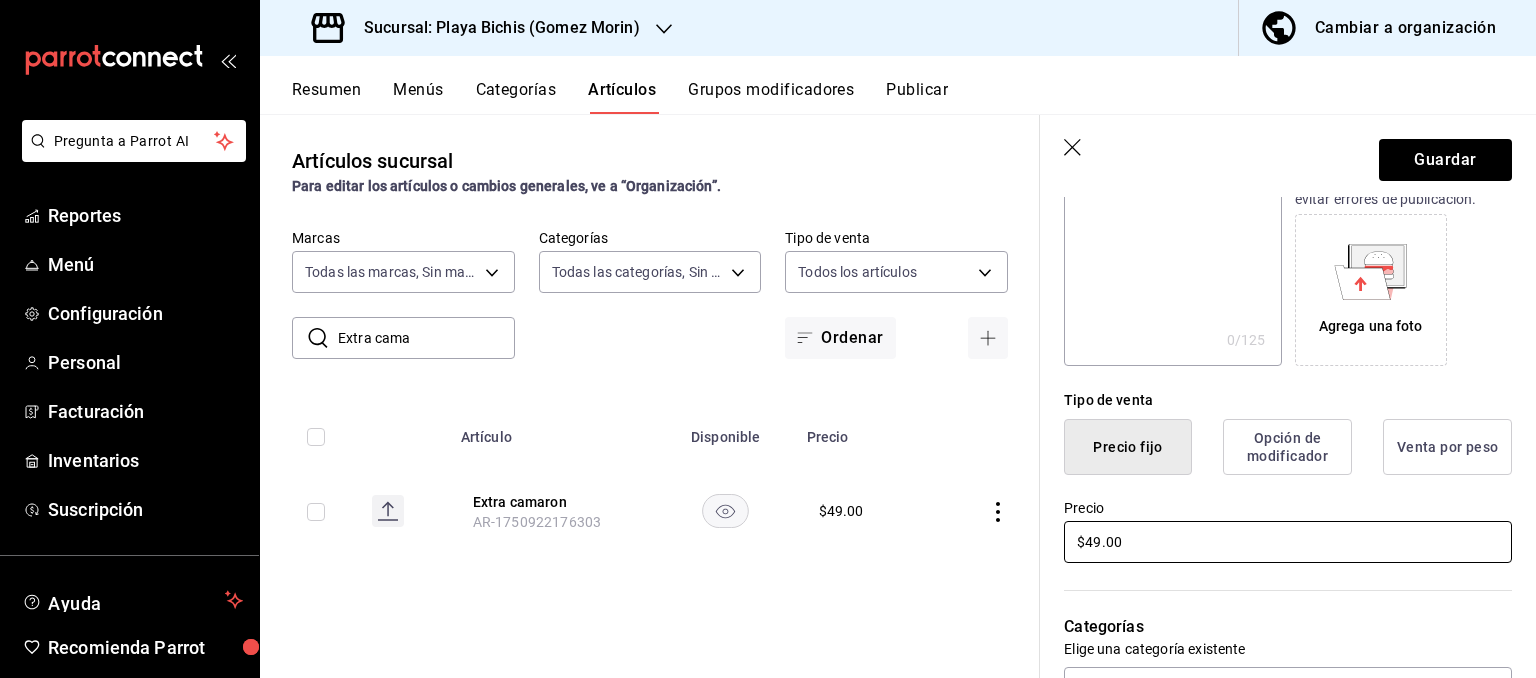 type on "Extra camaron cocido 100 gr" 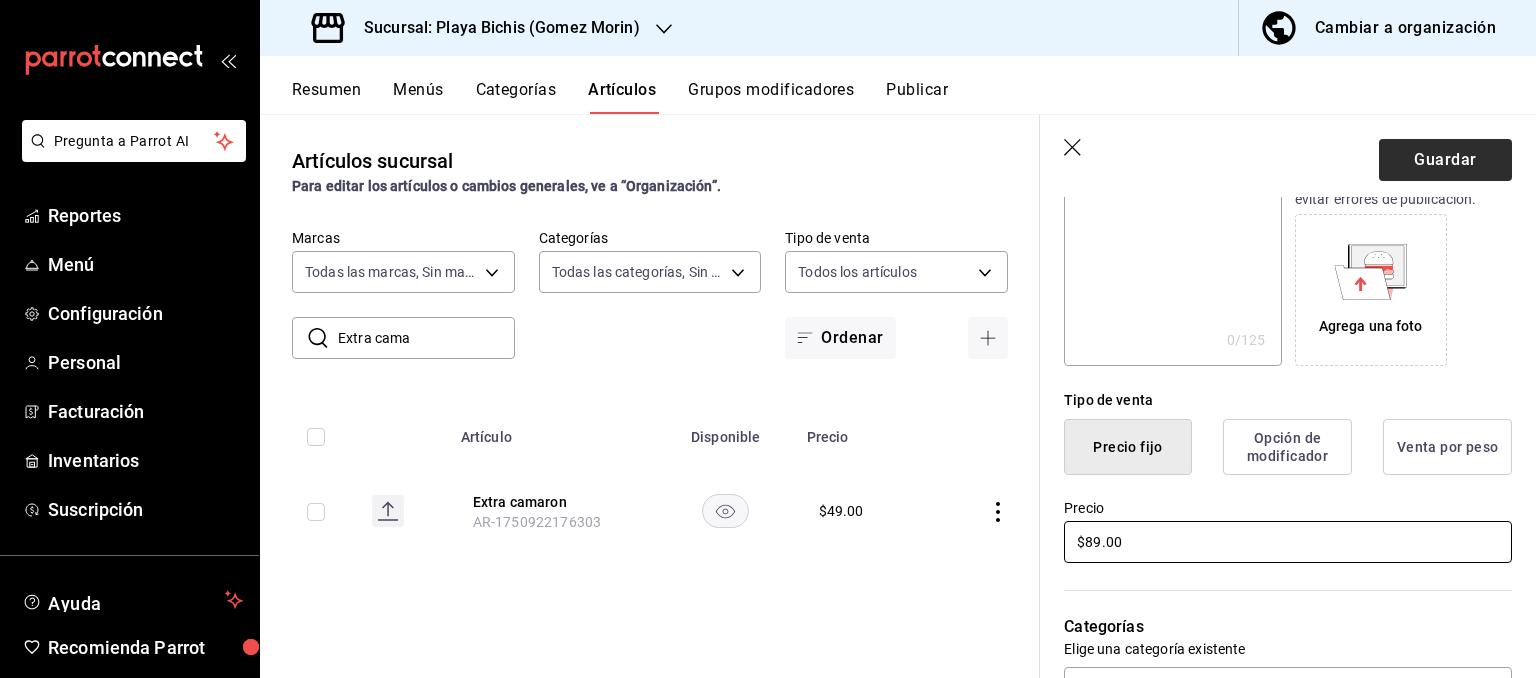type on "$89.00" 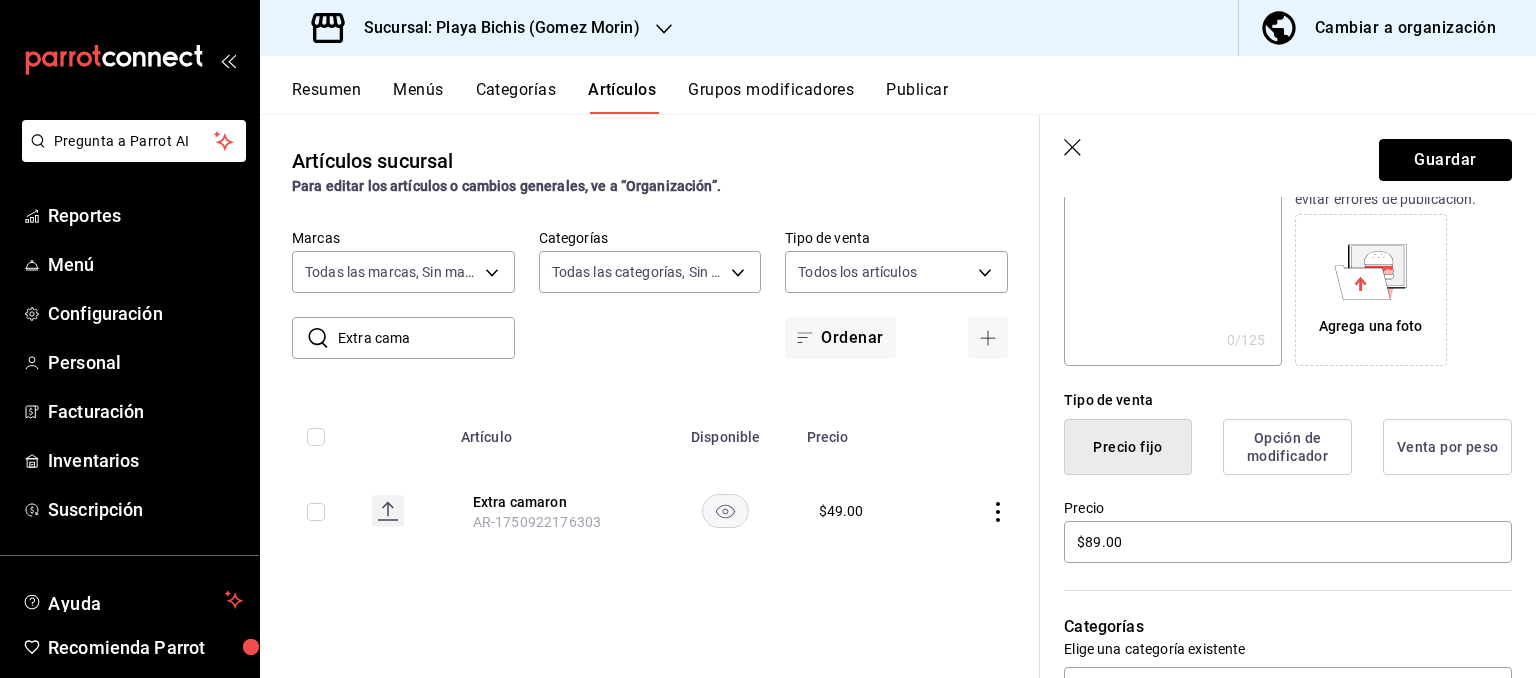 click on "Guardar" at bounding box center [1445, 160] 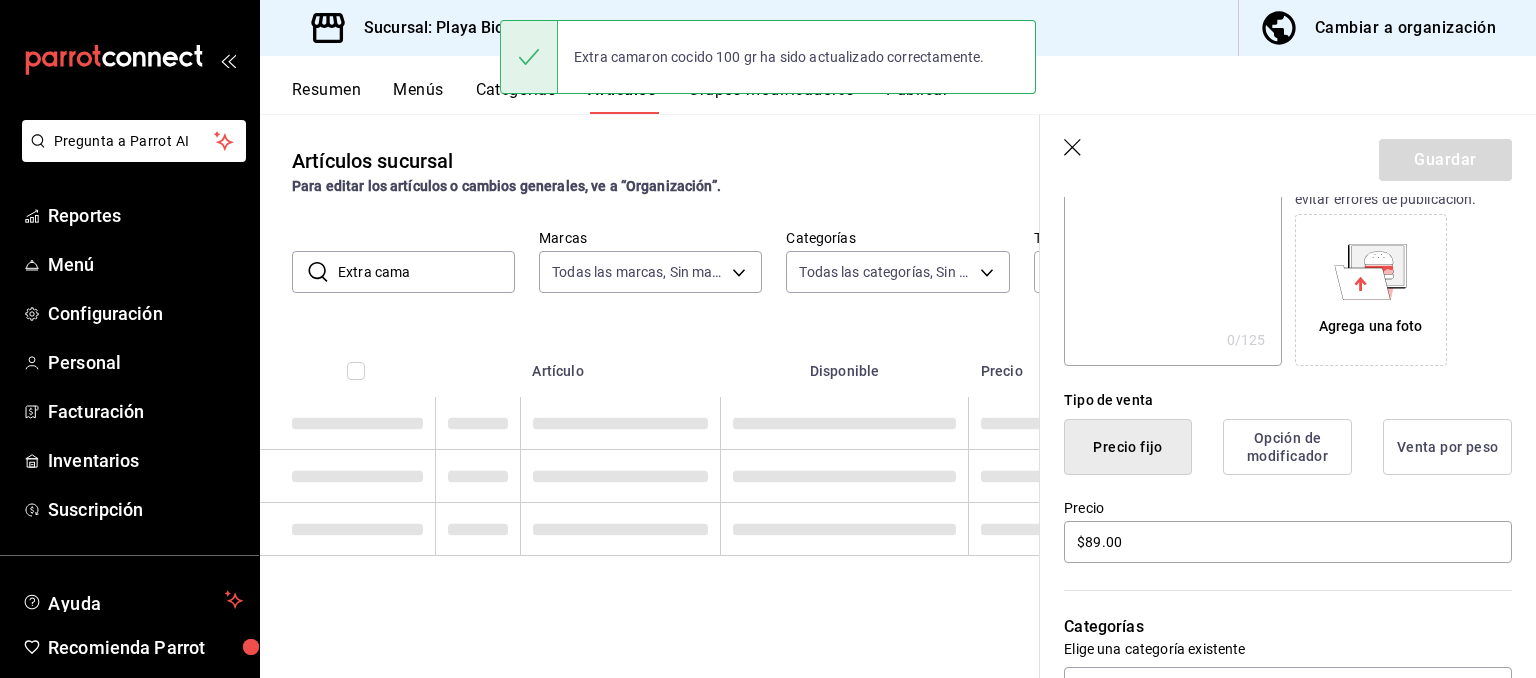 scroll, scrollTop: 0, scrollLeft: 0, axis: both 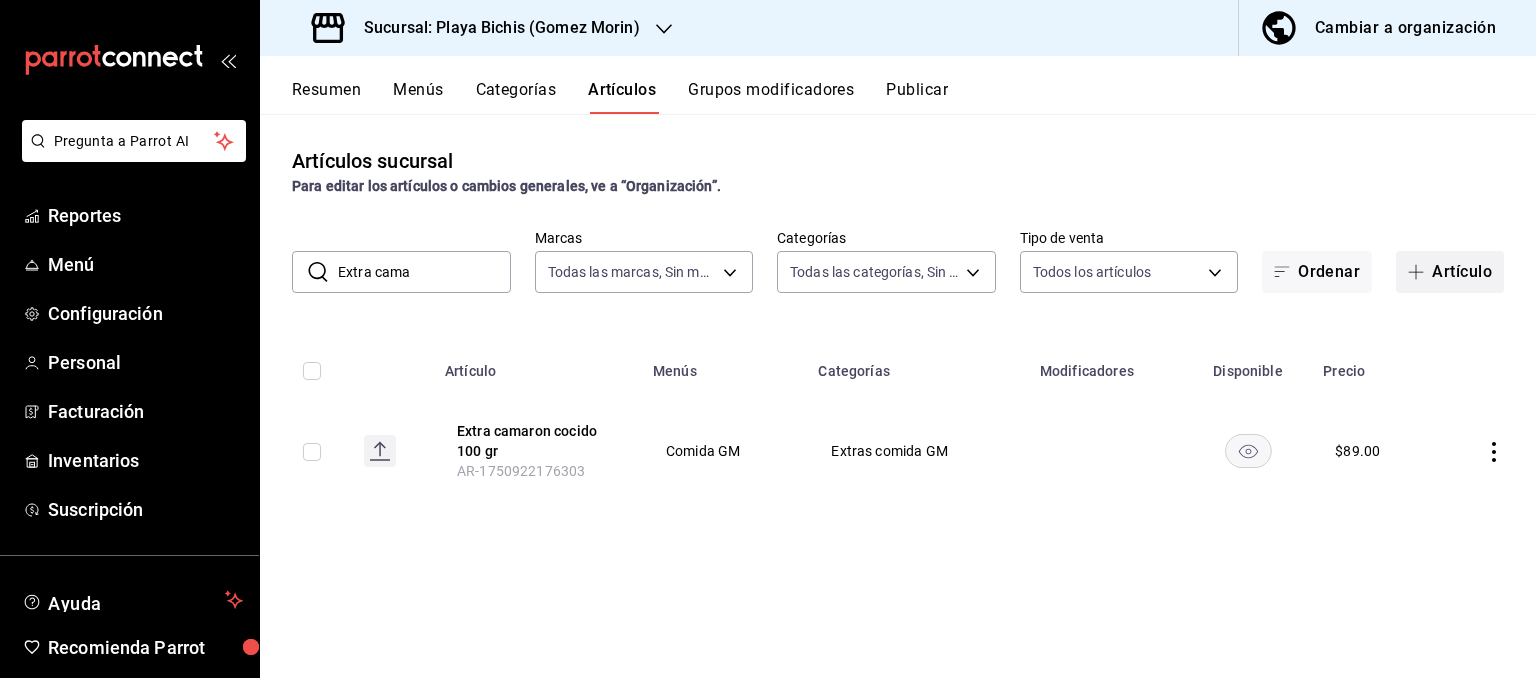 click on "Artículo" at bounding box center (1450, 272) 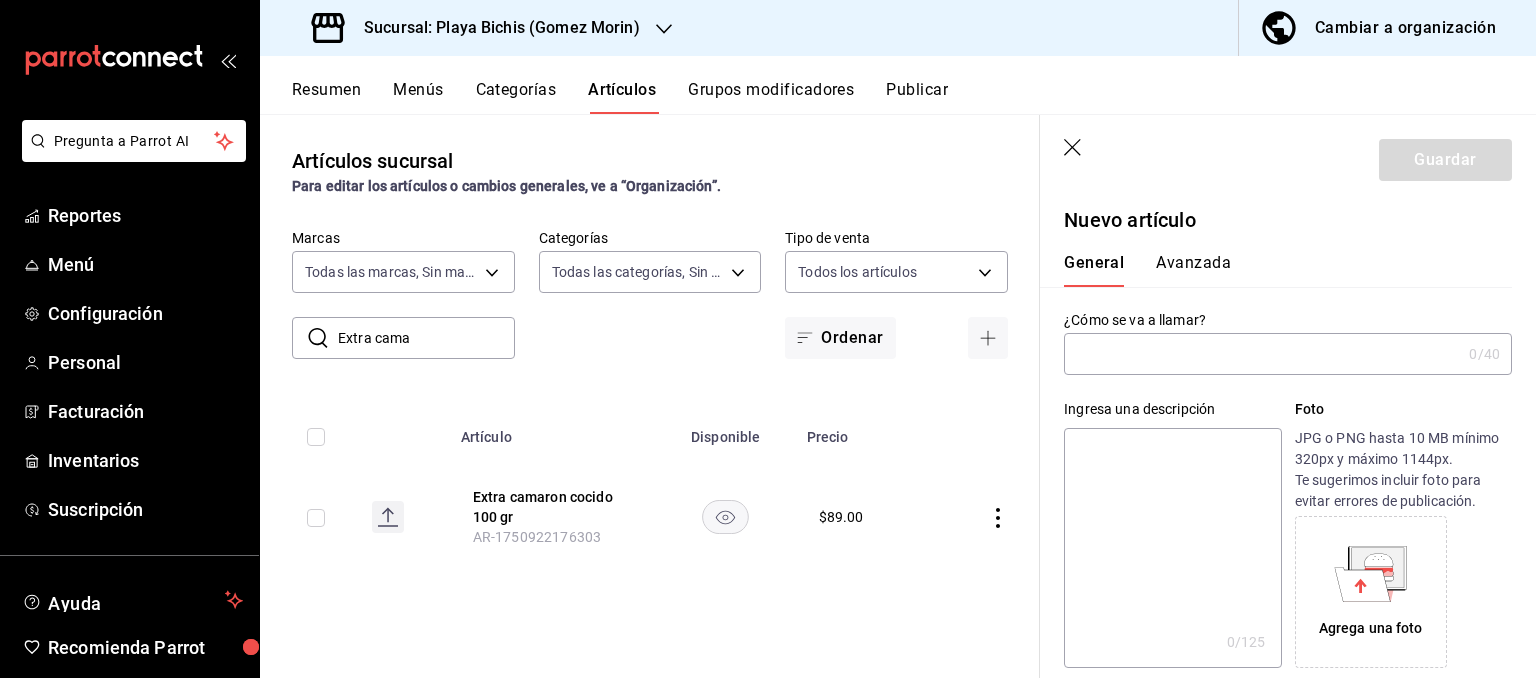 type on "AR-[NUMBER]" 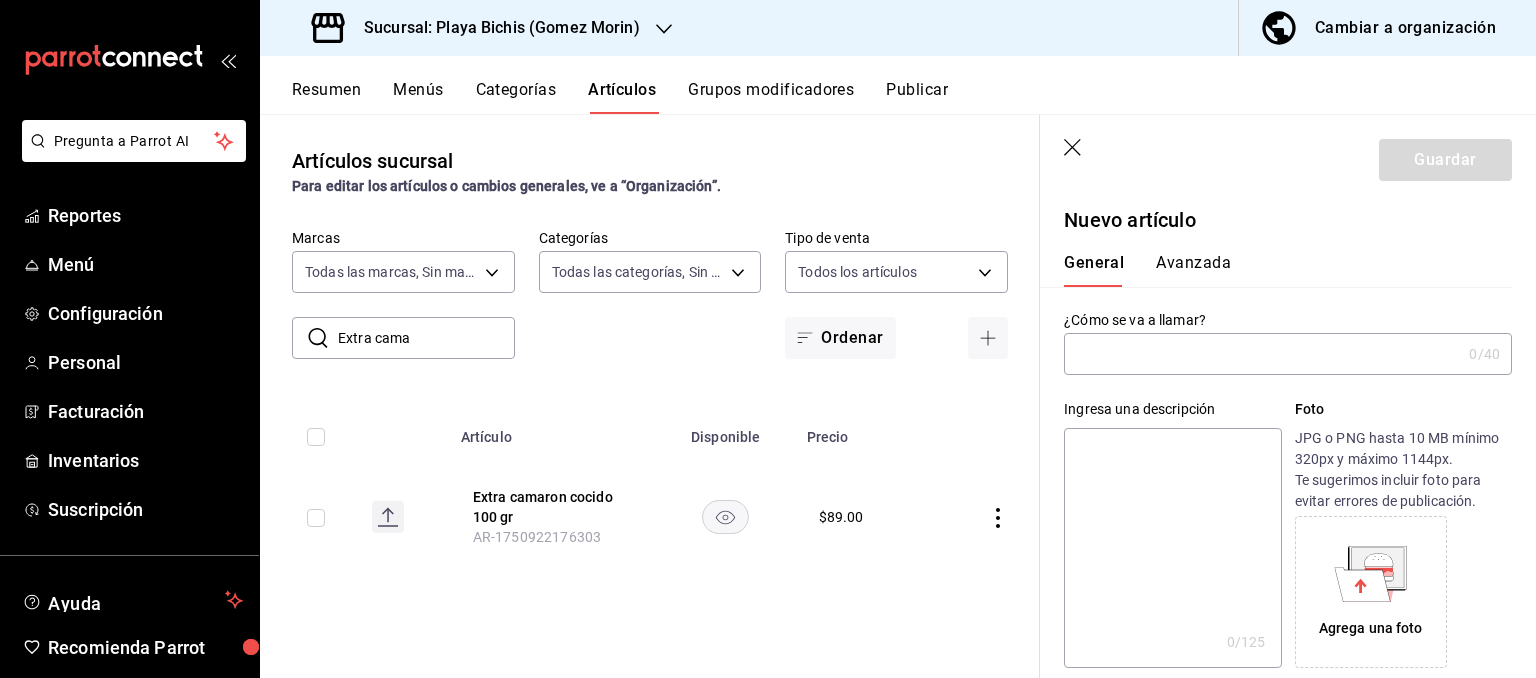 click at bounding box center [1262, 354] 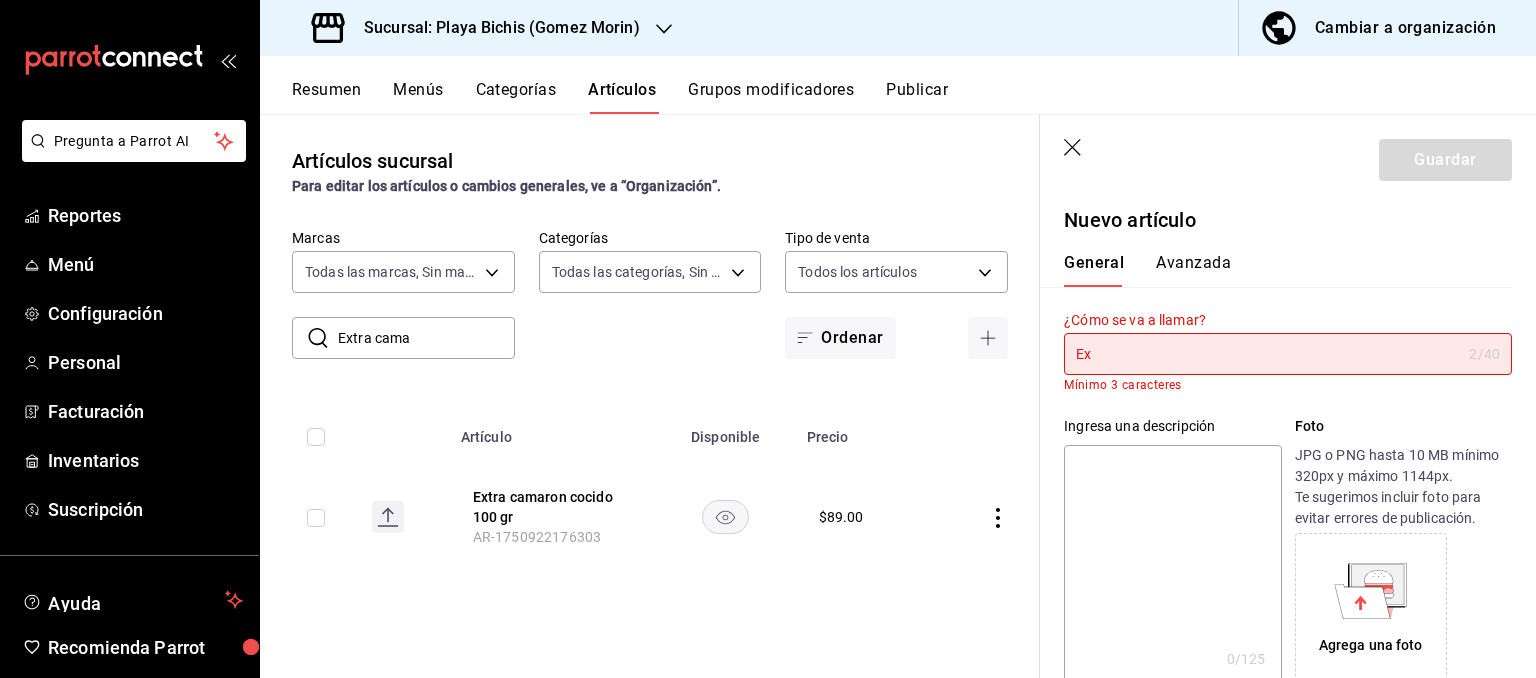 drag, startPoint x: 978, startPoint y: 349, endPoint x: 960, endPoint y: 351, distance: 18.110771 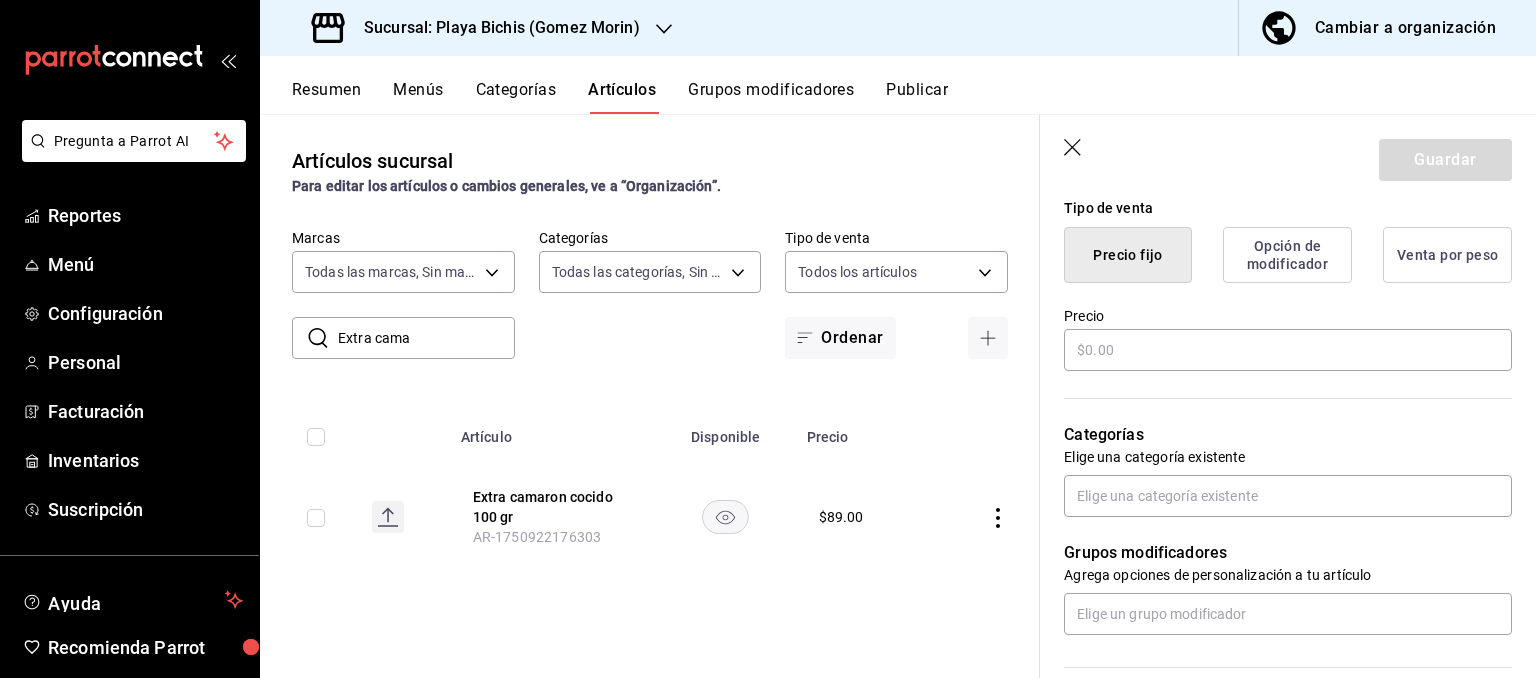 scroll, scrollTop: 504, scrollLeft: 0, axis: vertical 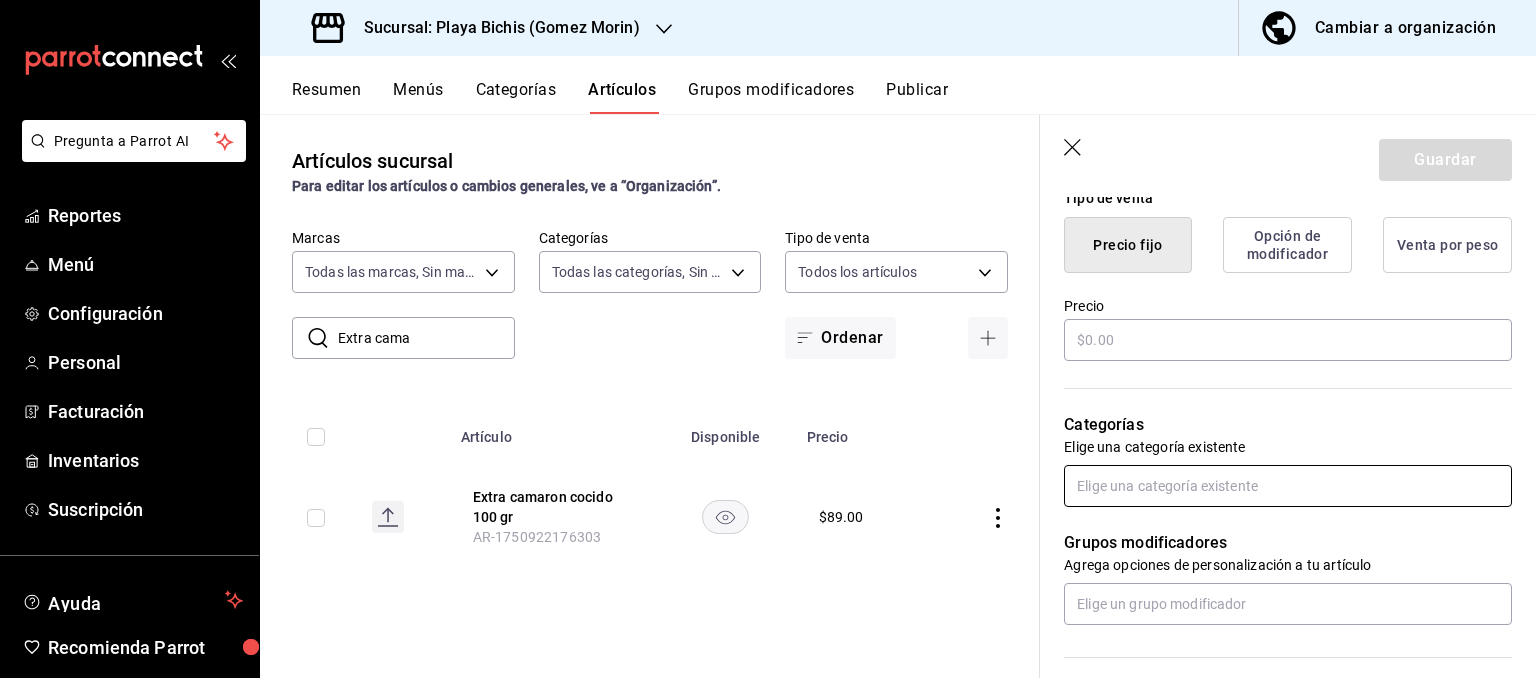 type on "Extra de camaron brasas" 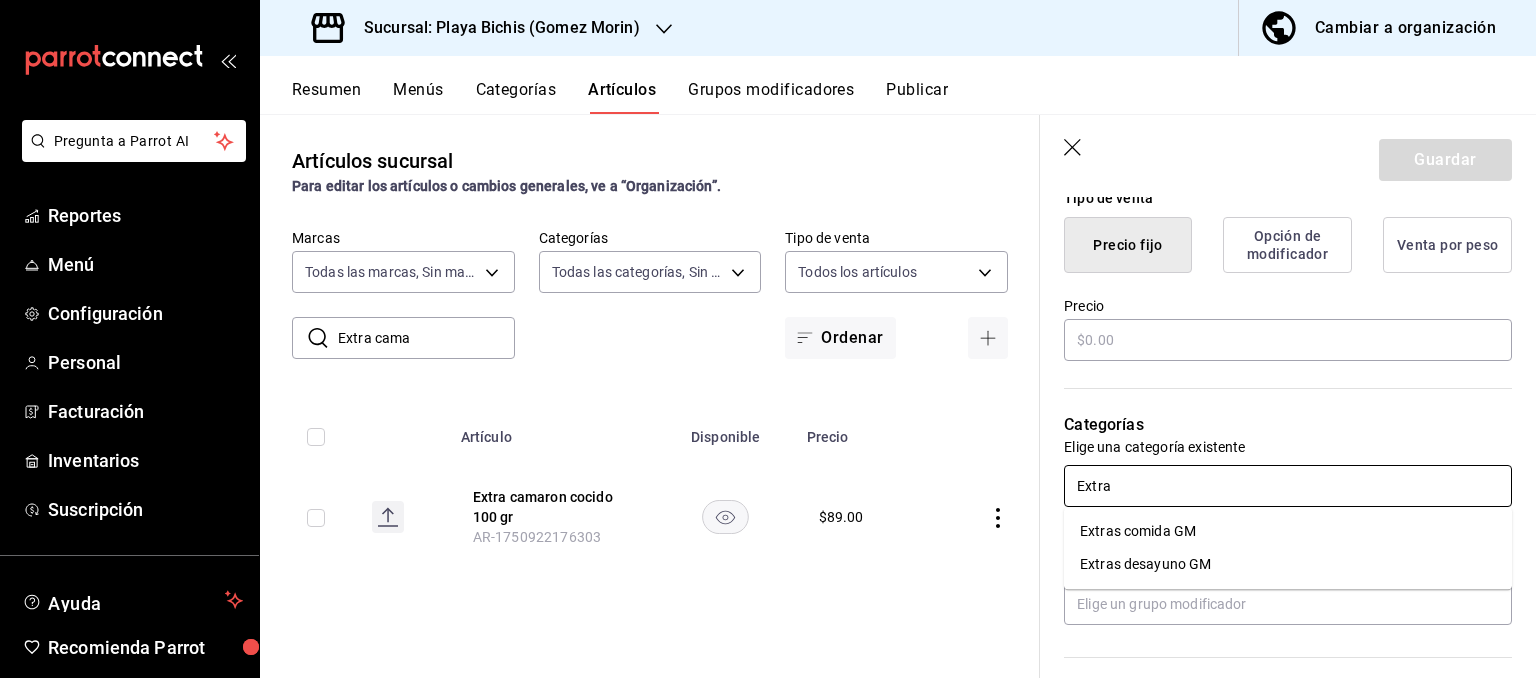 type on "Extras" 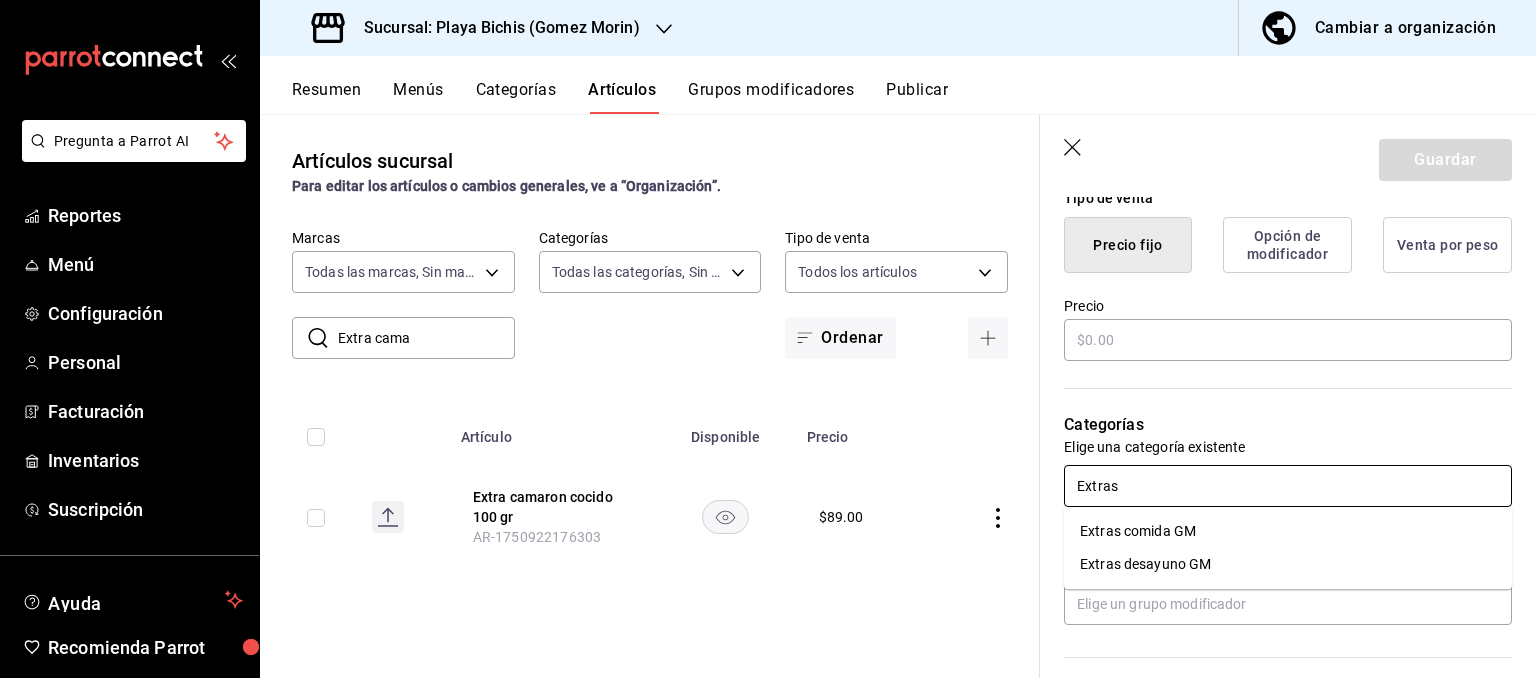 click on "Extras comida GM" at bounding box center [1288, 531] 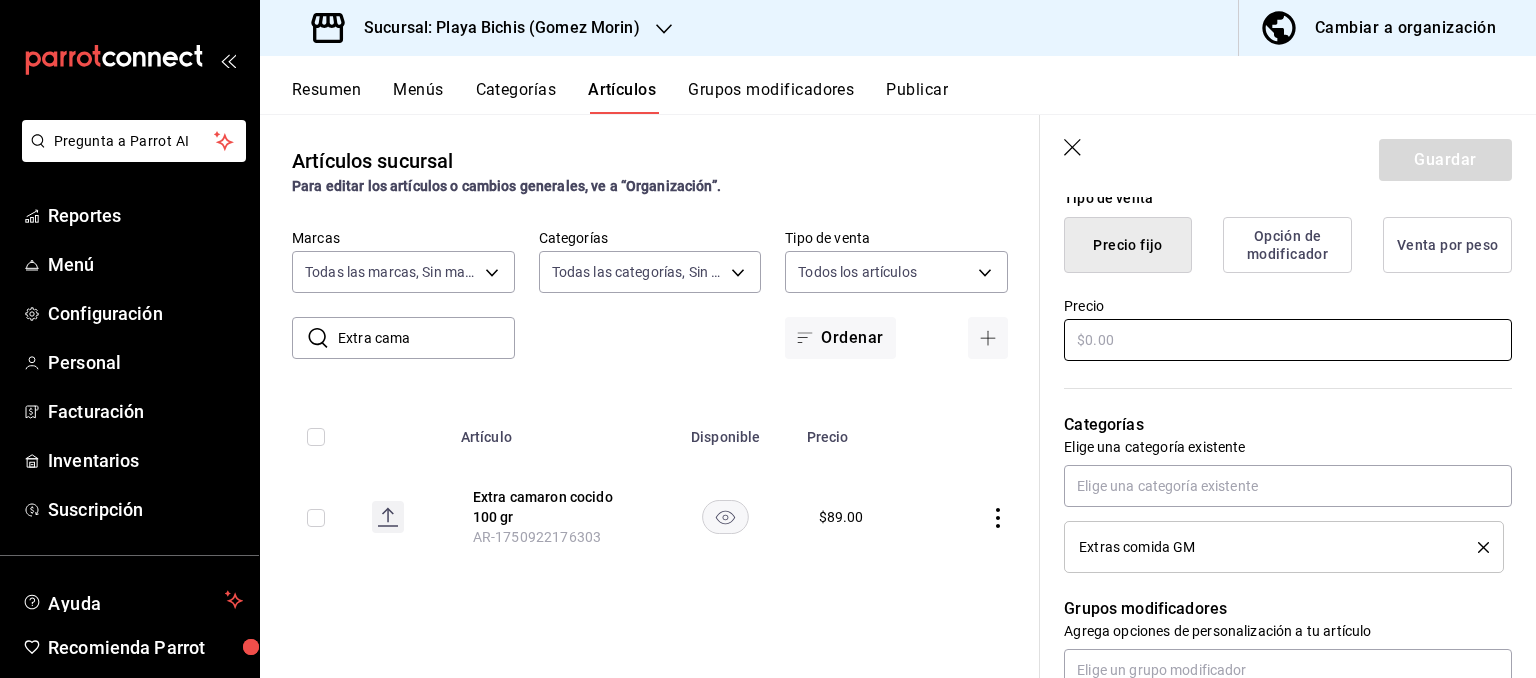 click at bounding box center [1288, 340] 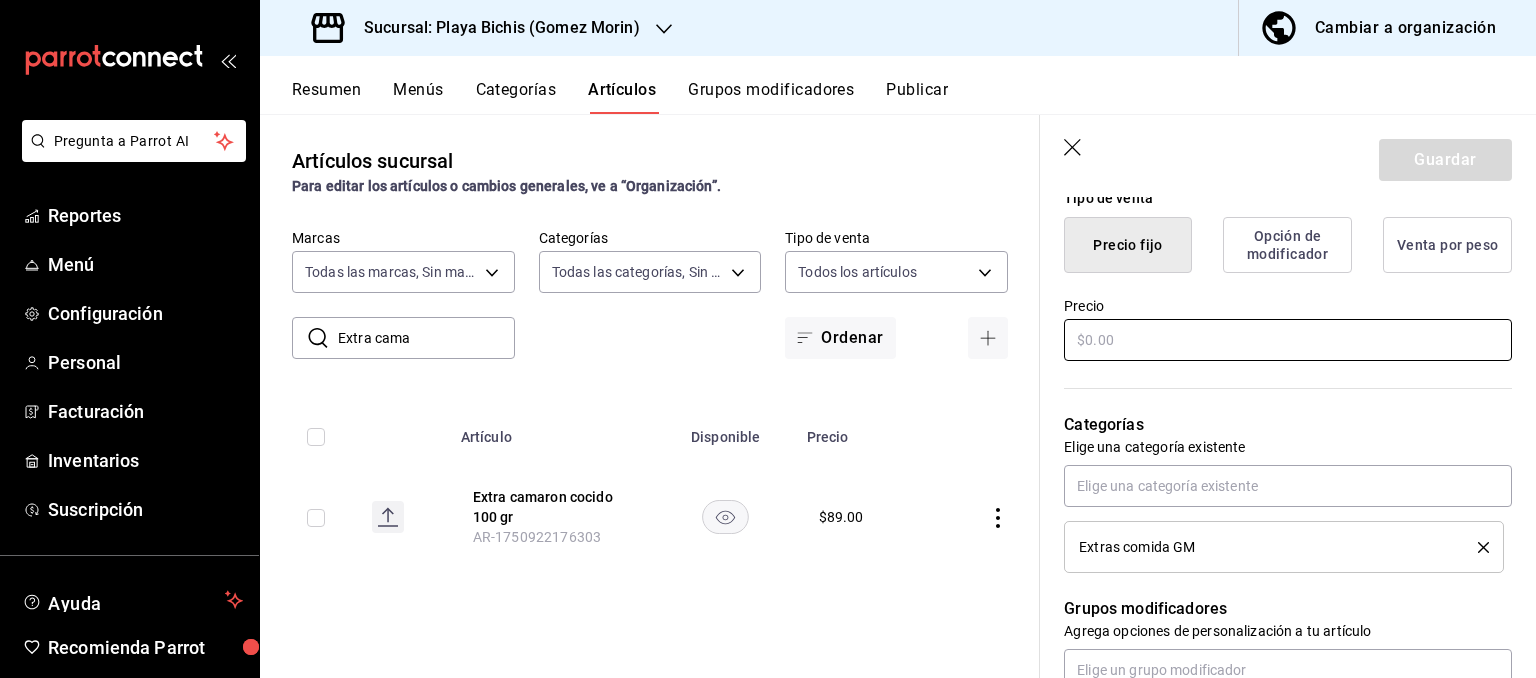 click at bounding box center (1288, 340) 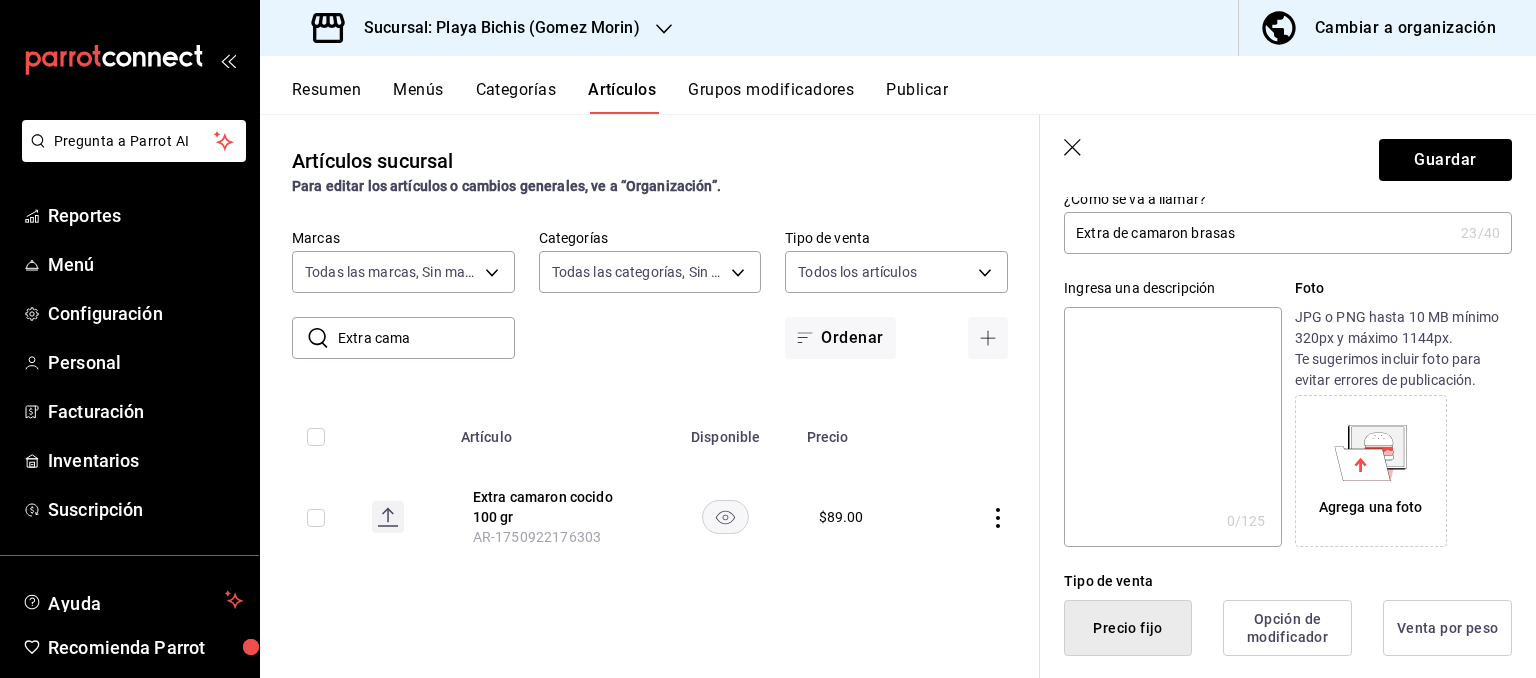 scroll, scrollTop: 0, scrollLeft: 0, axis: both 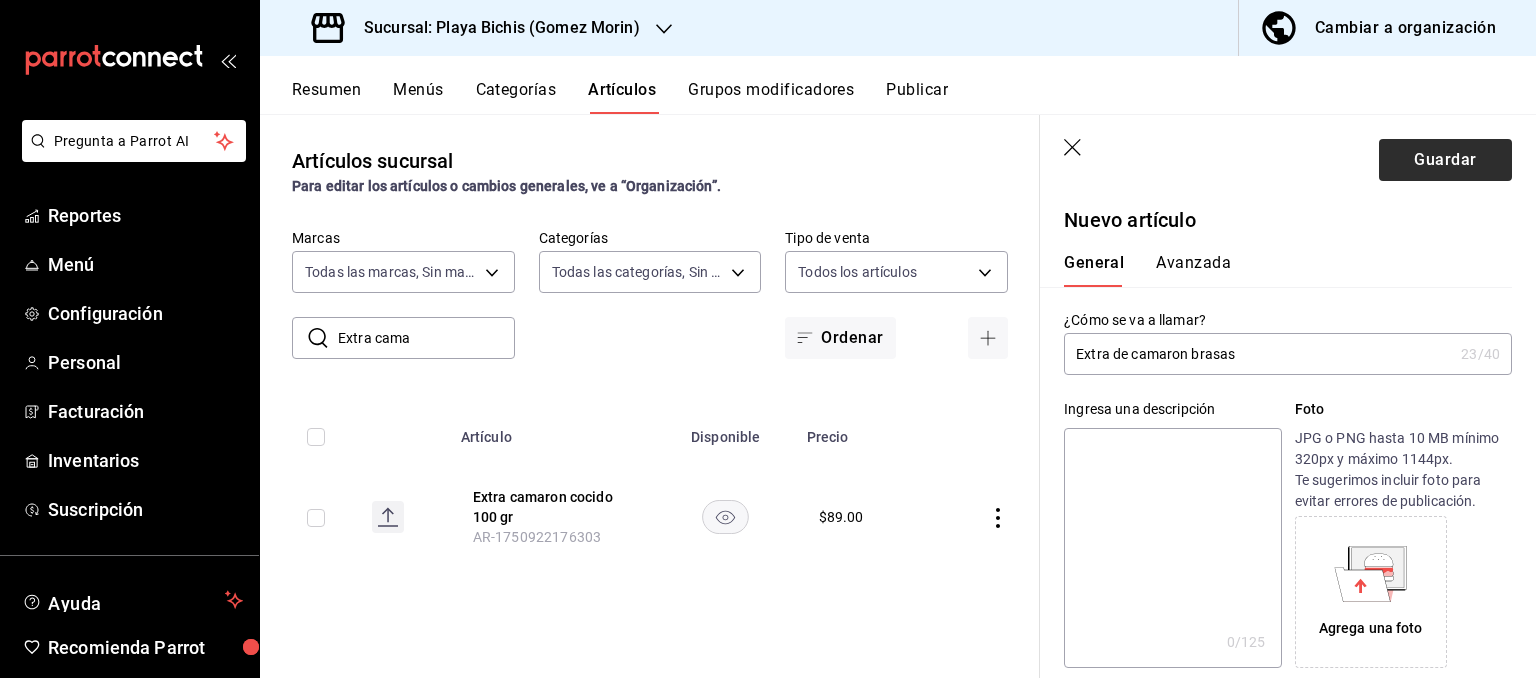 type on "$0.00" 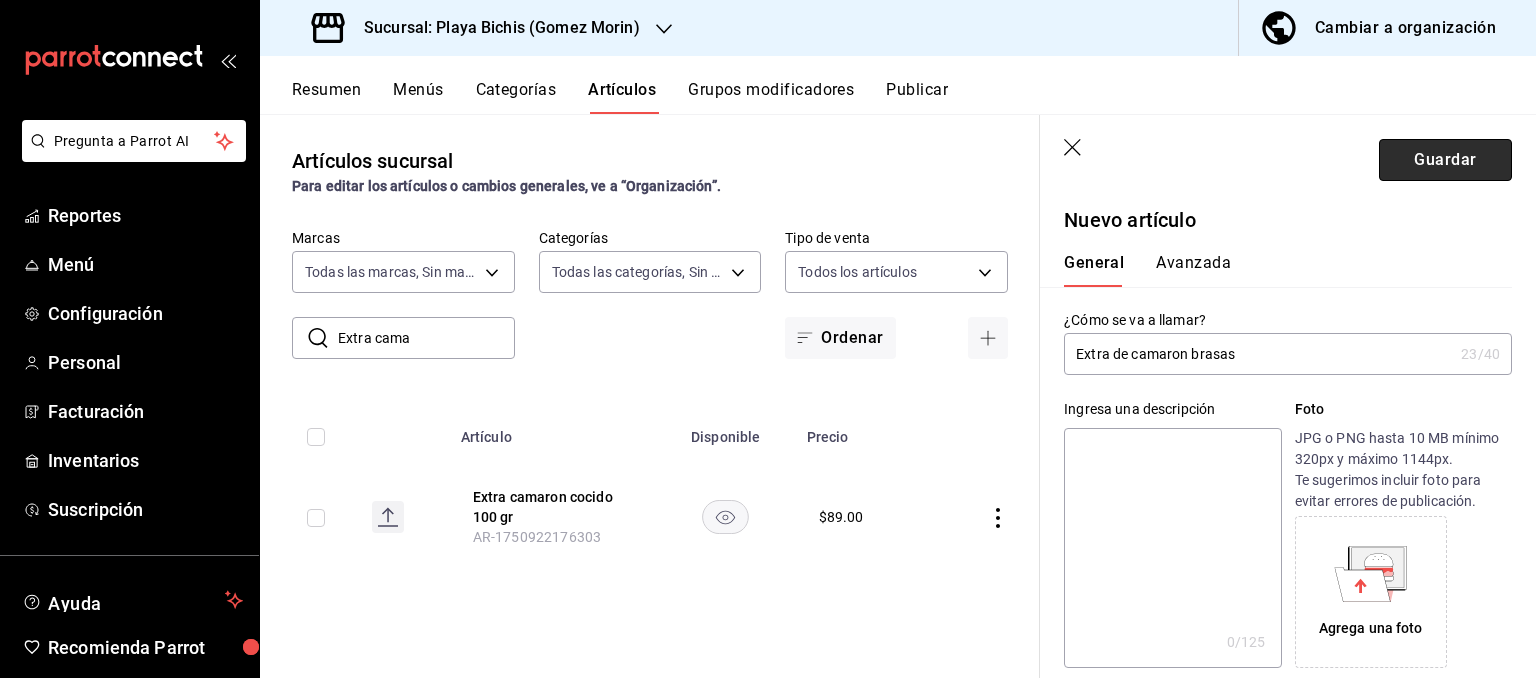 click on "Guardar" at bounding box center (1445, 160) 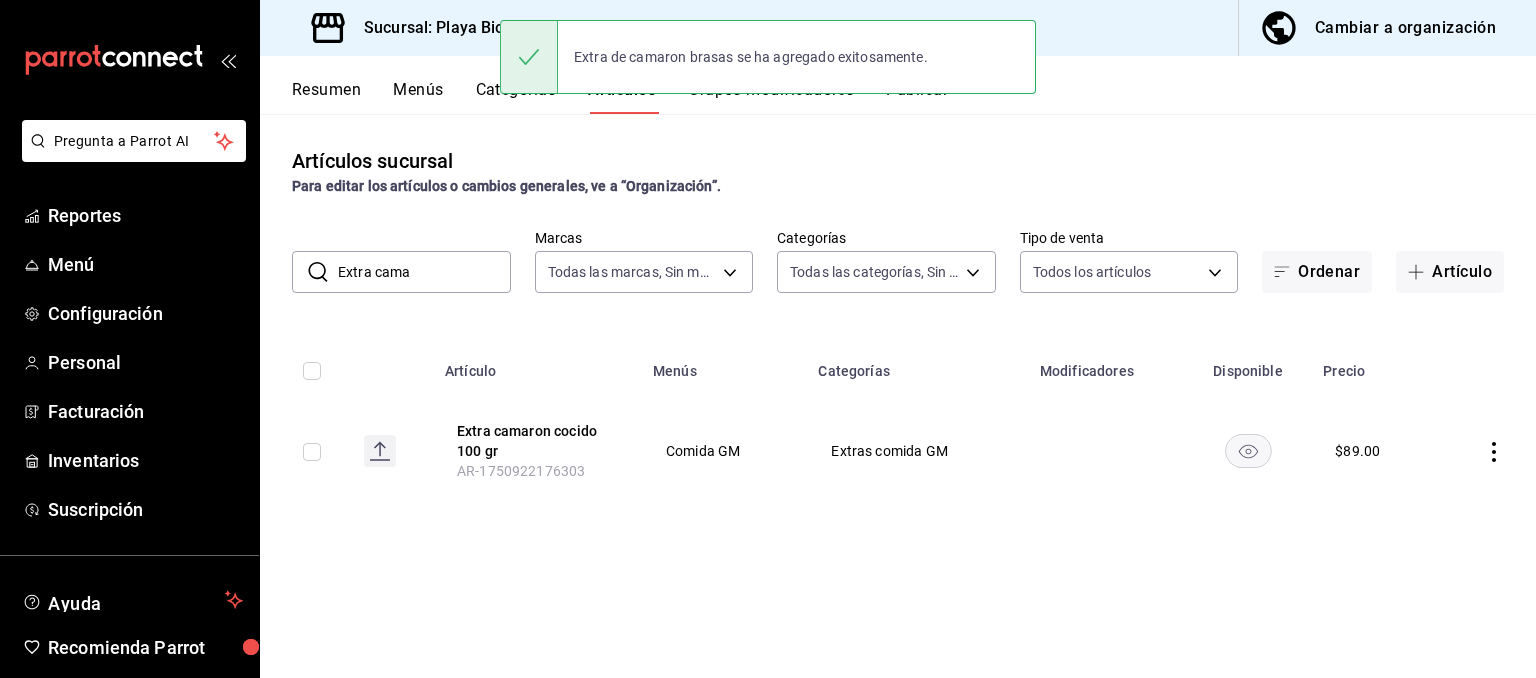 click on "Extra cama" at bounding box center [424, 272] 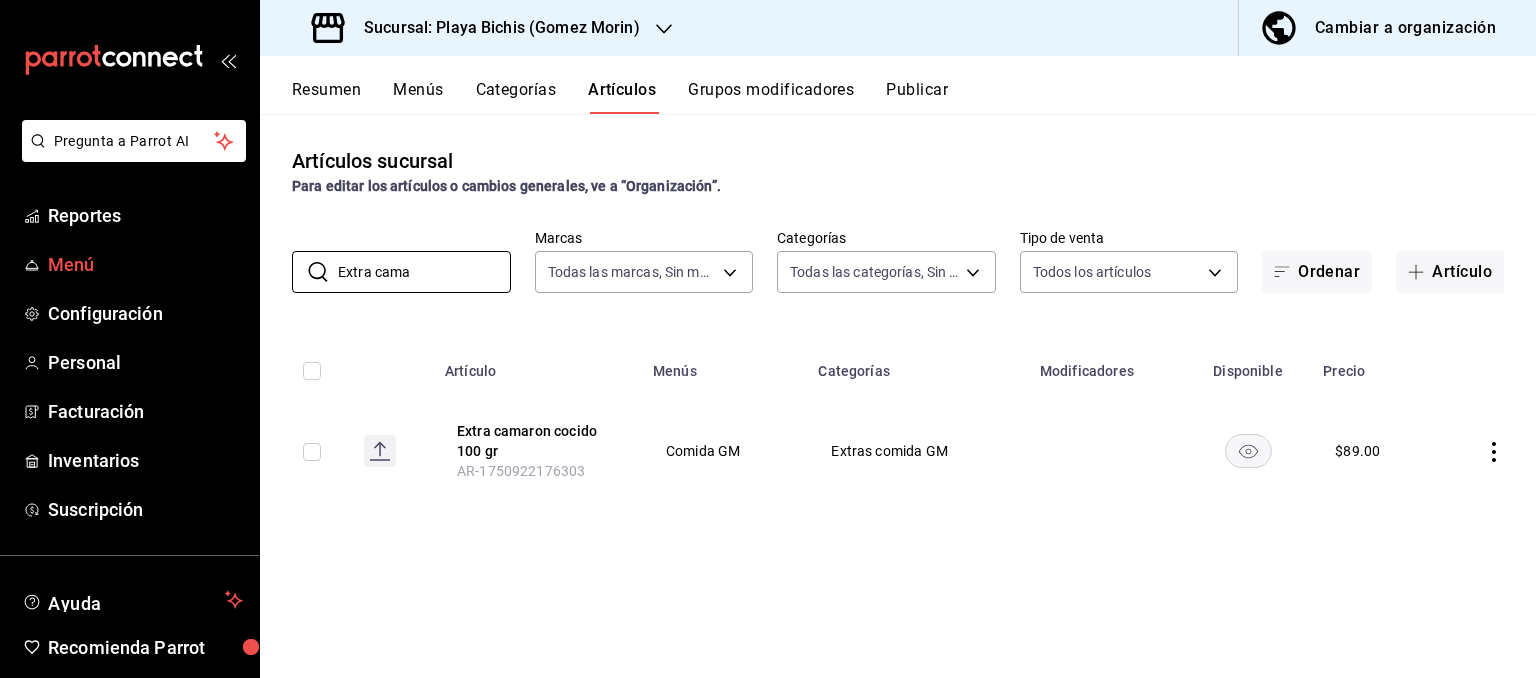 drag, startPoint x: 435, startPoint y: 274, endPoint x: 174, endPoint y: 257, distance: 261.55304 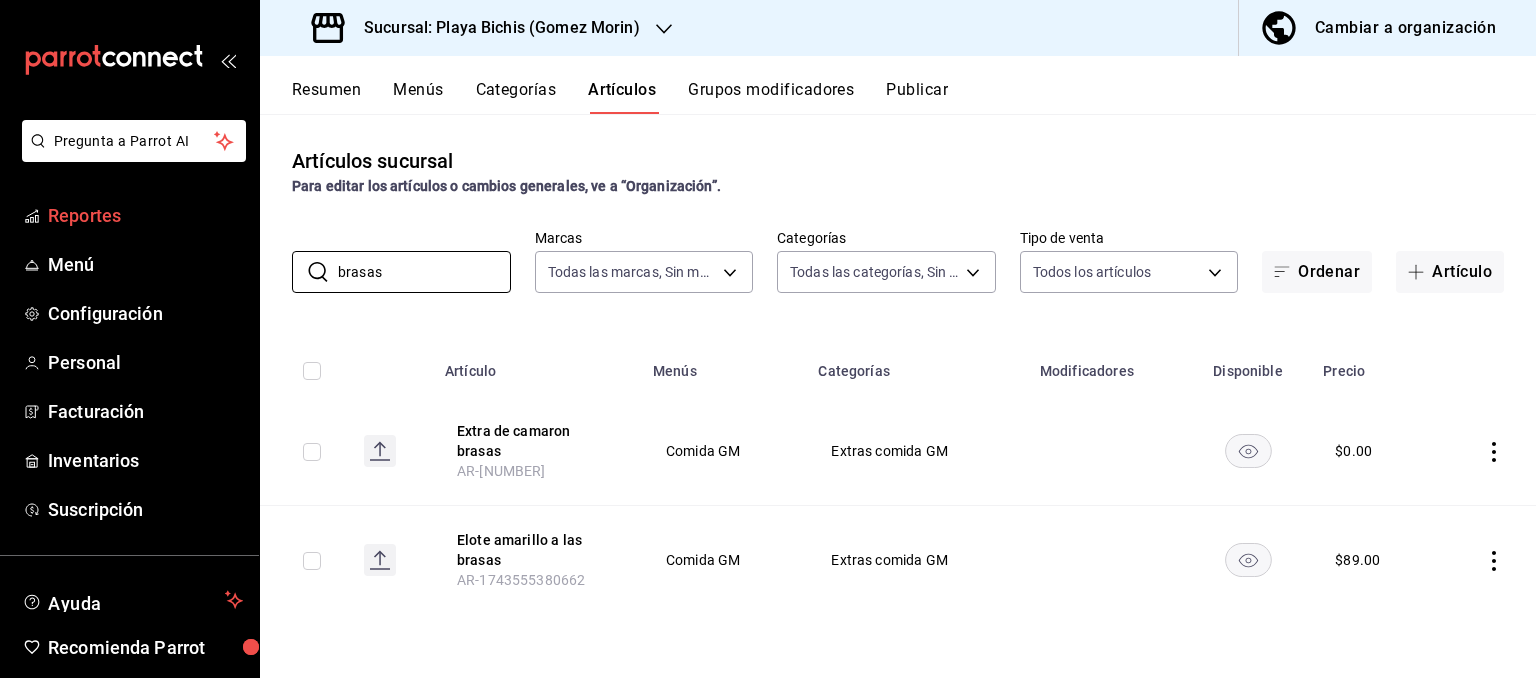 drag, startPoint x: 404, startPoint y: 266, endPoint x: 31, endPoint y: 215, distance: 376.47046 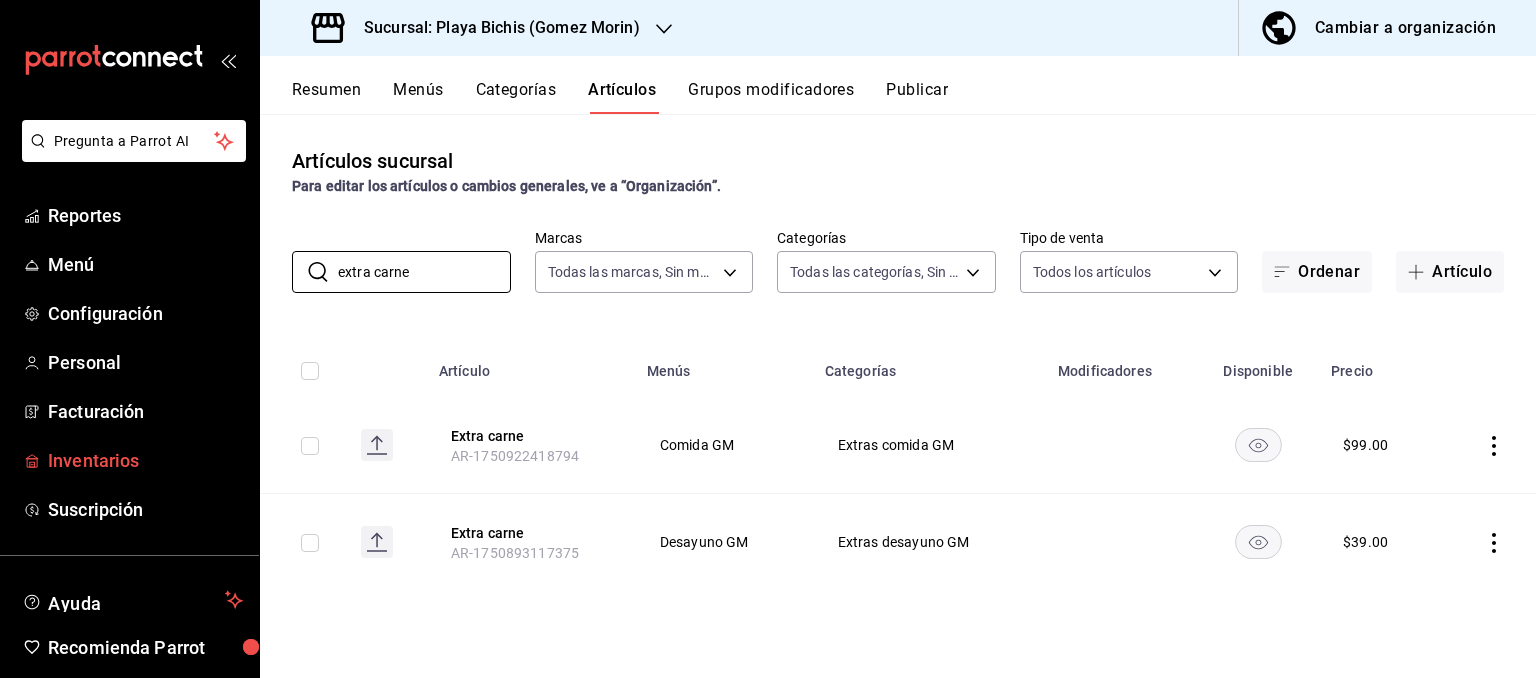 type on "extra carne" 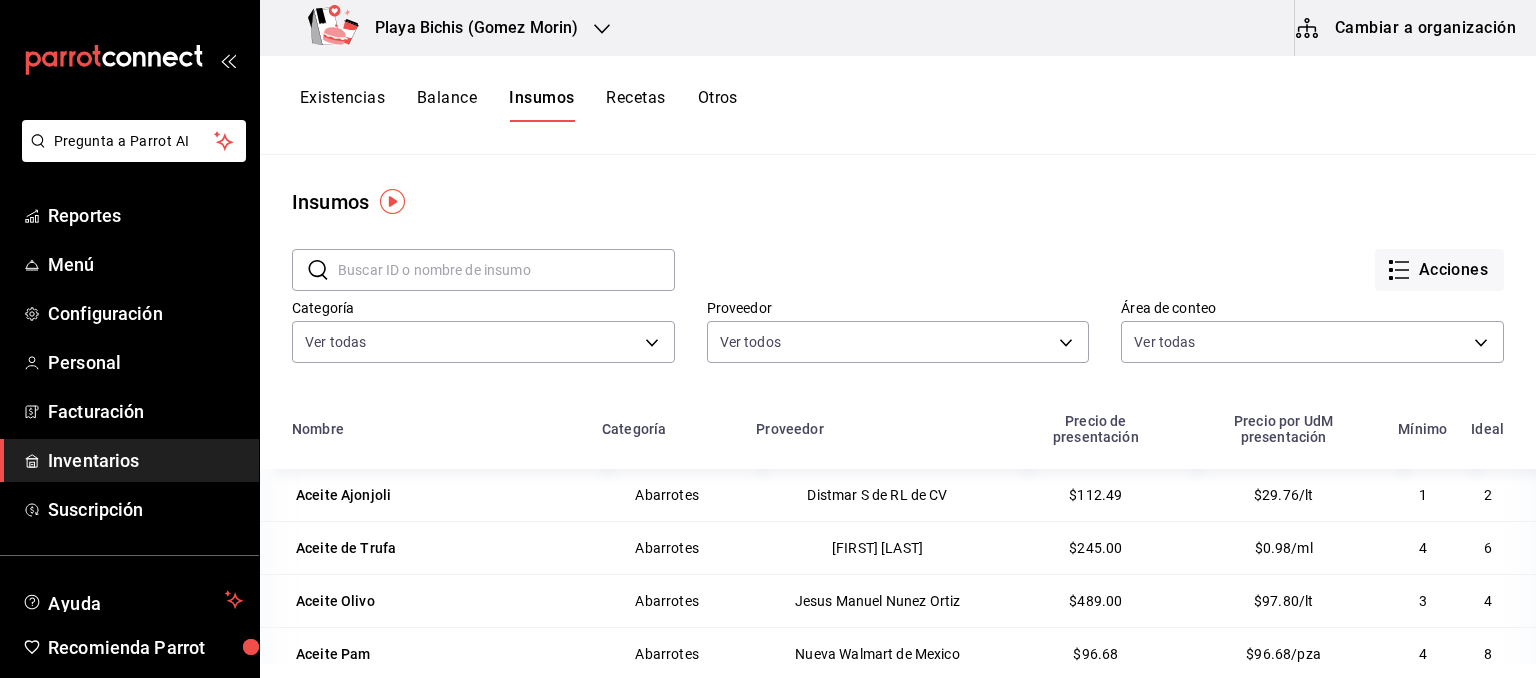 click on "Recetas" at bounding box center (635, 105) 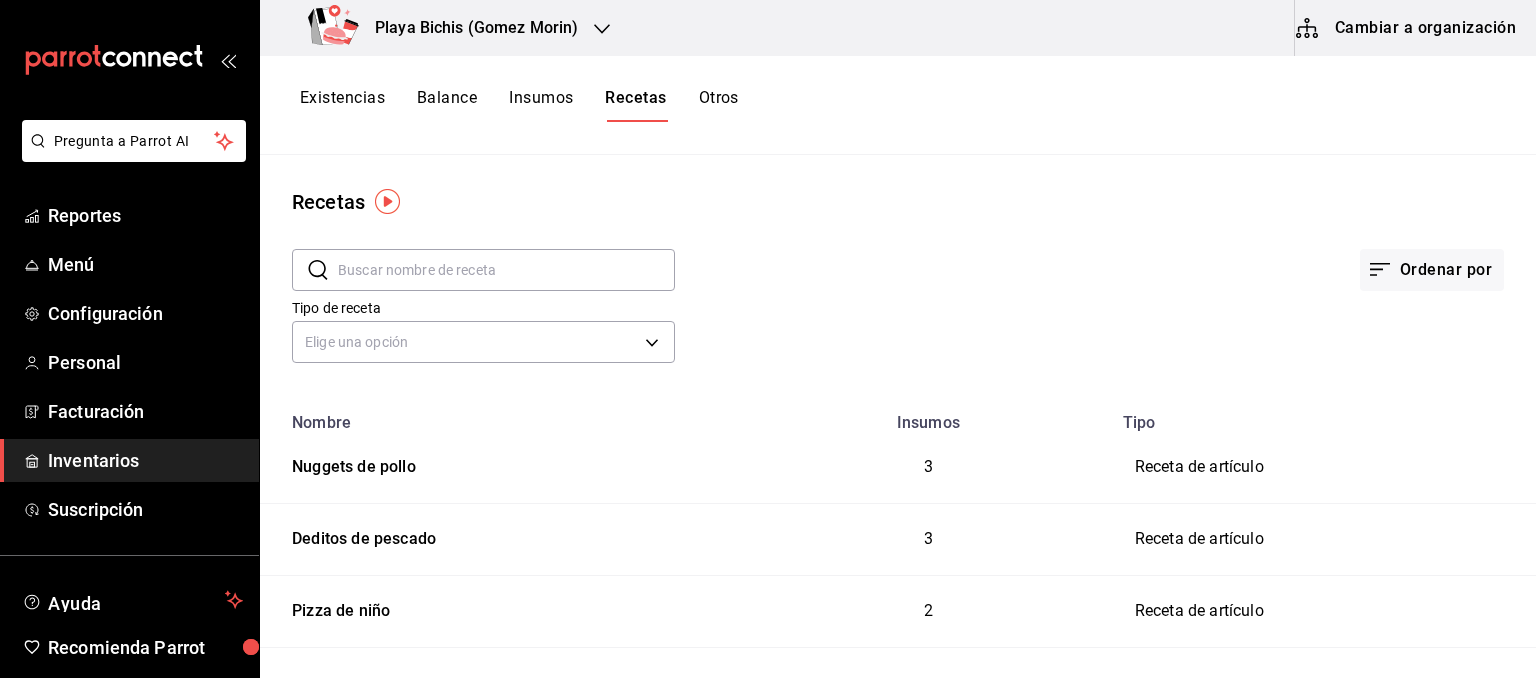 click at bounding box center [506, 270] 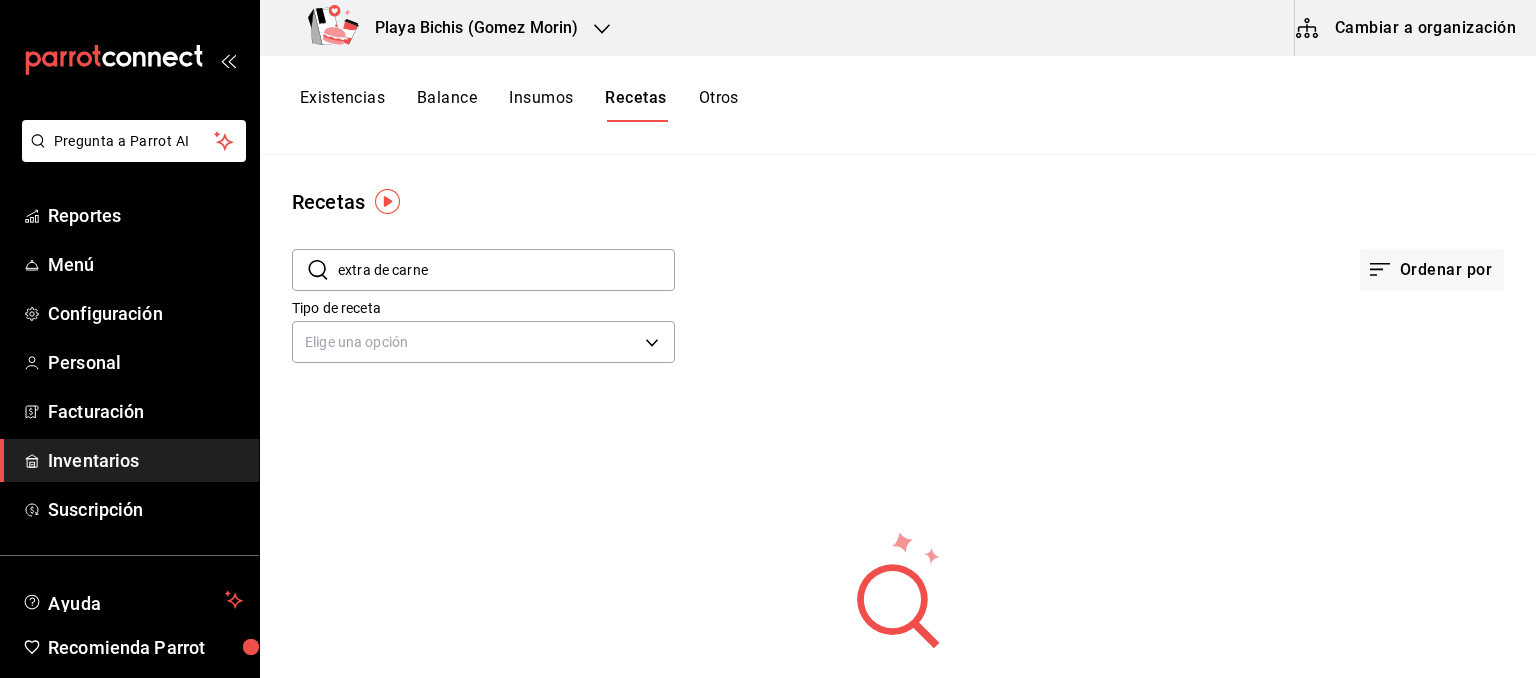 type on "extra de carne" 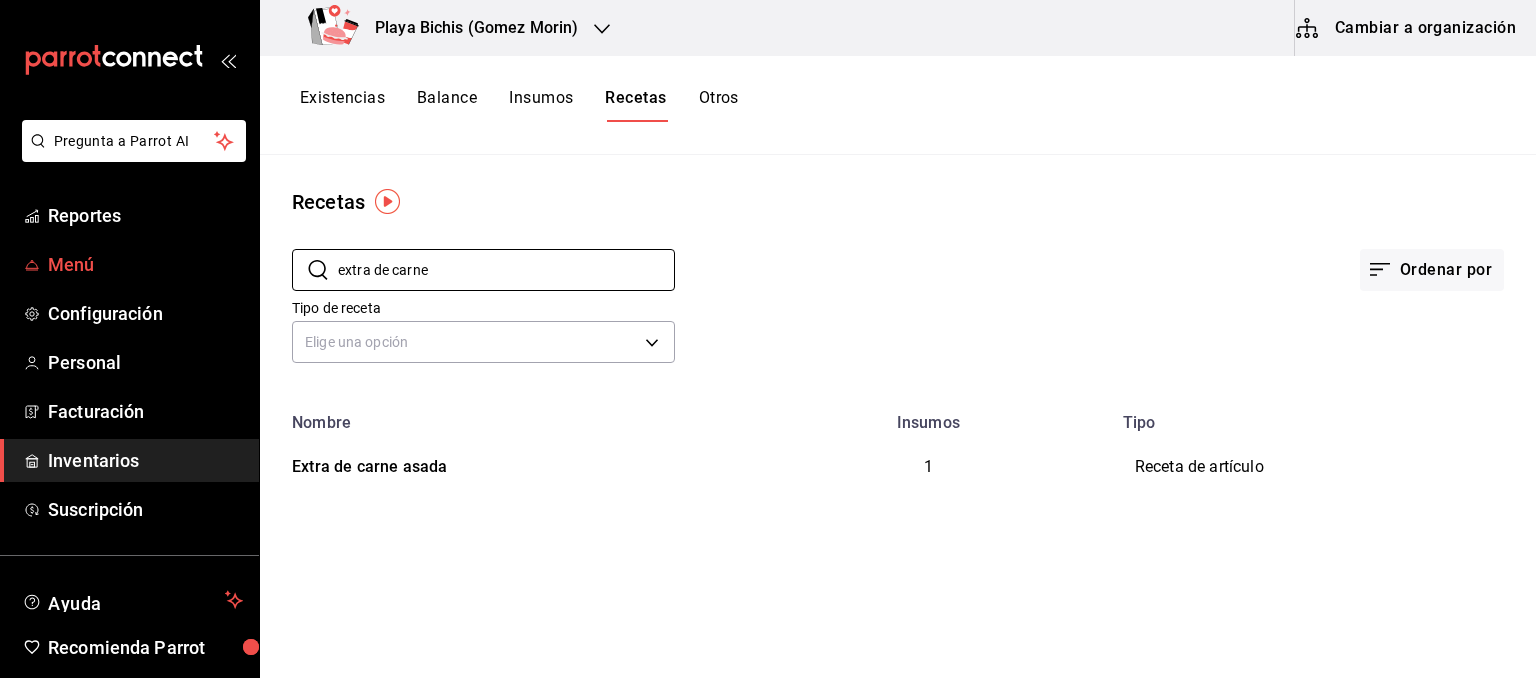 click on "Menú" at bounding box center (145, 264) 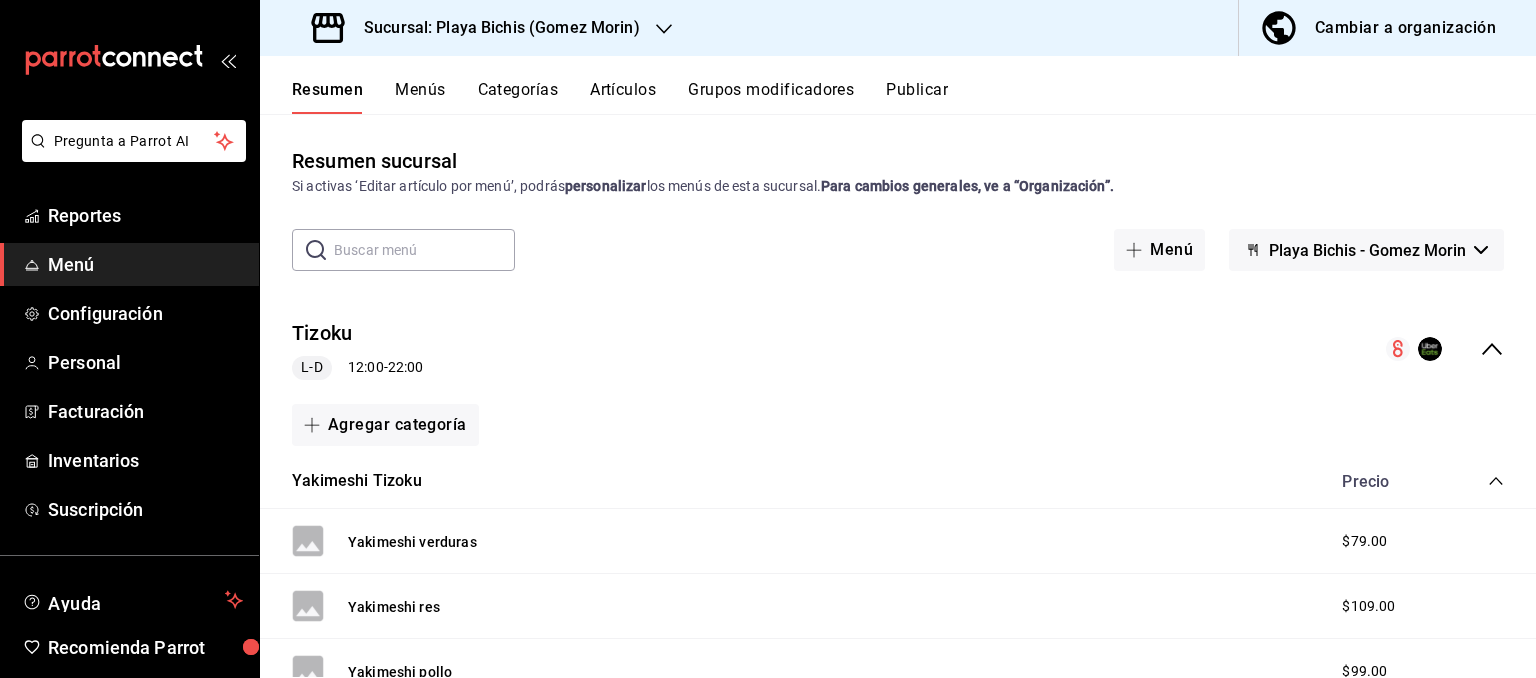 click on "Artículos" at bounding box center [623, 97] 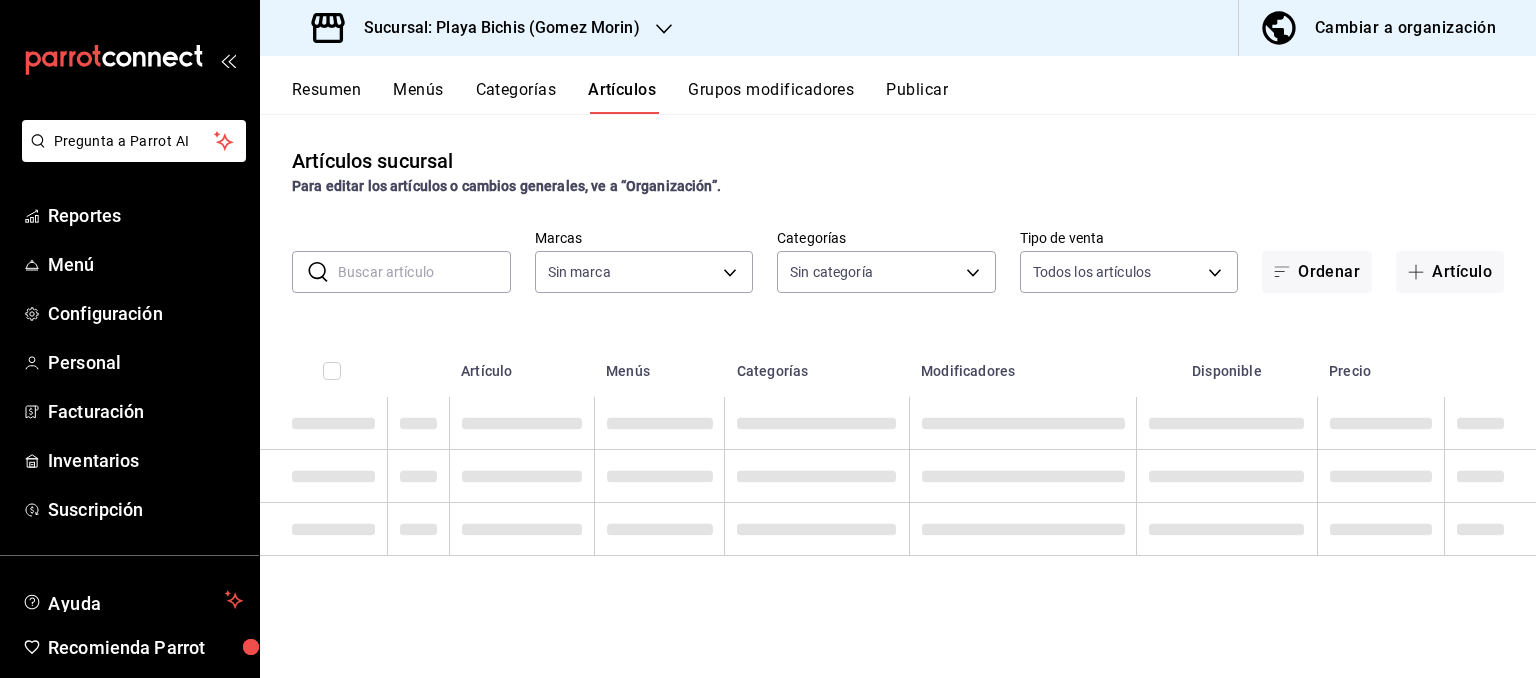 click at bounding box center (424, 272) 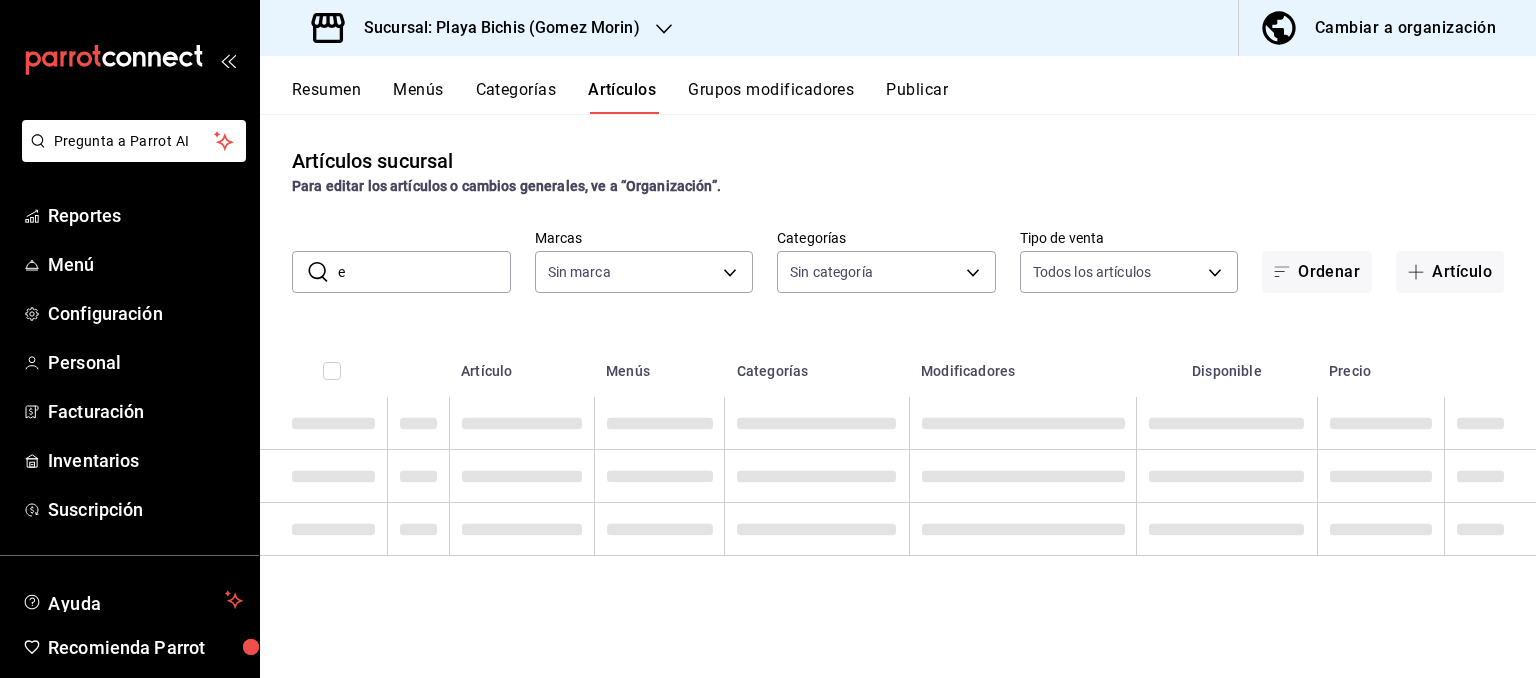 type on "ex" 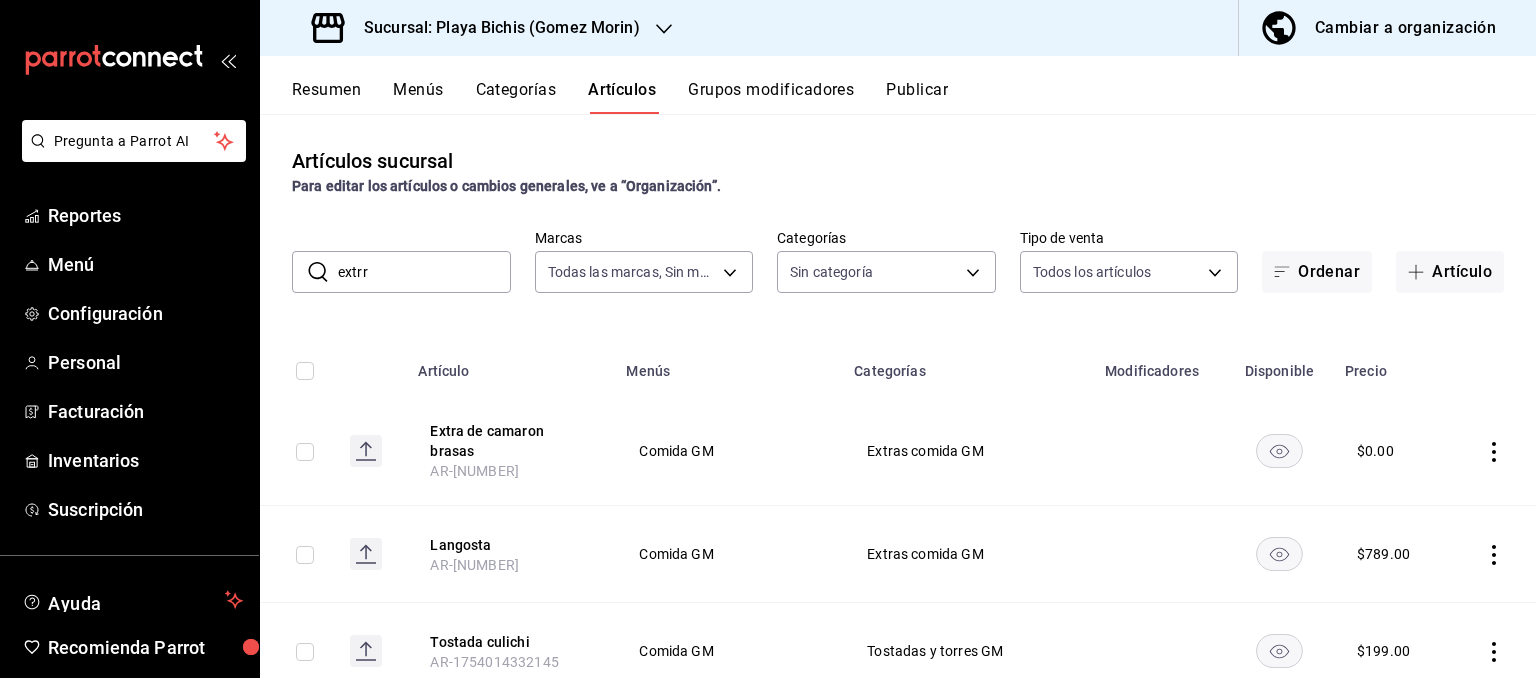 type on "extrra" 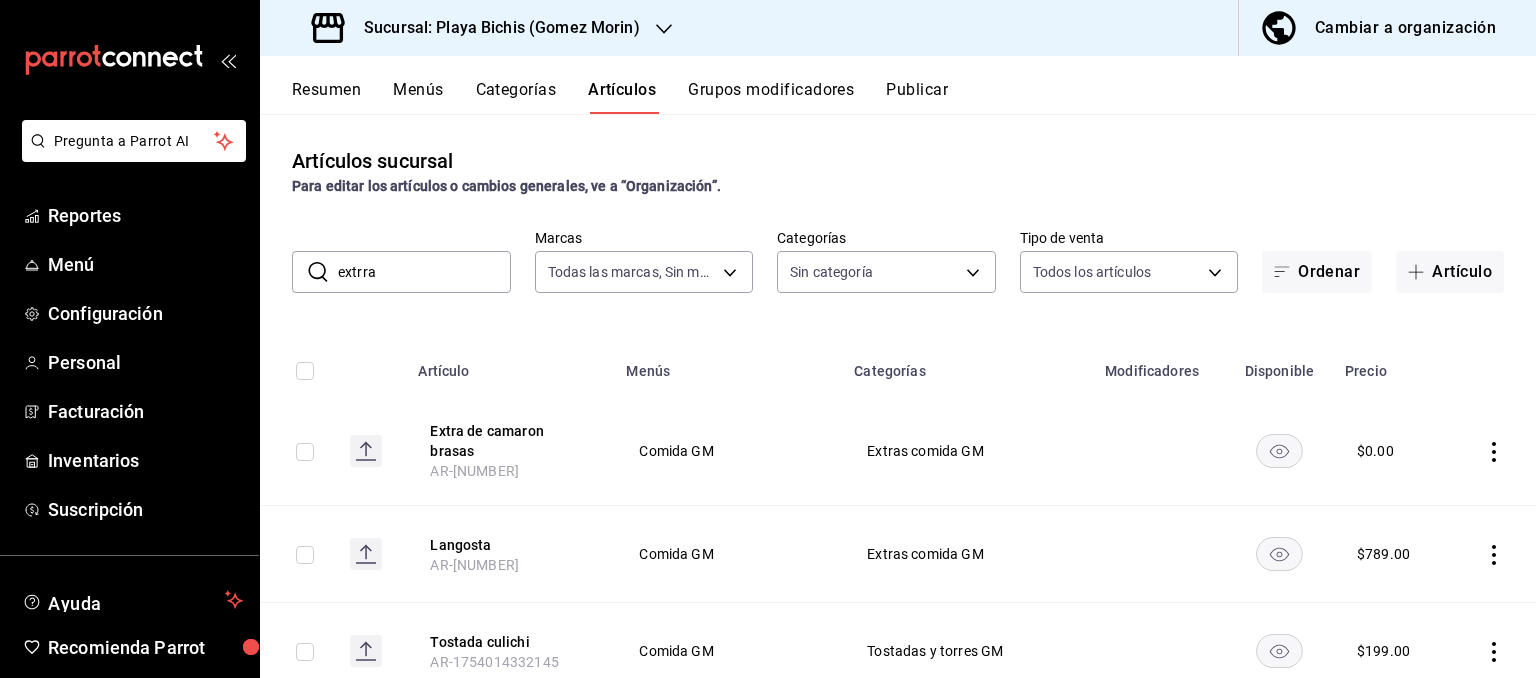 type on "[UUID],[UUID],[UUID],[UUID],[UUID],[UUID],[UUID],[UUID],[UUID],[UUID],[UUID],[UUID],[UUID],[UUID],[UUID],[UUID],[UUID],[UUID],[UUID],[UUID],[UUID],[UUID],[UUID],[UUID],[UUID],[UUID],[UUID],[UUID]" 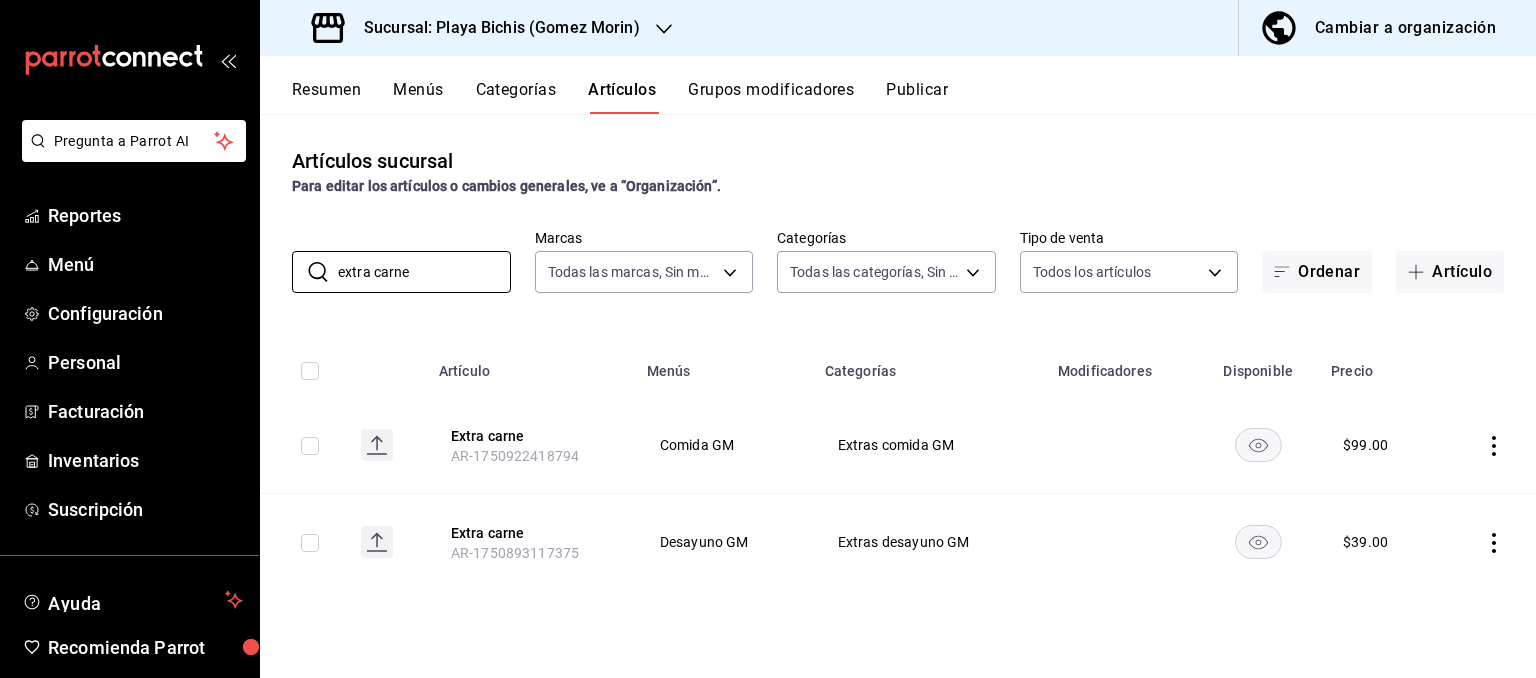 type on "extra carne" 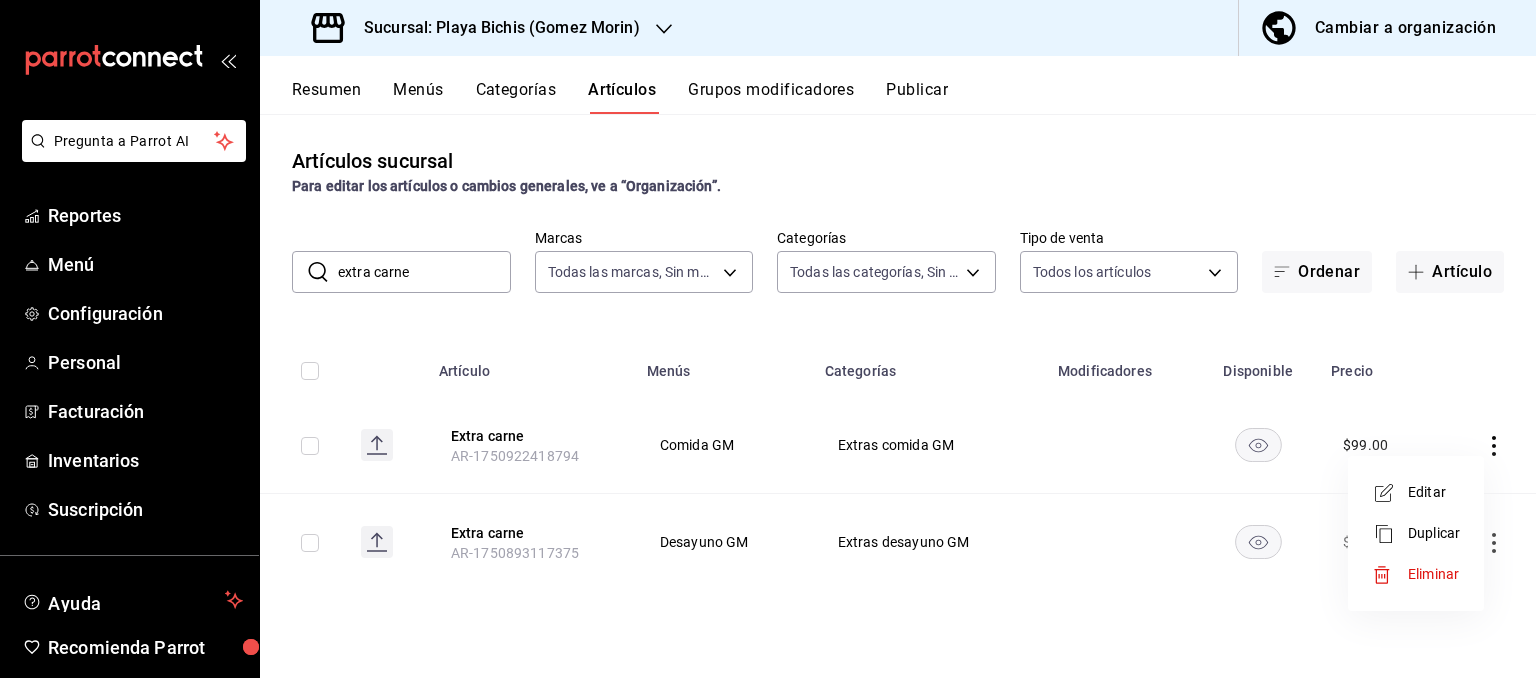 click on "Editar" at bounding box center [1434, 492] 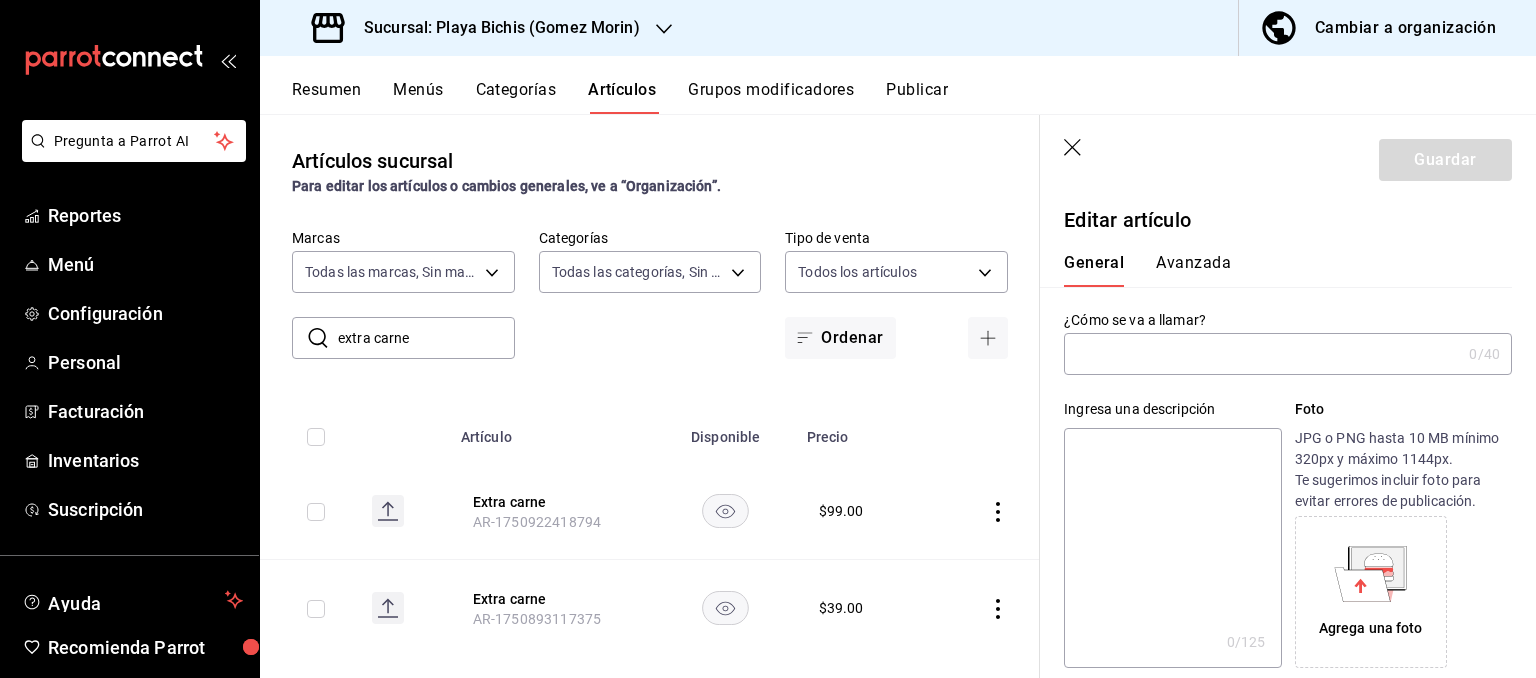 type on "Extra carne" 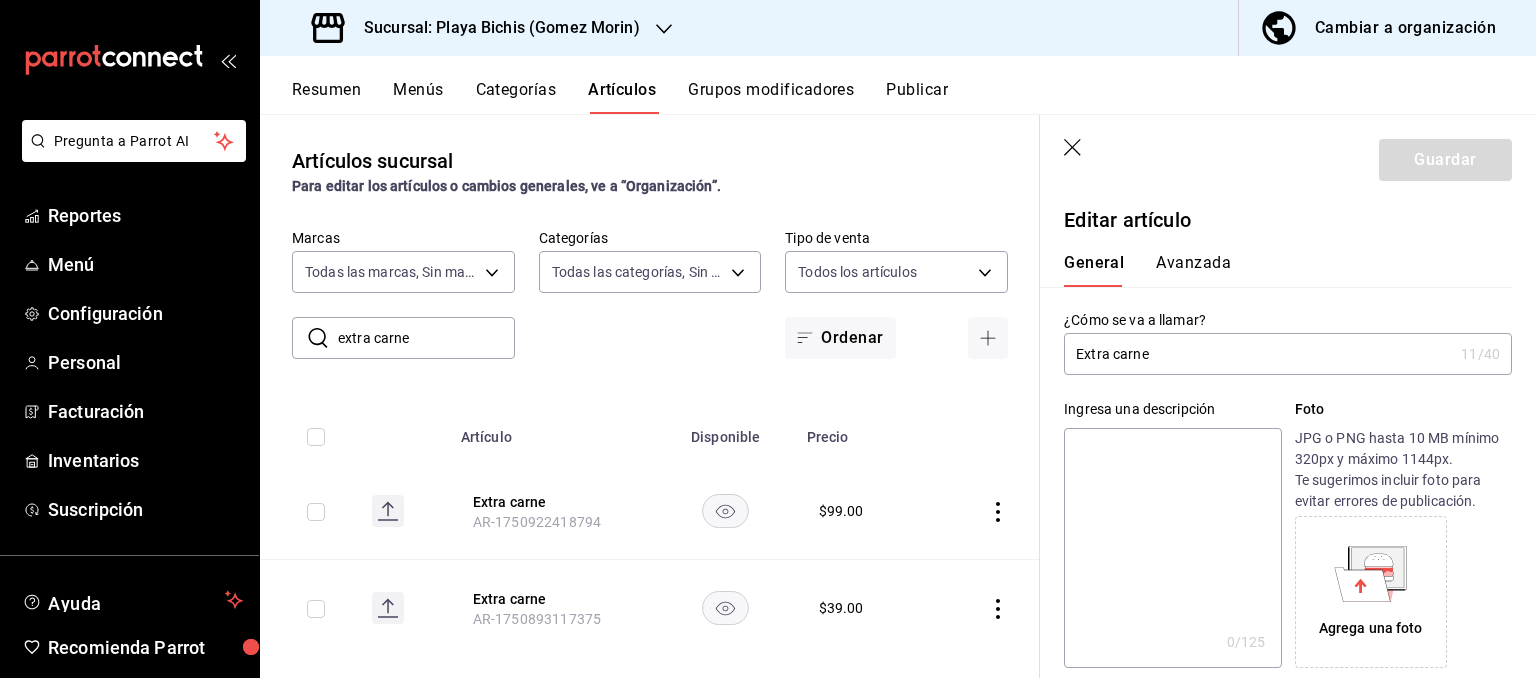 drag, startPoint x: 1177, startPoint y: 359, endPoint x: 974, endPoint y: 349, distance: 203.24615 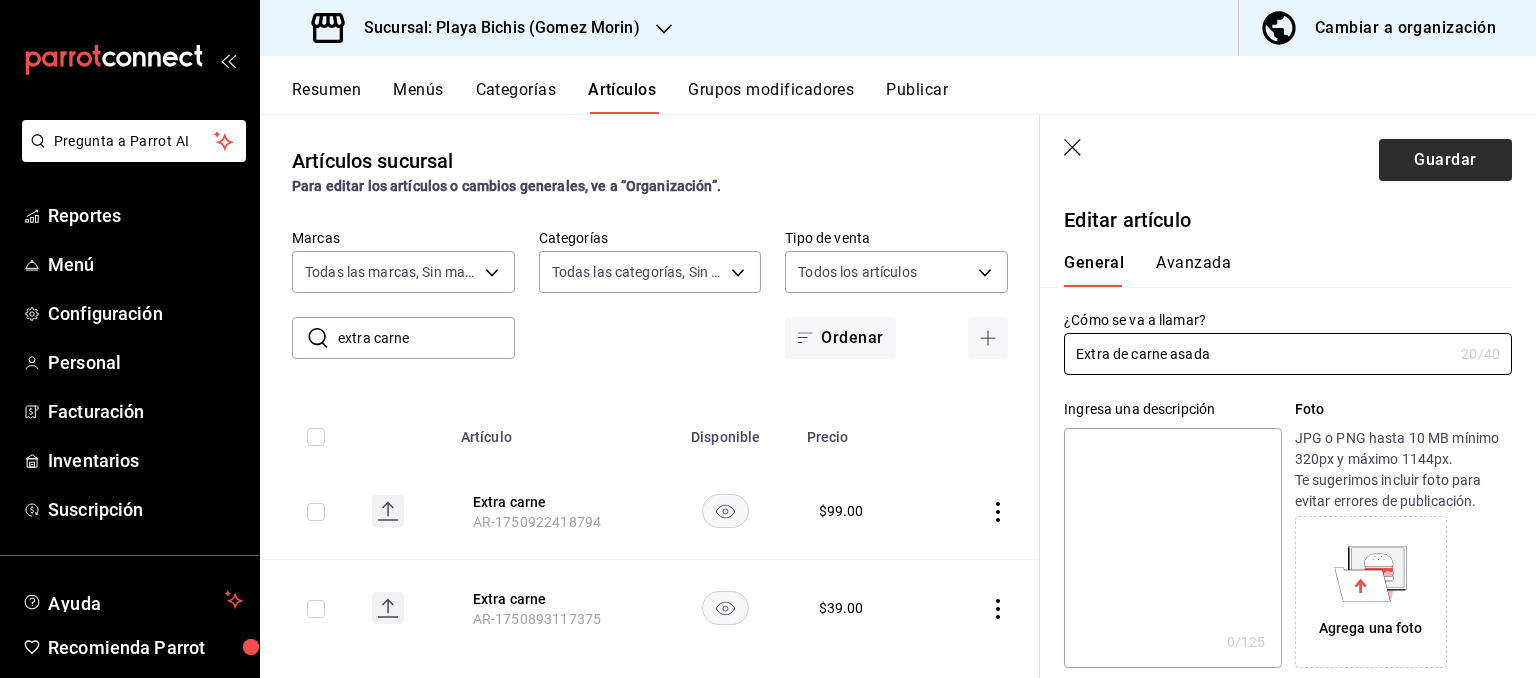 type on "Extra de carne asada" 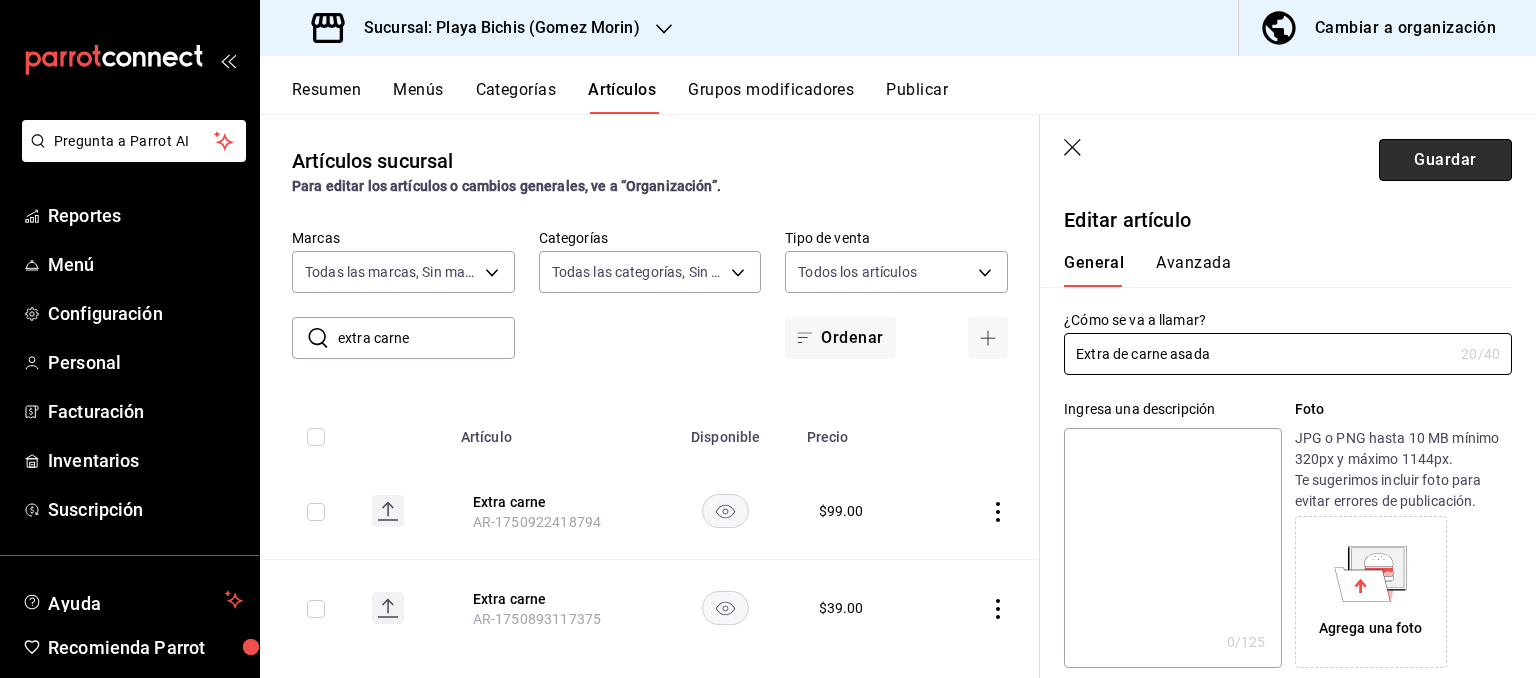 click on "Guardar" at bounding box center [1445, 160] 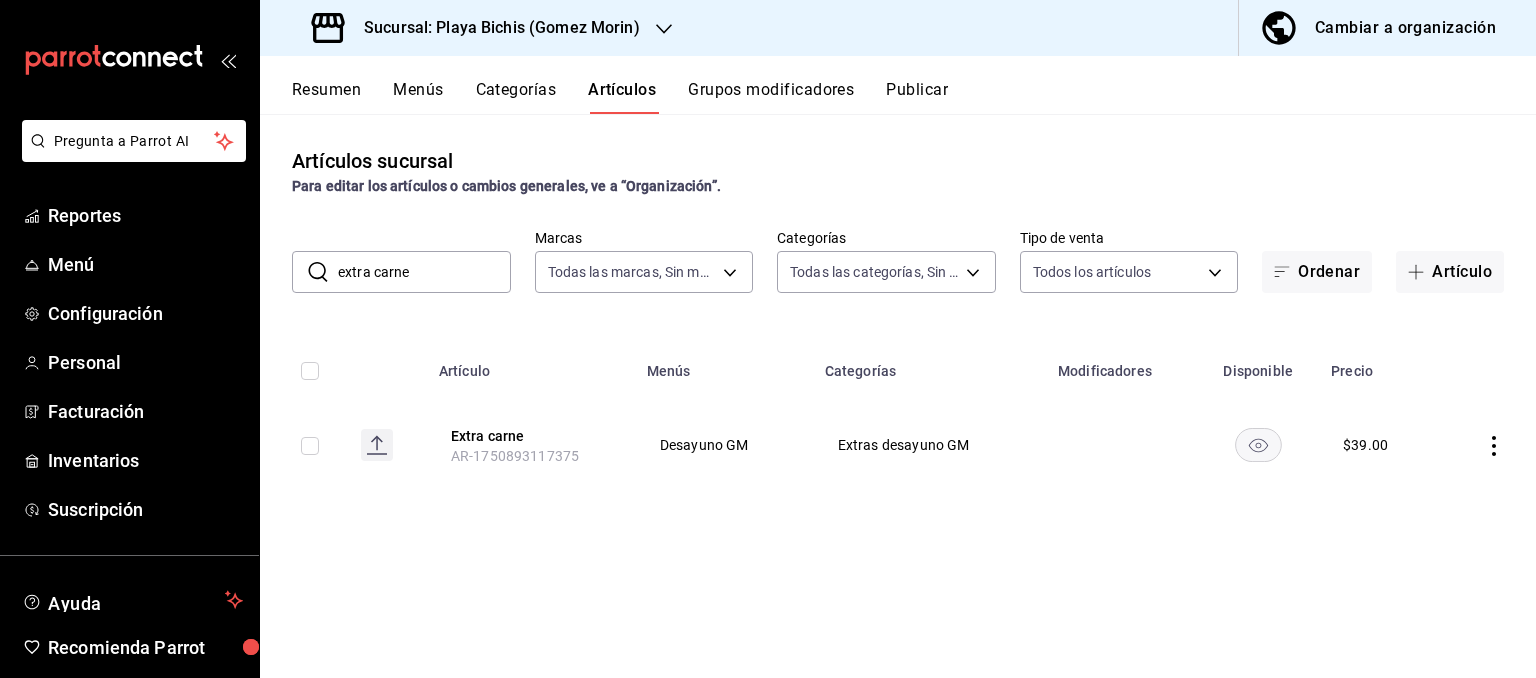 click 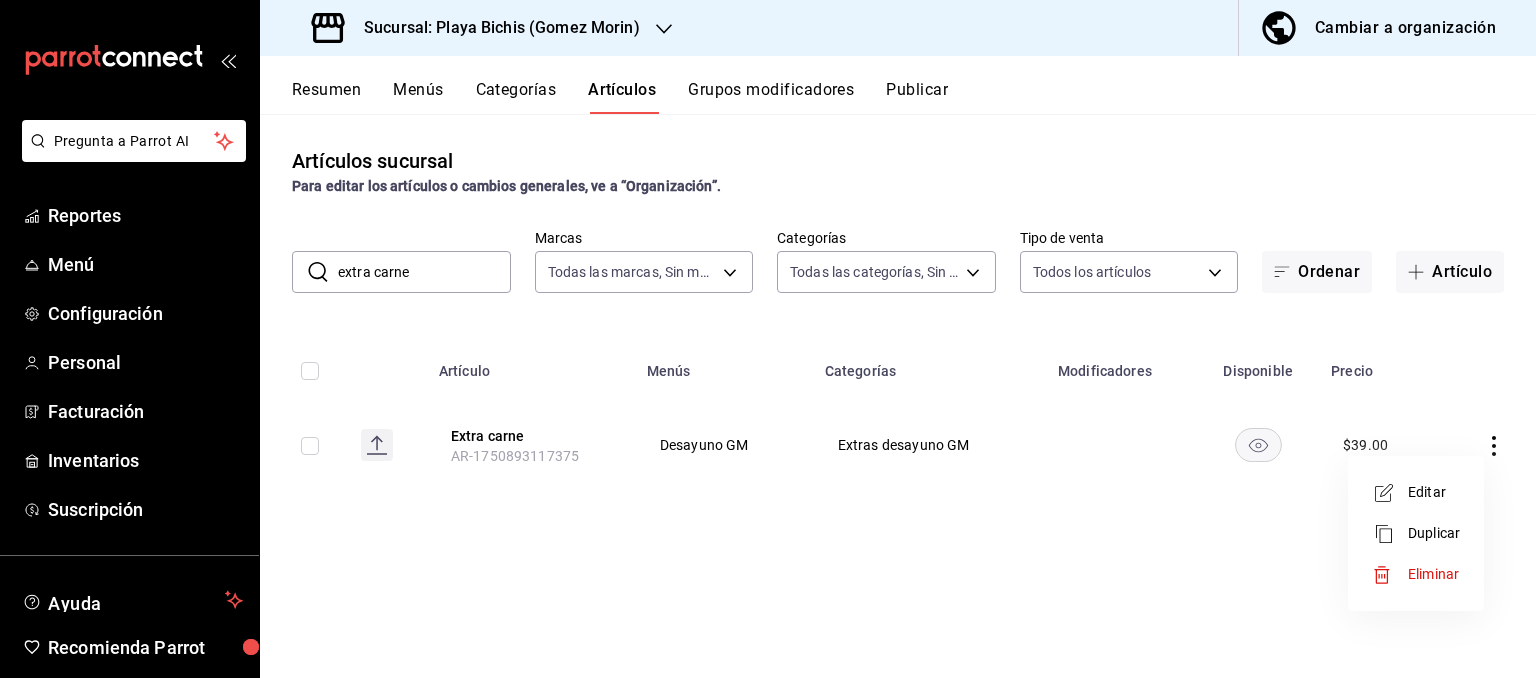 click at bounding box center (768, 339) 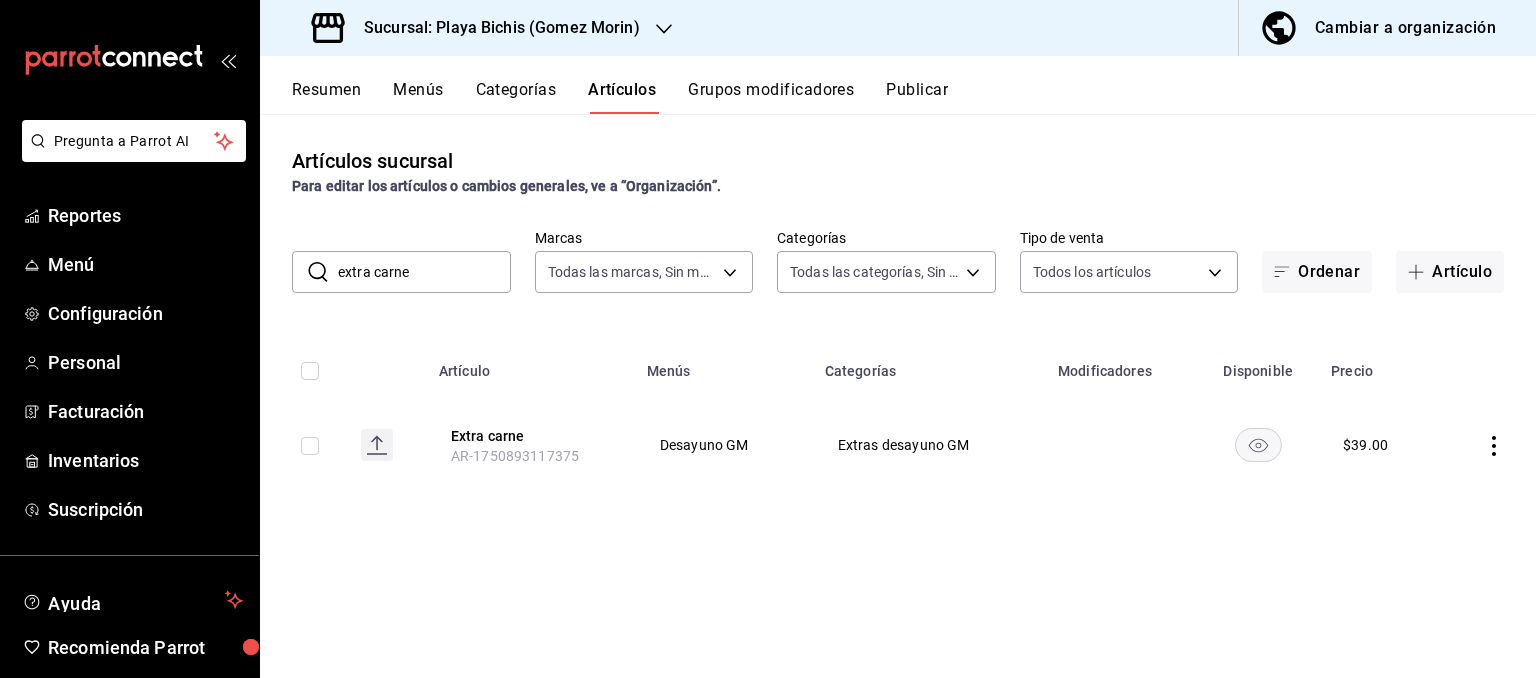 click on "extra carne" at bounding box center (424, 272) 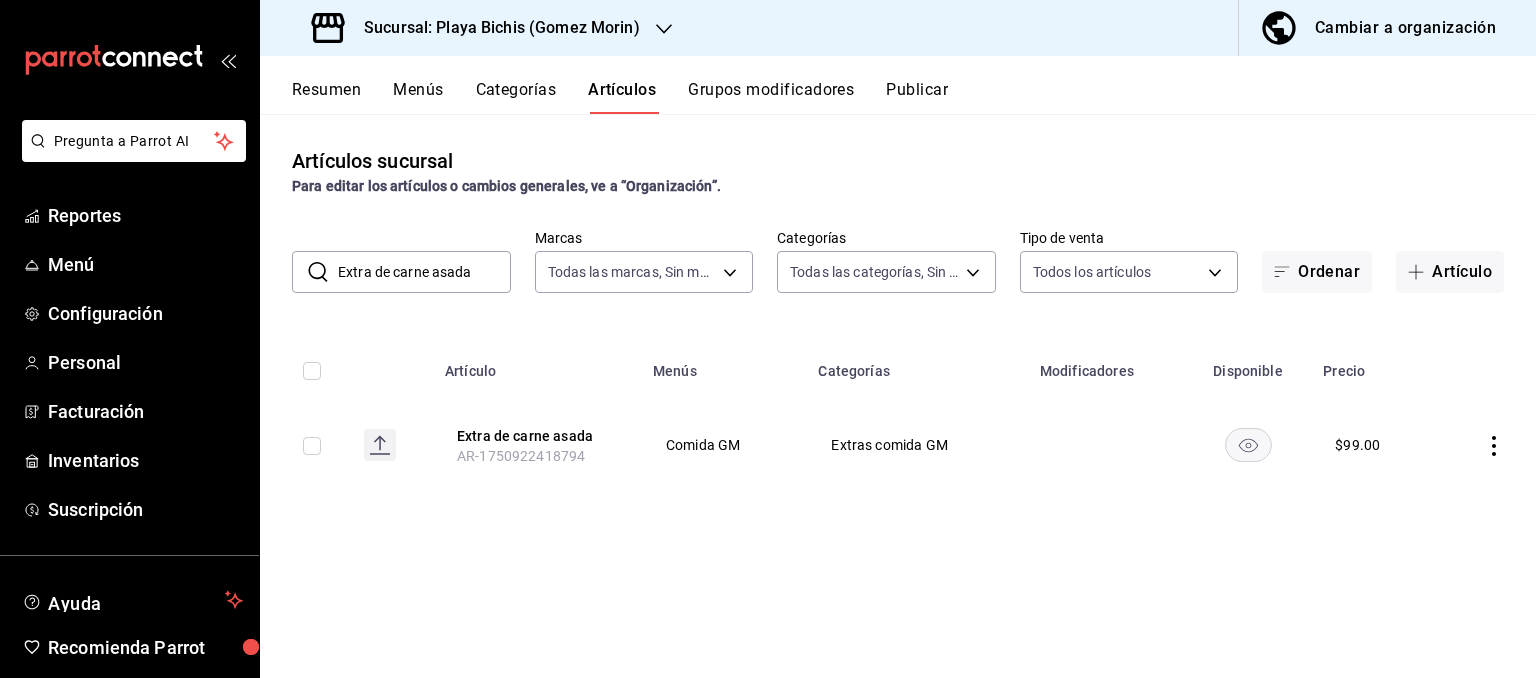 drag, startPoint x: 481, startPoint y: 269, endPoint x: 262, endPoint y: 269, distance: 219 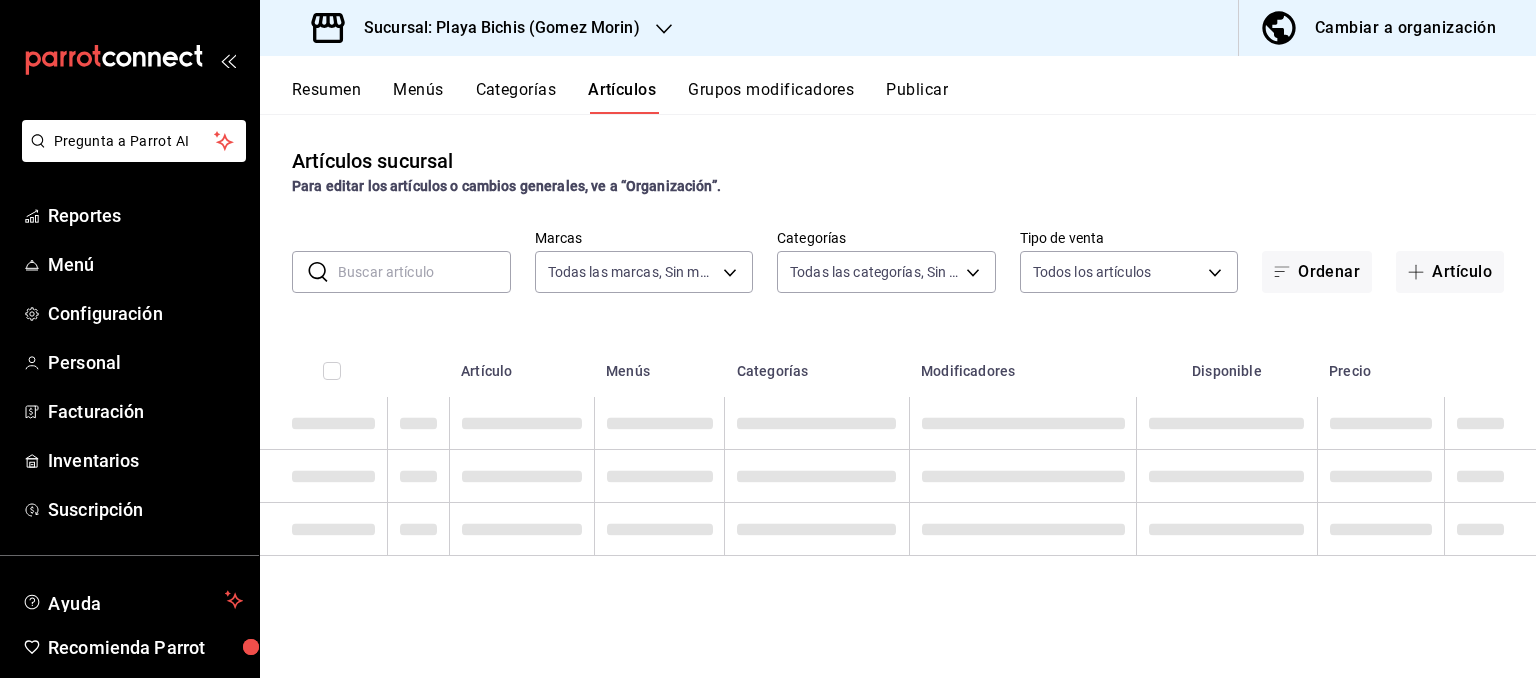 click at bounding box center [424, 272] 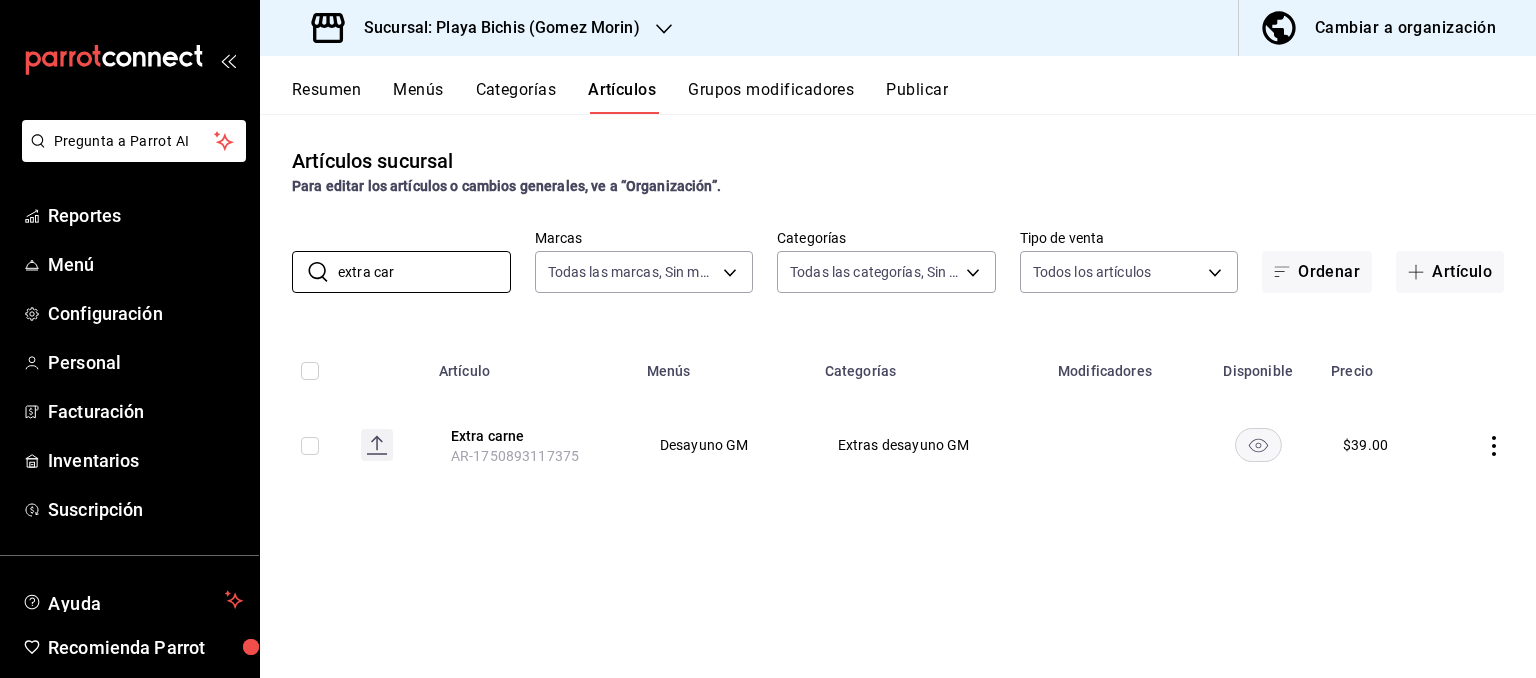 type on "extra car" 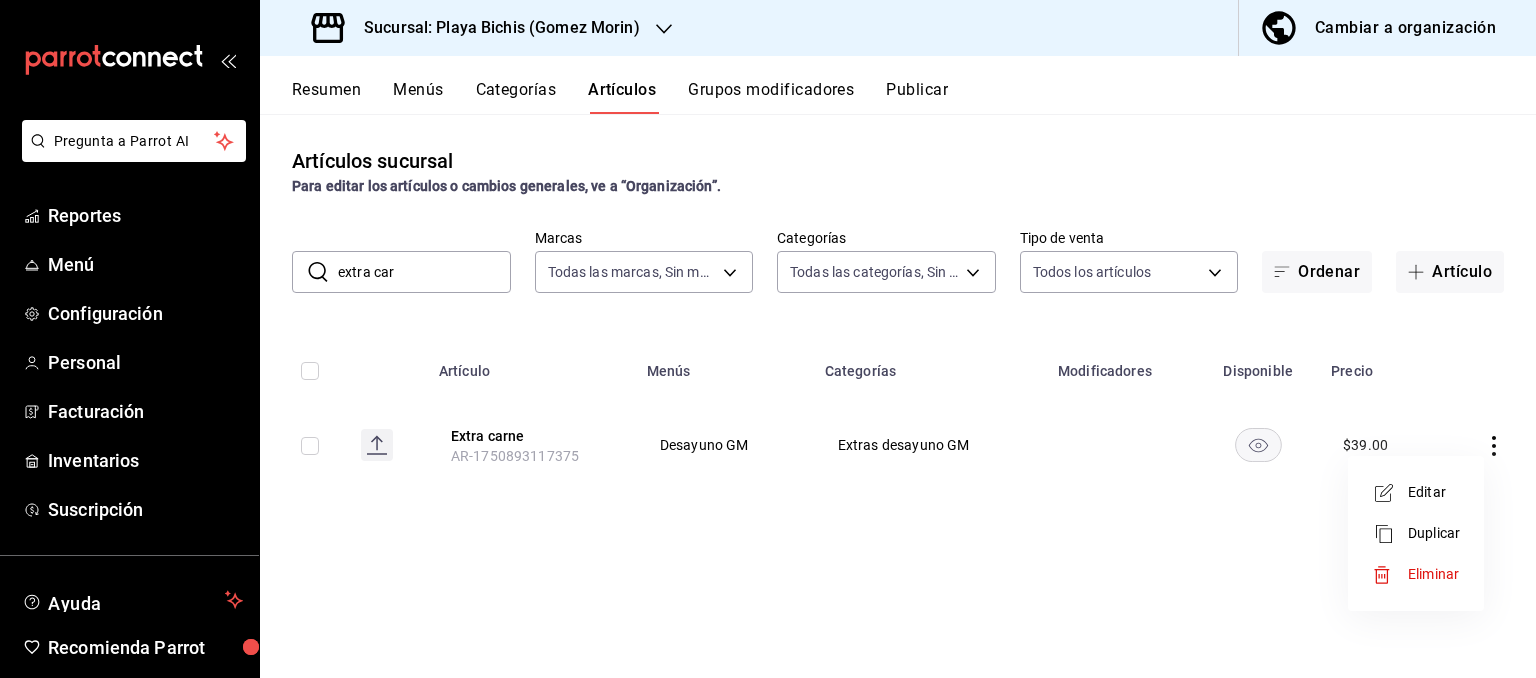 click on "Editar" at bounding box center [1434, 492] 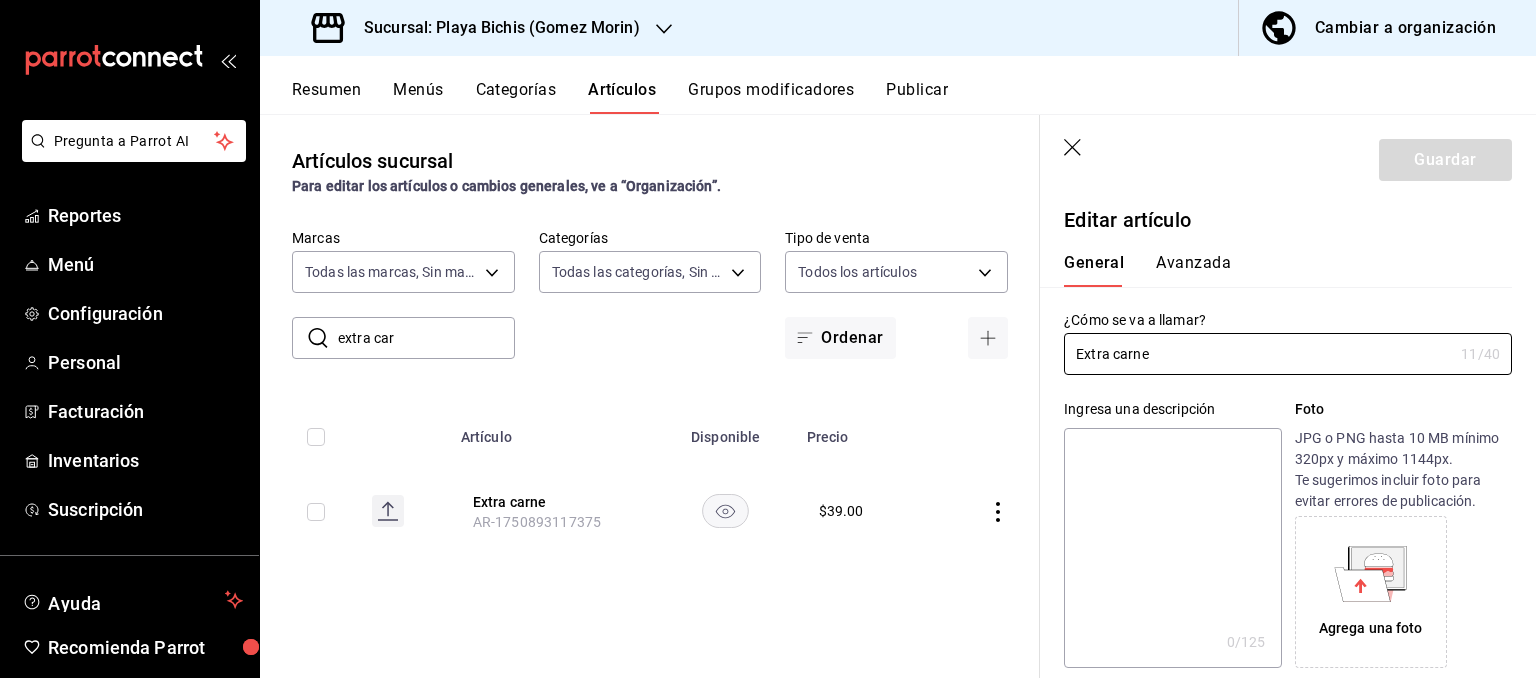 drag, startPoint x: 1174, startPoint y: 359, endPoint x: 950, endPoint y: 328, distance: 226.13492 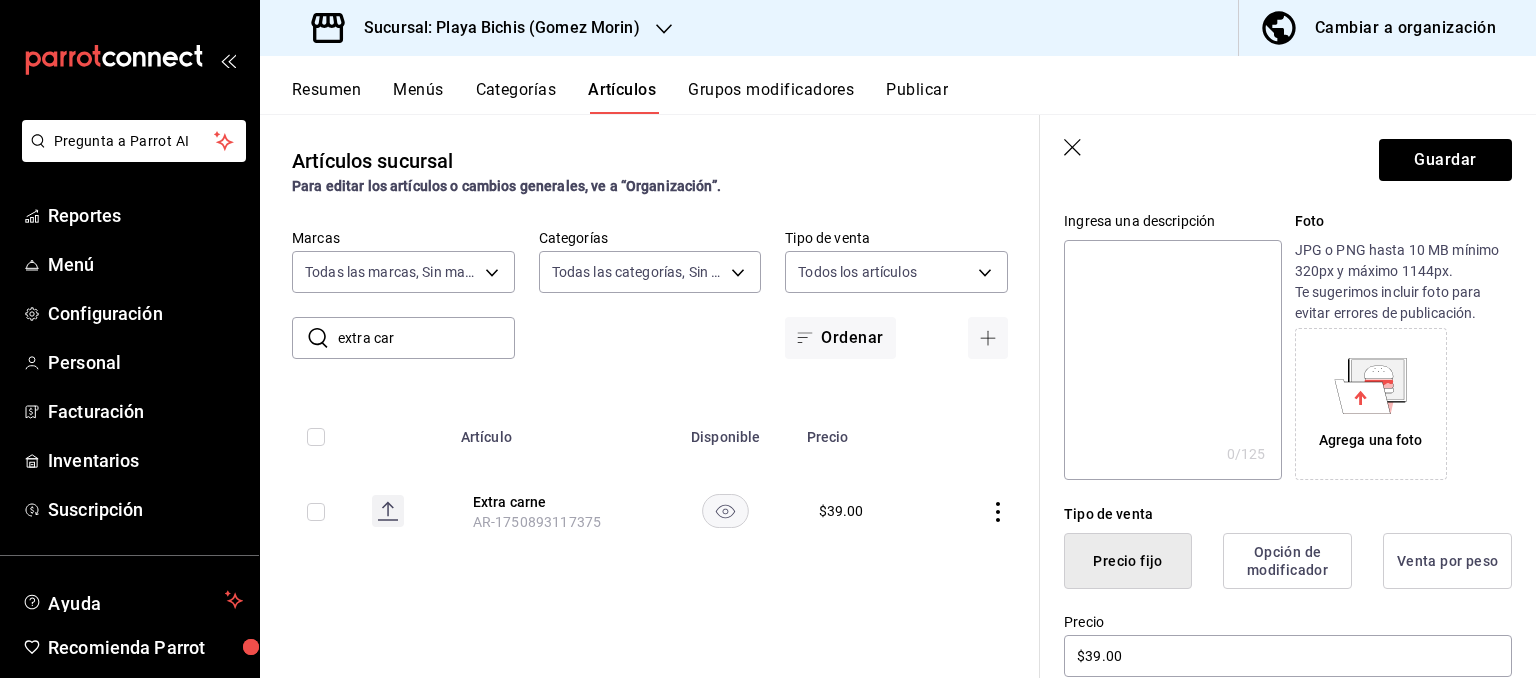 scroll, scrollTop: 403, scrollLeft: 0, axis: vertical 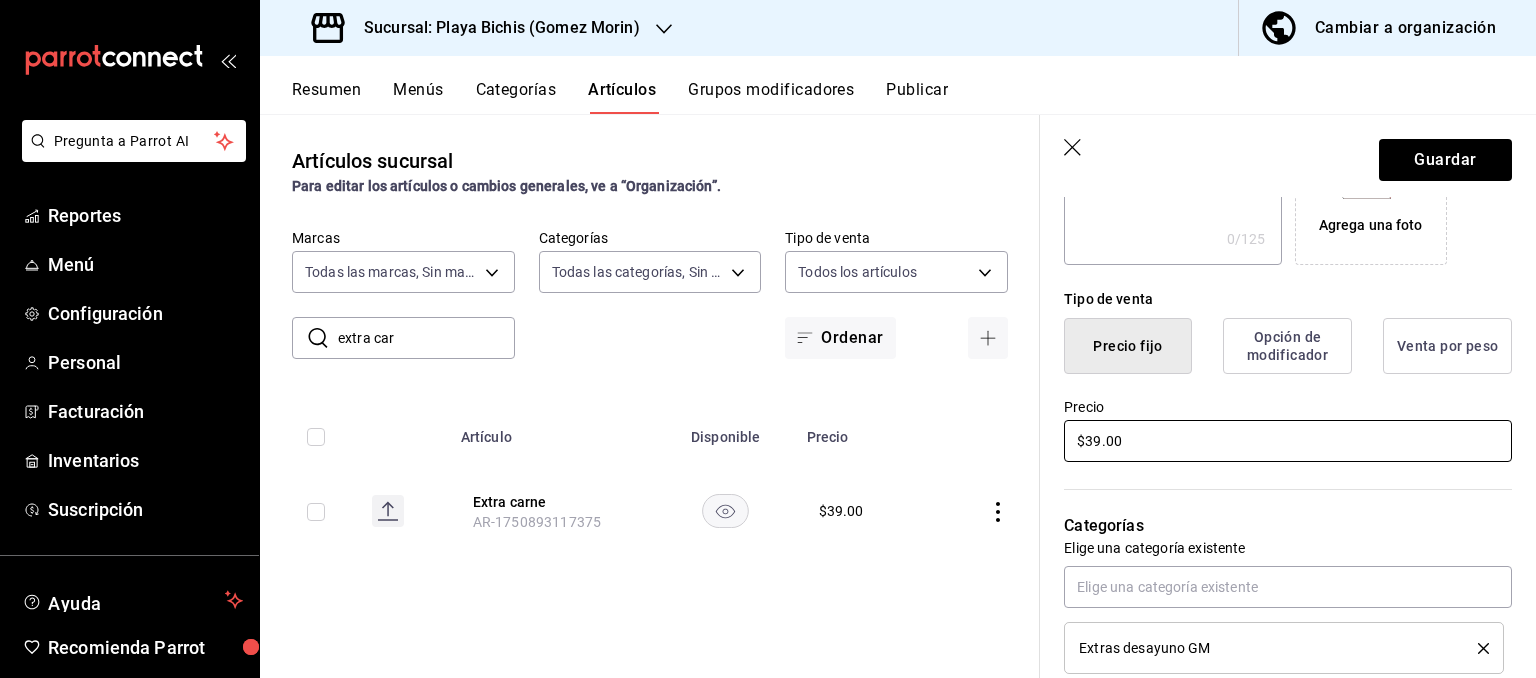 type on "Extra de carne asada" 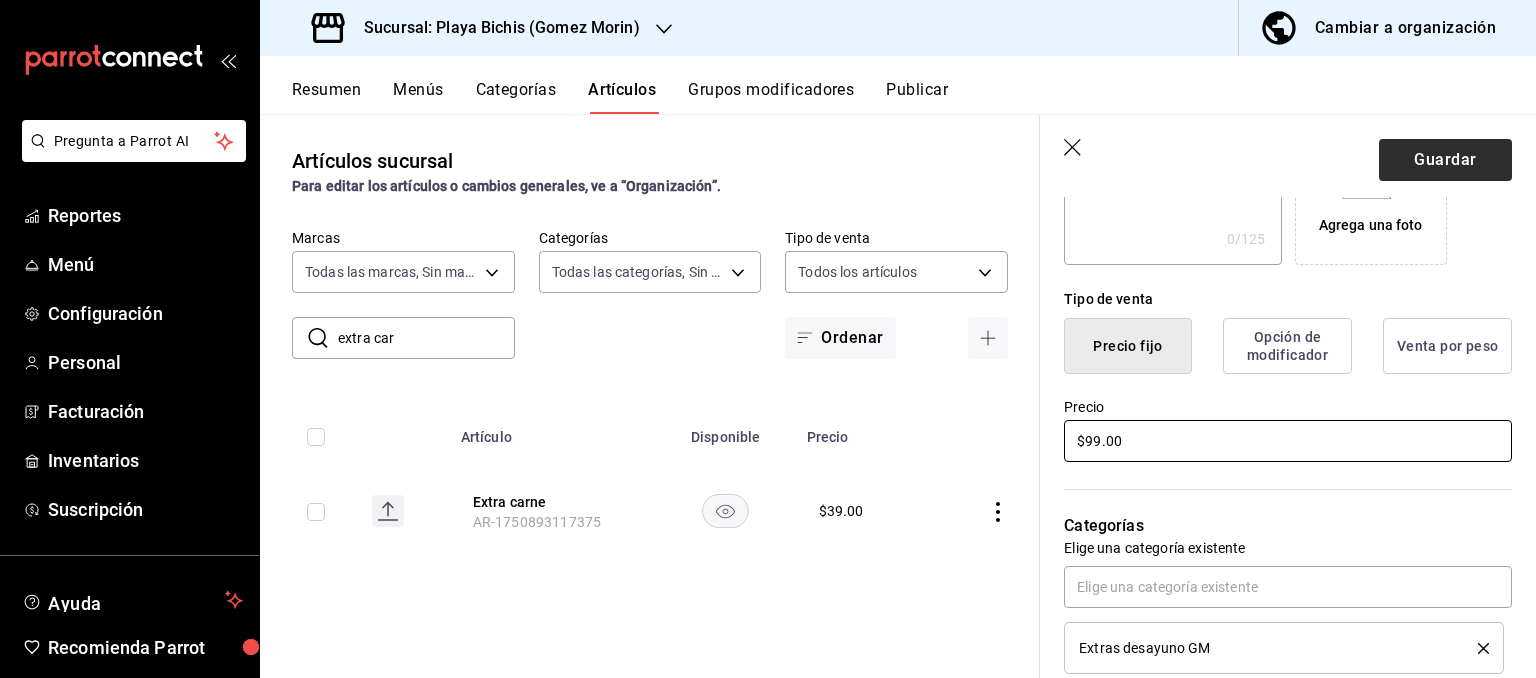 type on "$99.00" 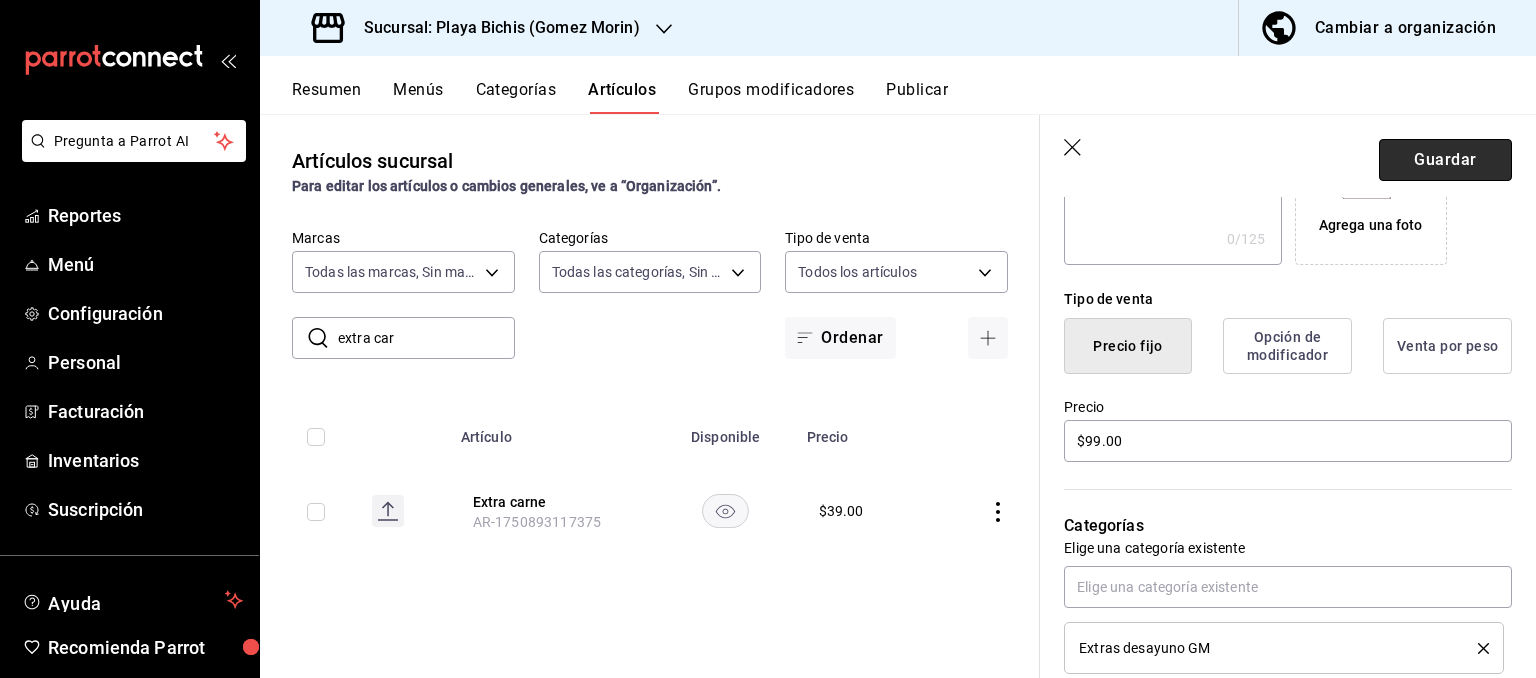 click on "Guardar" at bounding box center (1445, 160) 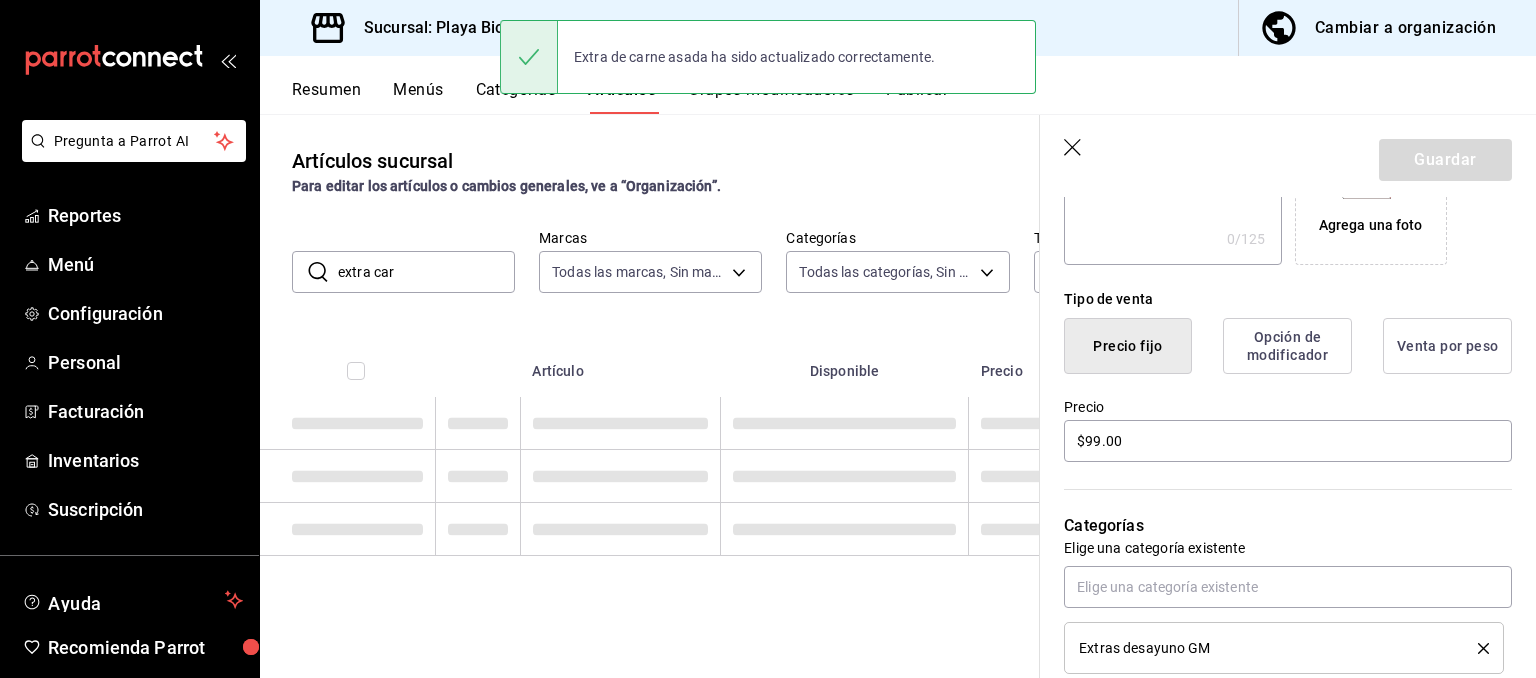 scroll, scrollTop: 0, scrollLeft: 0, axis: both 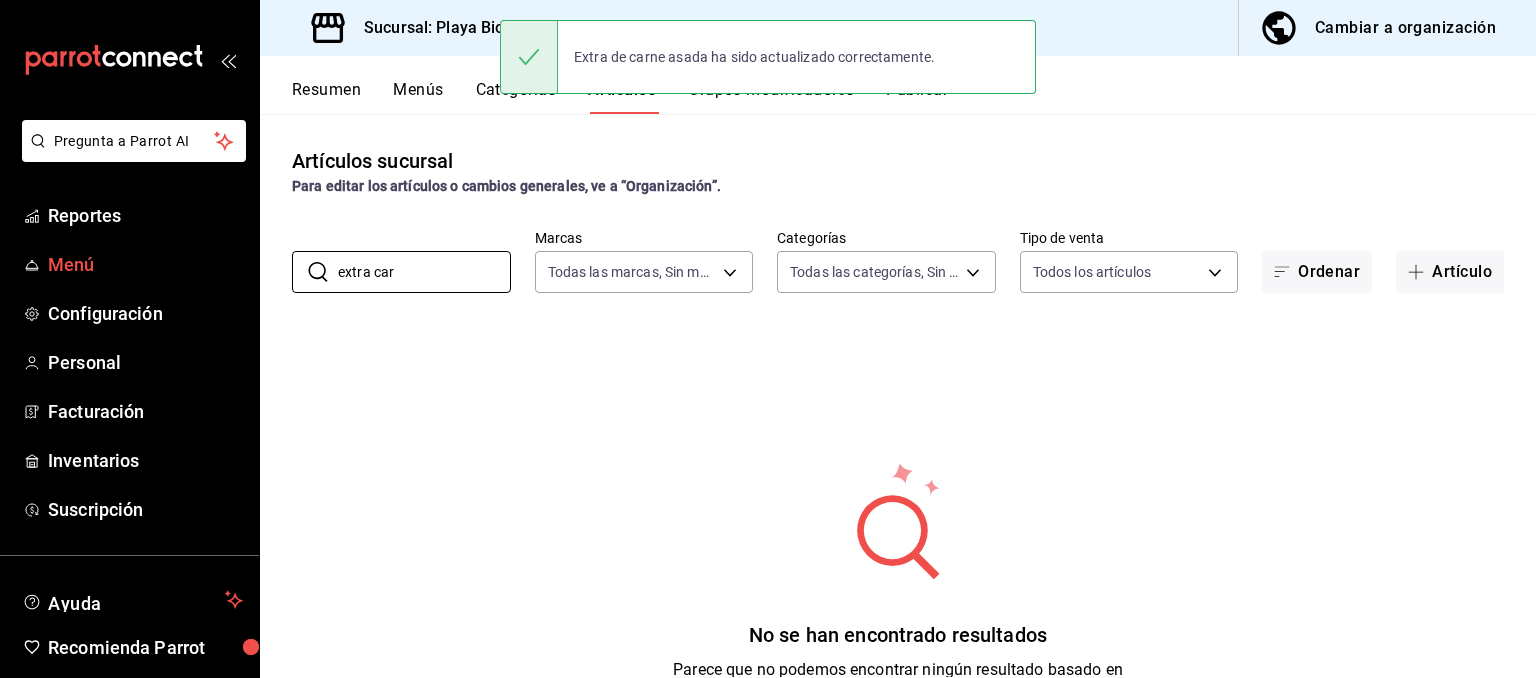 drag, startPoint x: 406, startPoint y: 266, endPoint x: 110, endPoint y: 249, distance: 296.48776 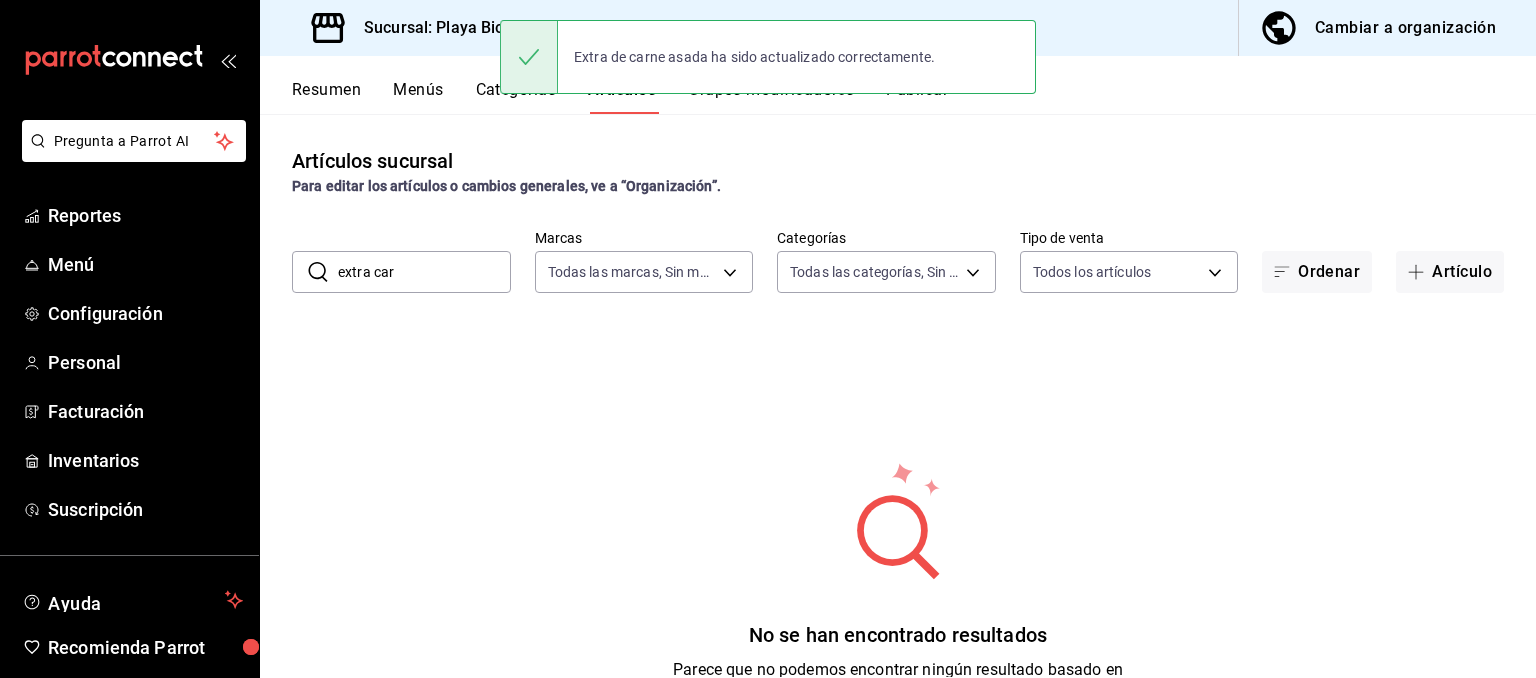 click on "extra car" at bounding box center (424, 272) 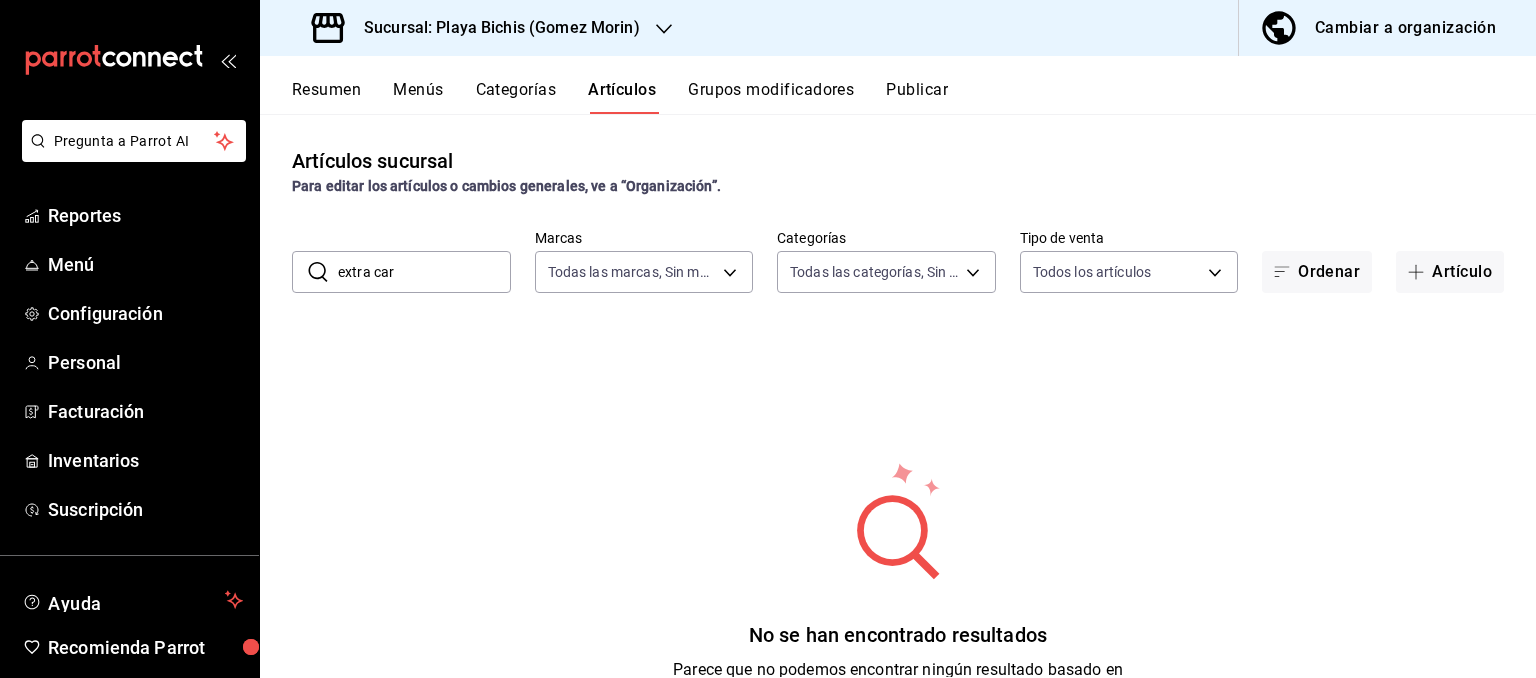 drag, startPoint x: 454, startPoint y: 270, endPoint x: 269, endPoint y: 270, distance: 185 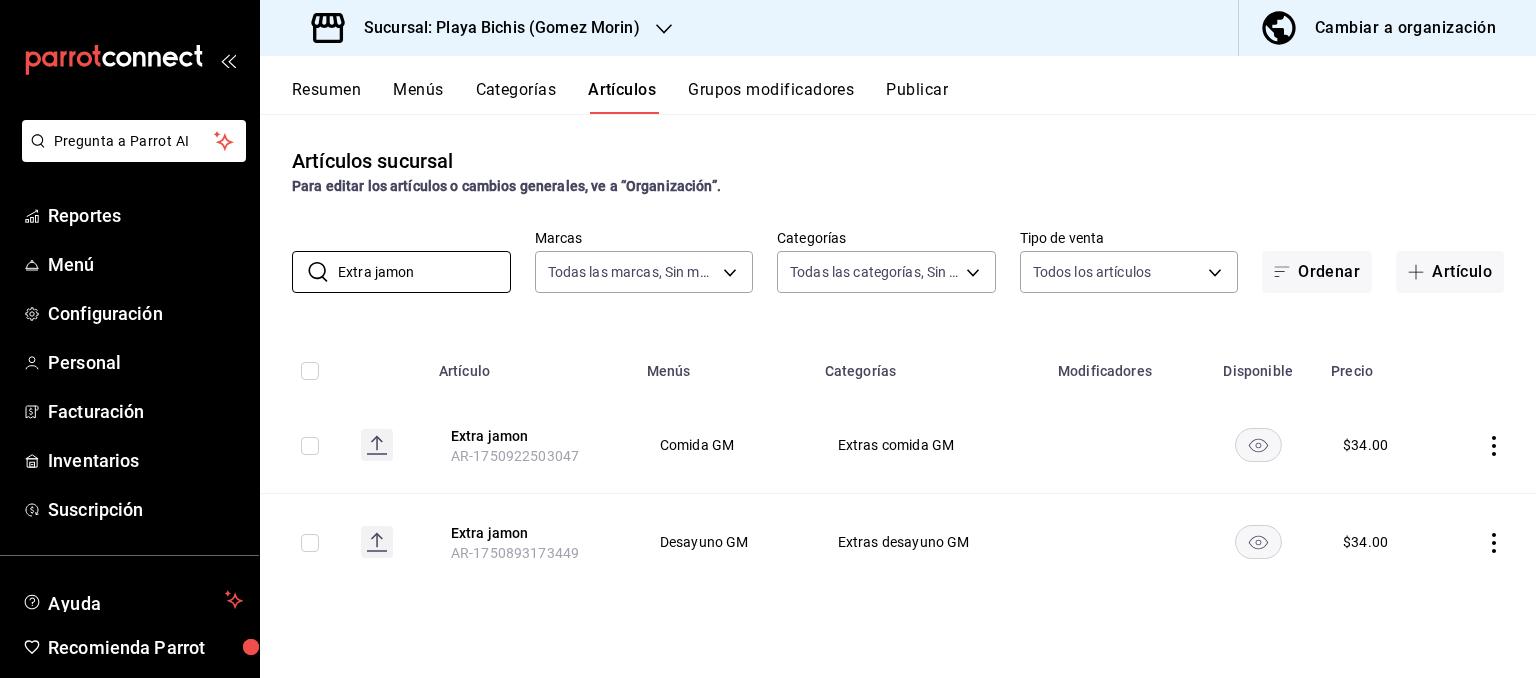 type on "Extra jamon" 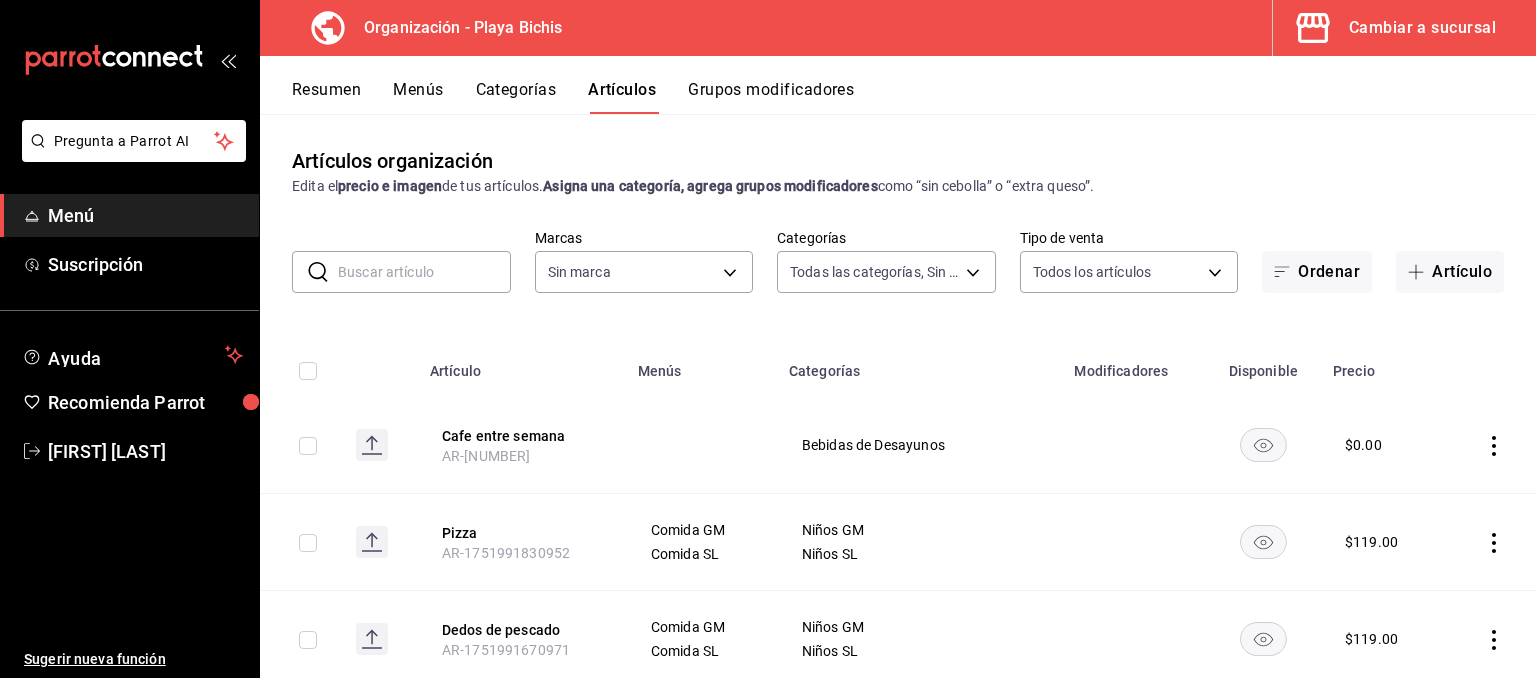 type on "[UUID],[UUID]" 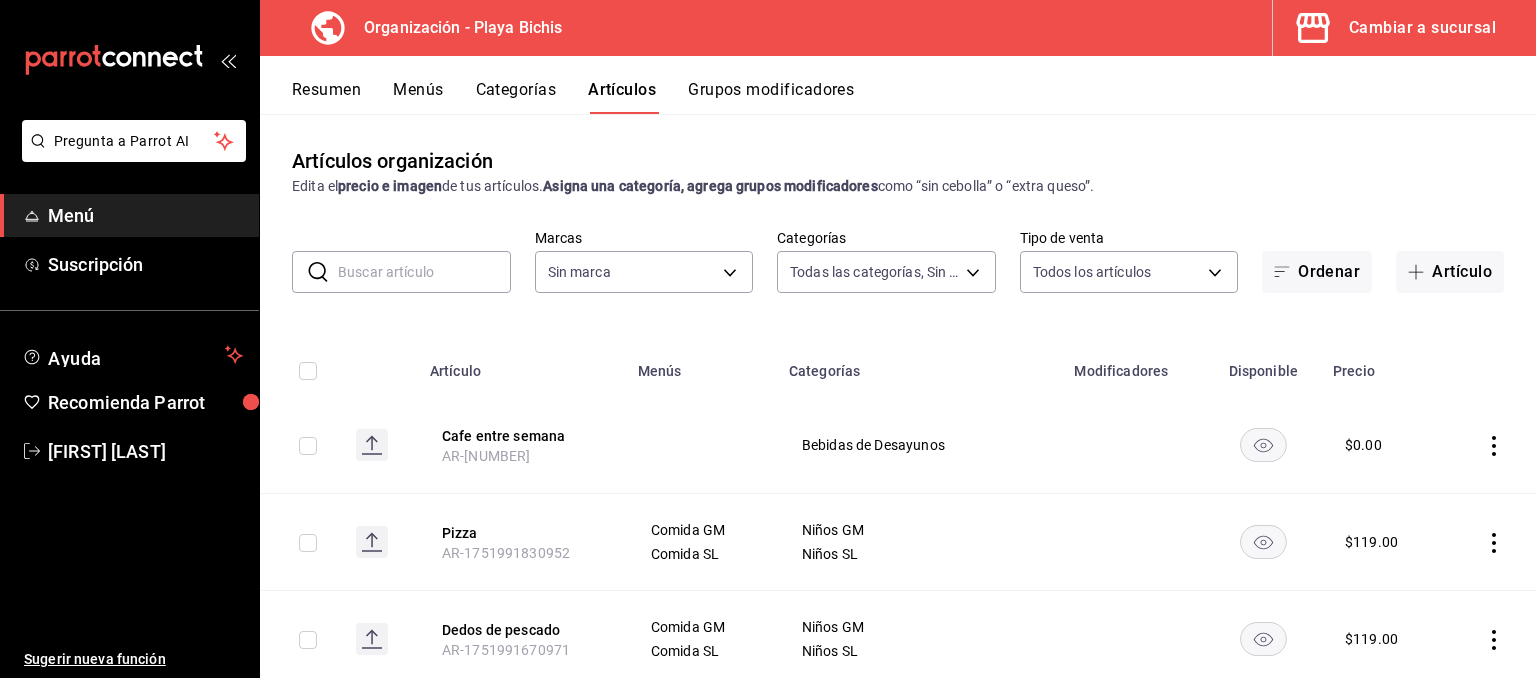 type on "[UUID],[UUID],[UUID],[UUID],[UUID],[UUID],[UUID],[UUID],[UUID],[UUID],[UUID],[UUID],[UUID],[UUID],[UUID],[UUID],[UUID],[UUID],[UUID],[UUID],[UUID],[UUID],[UUID],[UUID],[UUID],[UUID],[UUID],[UUID]" 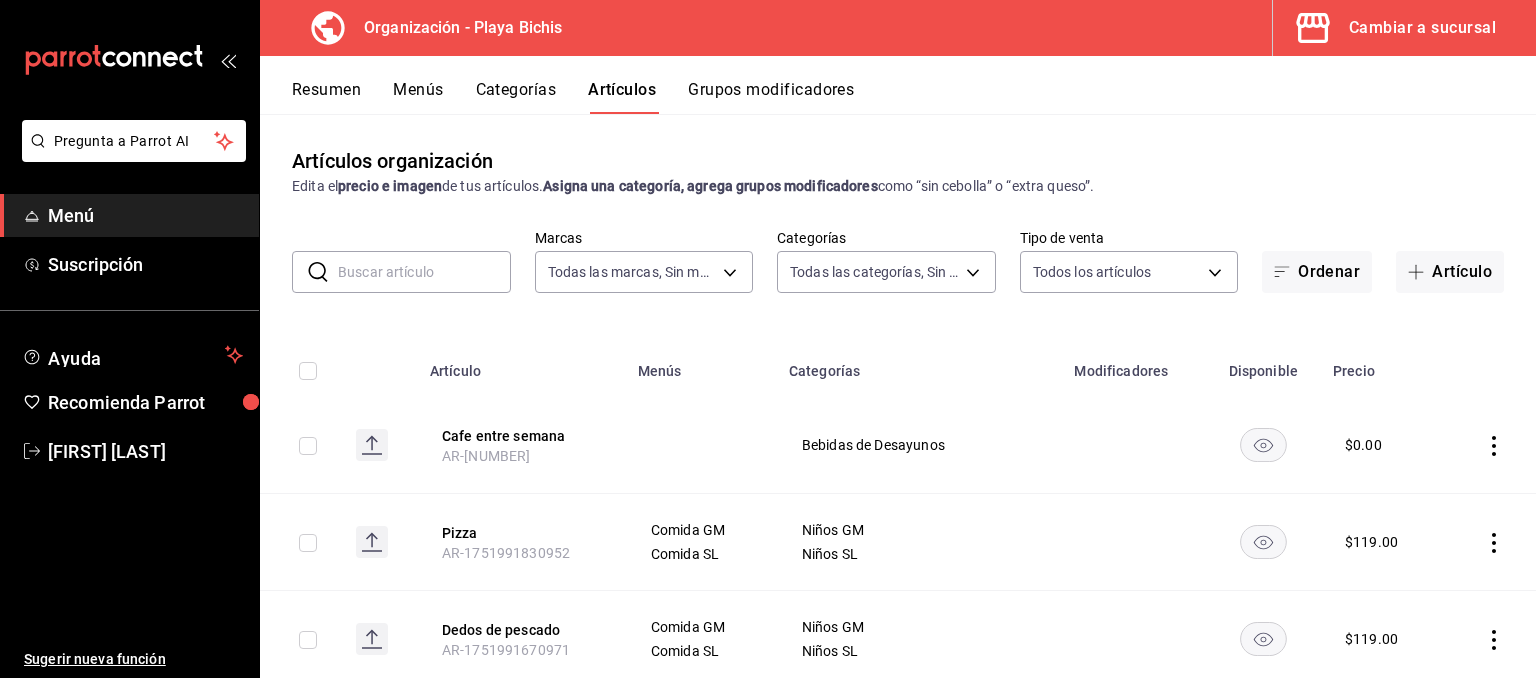 paste on "Extra jamon" 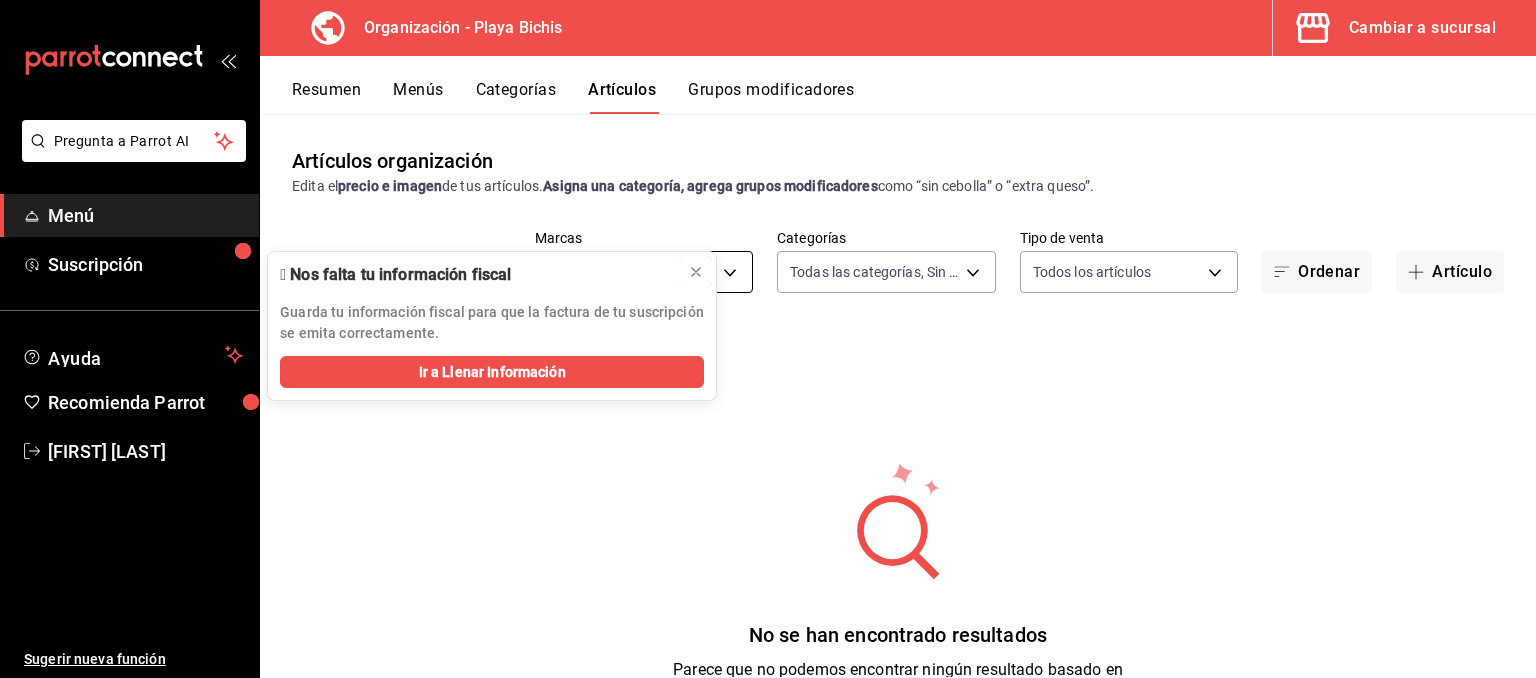 click 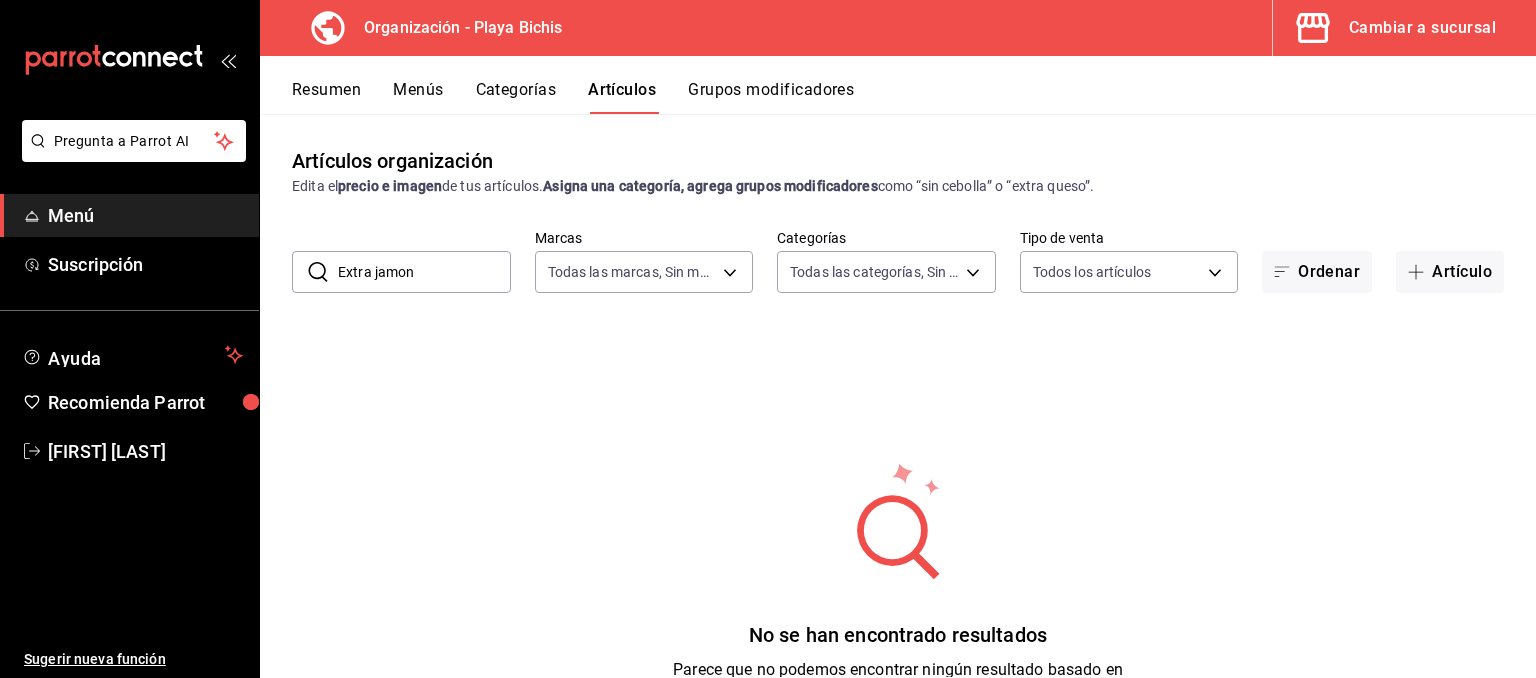 drag, startPoint x: 370, startPoint y: 271, endPoint x: 488, endPoint y: 273, distance: 118.016945 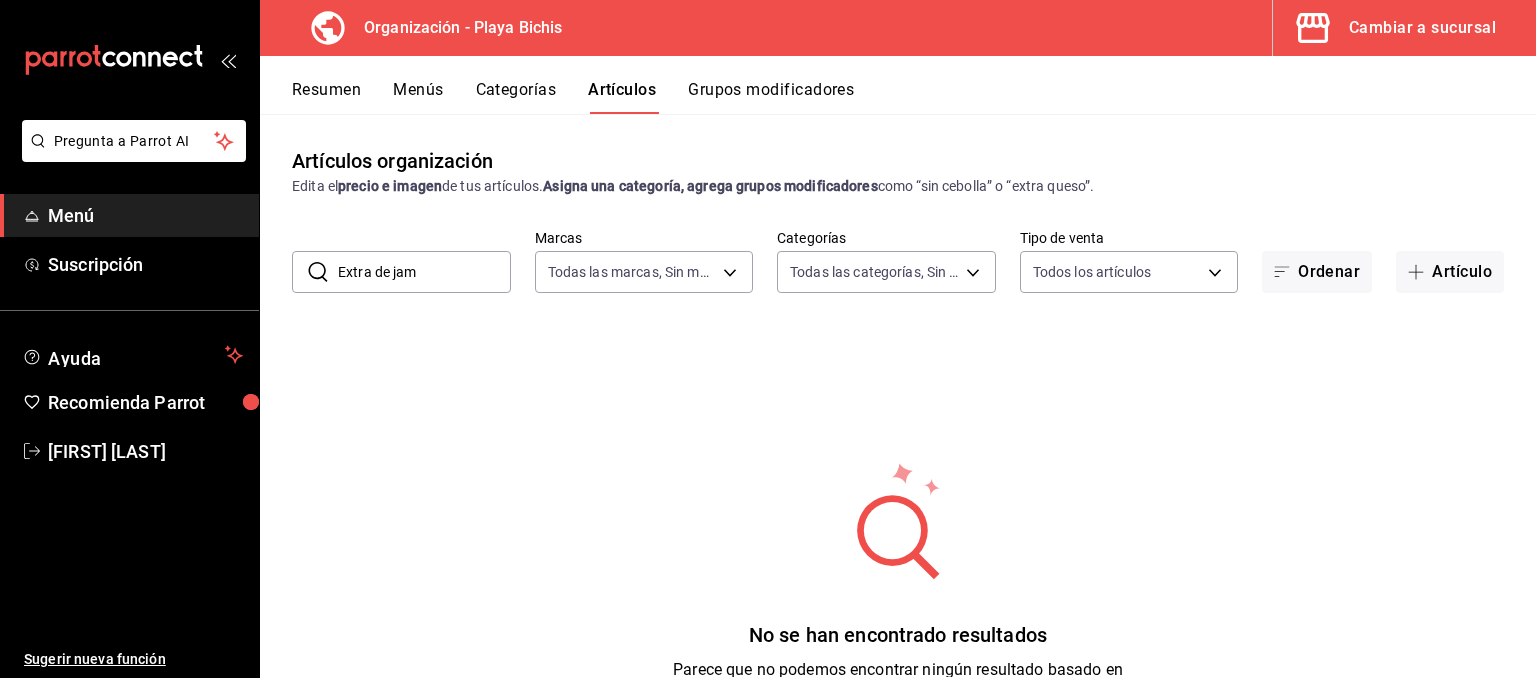 type on "Extra de jam" 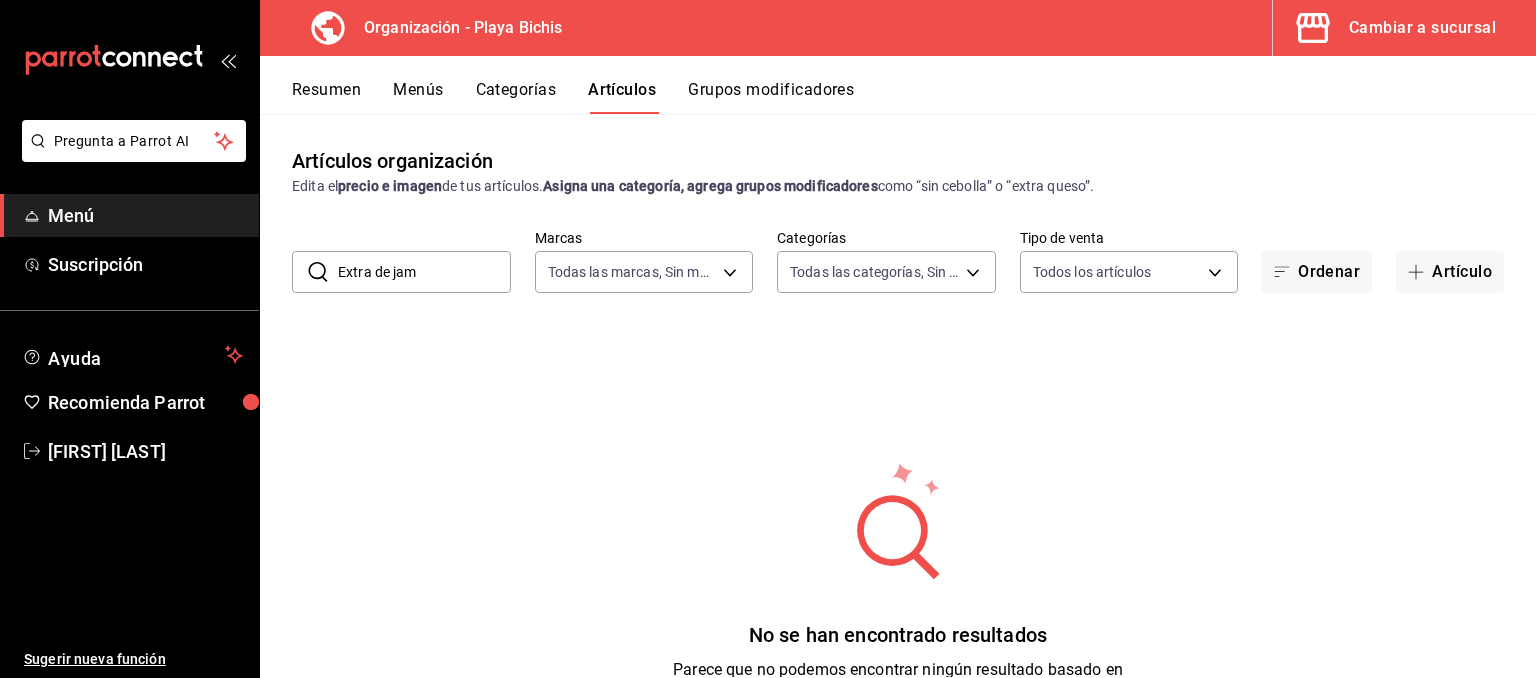 drag, startPoint x: 453, startPoint y: 270, endPoint x: 230, endPoint y: 258, distance: 223.32263 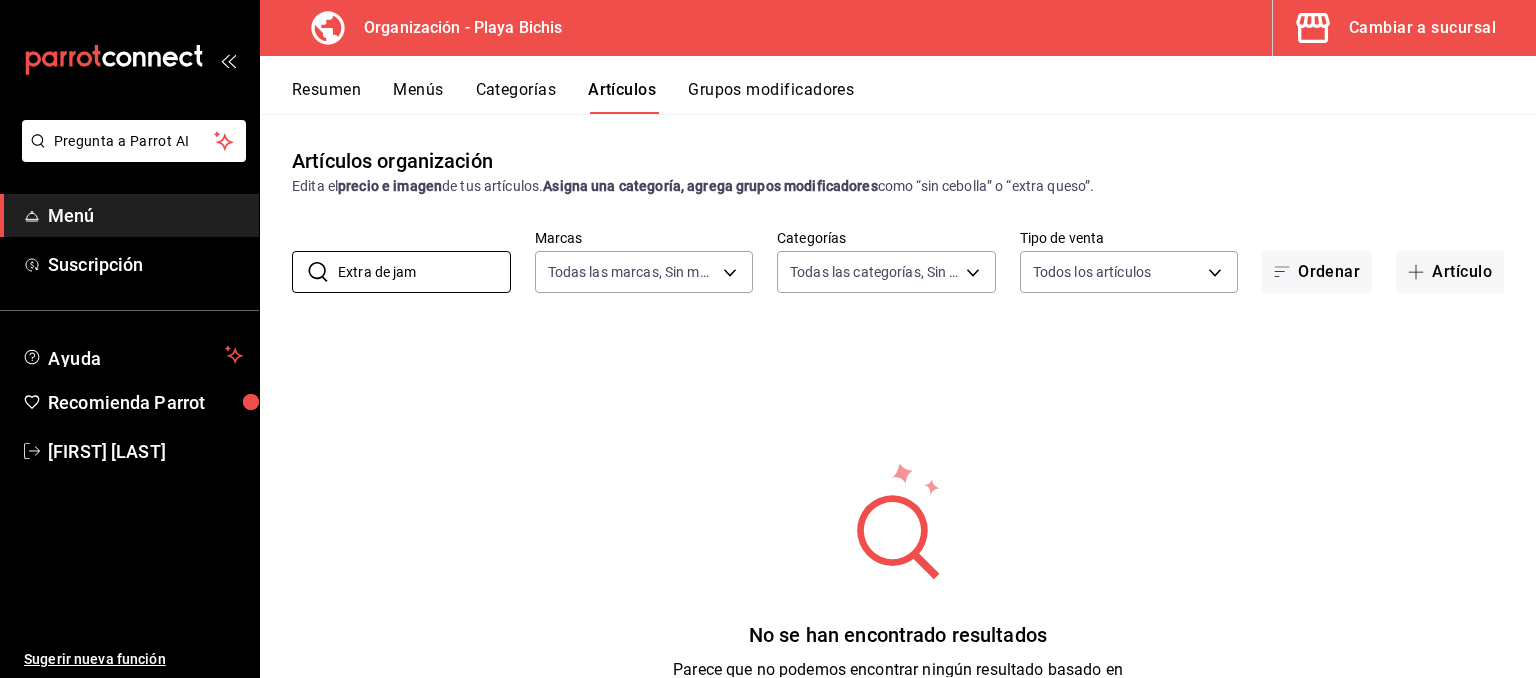 click on "Cambiar a sucursal" at bounding box center [1396, 28] 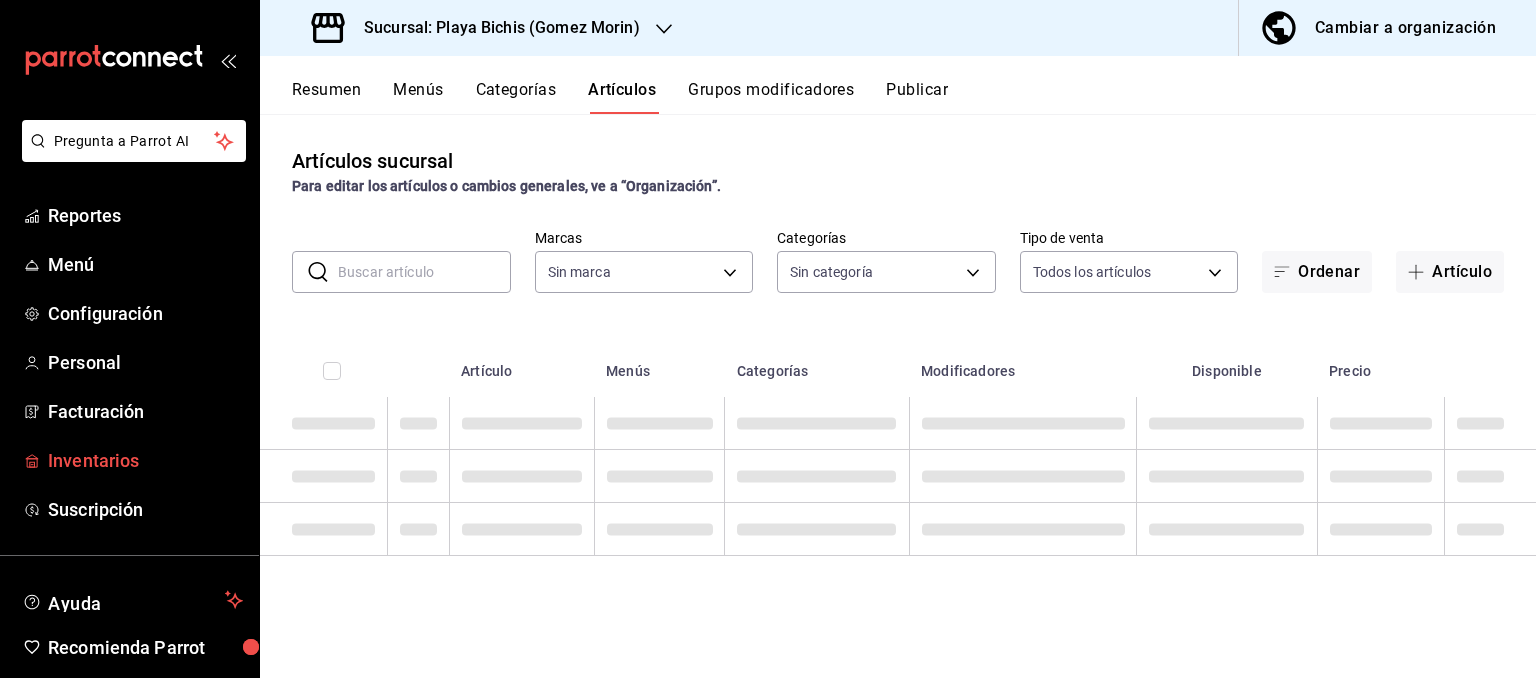 type on "[UUID],[UUID]" 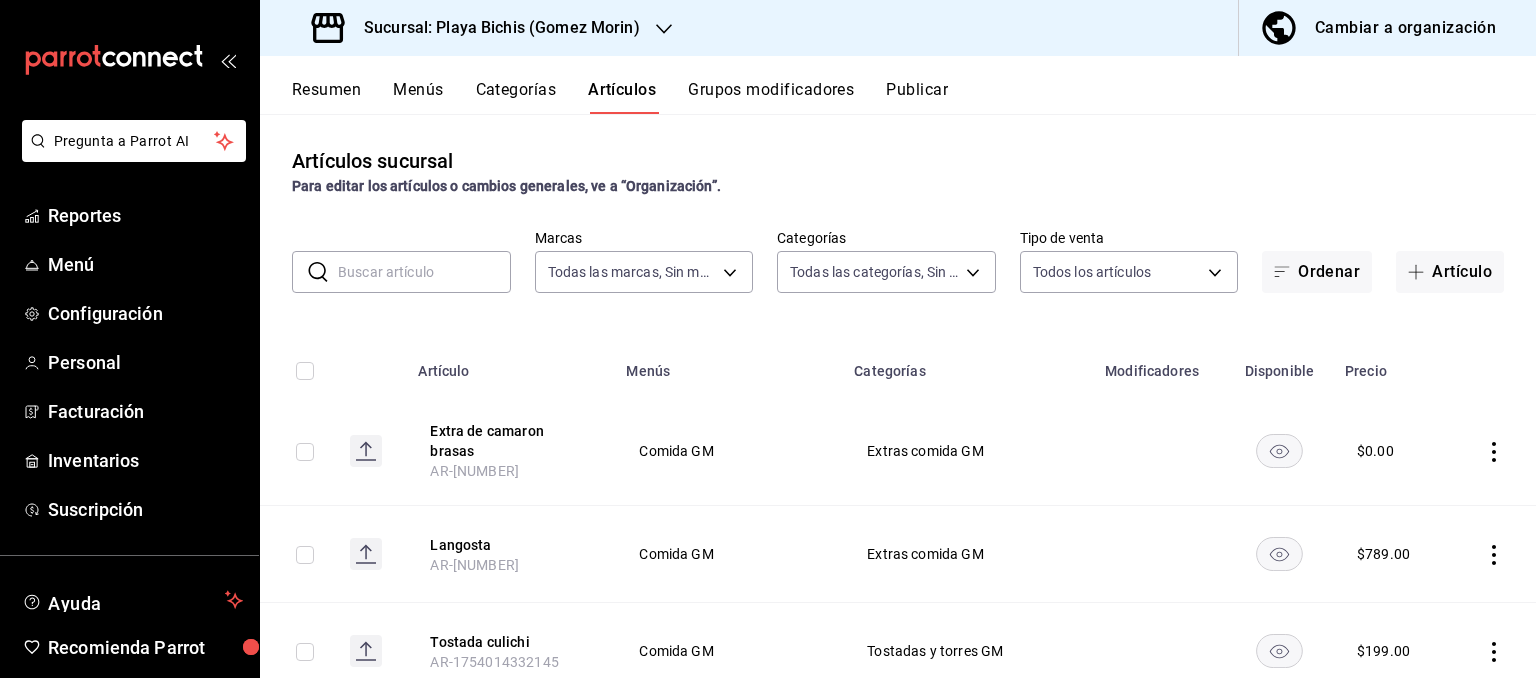 type on "[UUID],[UUID],[UUID],[UUID],[UUID],[UUID],[UUID],[UUID],[UUID],[UUID],[UUID],[UUID],[UUID],[UUID],[UUID],[UUID],[UUID],[UUID],[UUID],[UUID],[UUID],[UUID],[UUID],[UUID],[UUID],[UUID],[UUID],[UUID]" 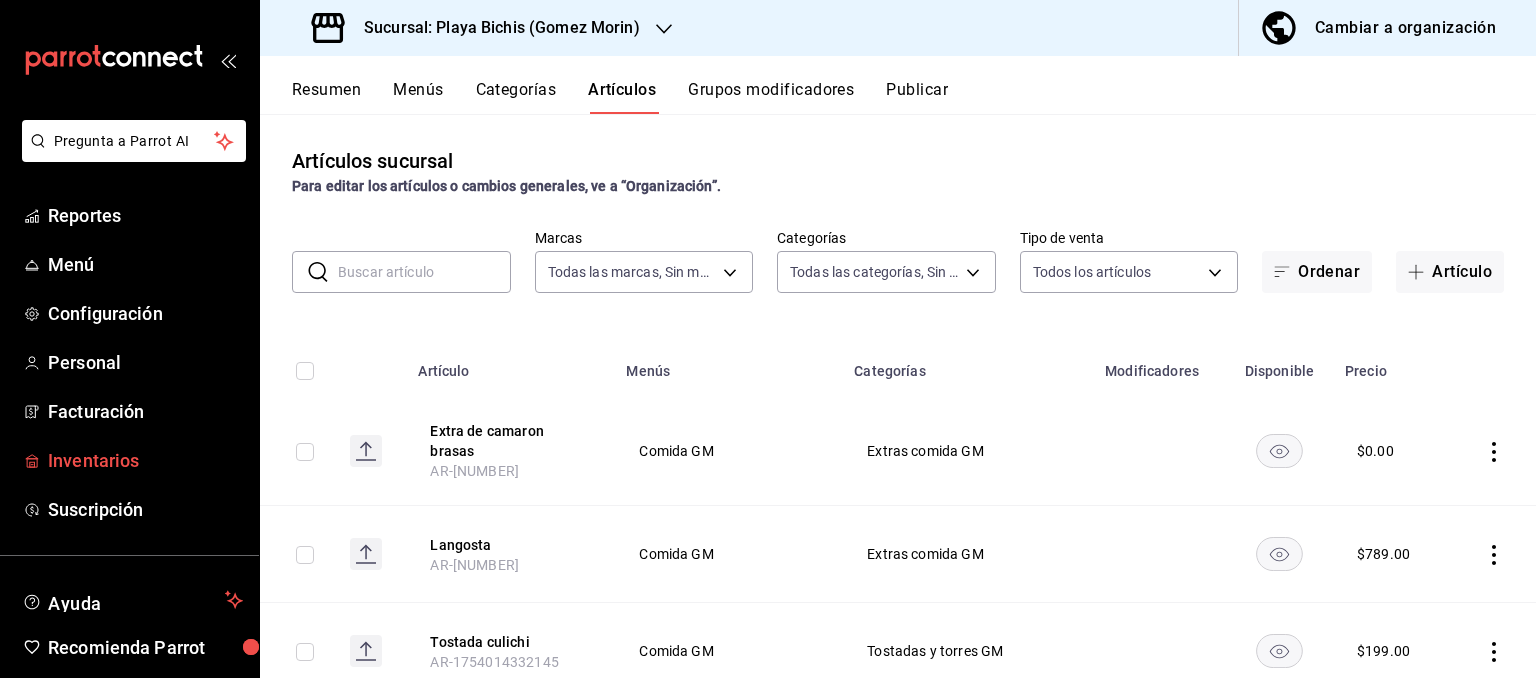 click on "Inventarios" at bounding box center (145, 460) 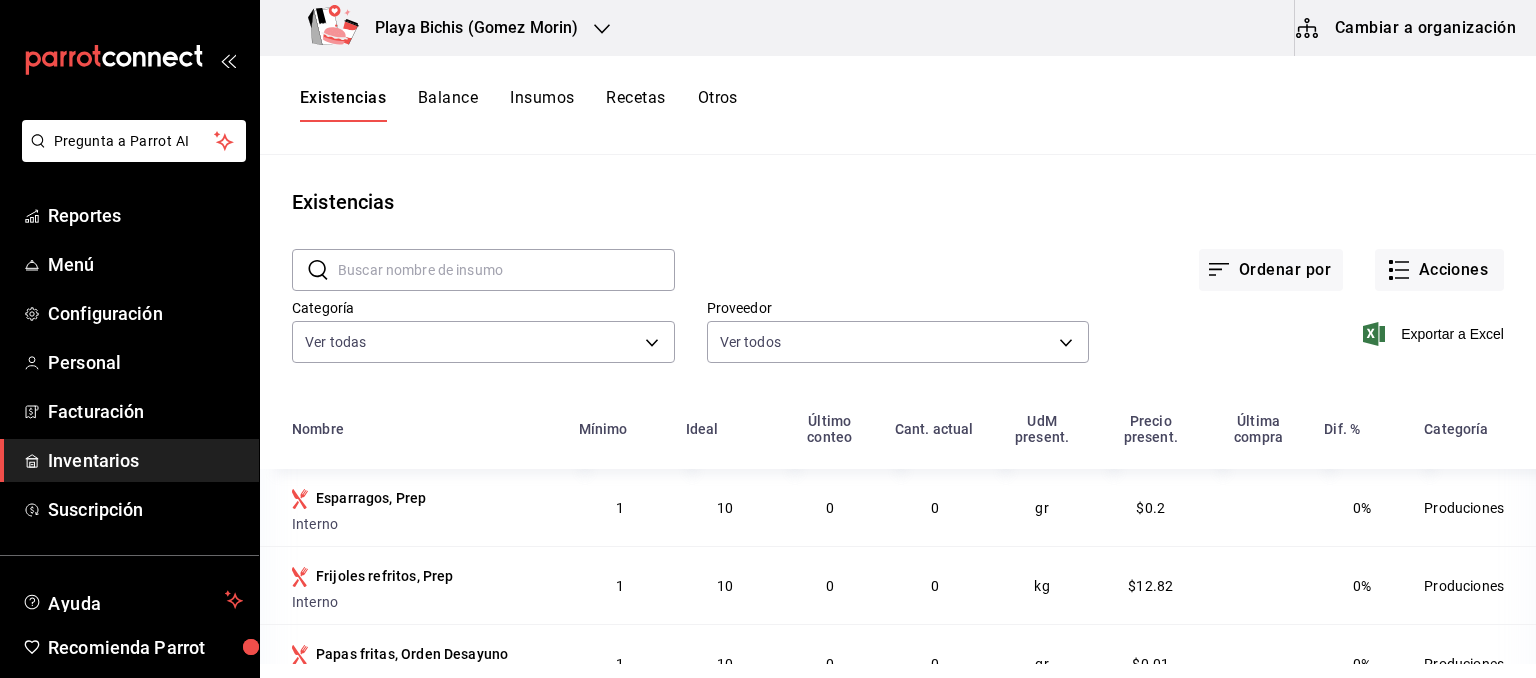 click on "Insumos" at bounding box center [542, 105] 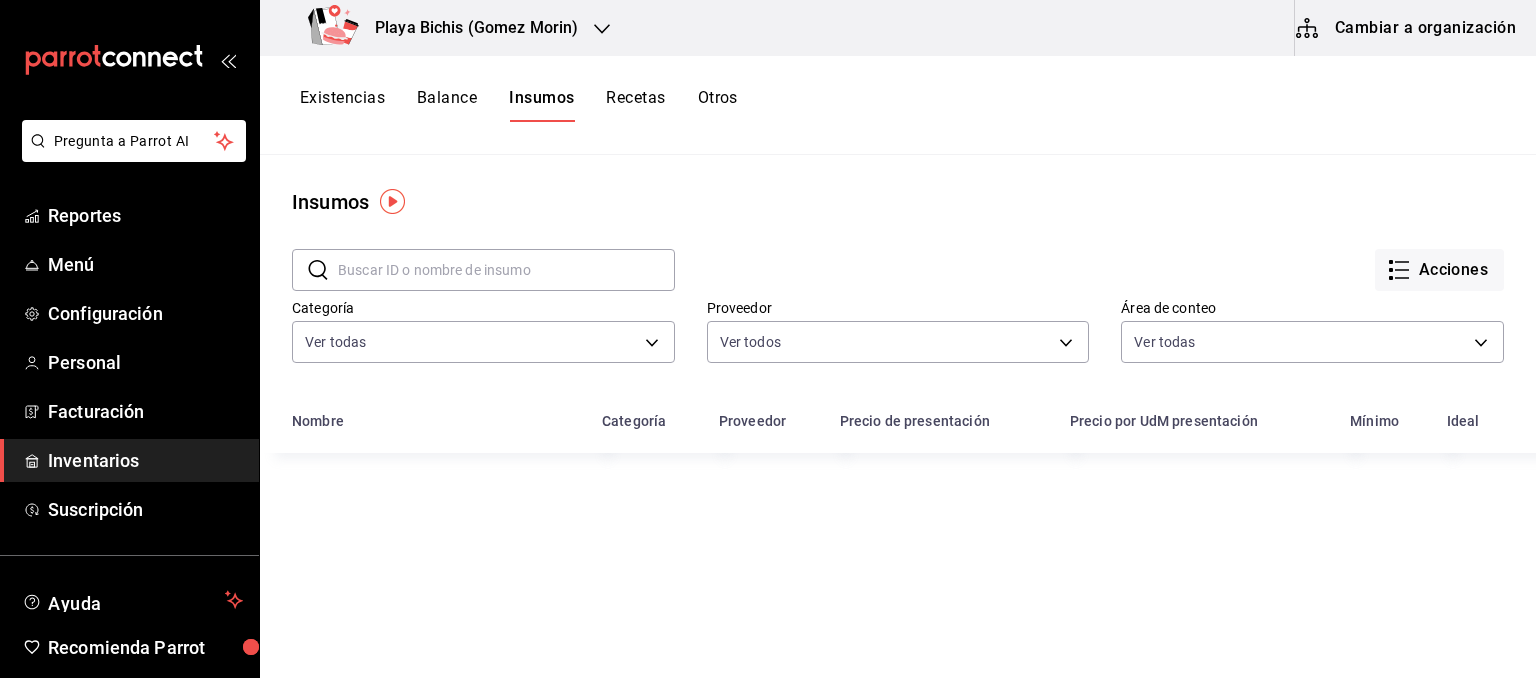 click on "Recetas" at bounding box center (635, 105) 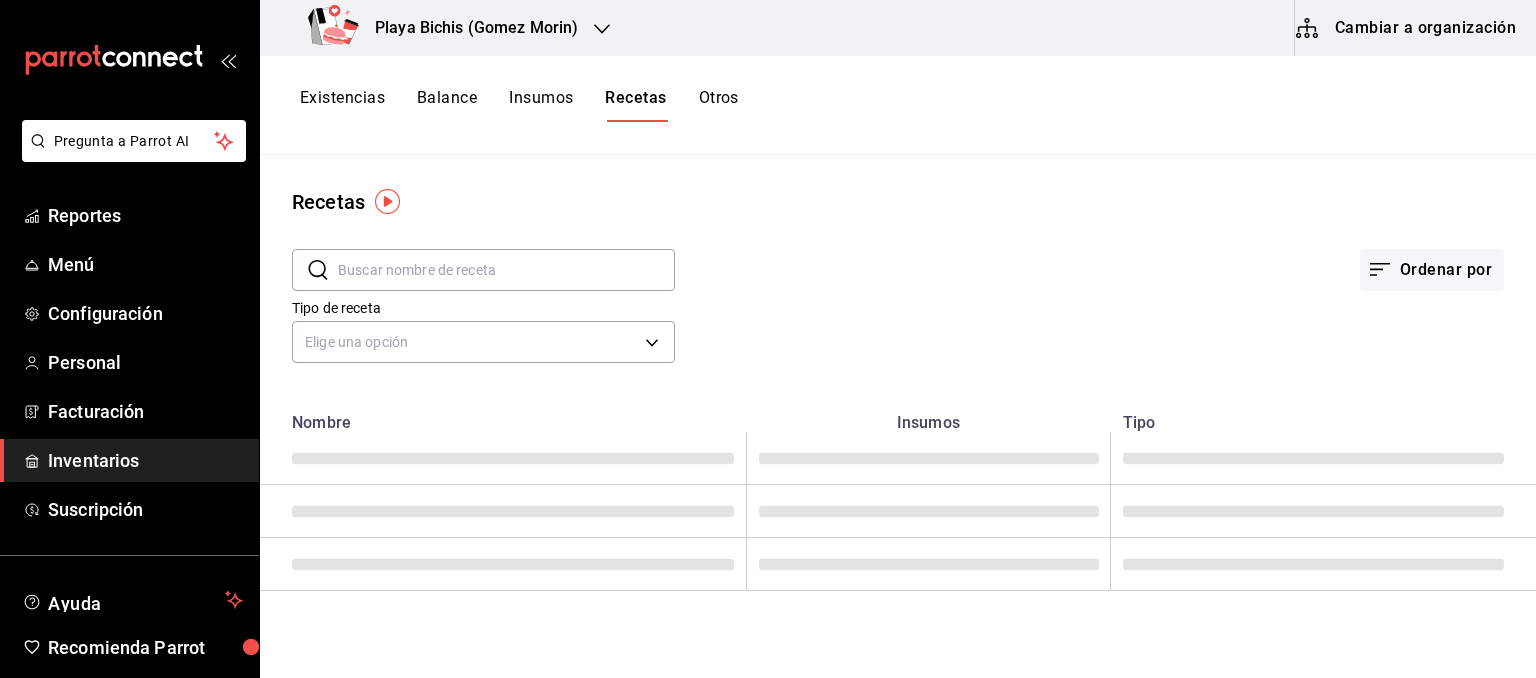 click at bounding box center (506, 270) 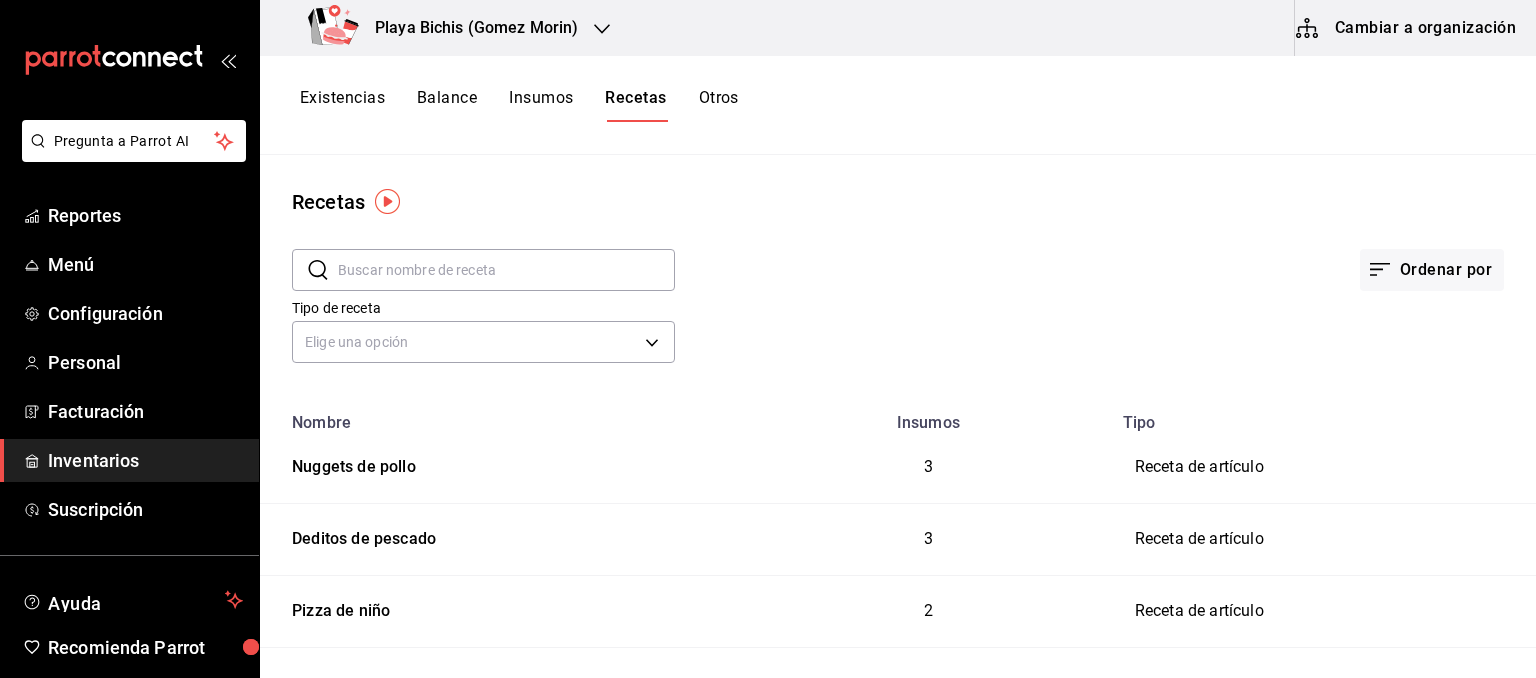 paste on "Extra de Jamón" 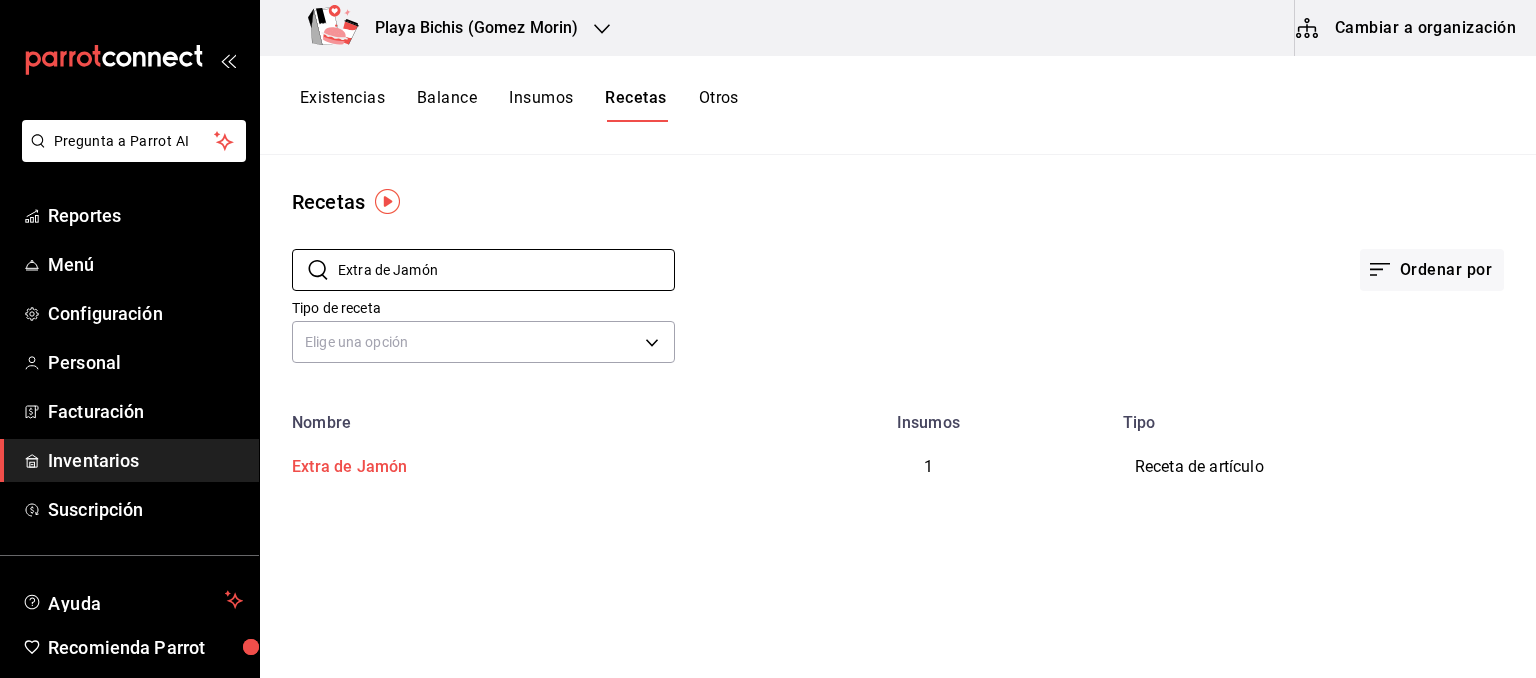 type on "Extra de Jamón" 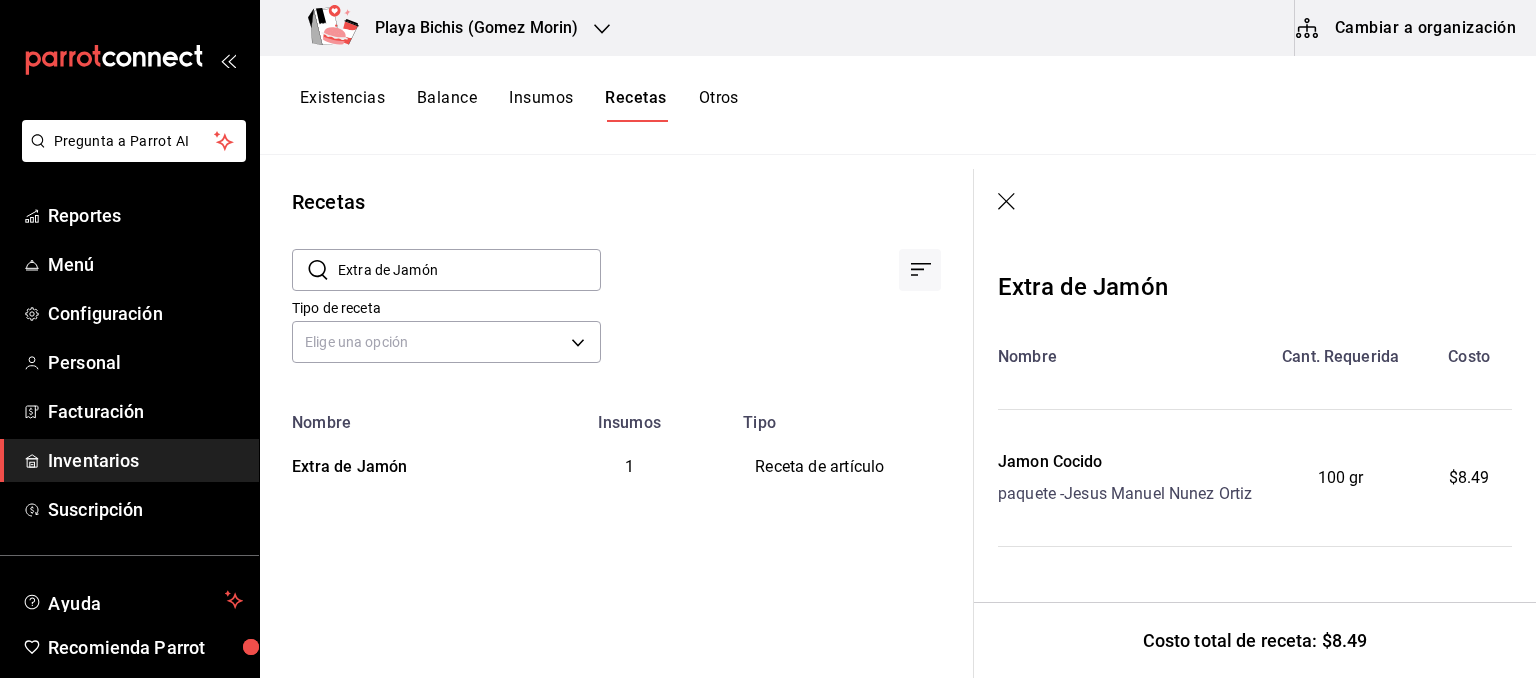 click 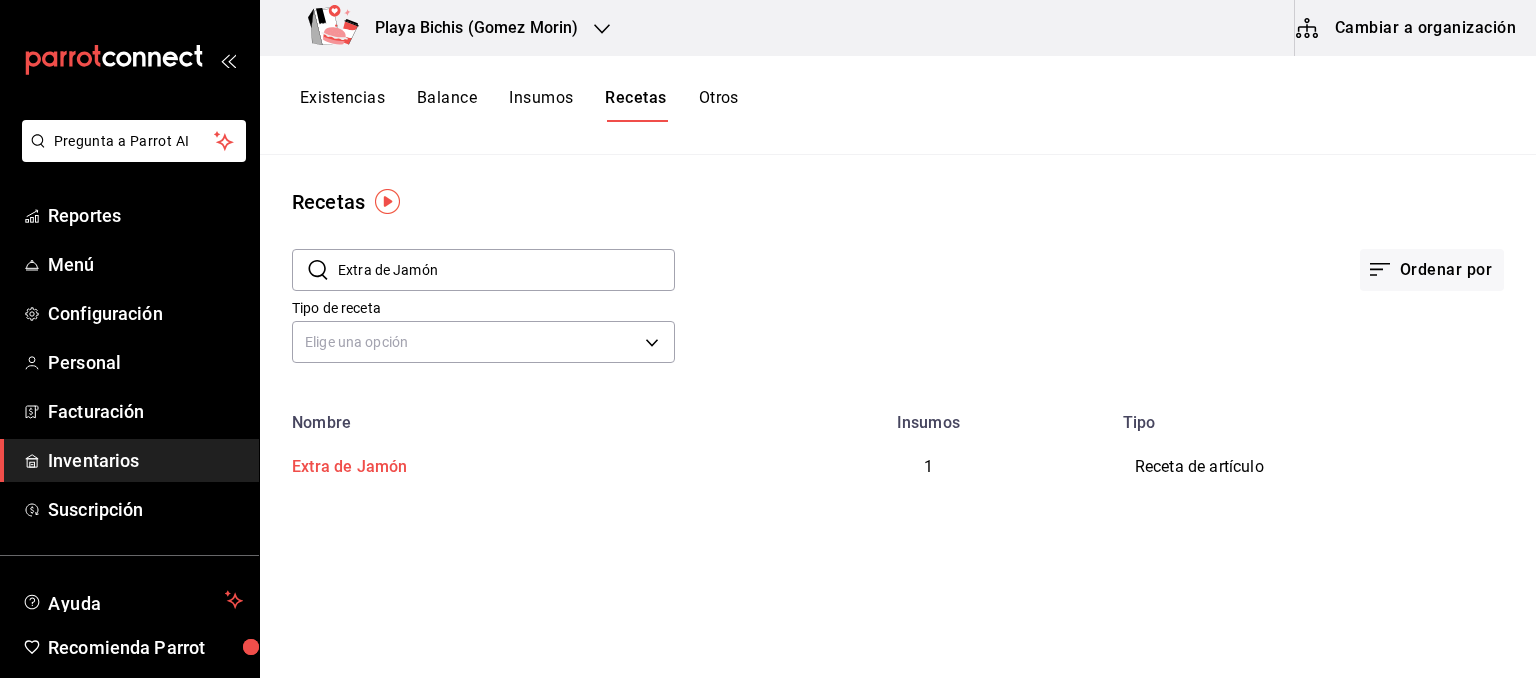 click on "Extra de Jamón" at bounding box center [345, 463] 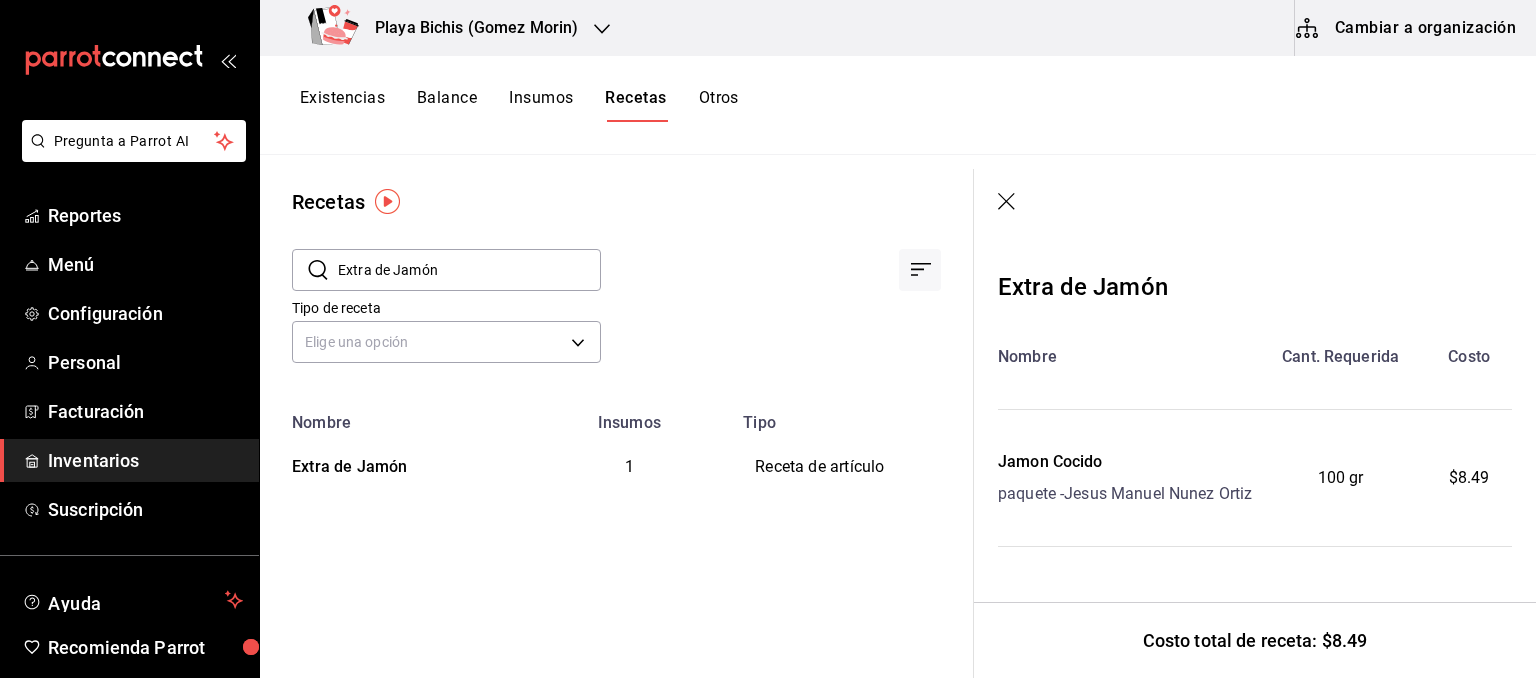 scroll, scrollTop: 0, scrollLeft: 0, axis: both 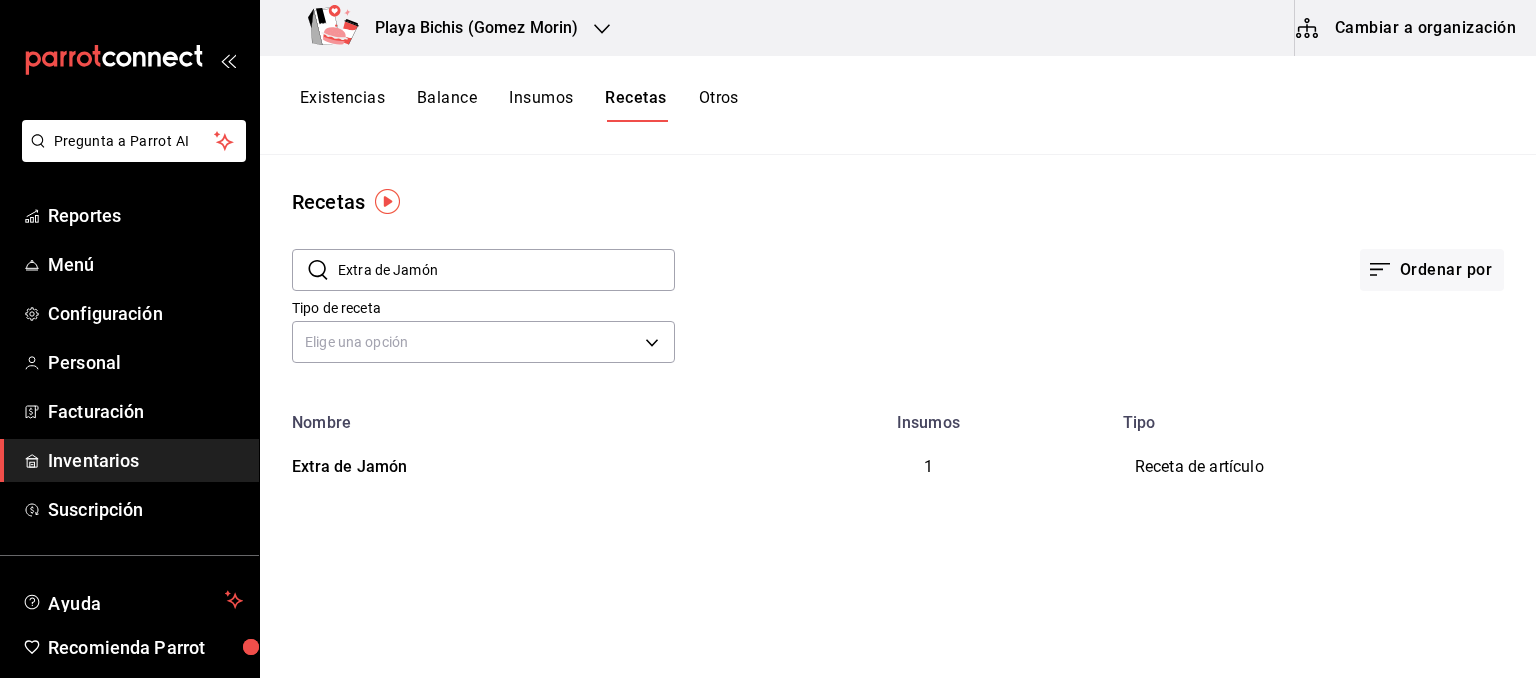 click on "Cambiar a organización" at bounding box center (1407, 28) 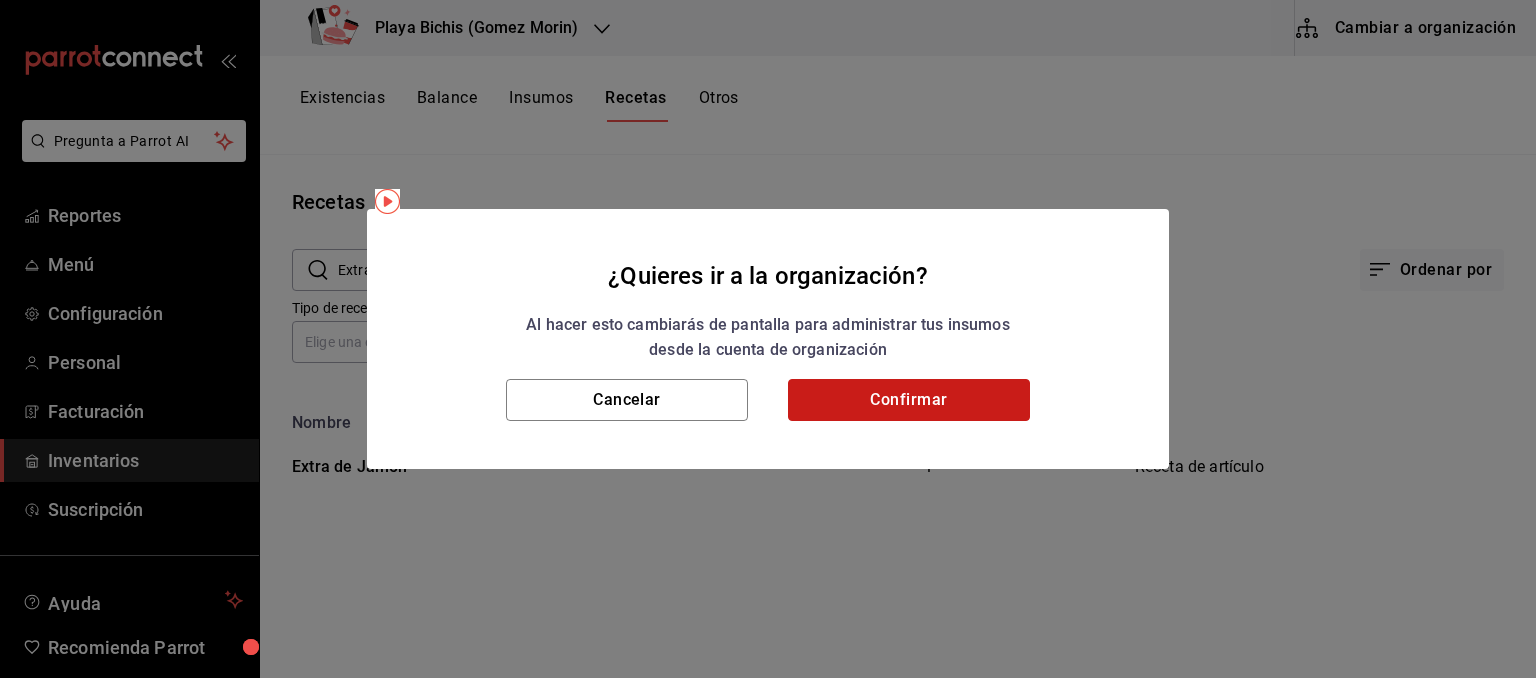 click on "Confirmar" at bounding box center [909, 400] 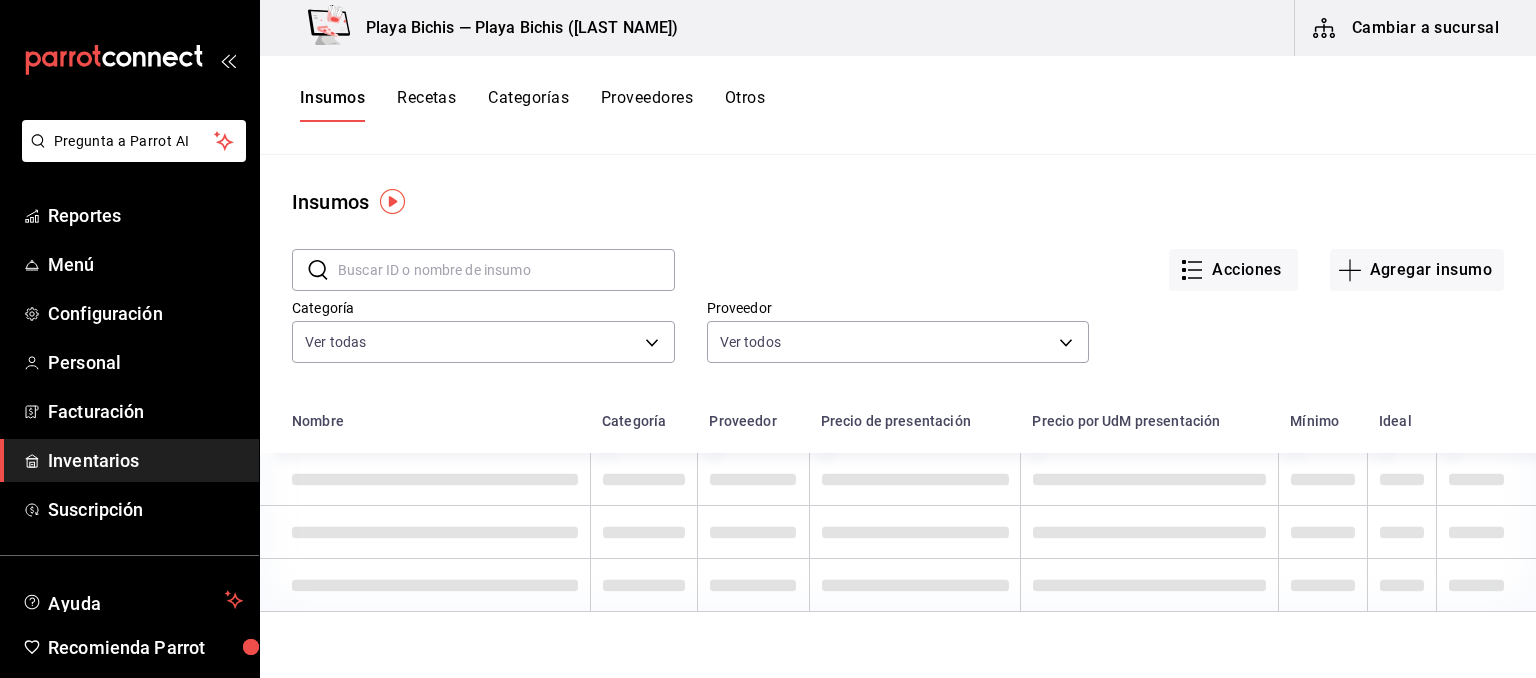 click at bounding box center [506, 270] 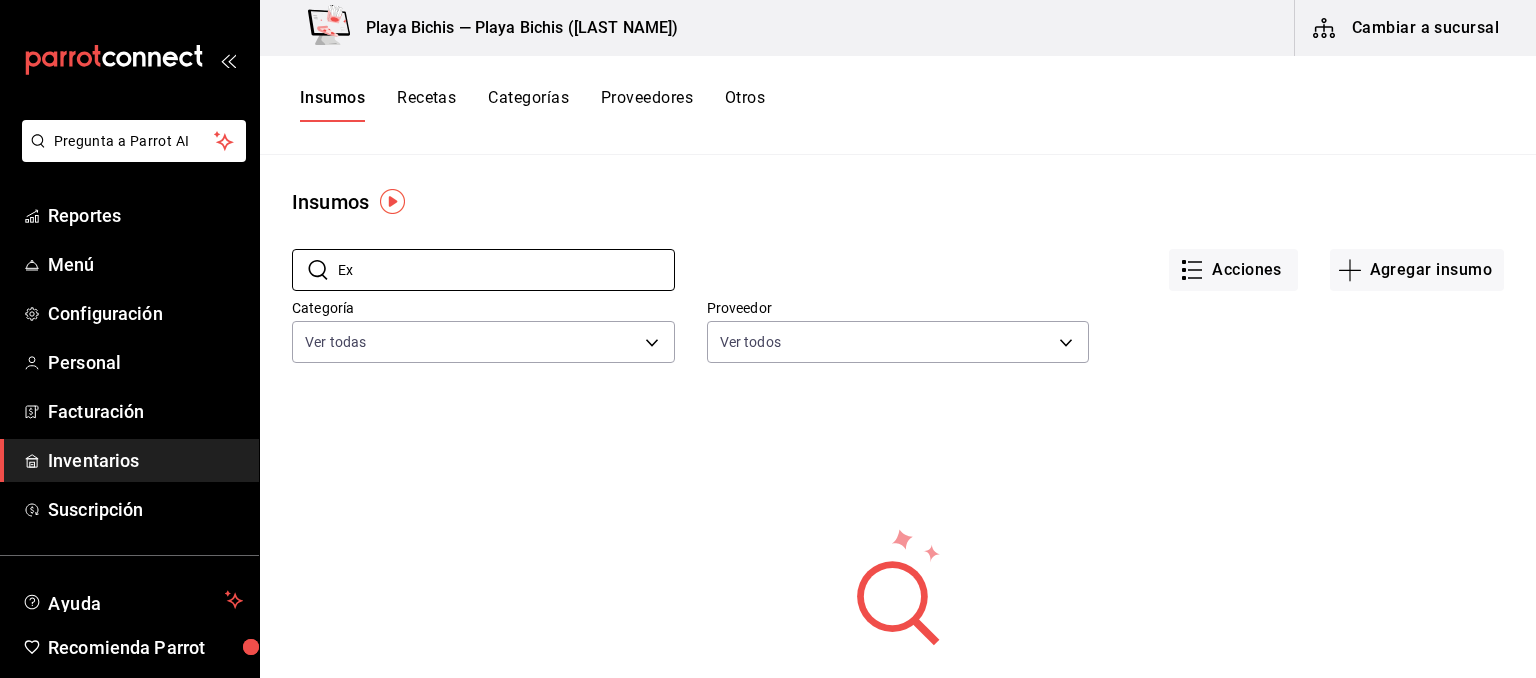 type on "E" 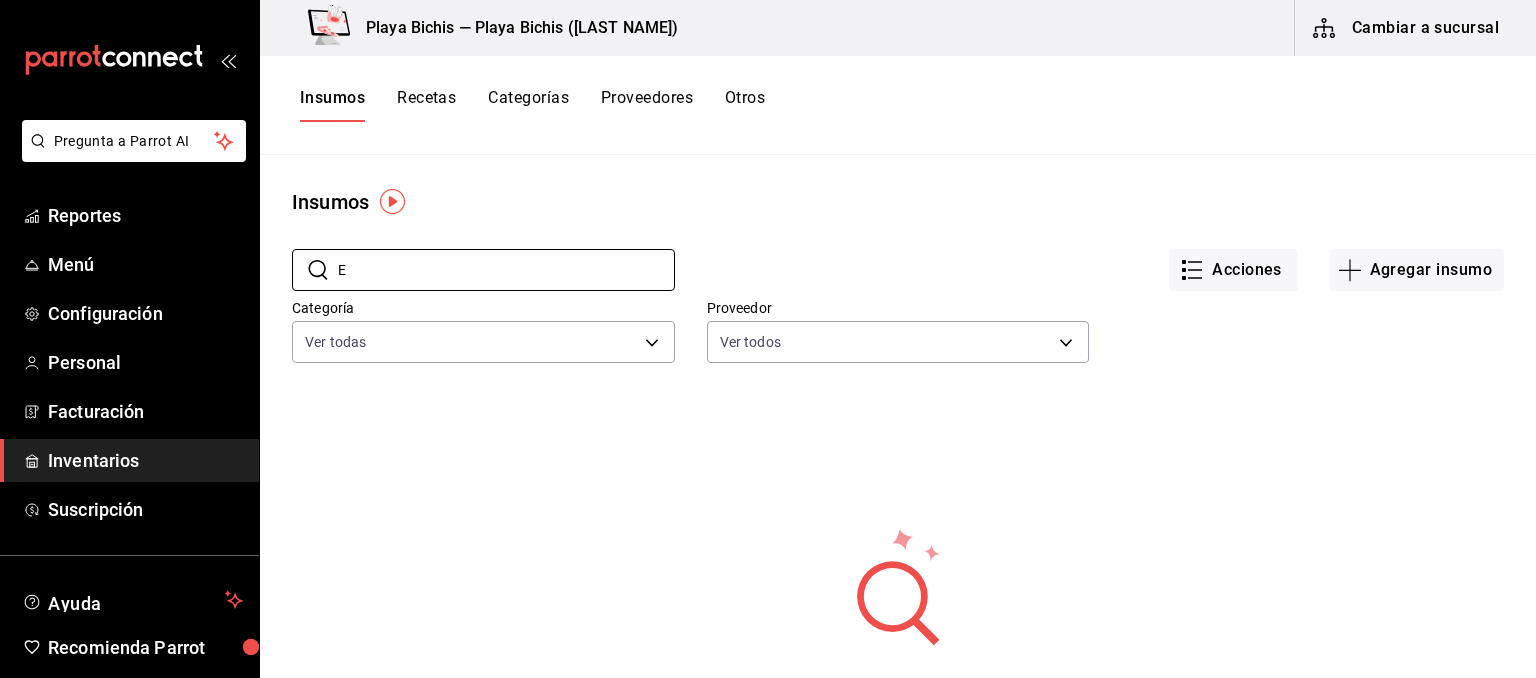 type 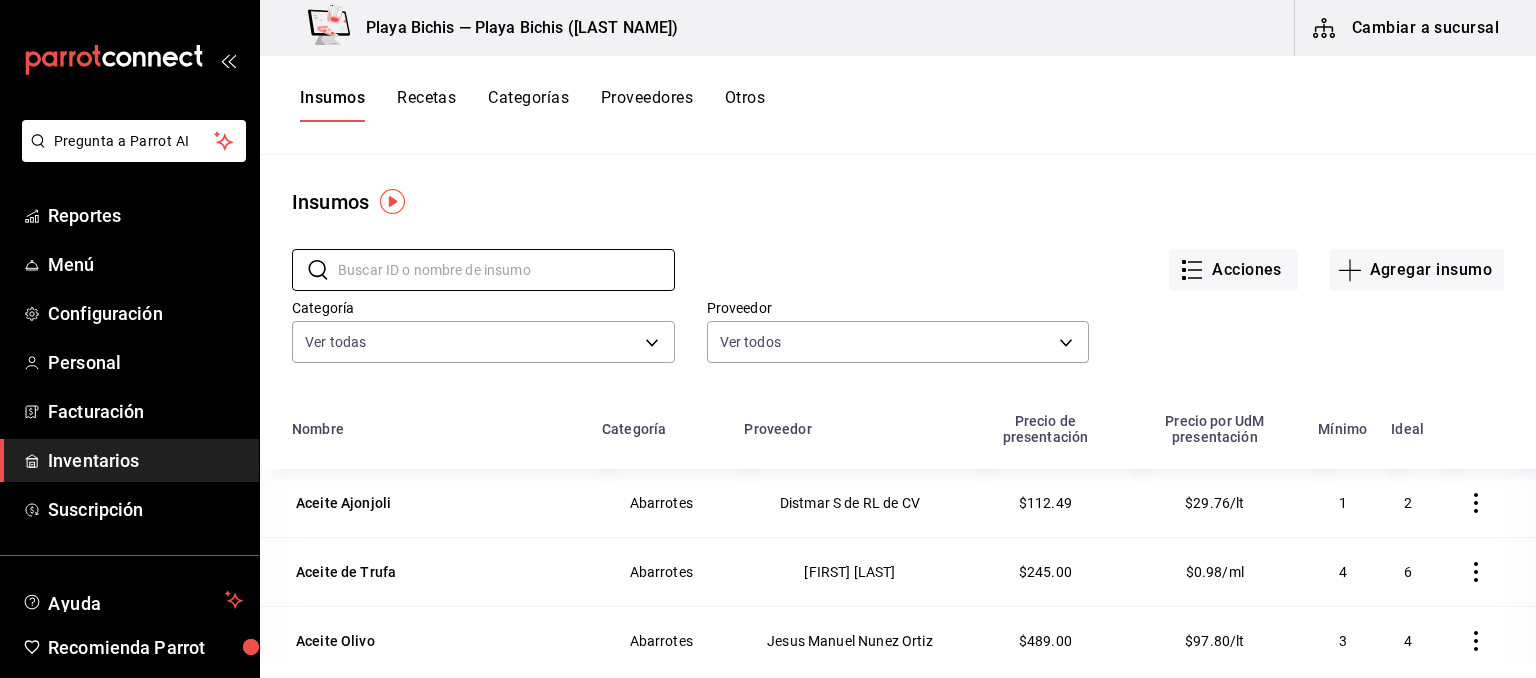 click on "Recetas" at bounding box center [426, 105] 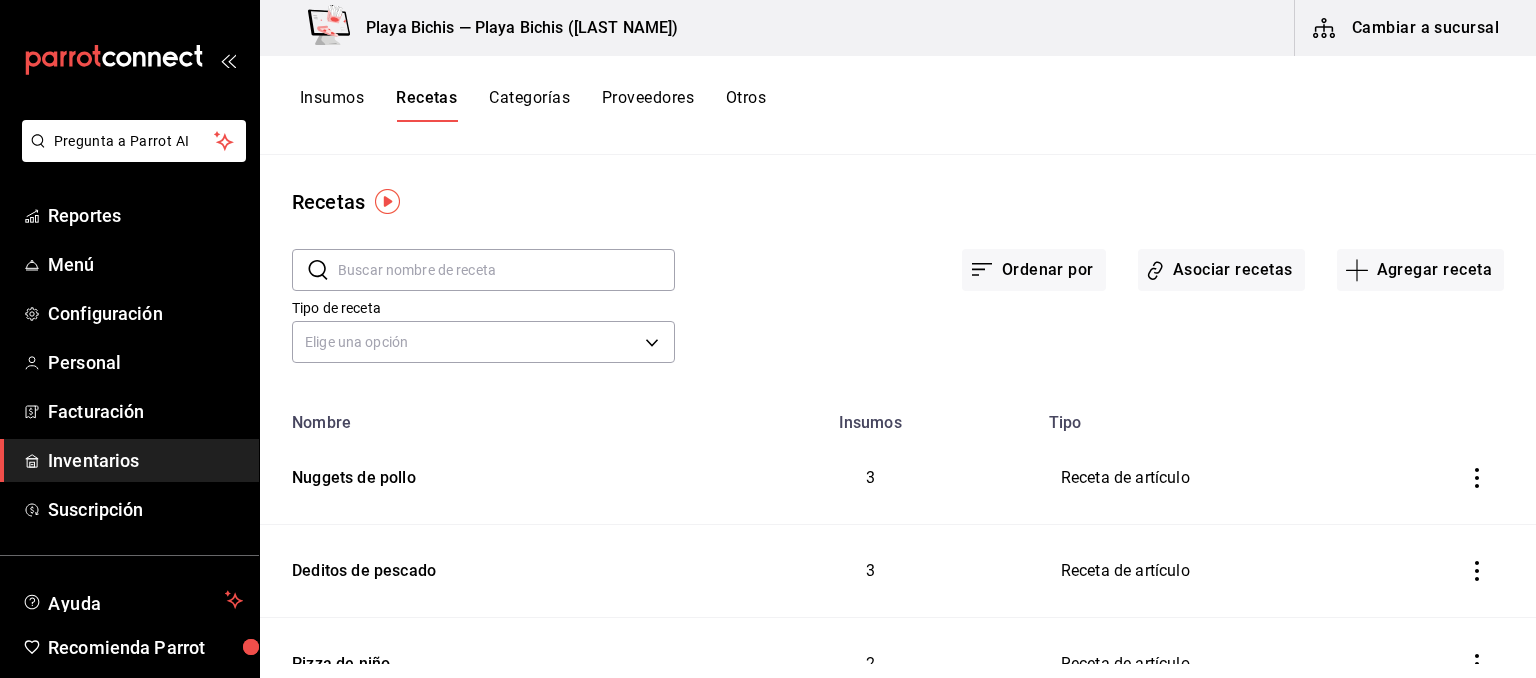 click at bounding box center [506, 270] 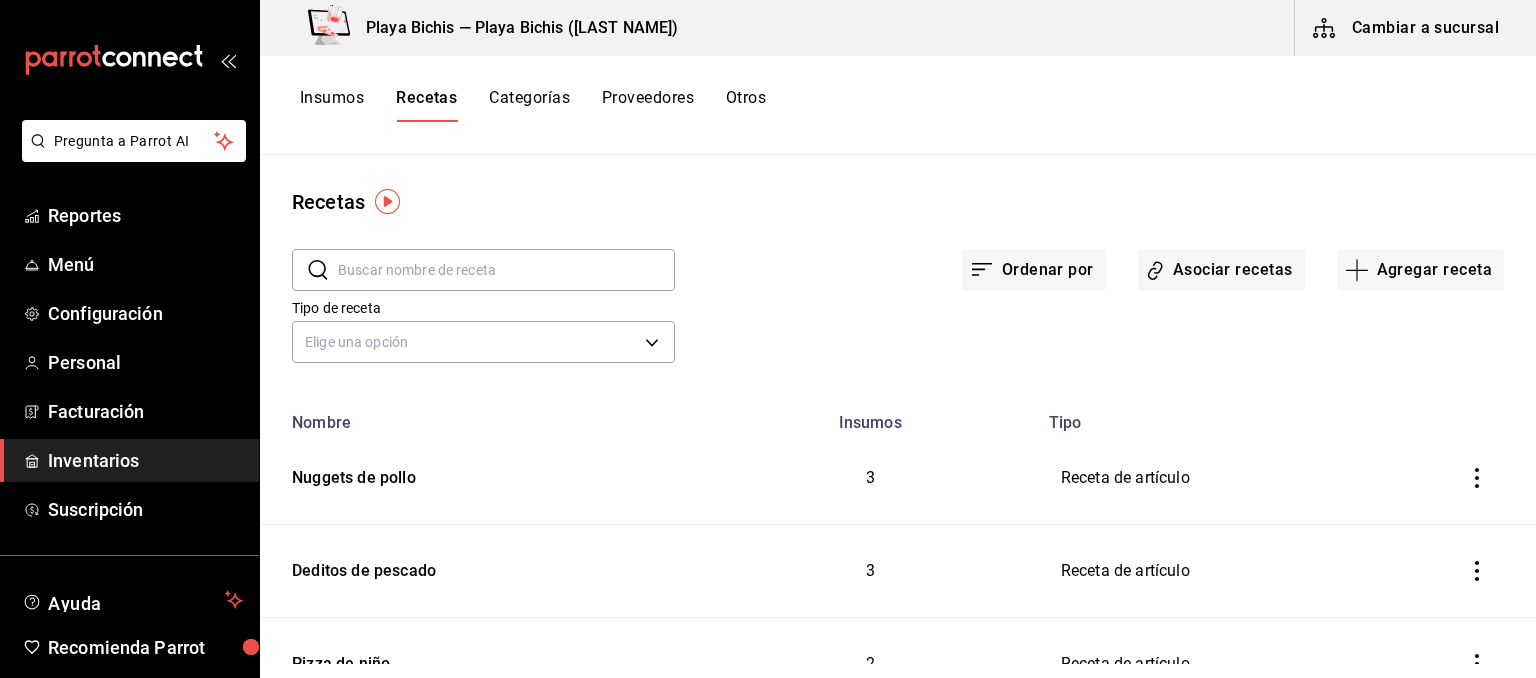 paste on "Extra de Jamón" 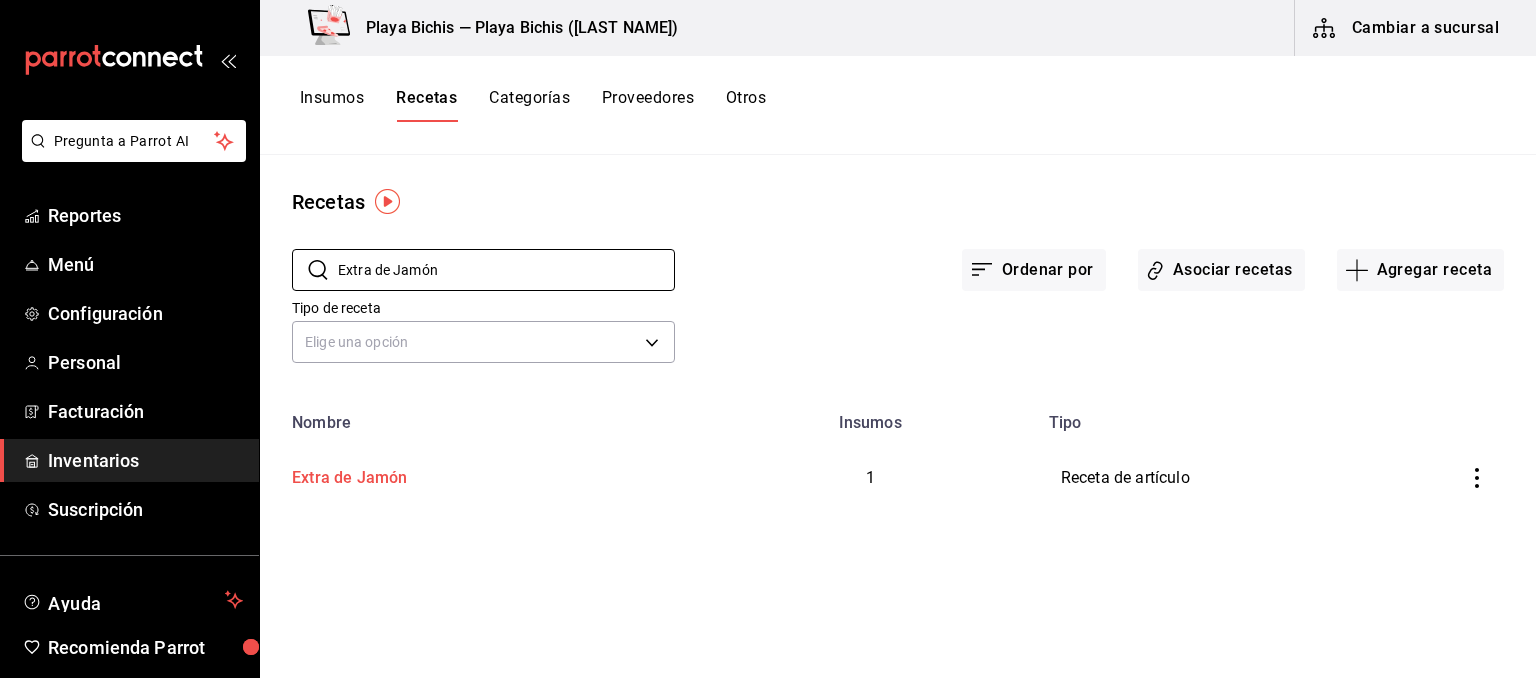 type on "Extra de Jamón" 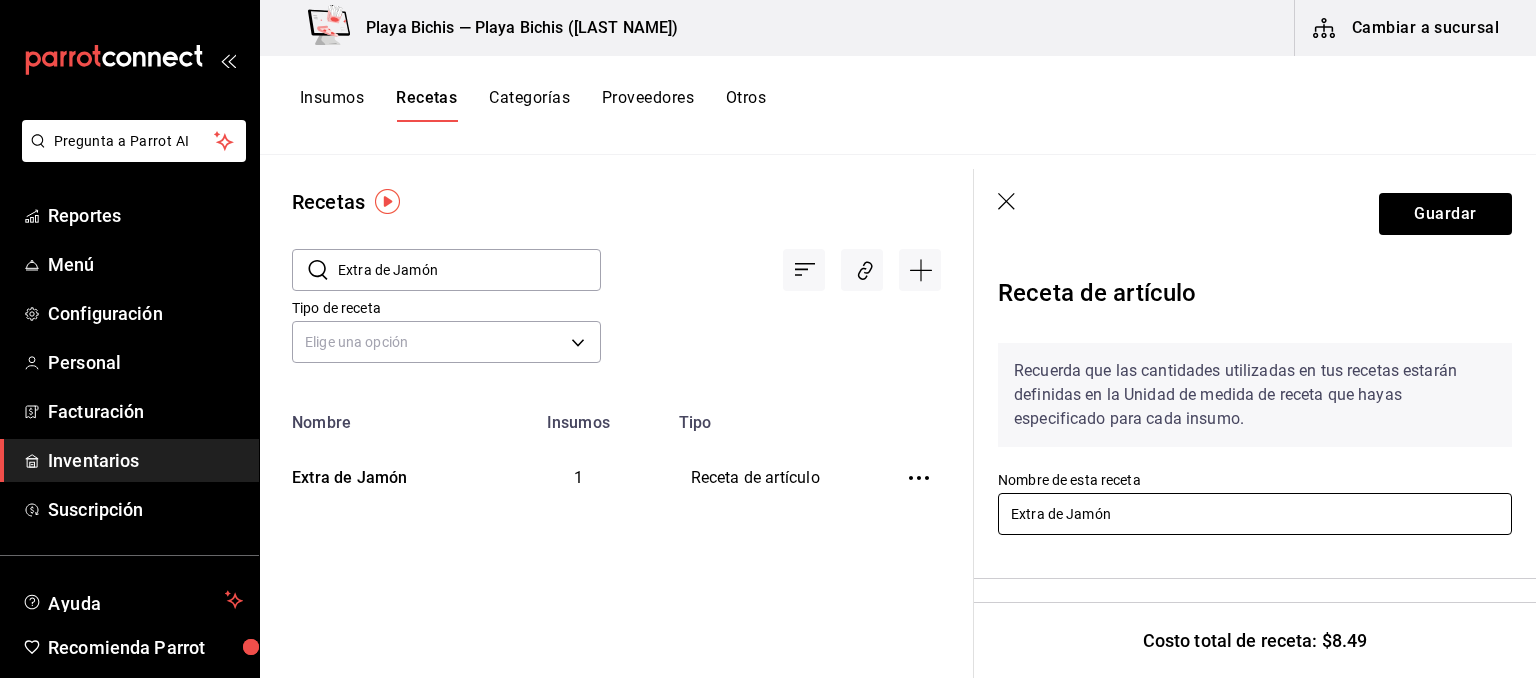 drag, startPoint x: 1050, startPoint y: 513, endPoint x: 1183, endPoint y: 490, distance: 134.97408 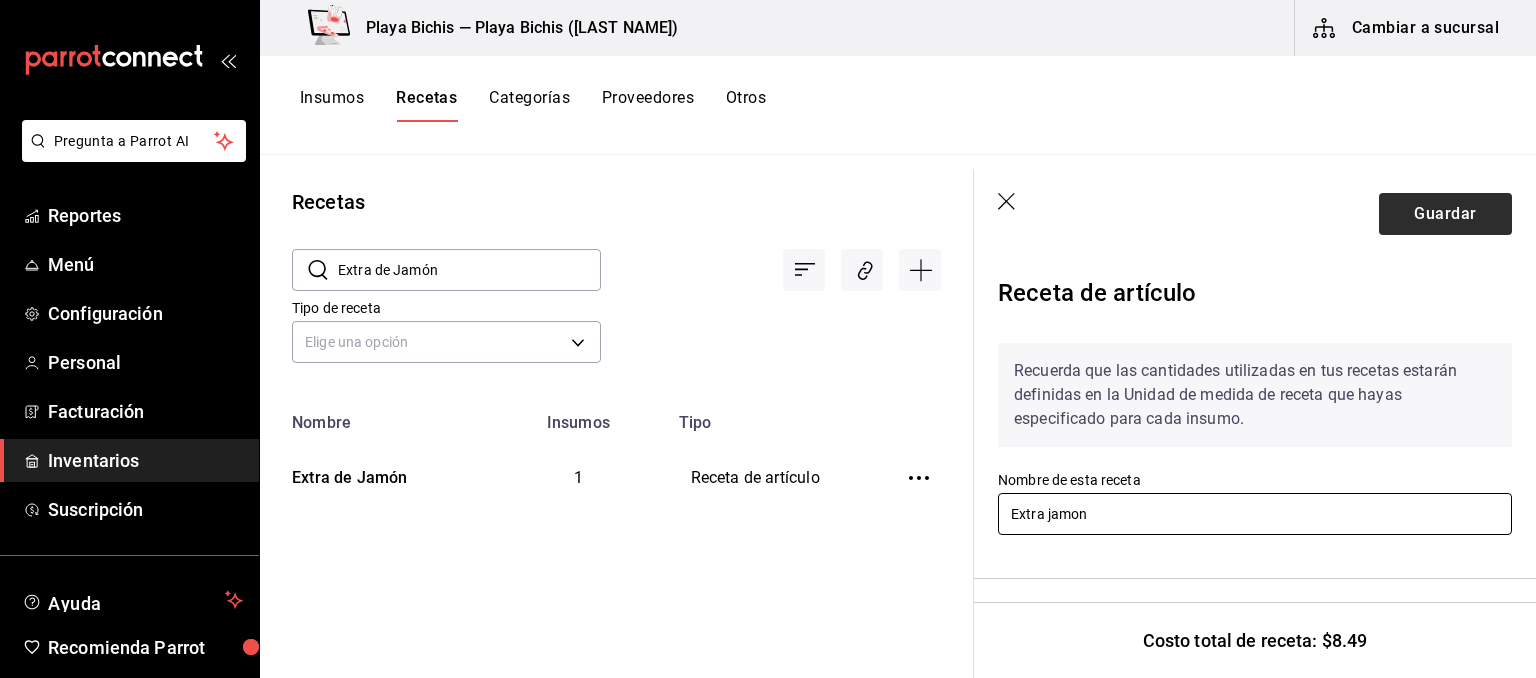 type on "Extra jamon" 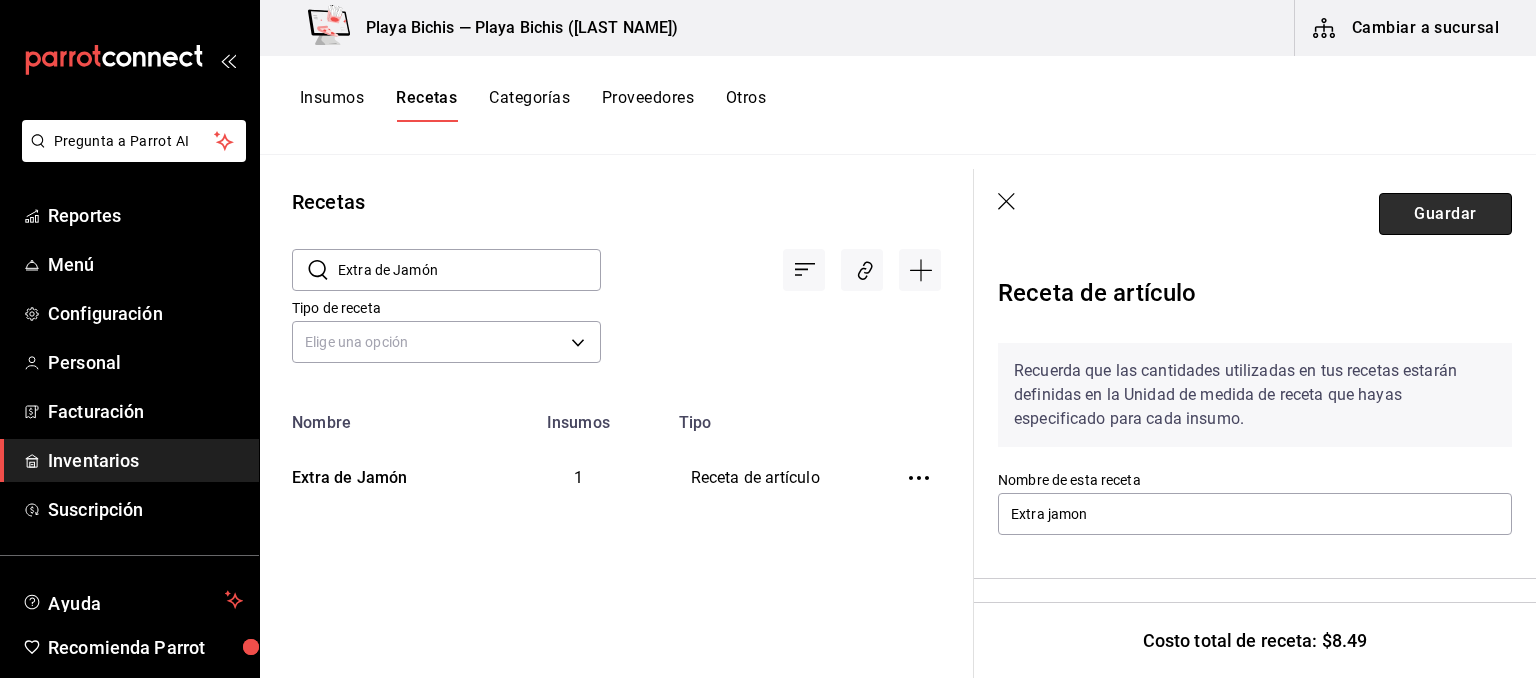 click on "Guardar" at bounding box center (1445, 214) 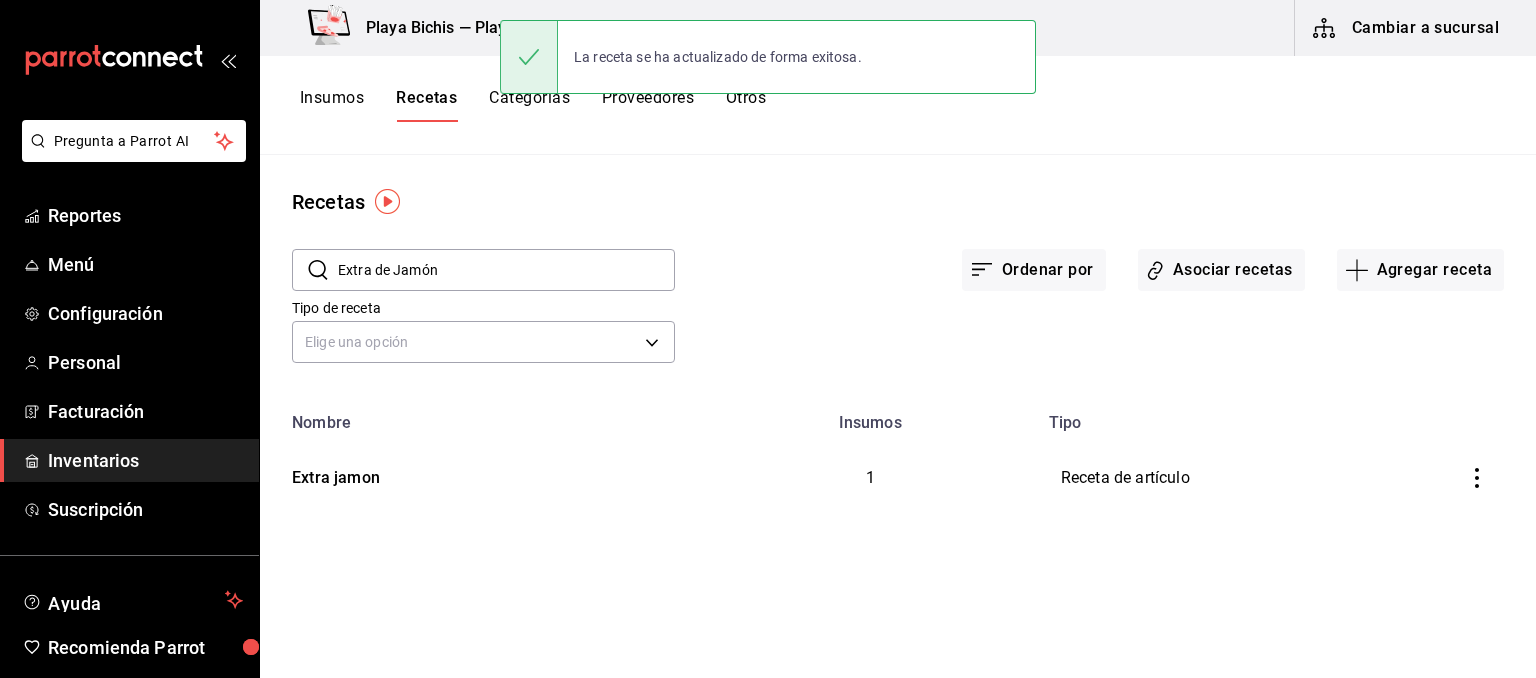 scroll, scrollTop: 0, scrollLeft: 0, axis: both 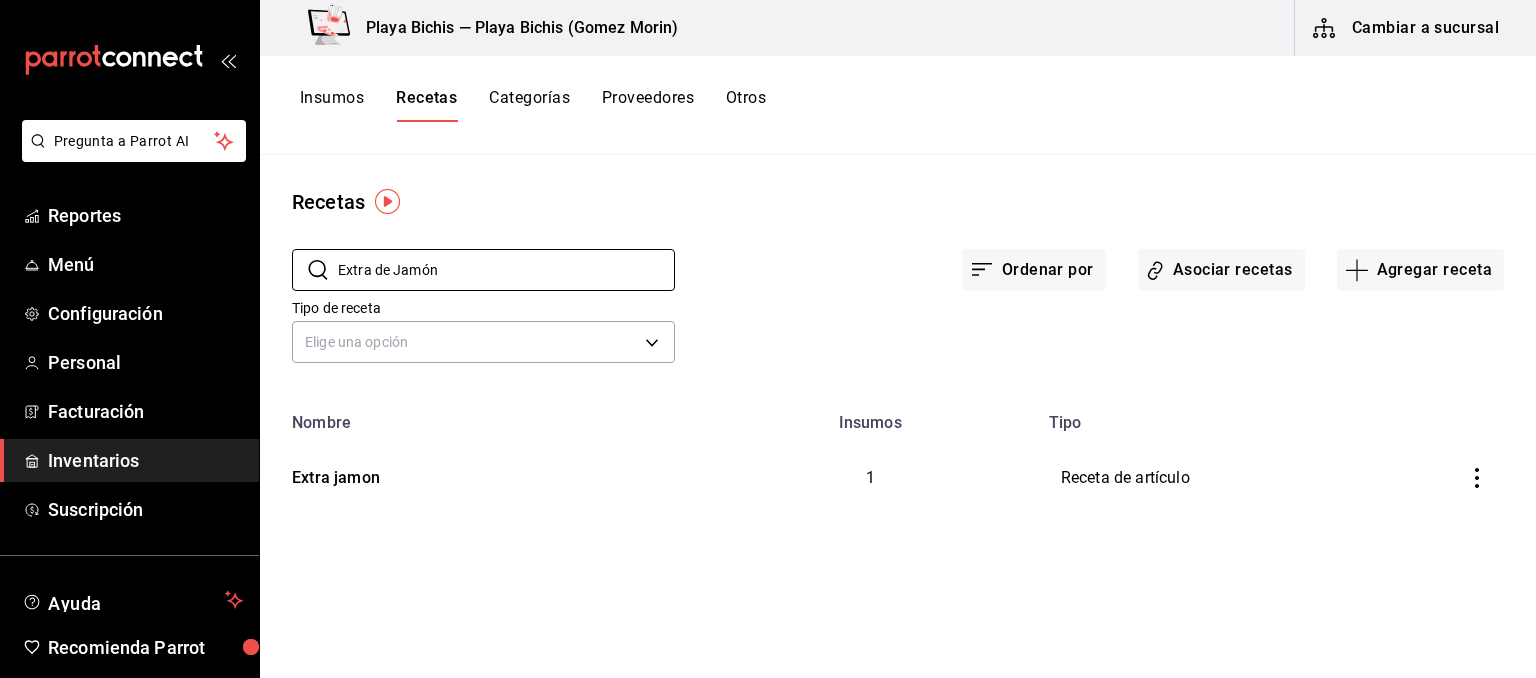 click on "Cambiar a sucursal" at bounding box center [1407, 28] 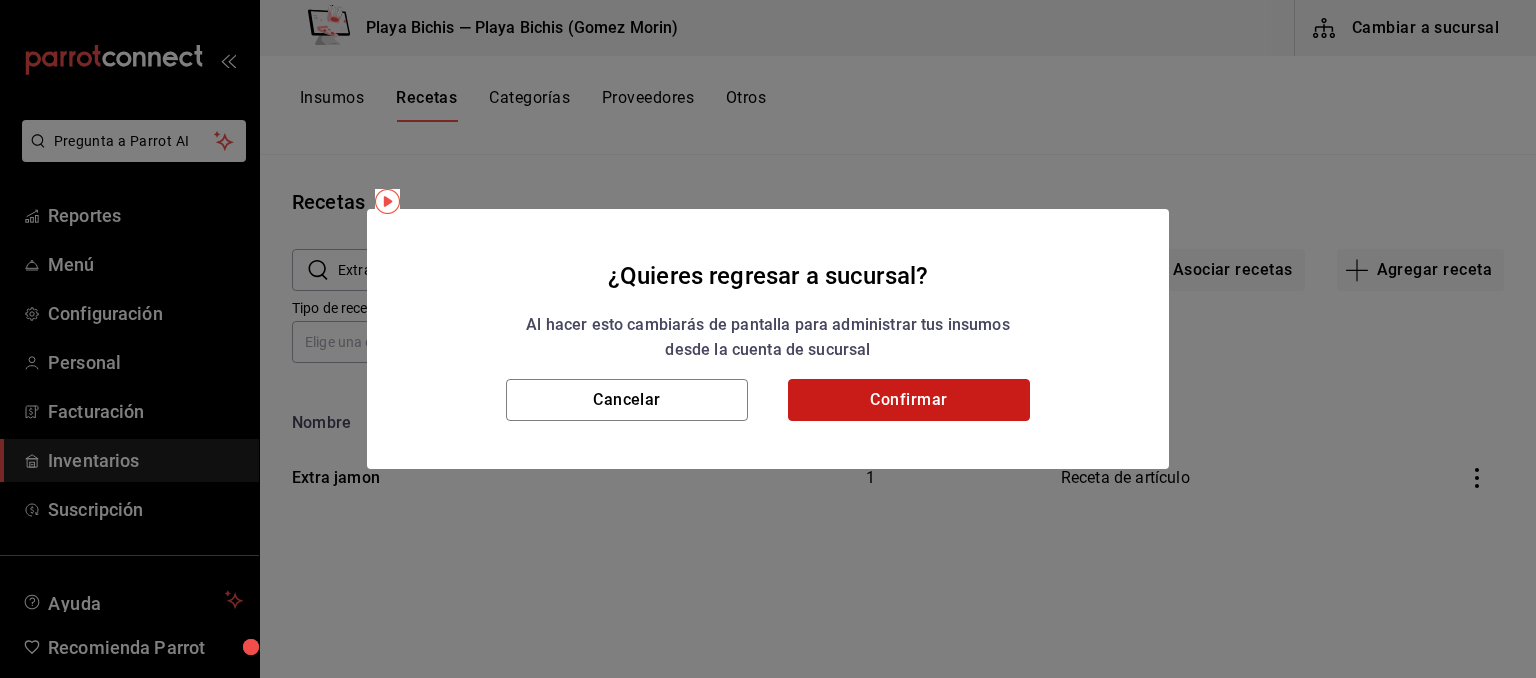 click on "Confirmar" at bounding box center (909, 400) 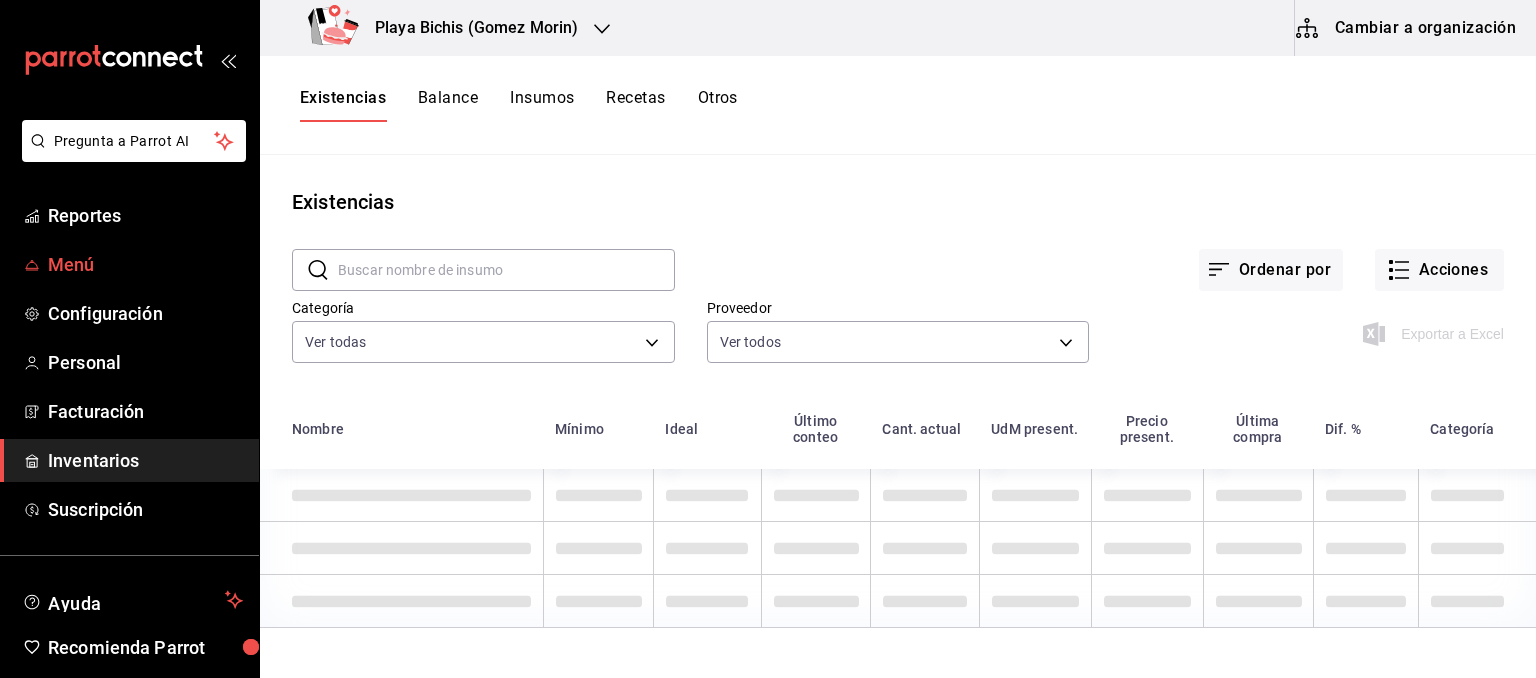 click on "Menú" at bounding box center (145, 264) 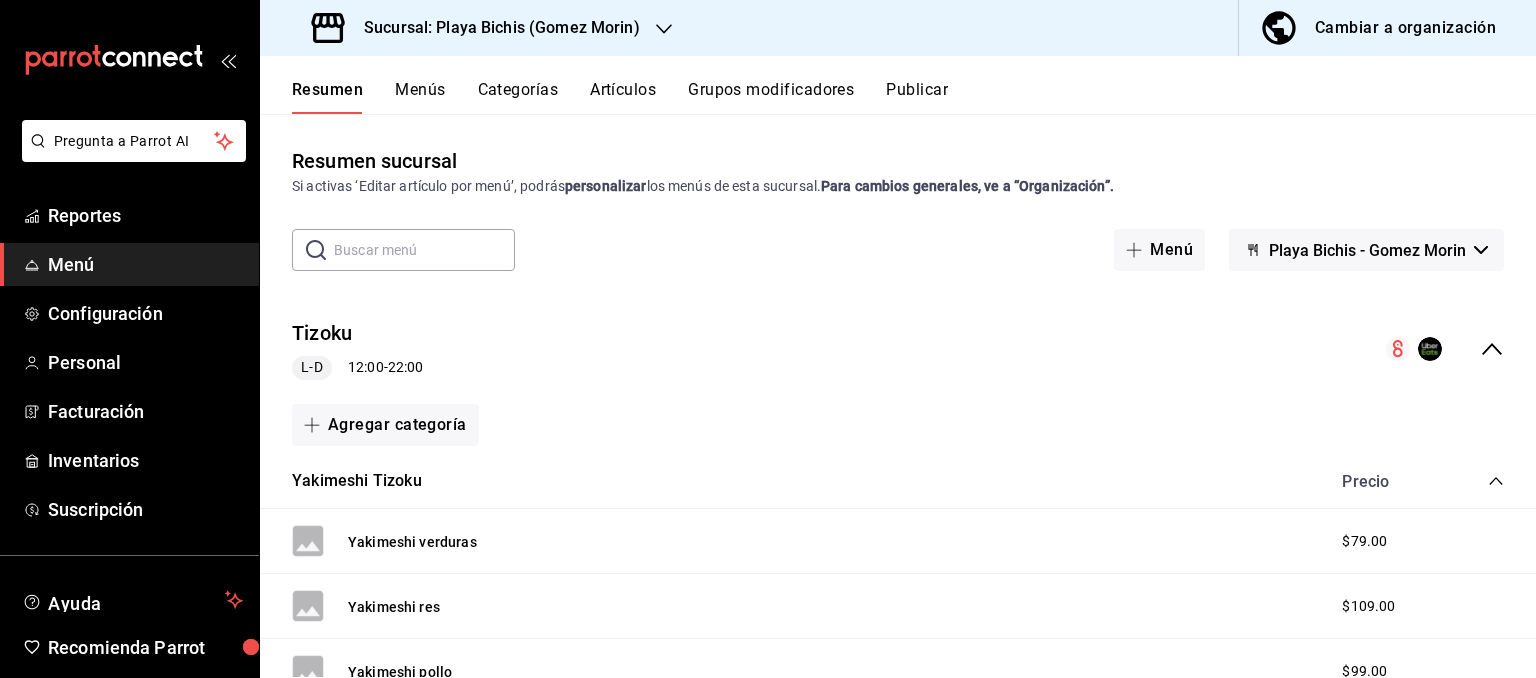 click on "Artículos" at bounding box center (623, 97) 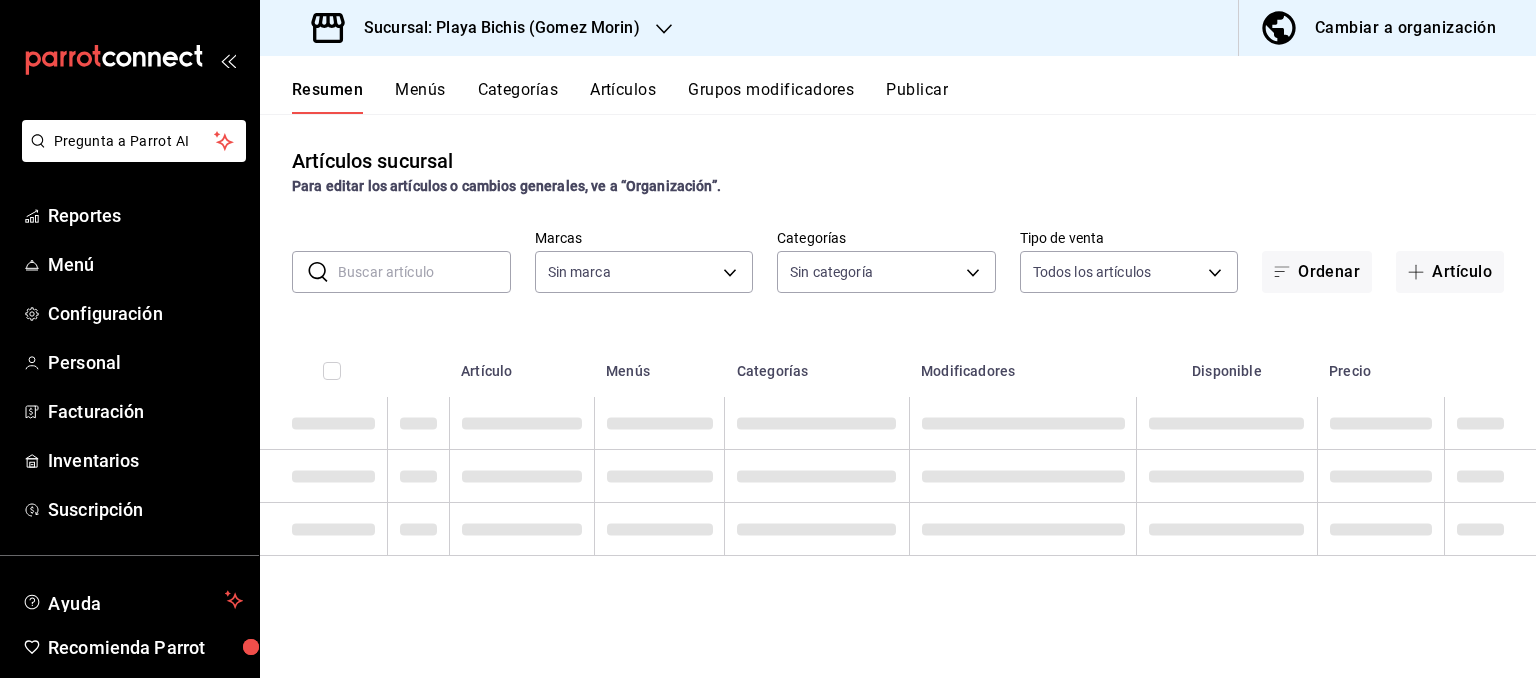 click at bounding box center (424, 272) 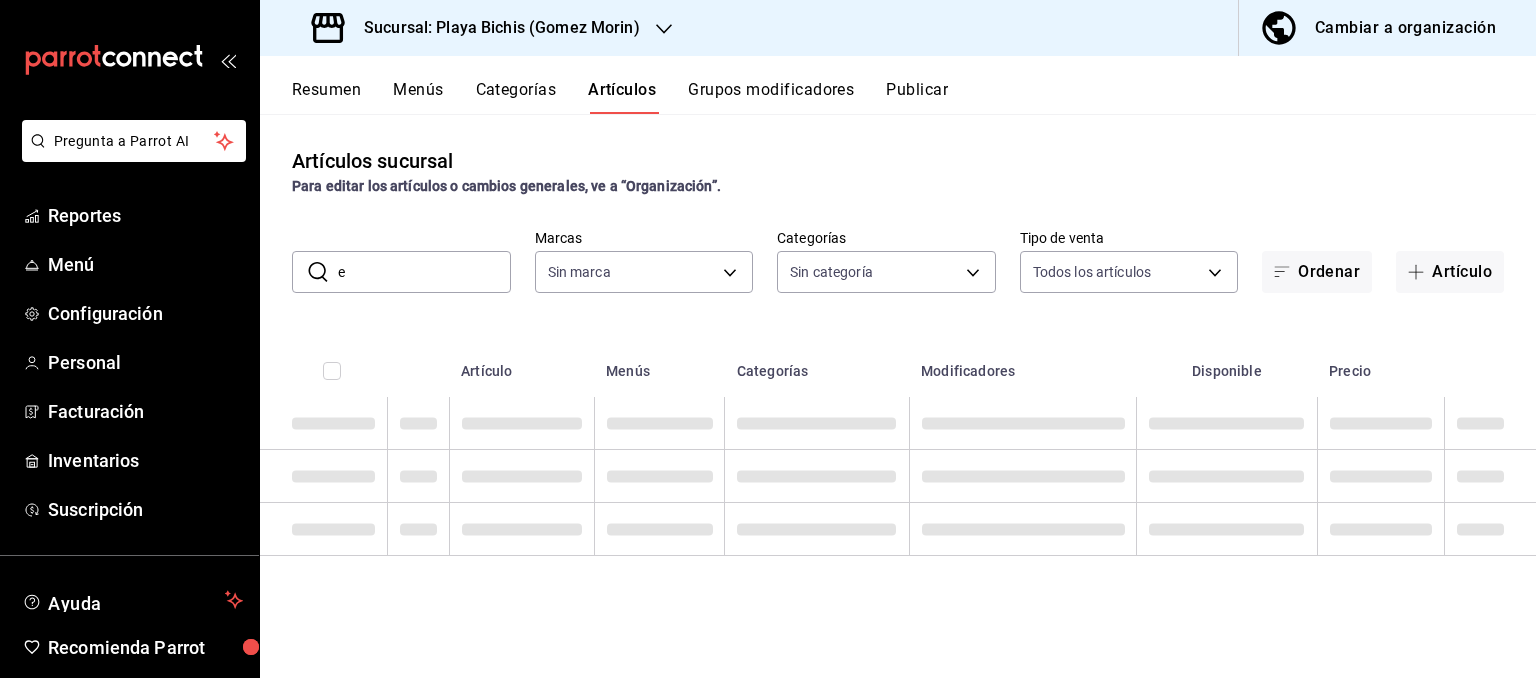 type on "ex" 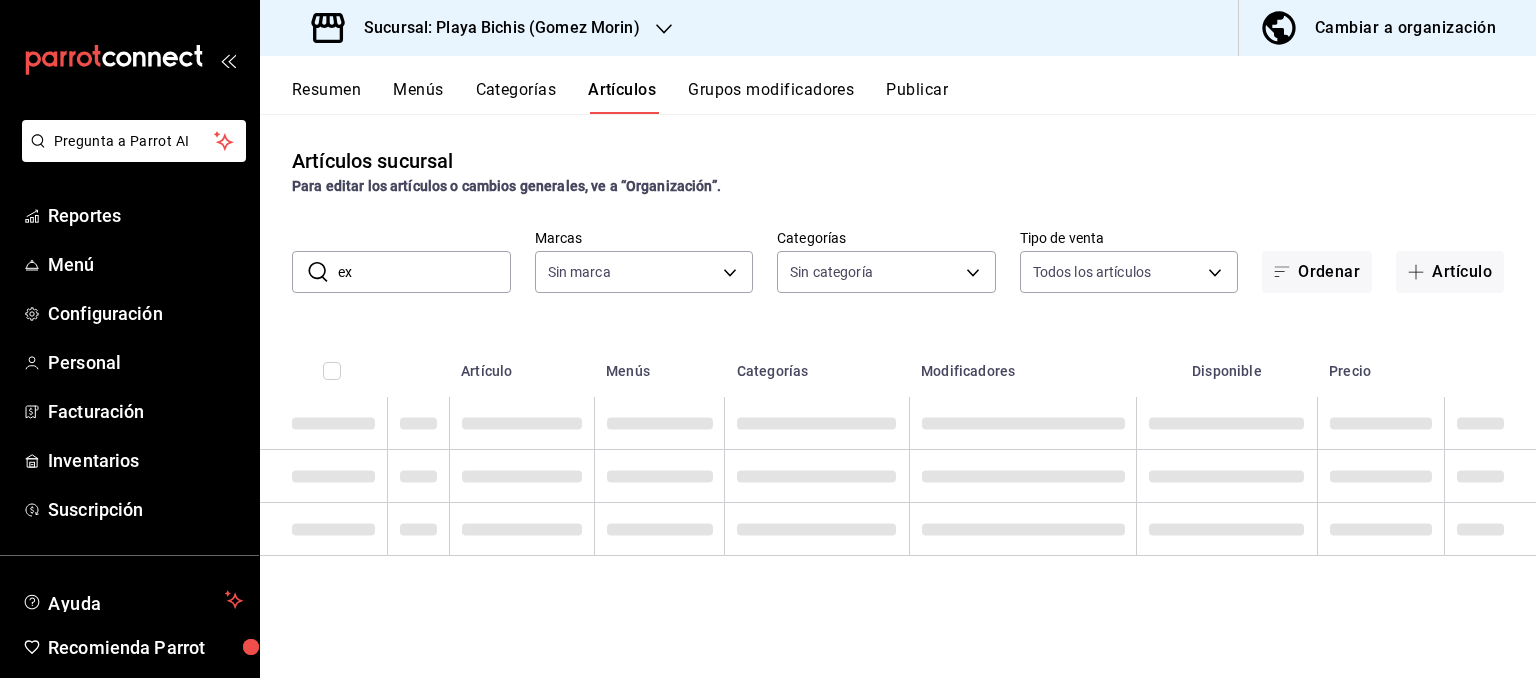 type on "[UUID],[UUID]" 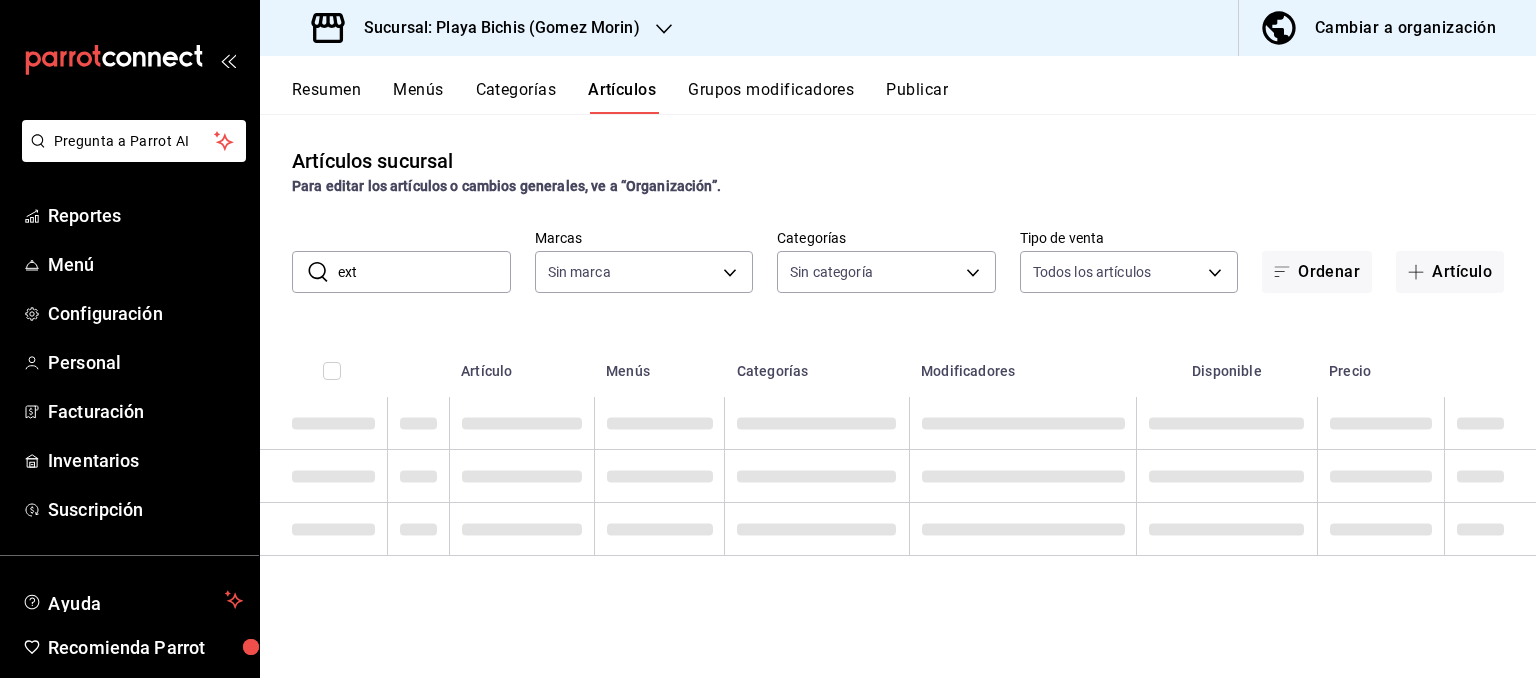type on "extr" 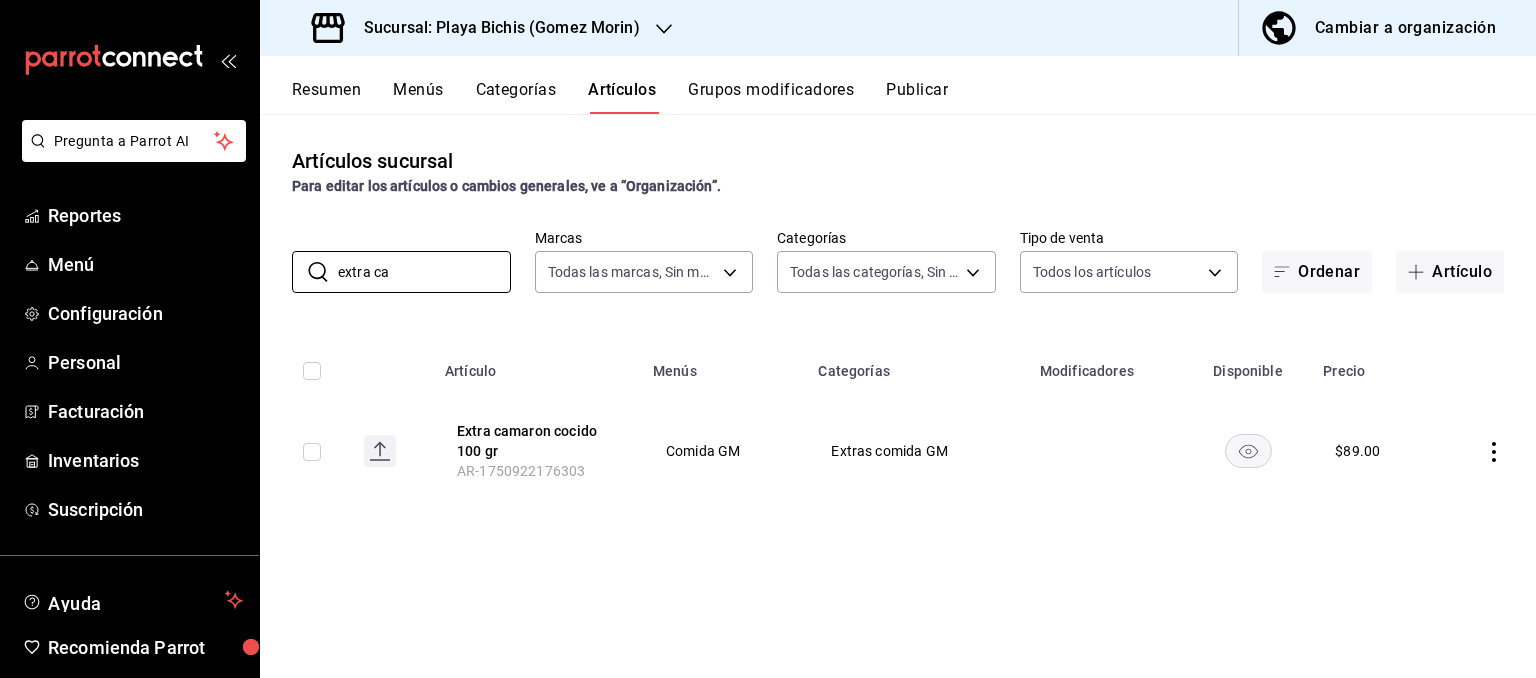 type on "extra ca" 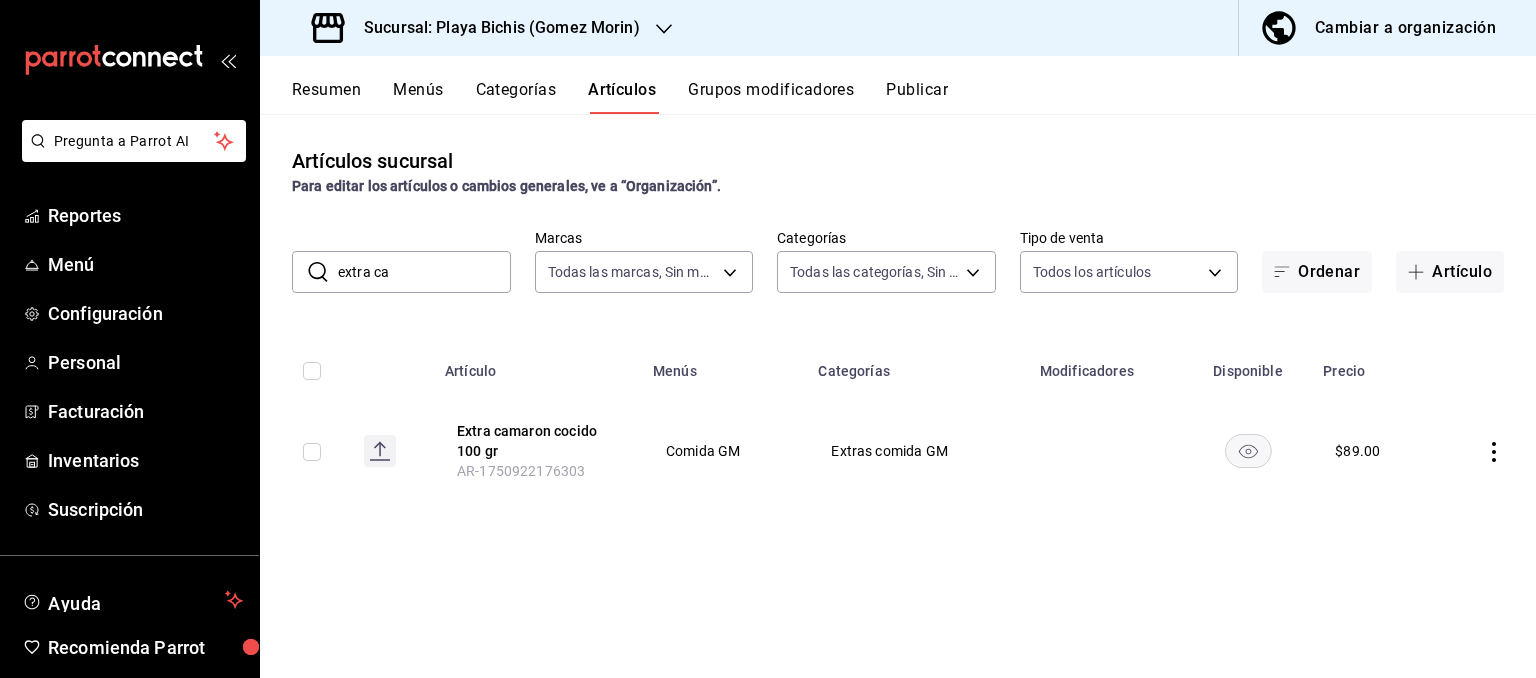 click 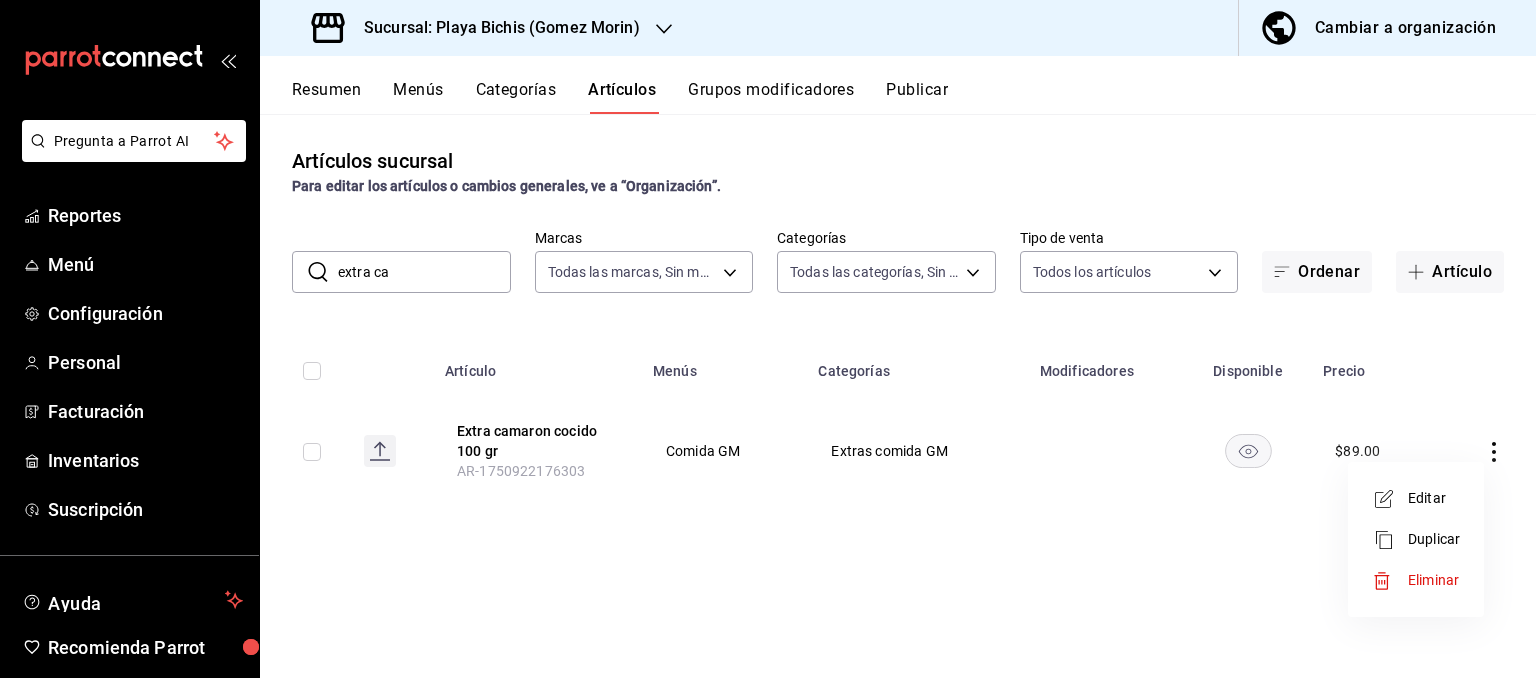 click on "Editar" at bounding box center (1434, 498) 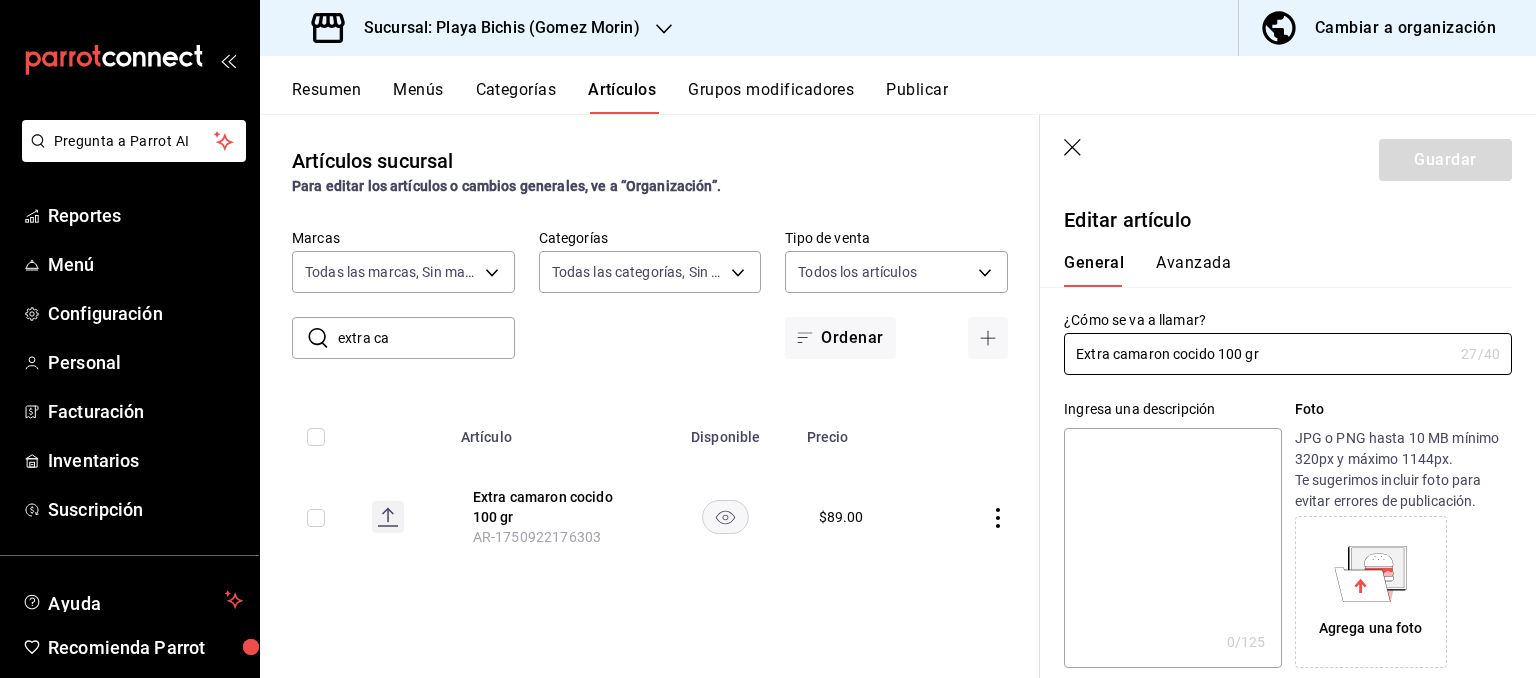 scroll, scrollTop: 403, scrollLeft: 0, axis: vertical 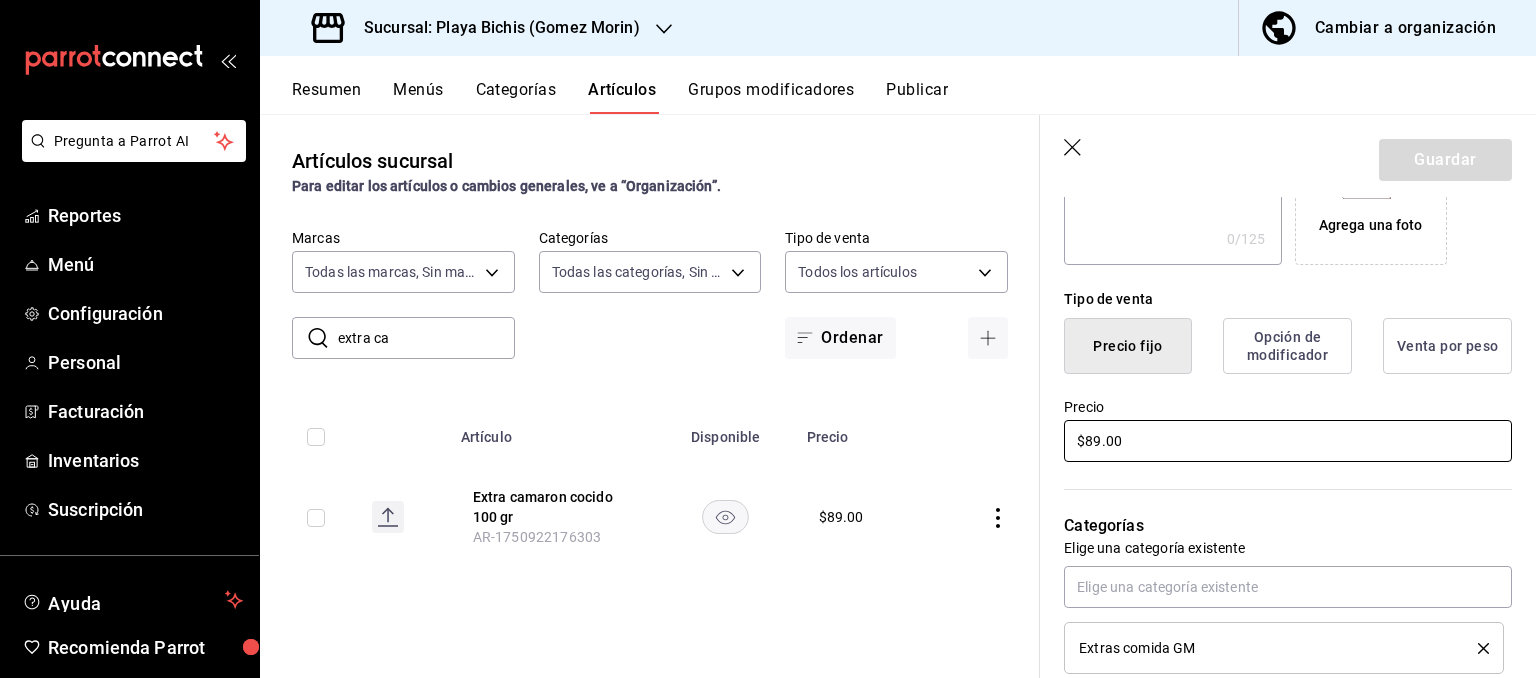 drag, startPoint x: 1161, startPoint y: 440, endPoint x: 779, endPoint y: 403, distance: 383.7877 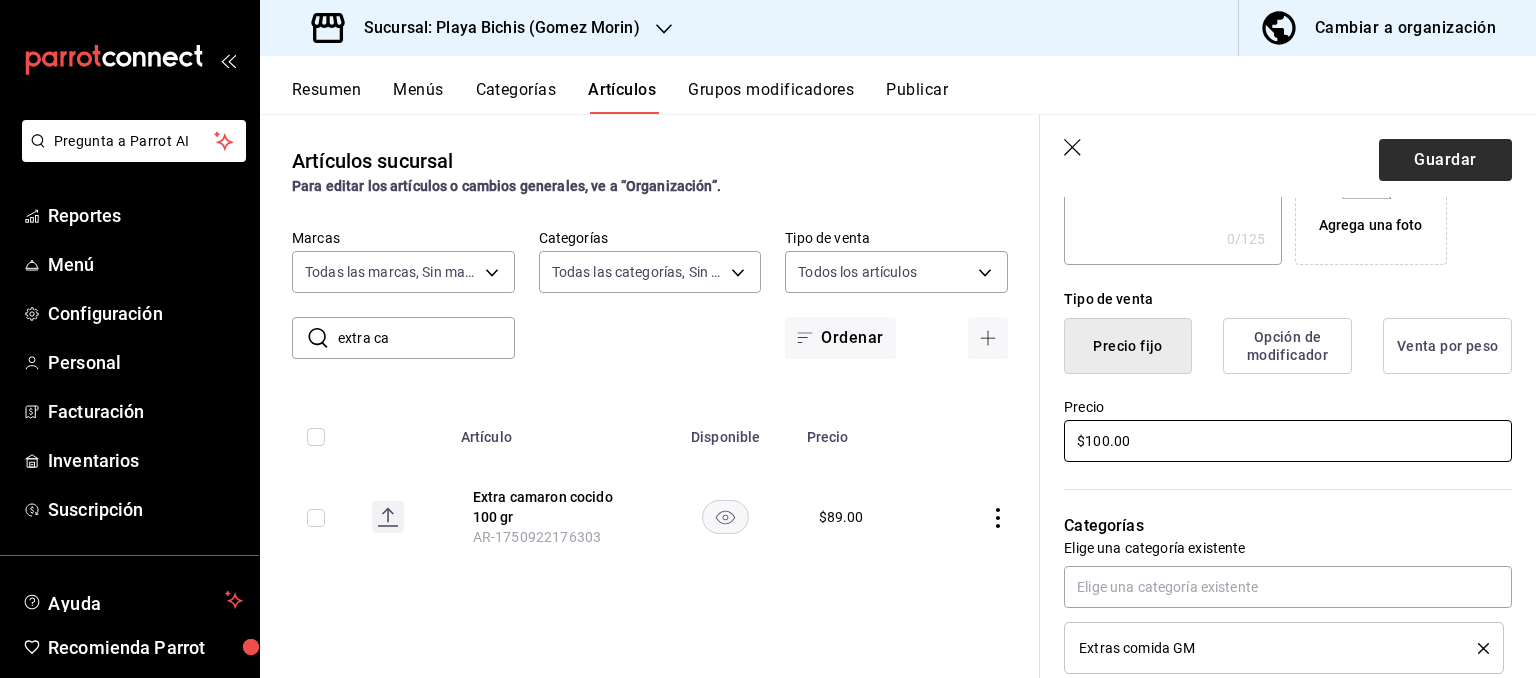 type on "$100.00" 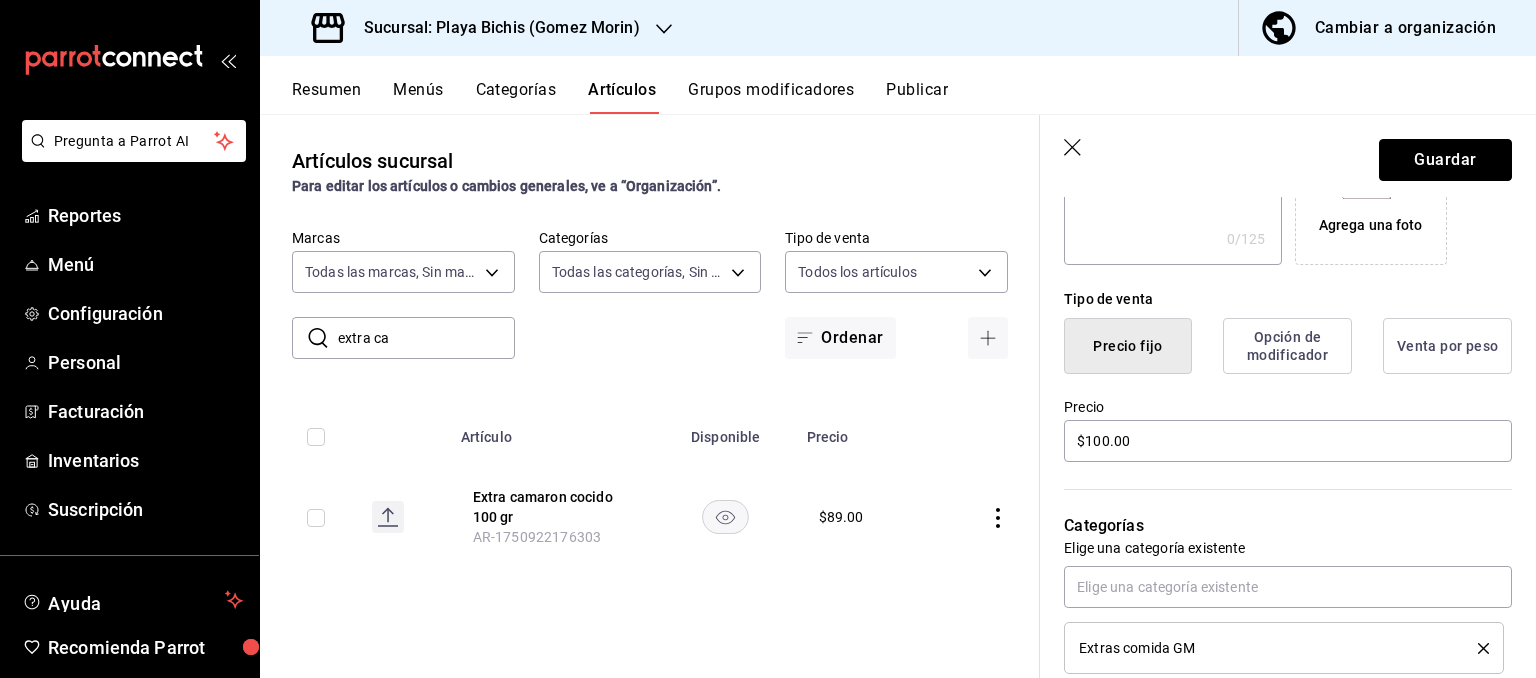 click on "Guardar" at bounding box center (1445, 160) 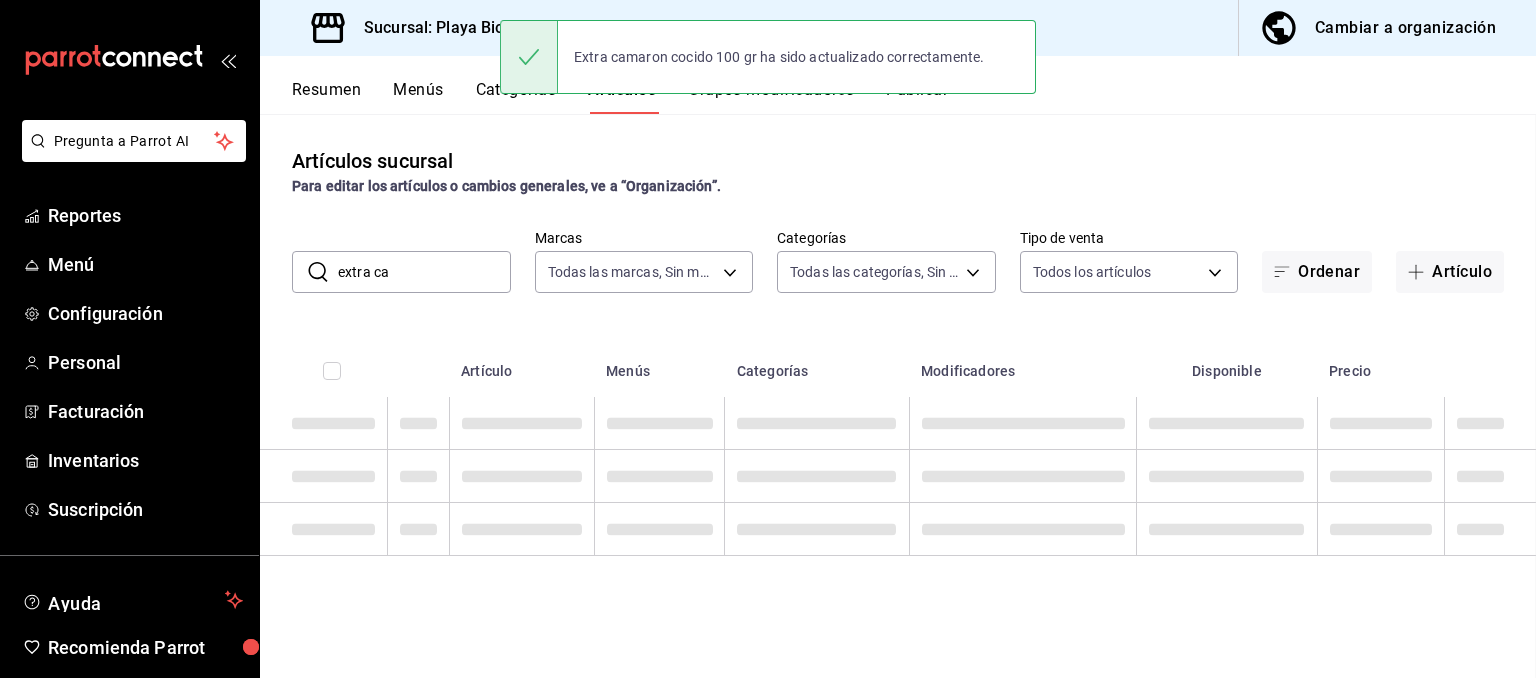 scroll, scrollTop: 0, scrollLeft: 0, axis: both 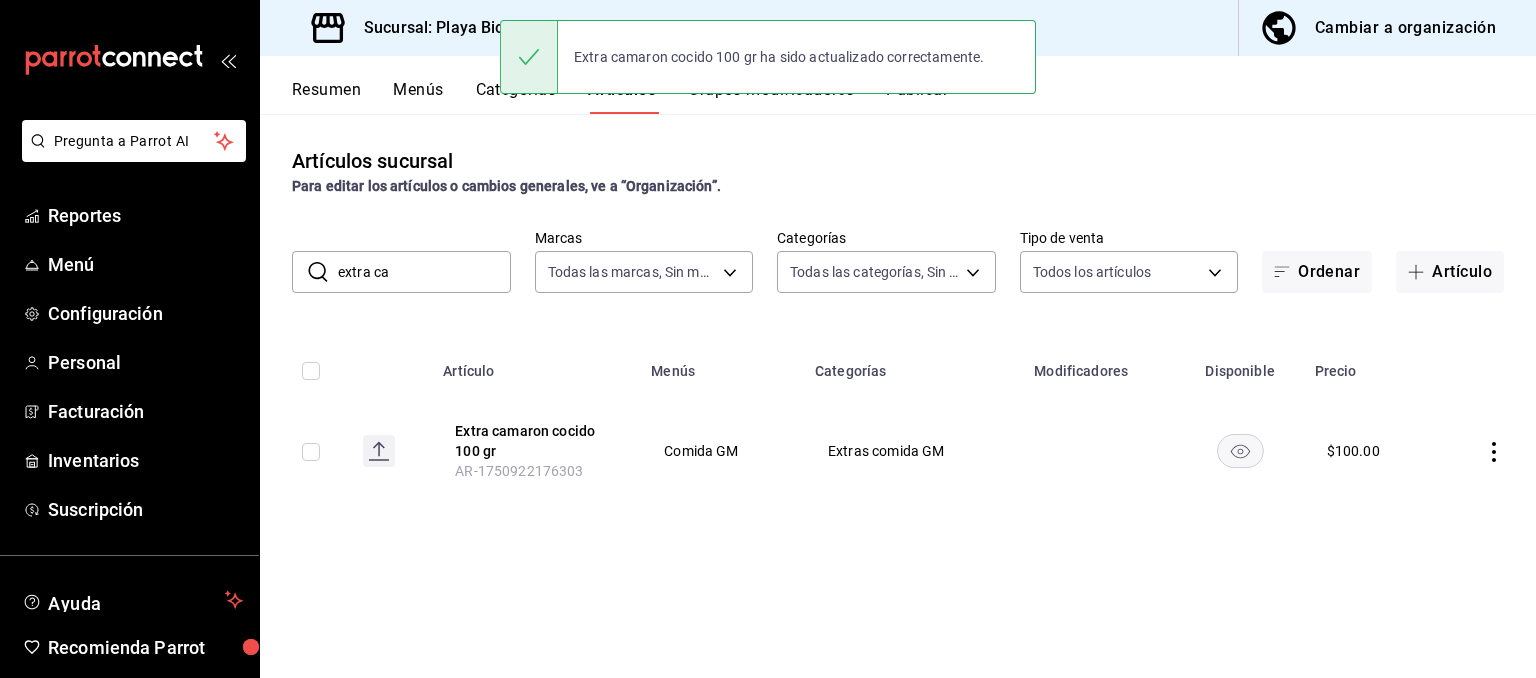 click on "extra ca" at bounding box center (424, 272) 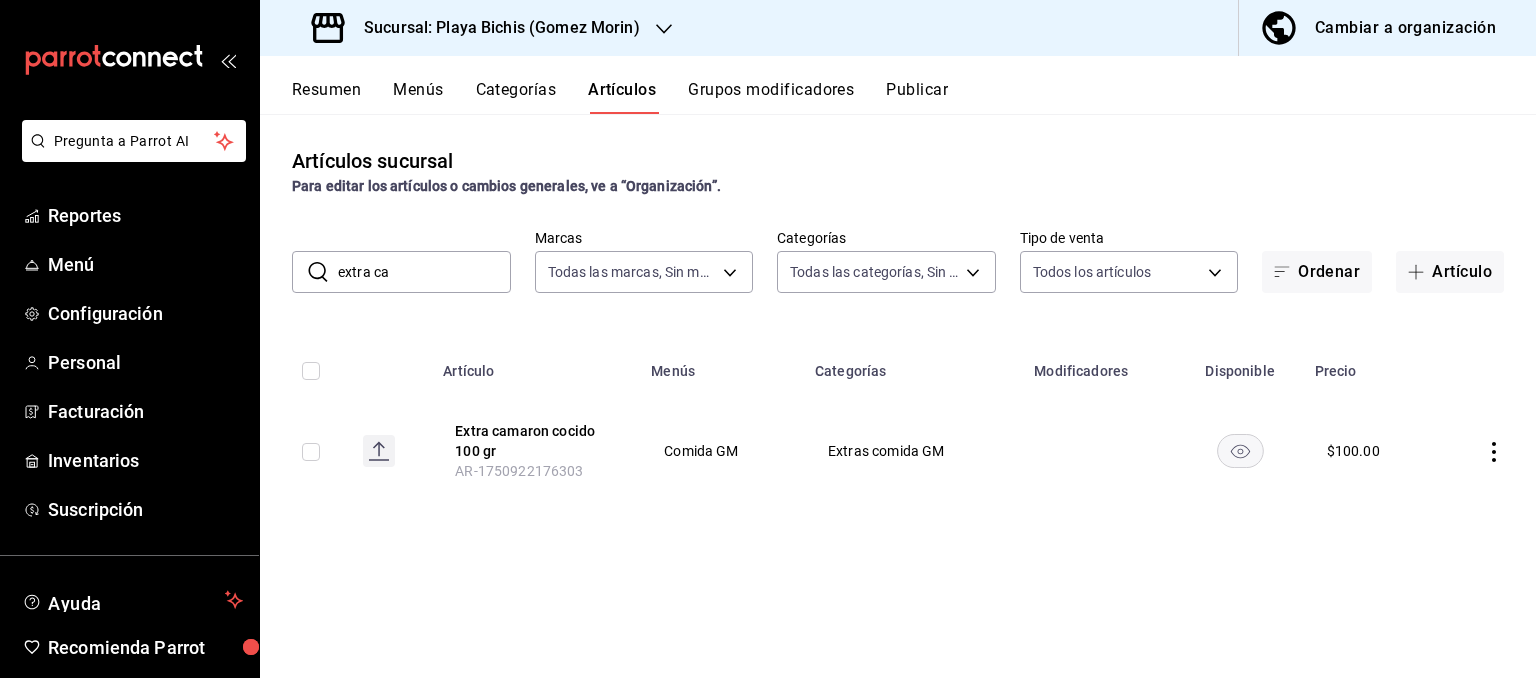 drag, startPoint x: 435, startPoint y: 263, endPoint x: 139, endPoint y: 243, distance: 296.6749 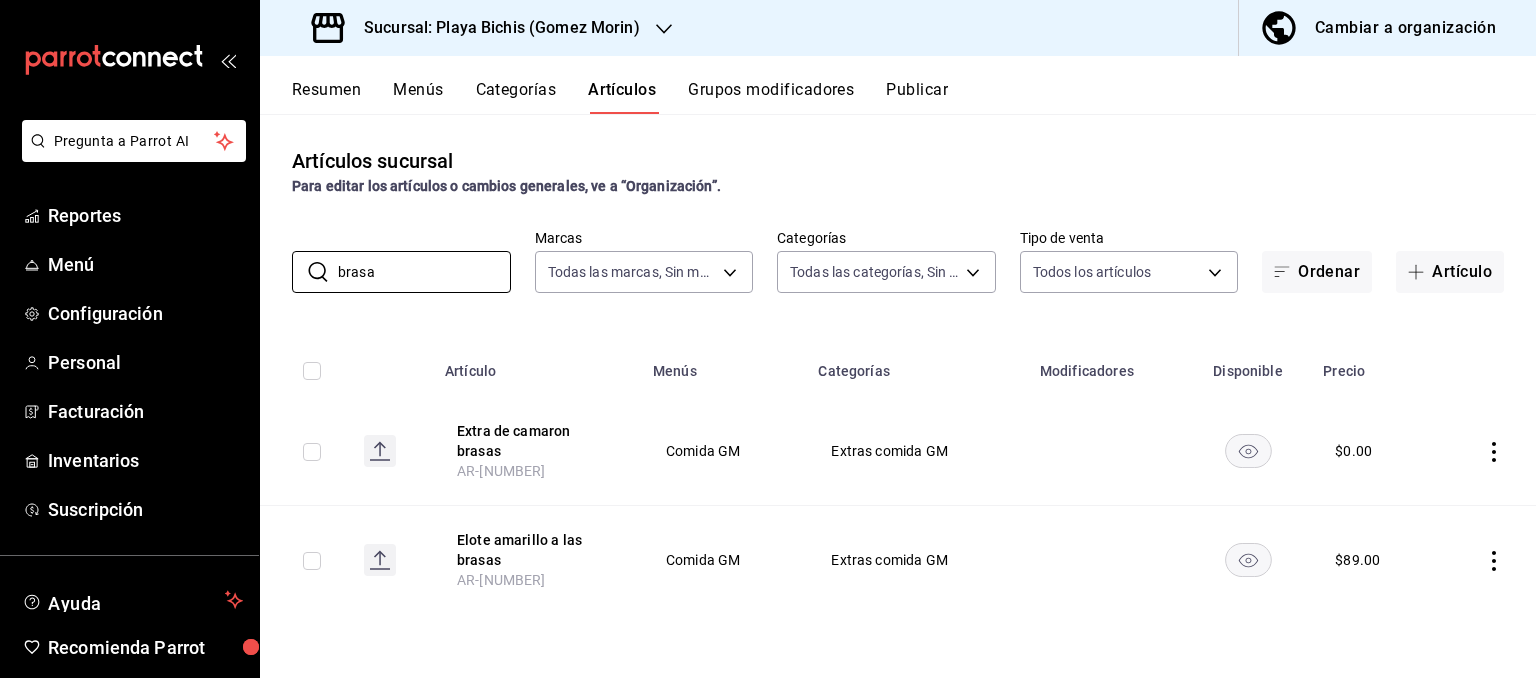 type on "brasa" 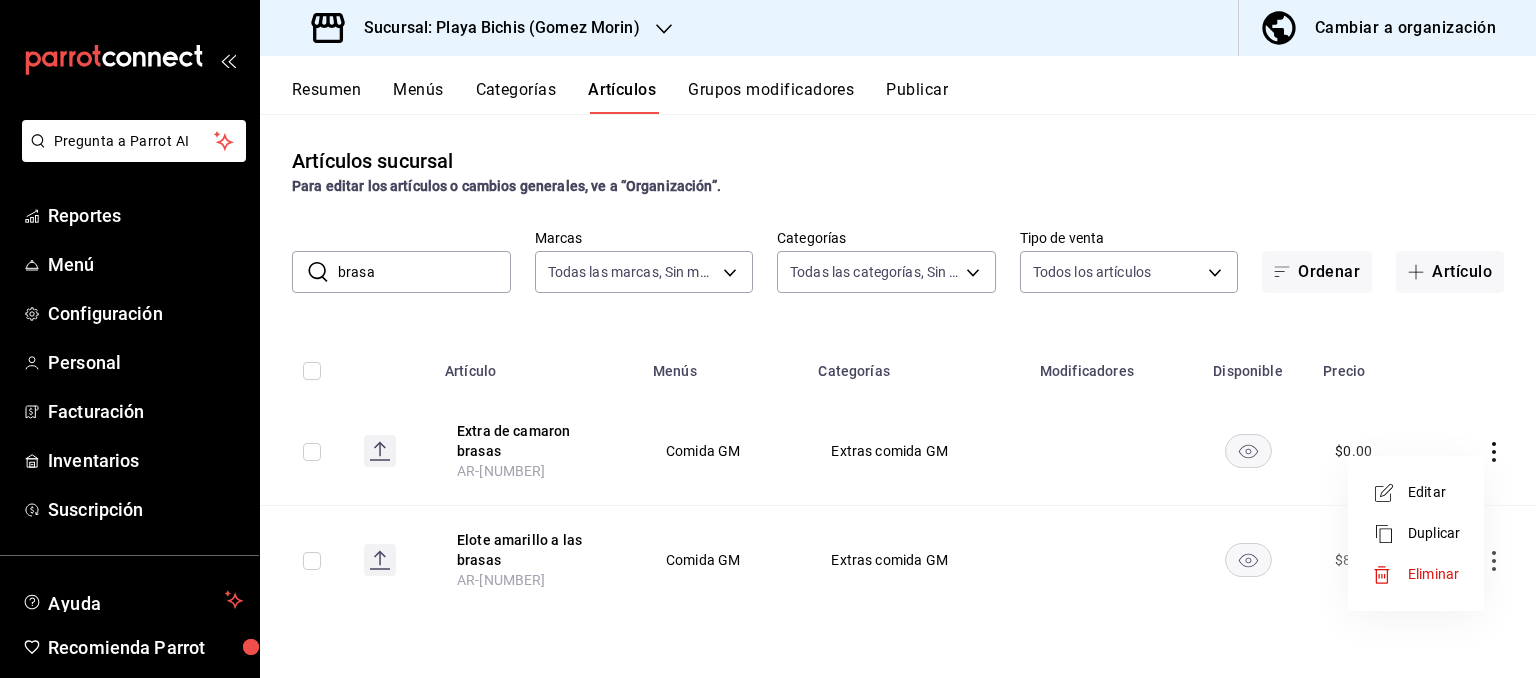 click on "Editar" at bounding box center [1434, 492] 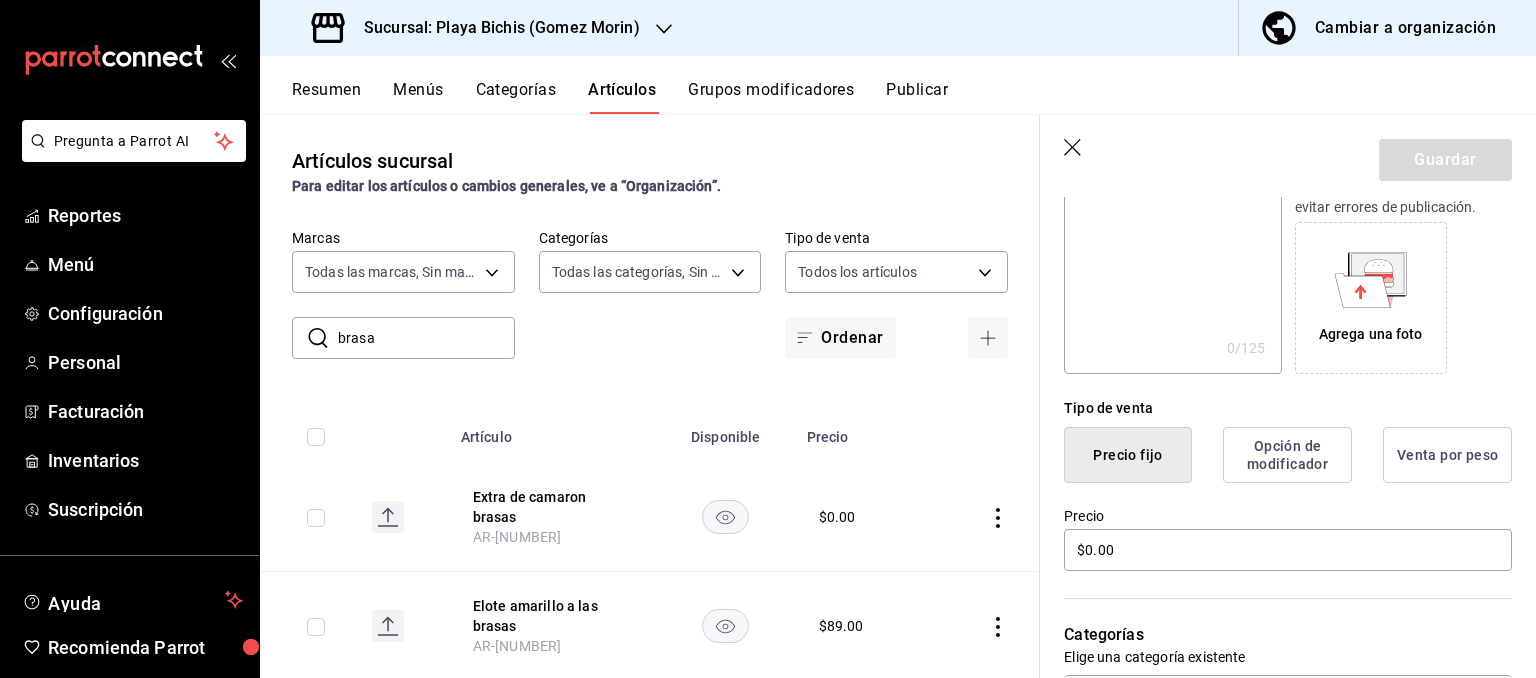 scroll, scrollTop: 302, scrollLeft: 0, axis: vertical 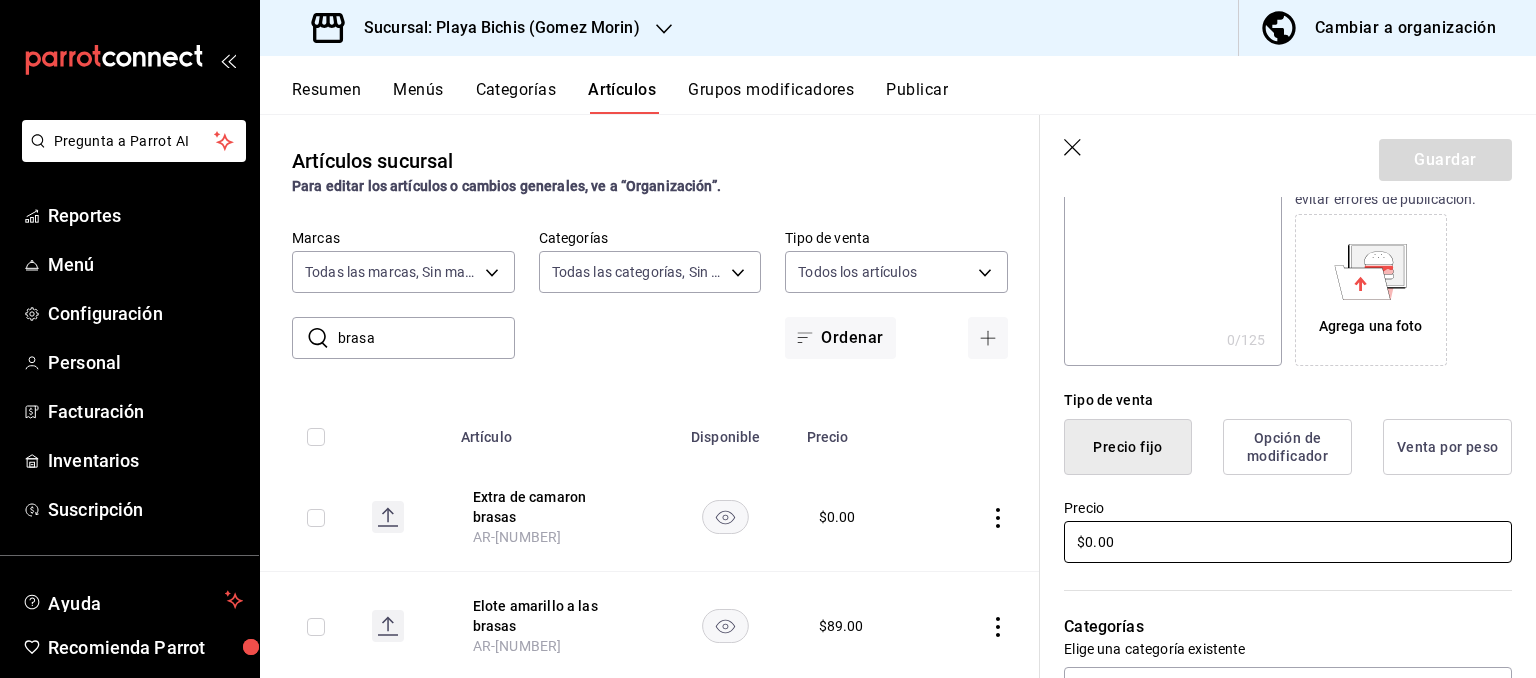 drag, startPoint x: 1120, startPoint y: 542, endPoint x: 819, endPoint y: 498, distance: 304.19894 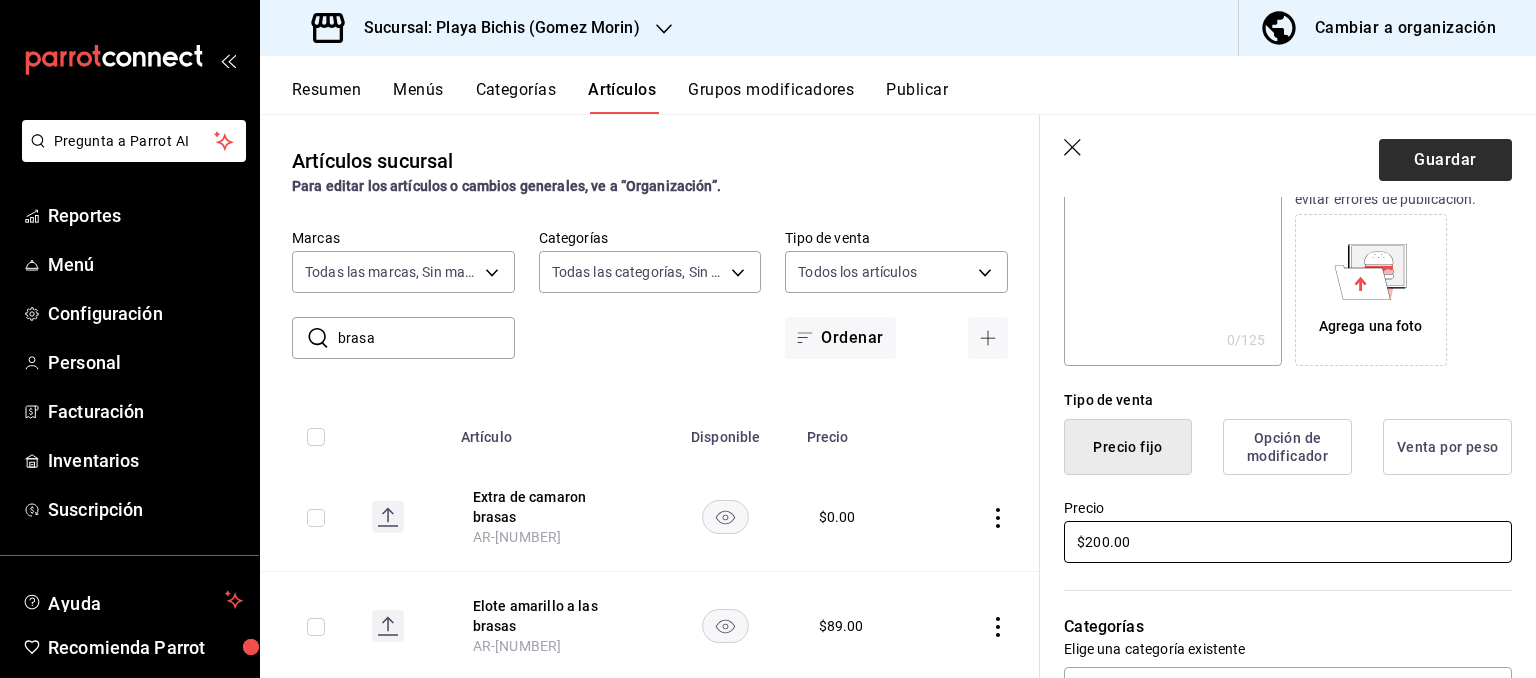 type on "$200.00" 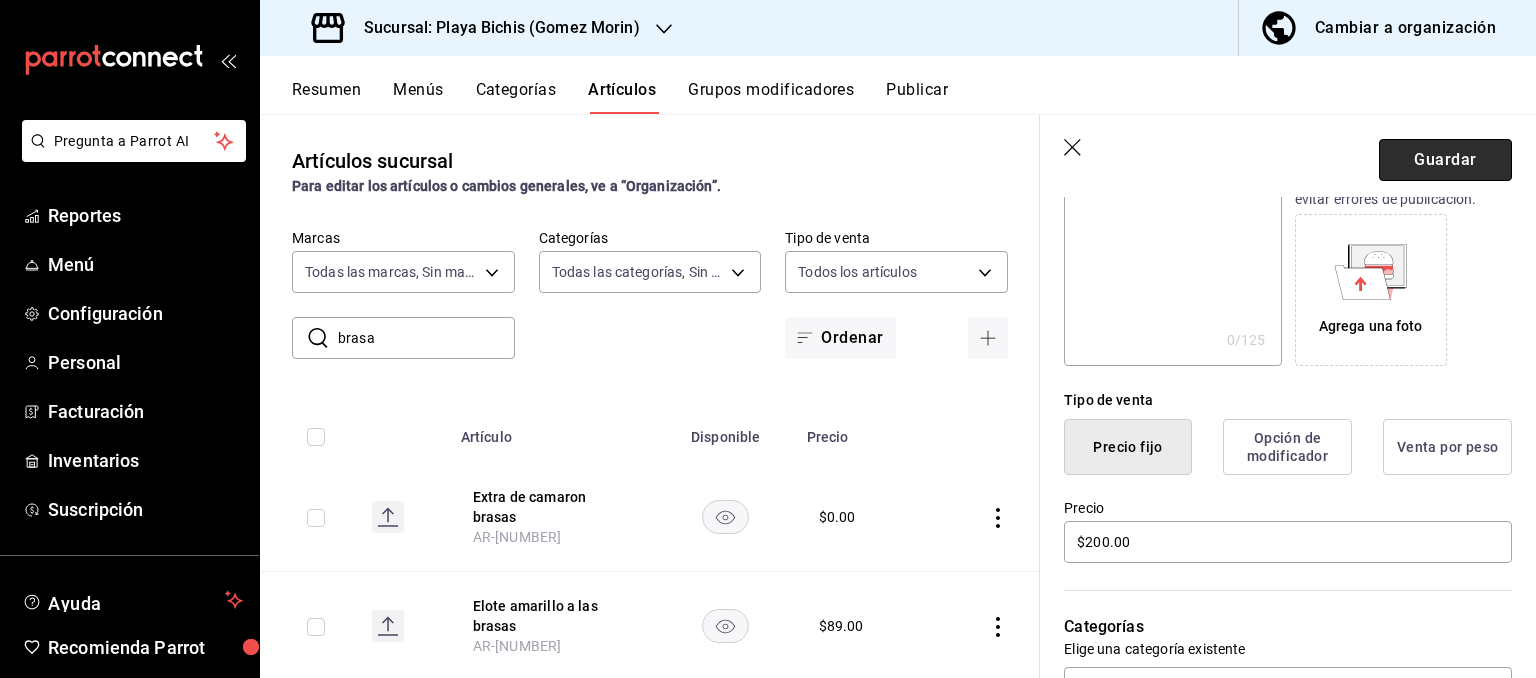click on "Guardar" at bounding box center (1445, 160) 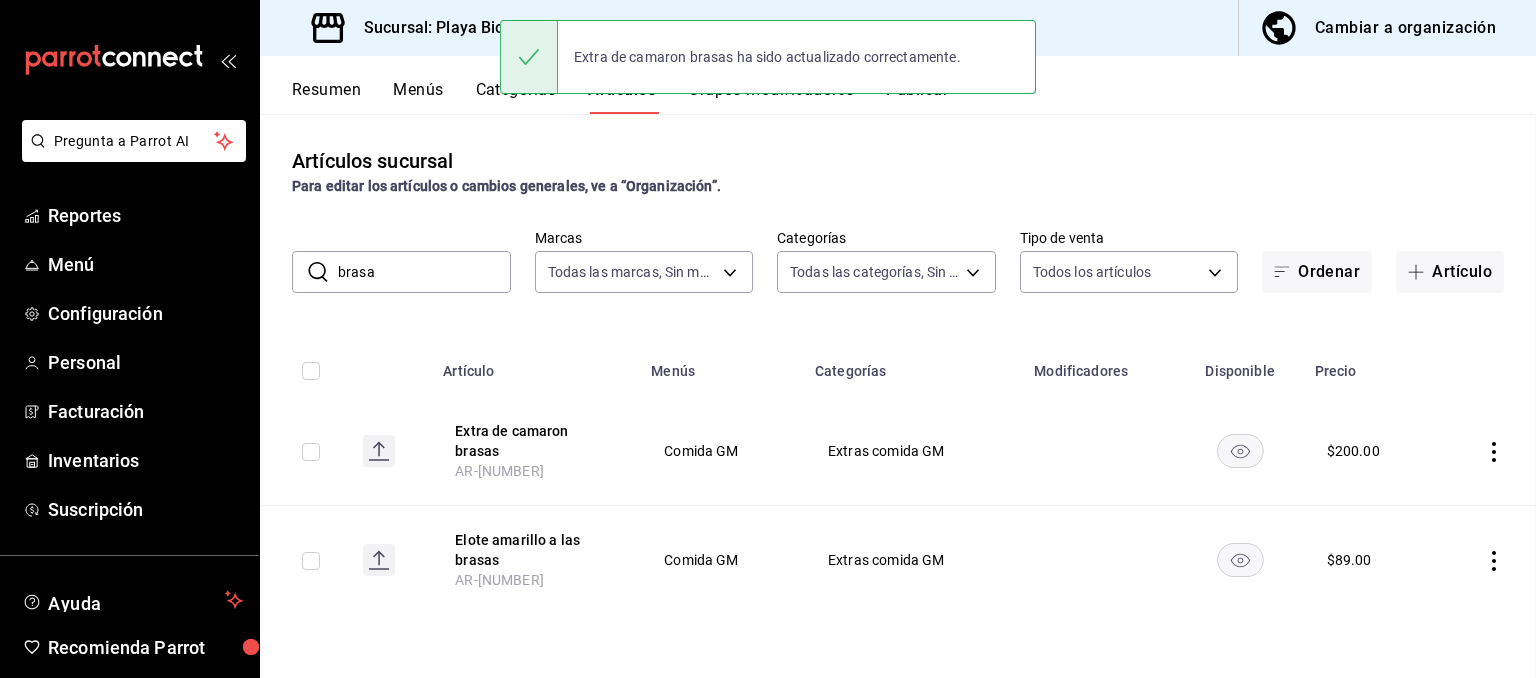 scroll, scrollTop: 0, scrollLeft: 0, axis: both 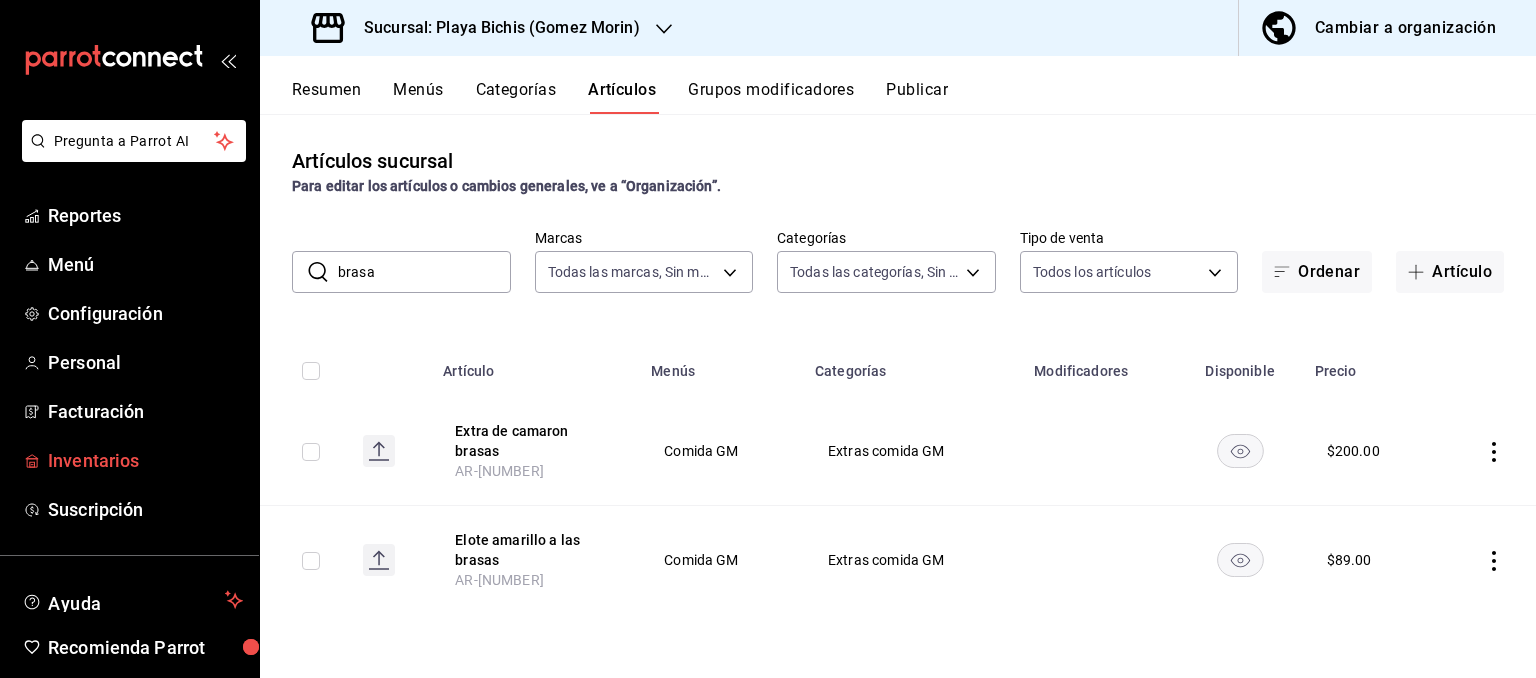 click on "Inventarios" at bounding box center [145, 460] 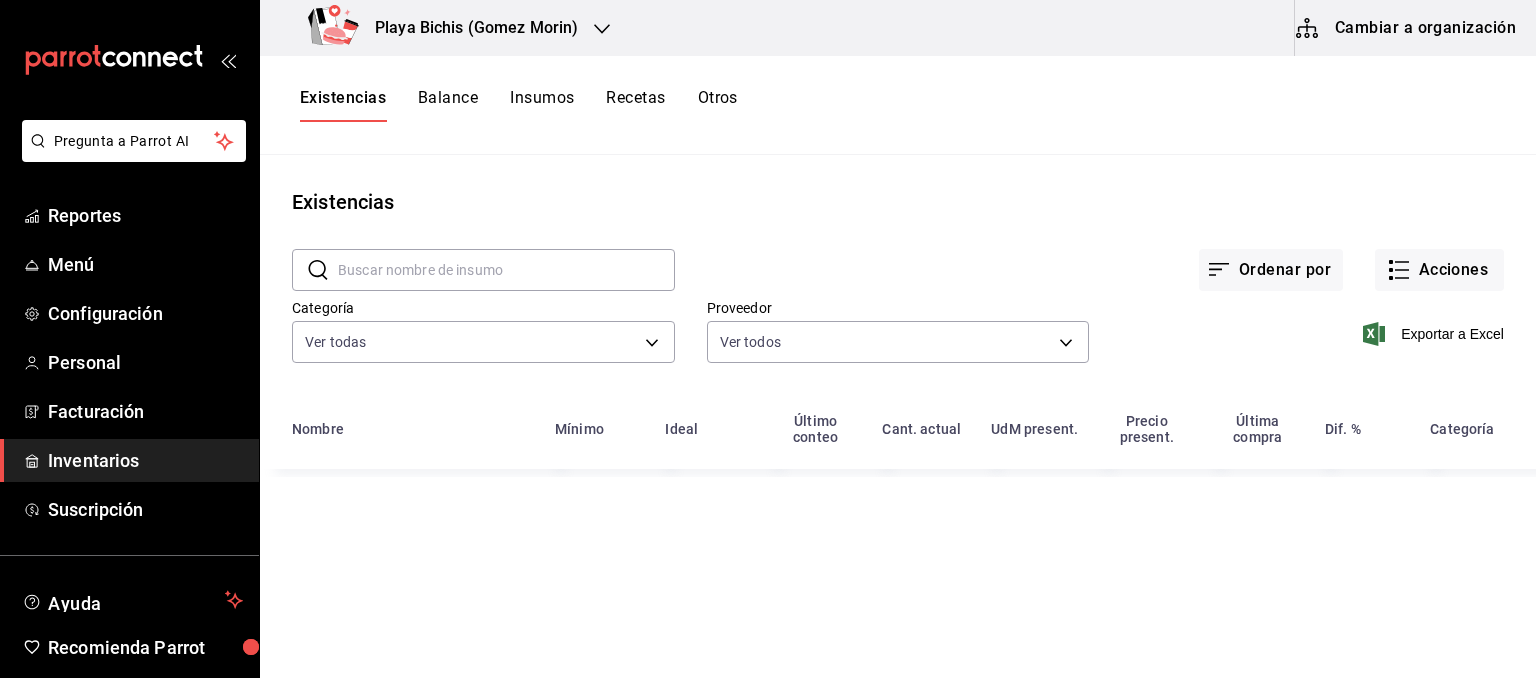 click on "Cambiar a organización" at bounding box center (1407, 28) 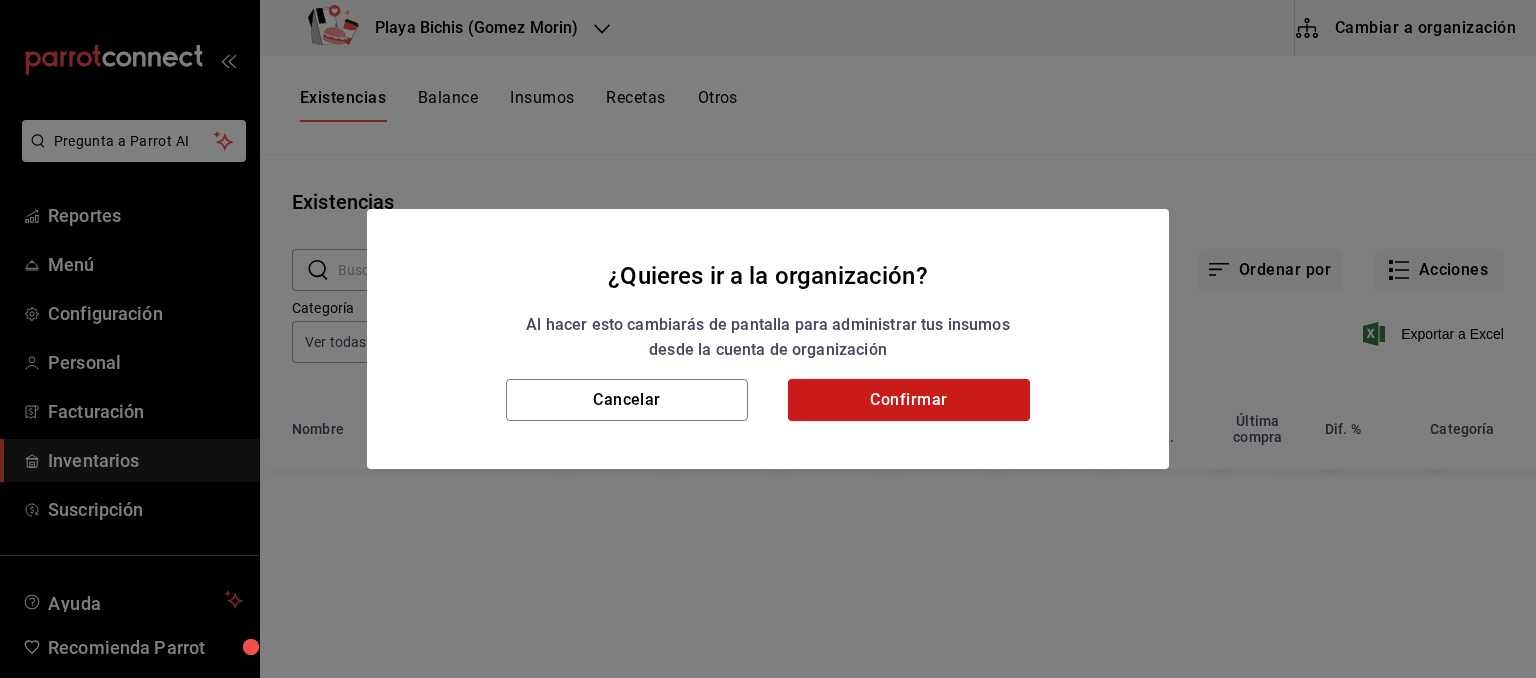 click on "Confirmar" at bounding box center [909, 400] 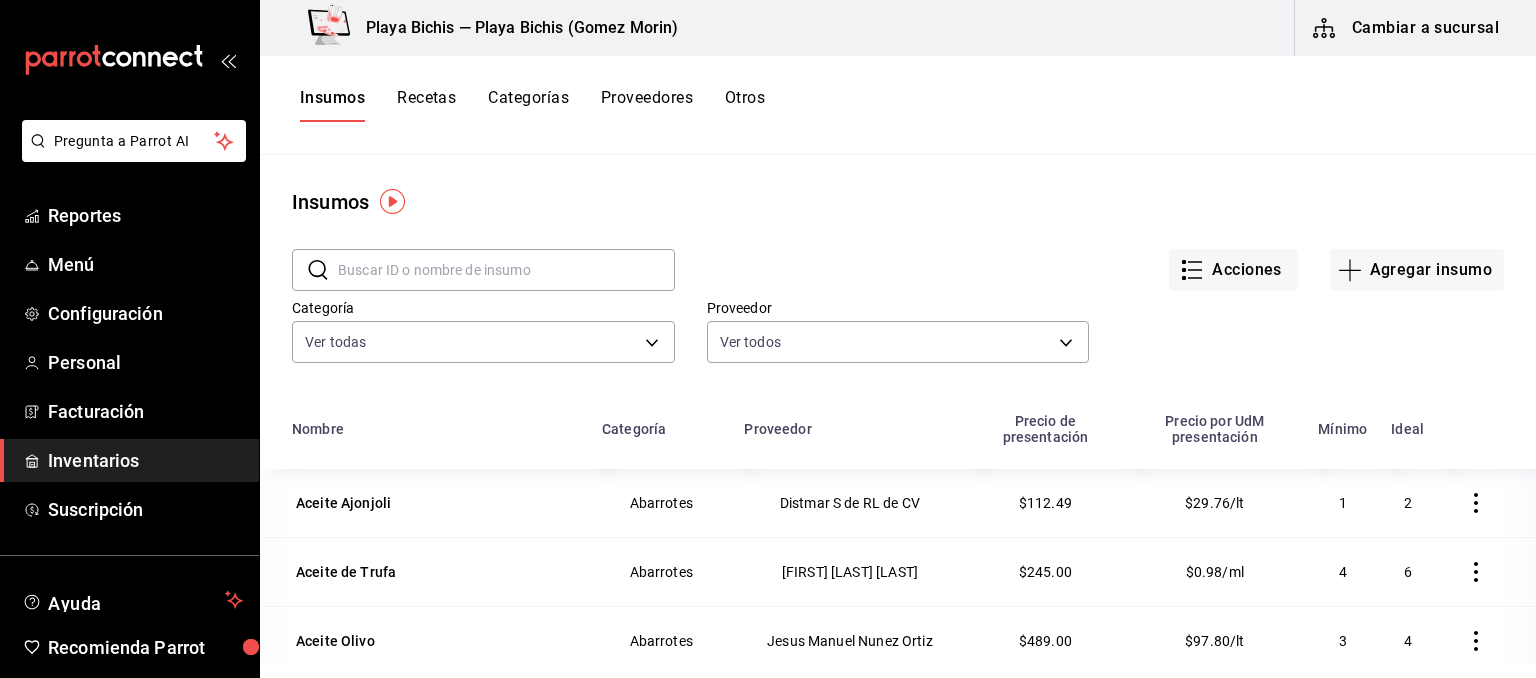 click on "Recetas" at bounding box center [426, 105] 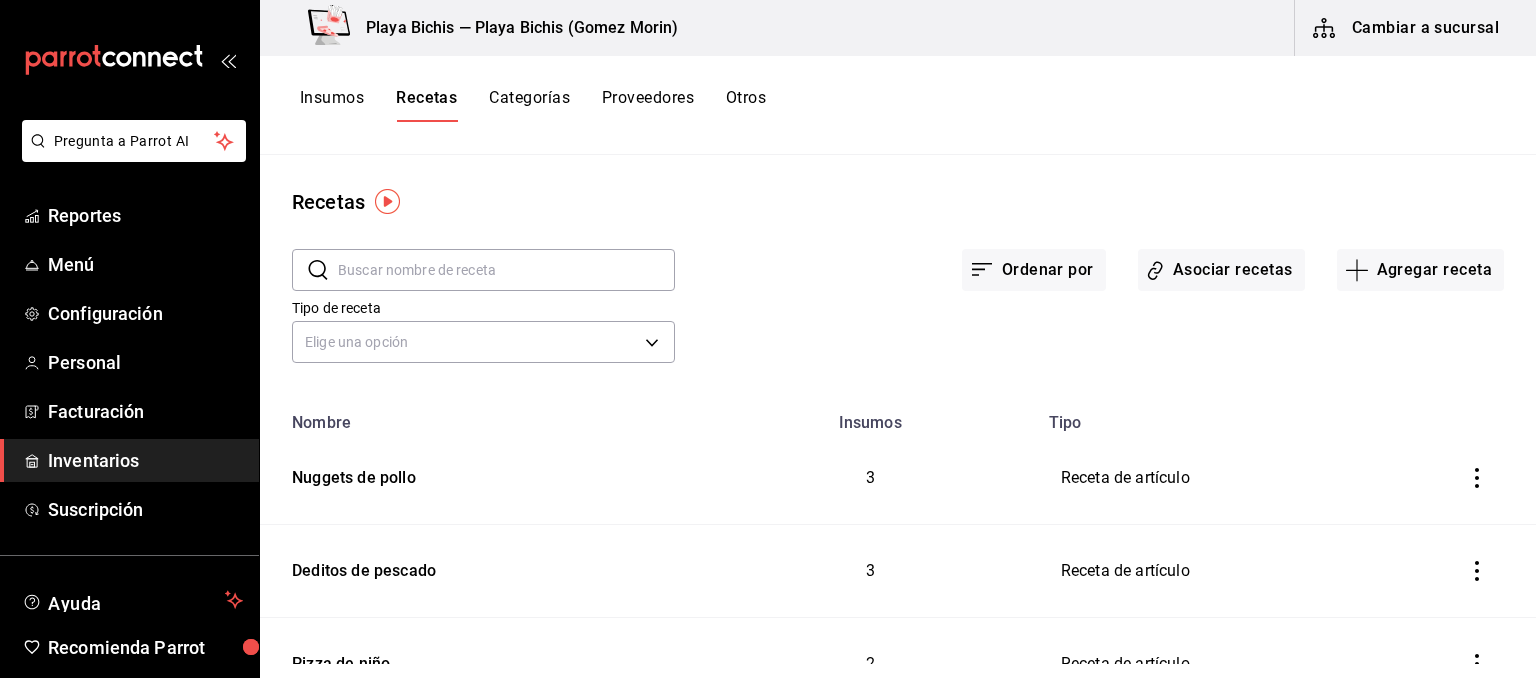 click at bounding box center [506, 270] 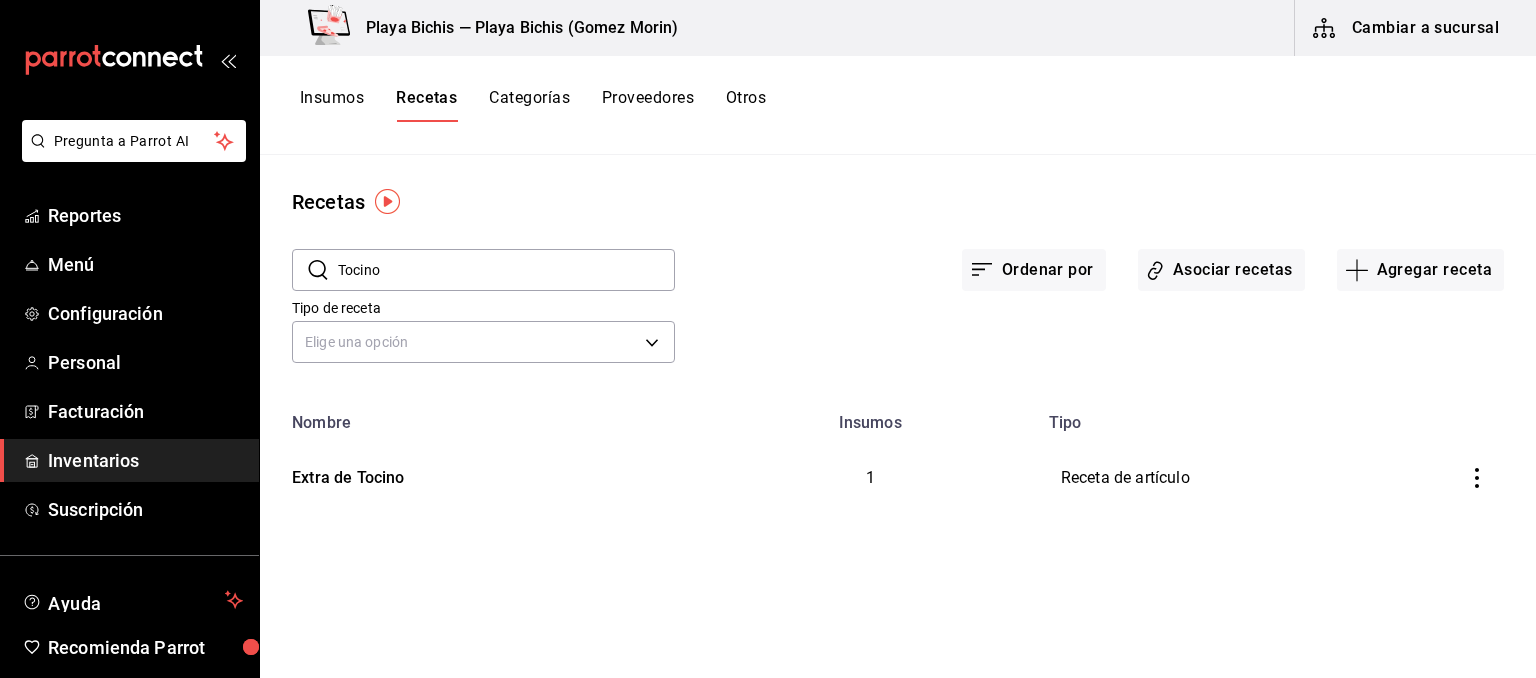 type on "Tocino" 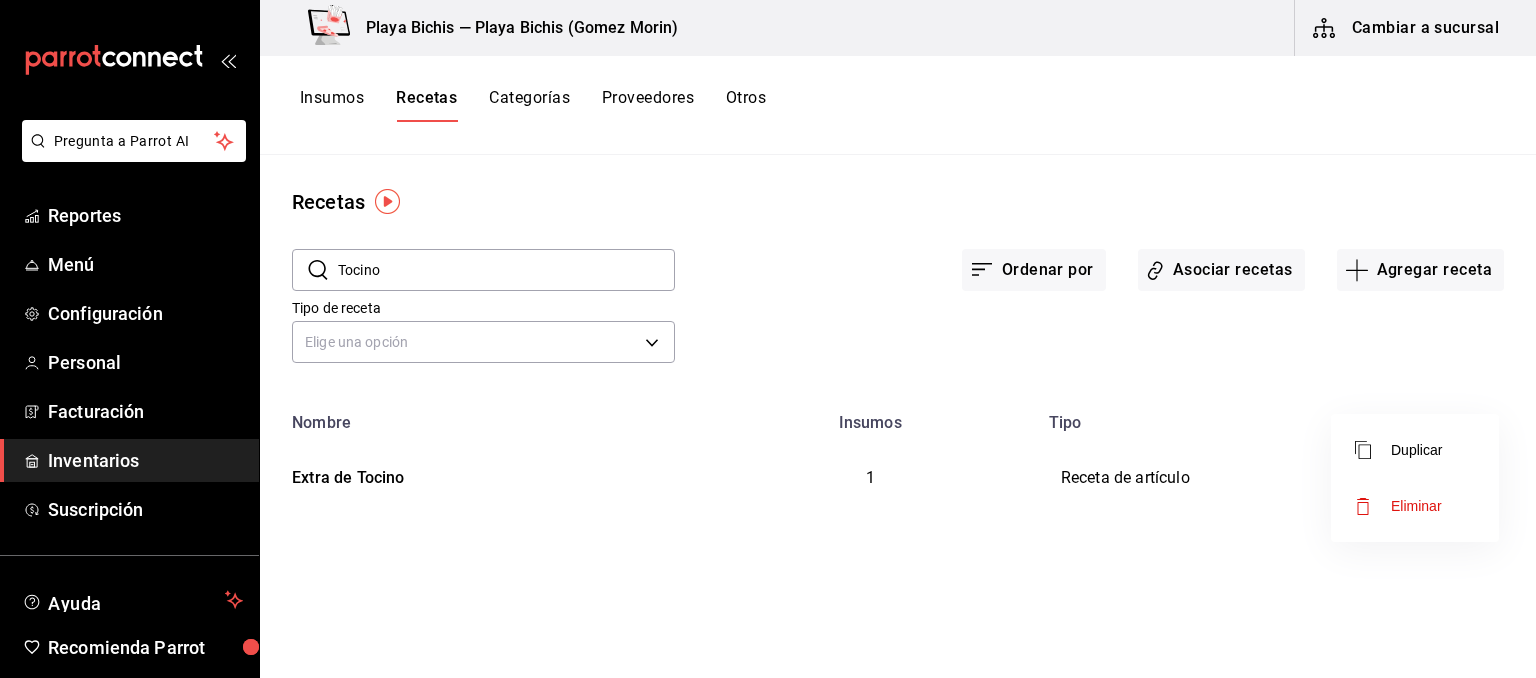 click at bounding box center (768, 339) 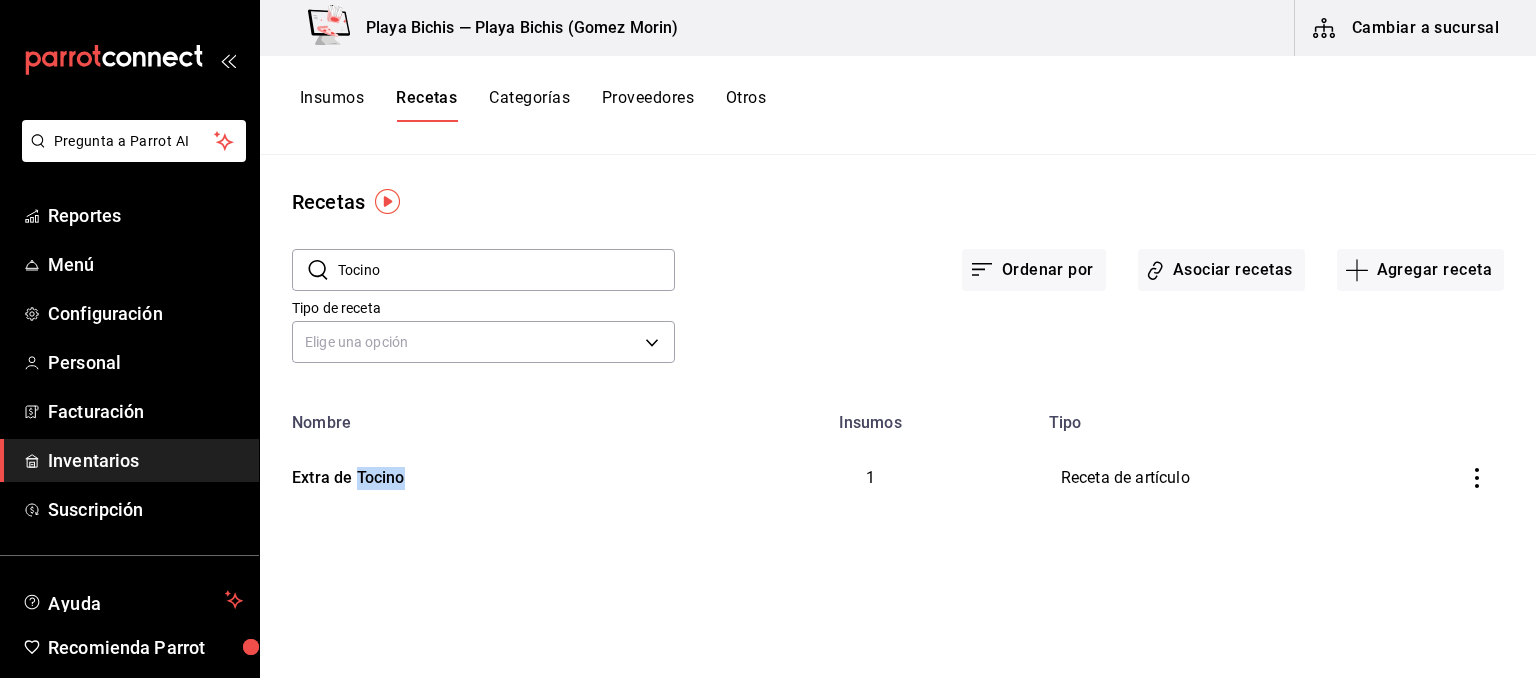 click on "Extra de Tocino" at bounding box center (344, 474) 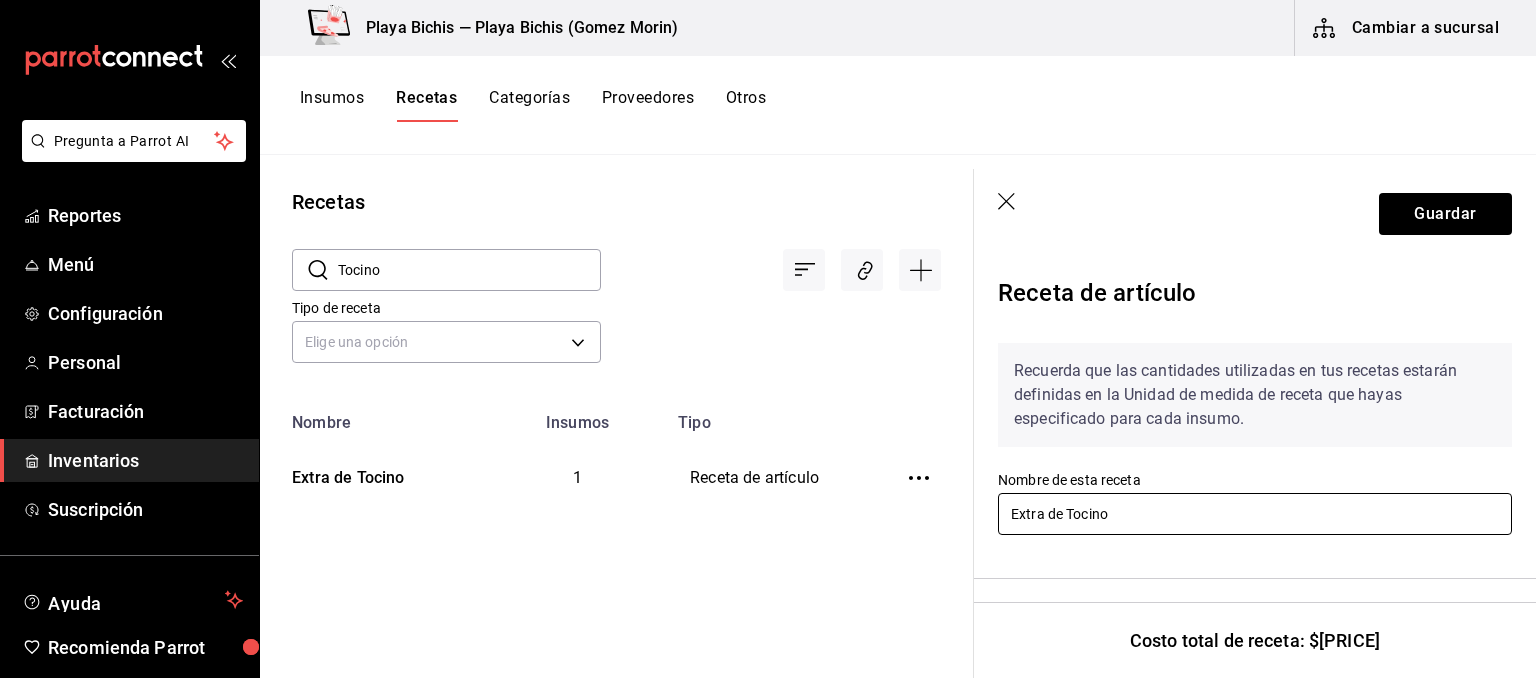 drag, startPoint x: 1048, startPoint y: 506, endPoint x: 1246, endPoint y: 506, distance: 198 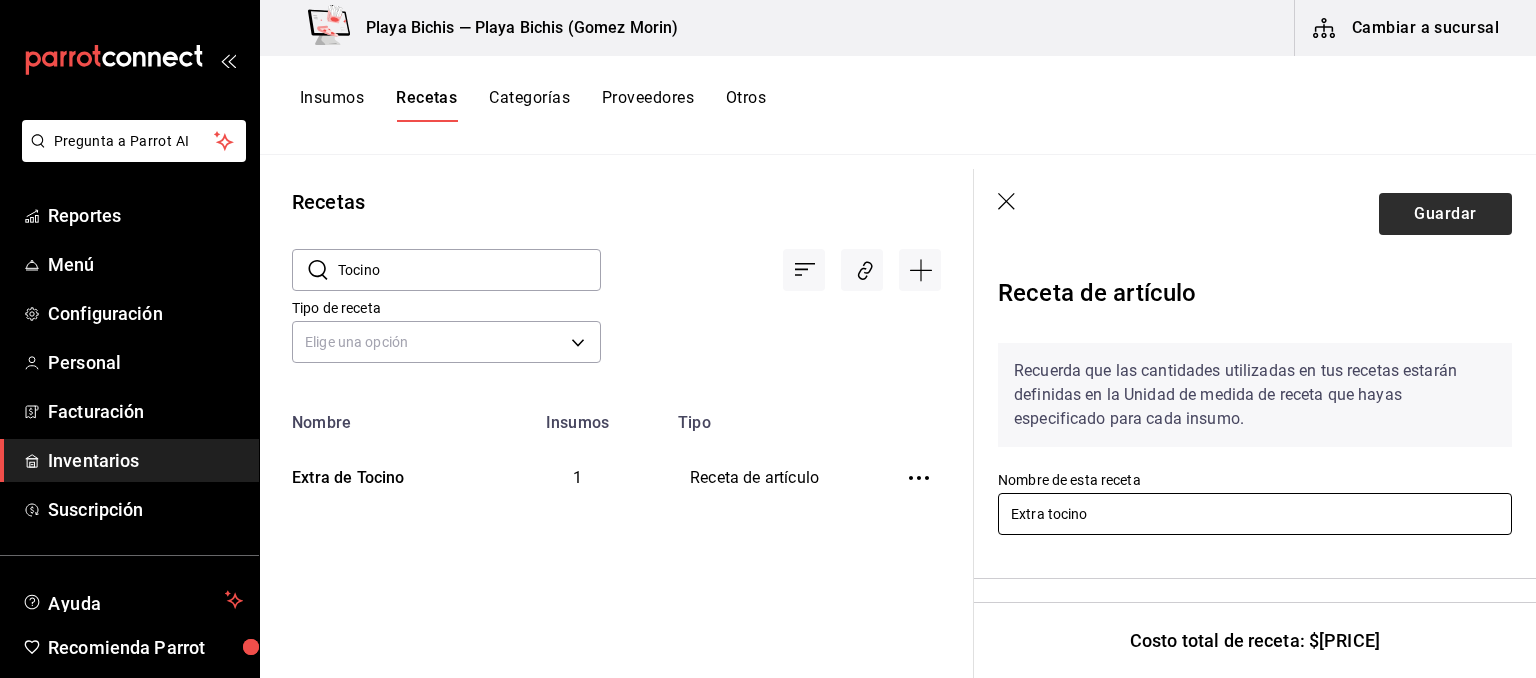 type on "Extra tocino" 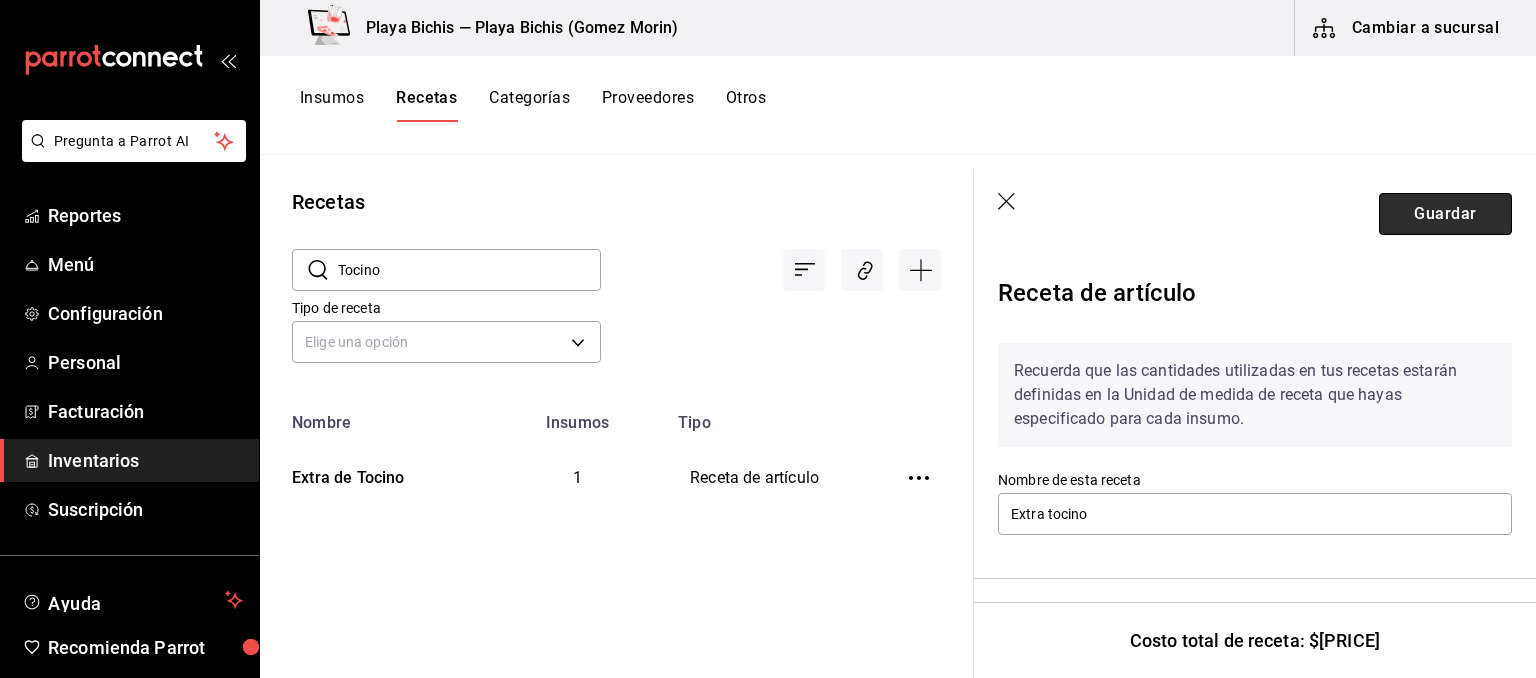 click on "Guardar" at bounding box center (1445, 214) 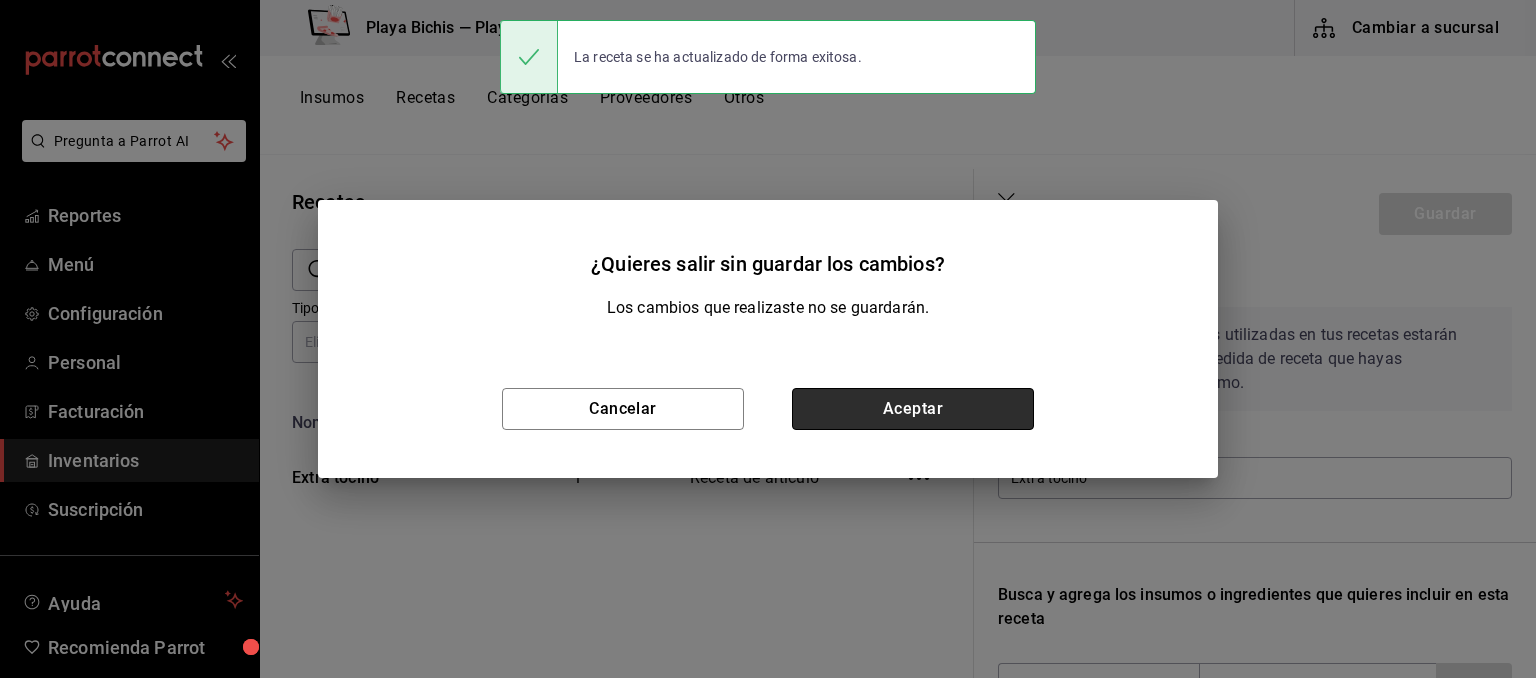 click on "Aceptar" at bounding box center (913, 409) 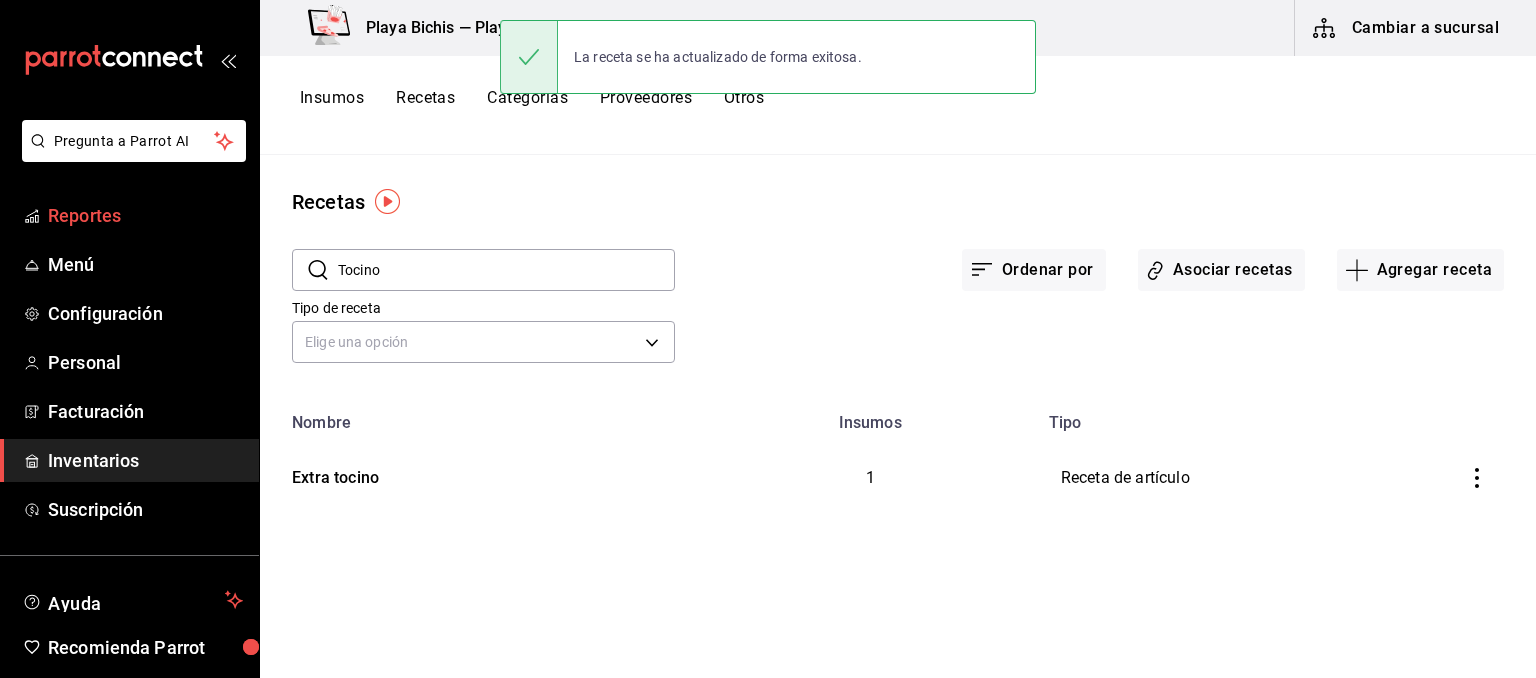 drag, startPoint x: 433, startPoint y: 270, endPoint x: 132, endPoint y: 207, distance: 307.52237 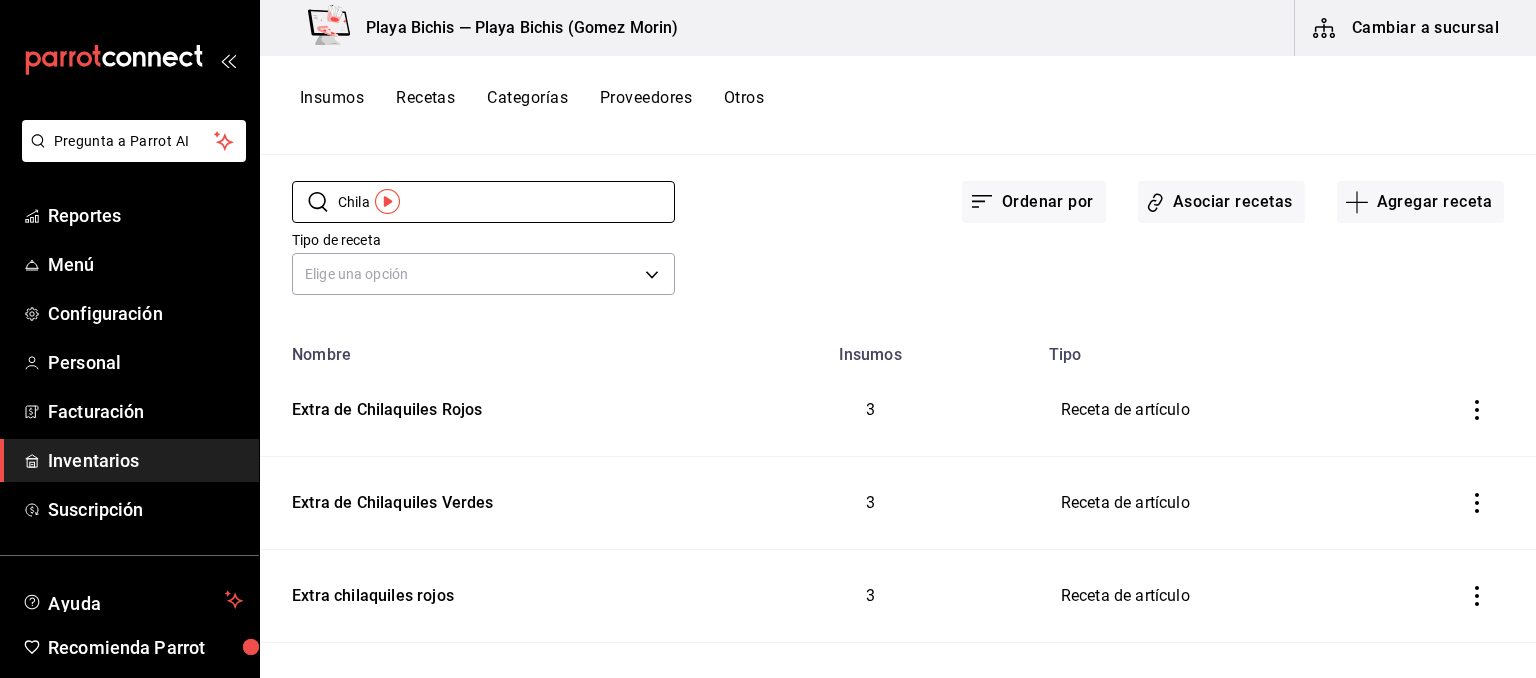 scroll, scrollTop: 0, scrollLeft: 0, axis: both 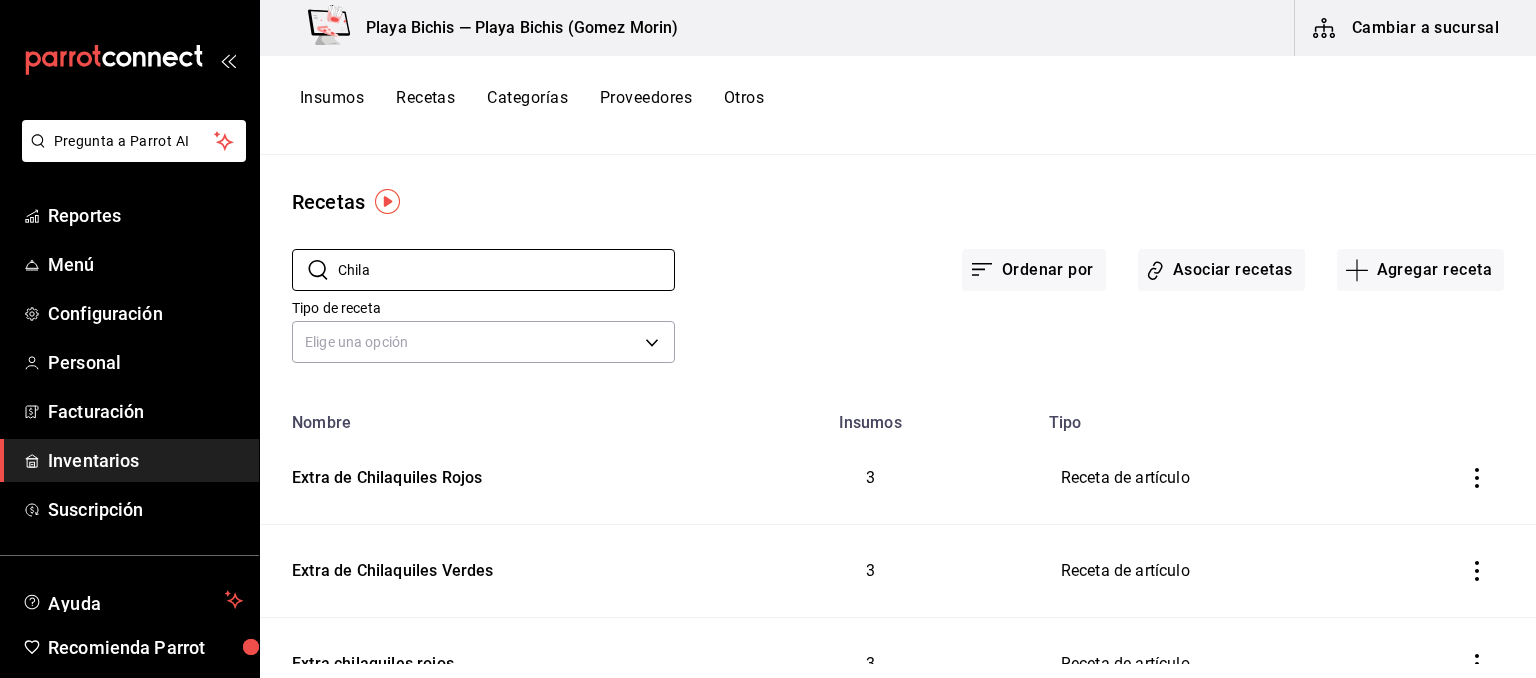 type on "Chila" 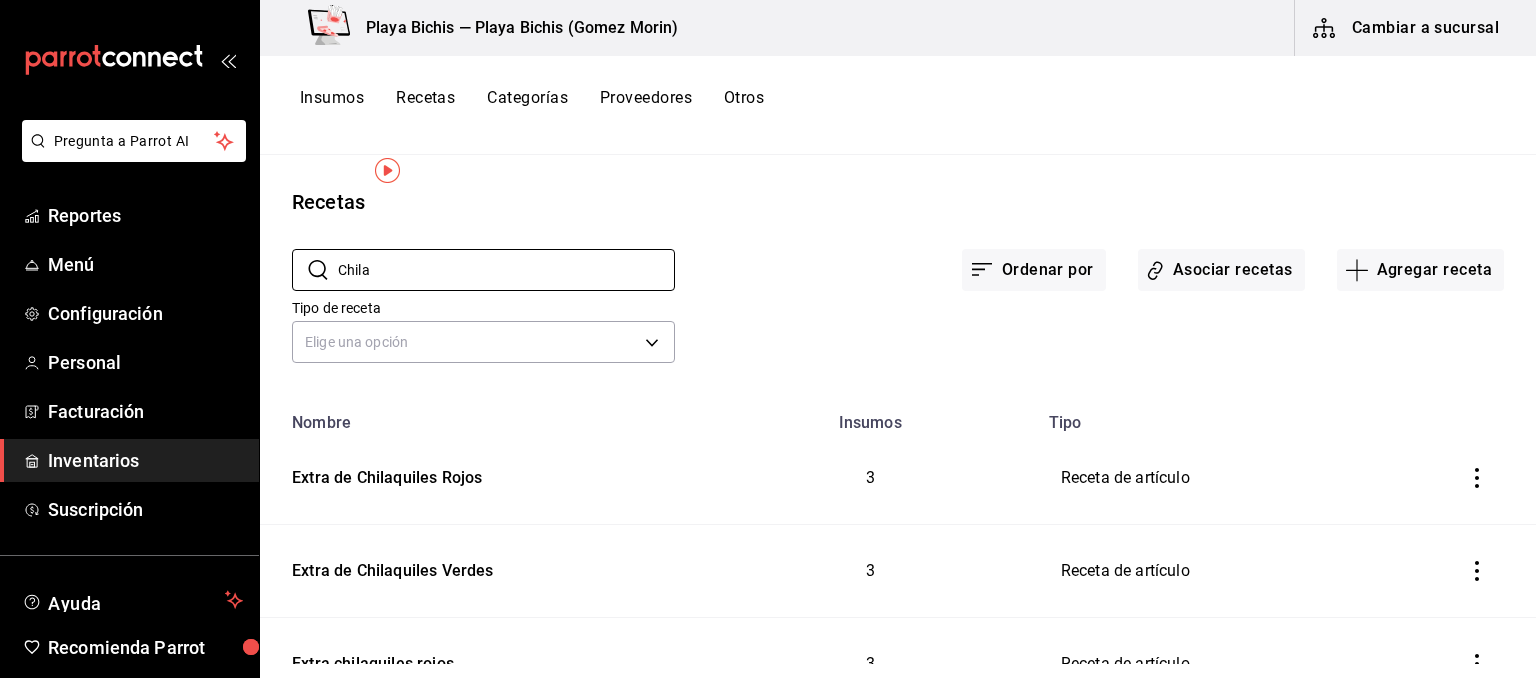 scroll, scrollTop: 100, scrollLeft: 0, axis: vertical 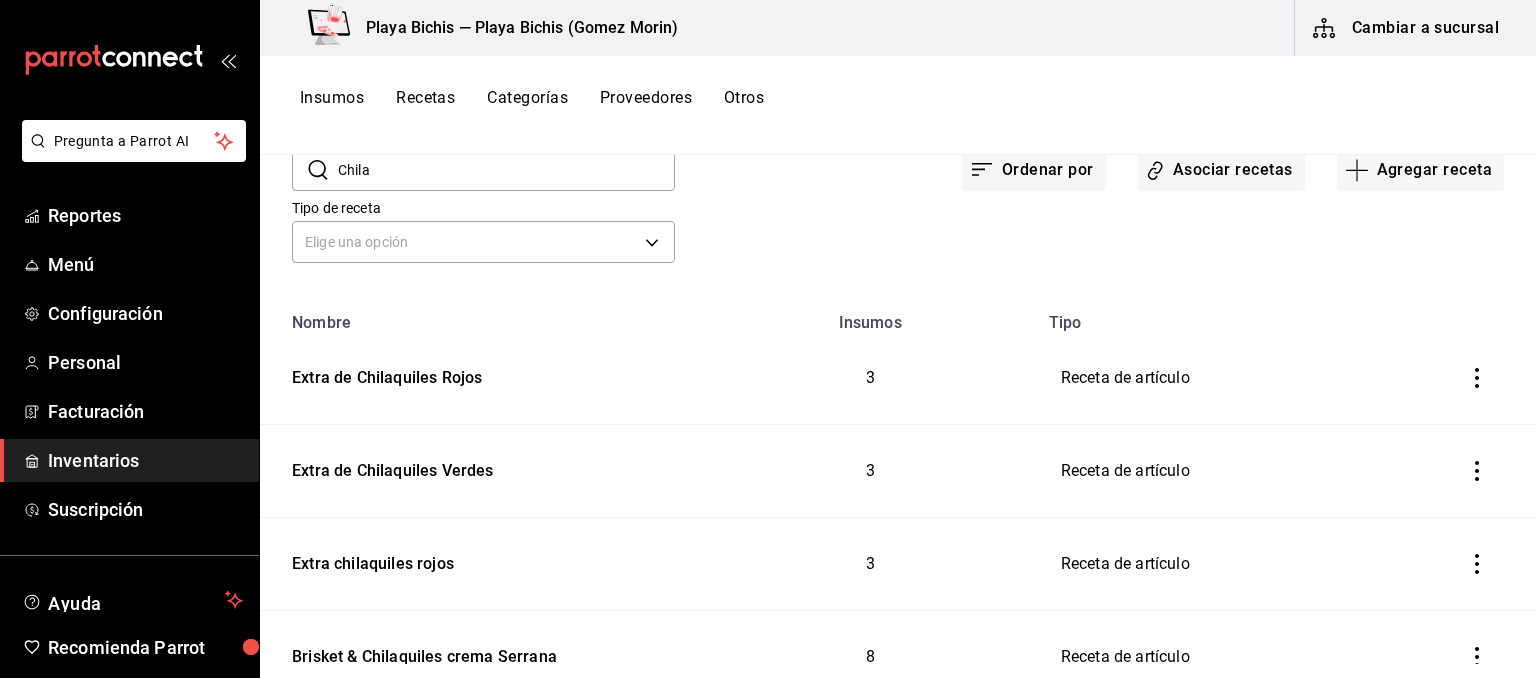 click 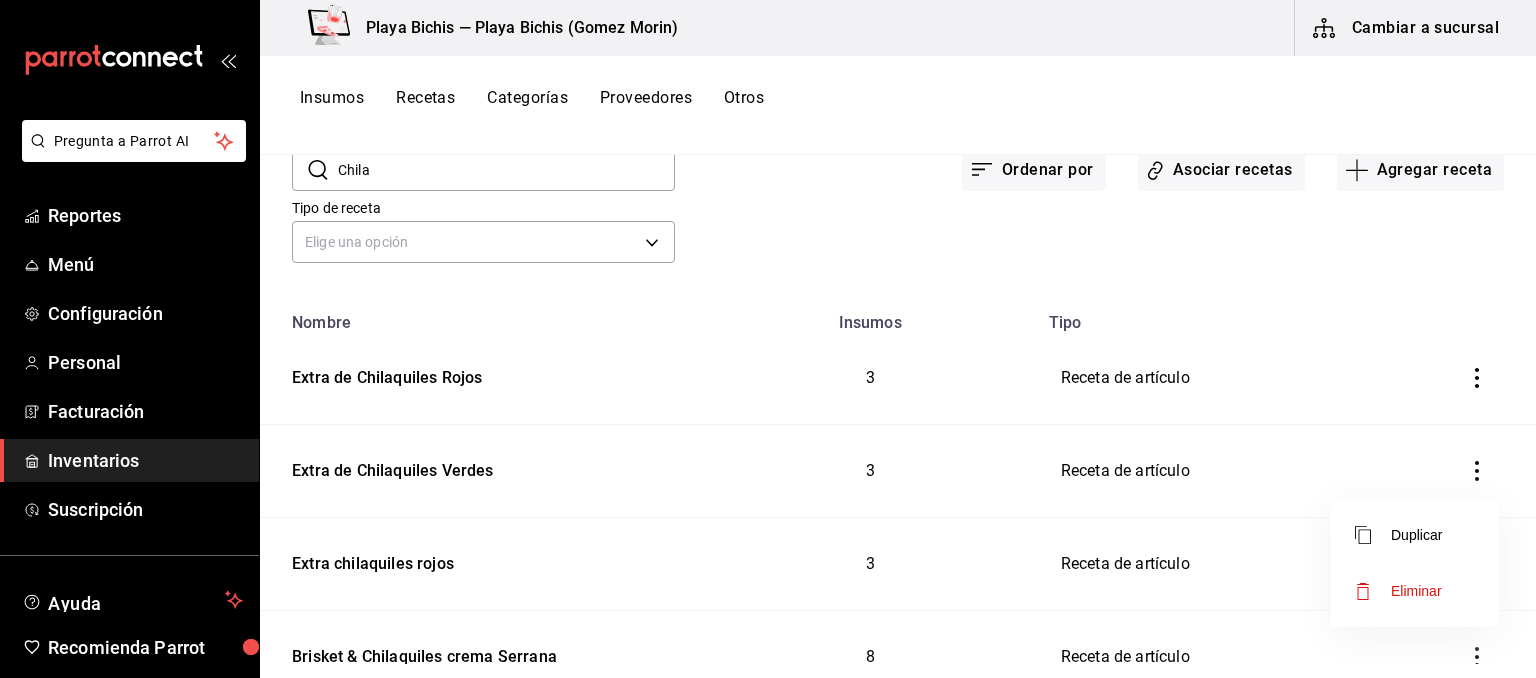 click on "Eliminar" at bounding box center (1416, 591) 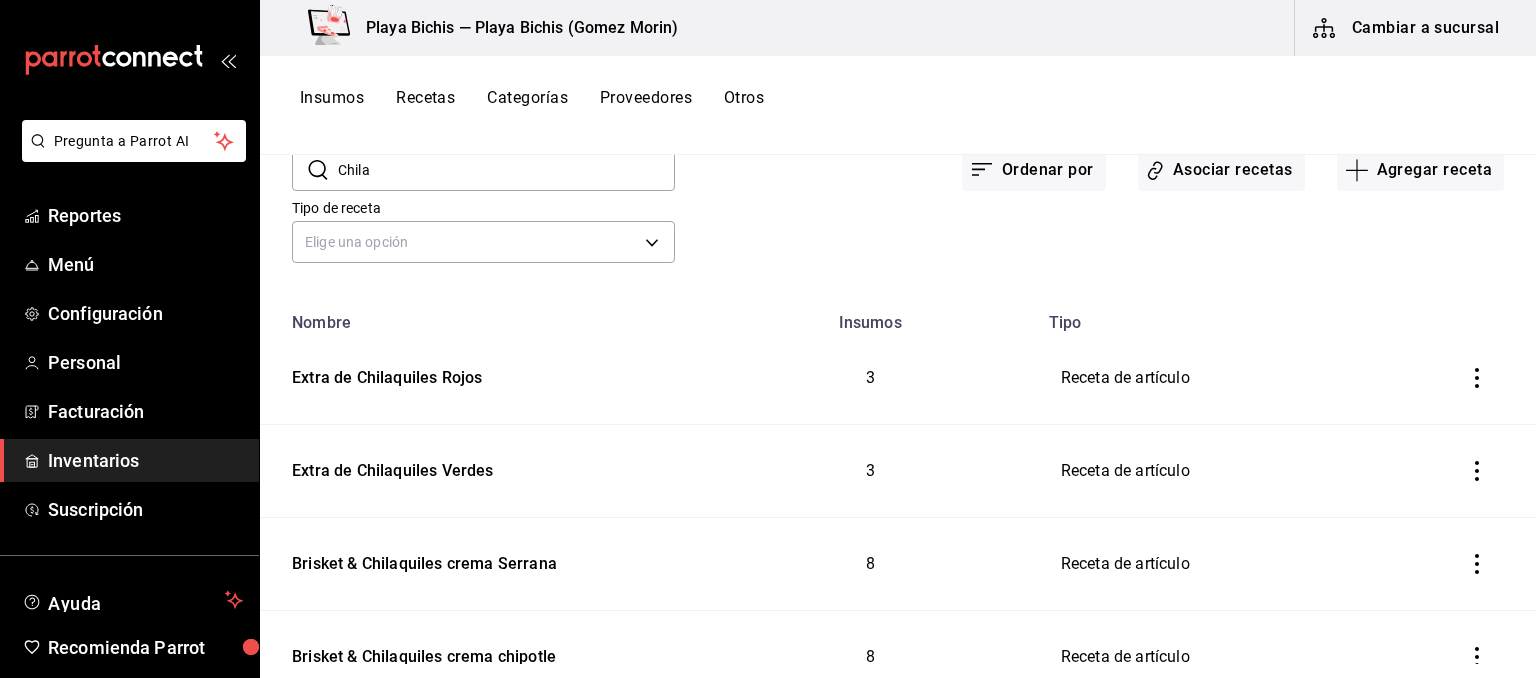 click on "Cambiar a sucursal" at bounding box center (1407, 28) 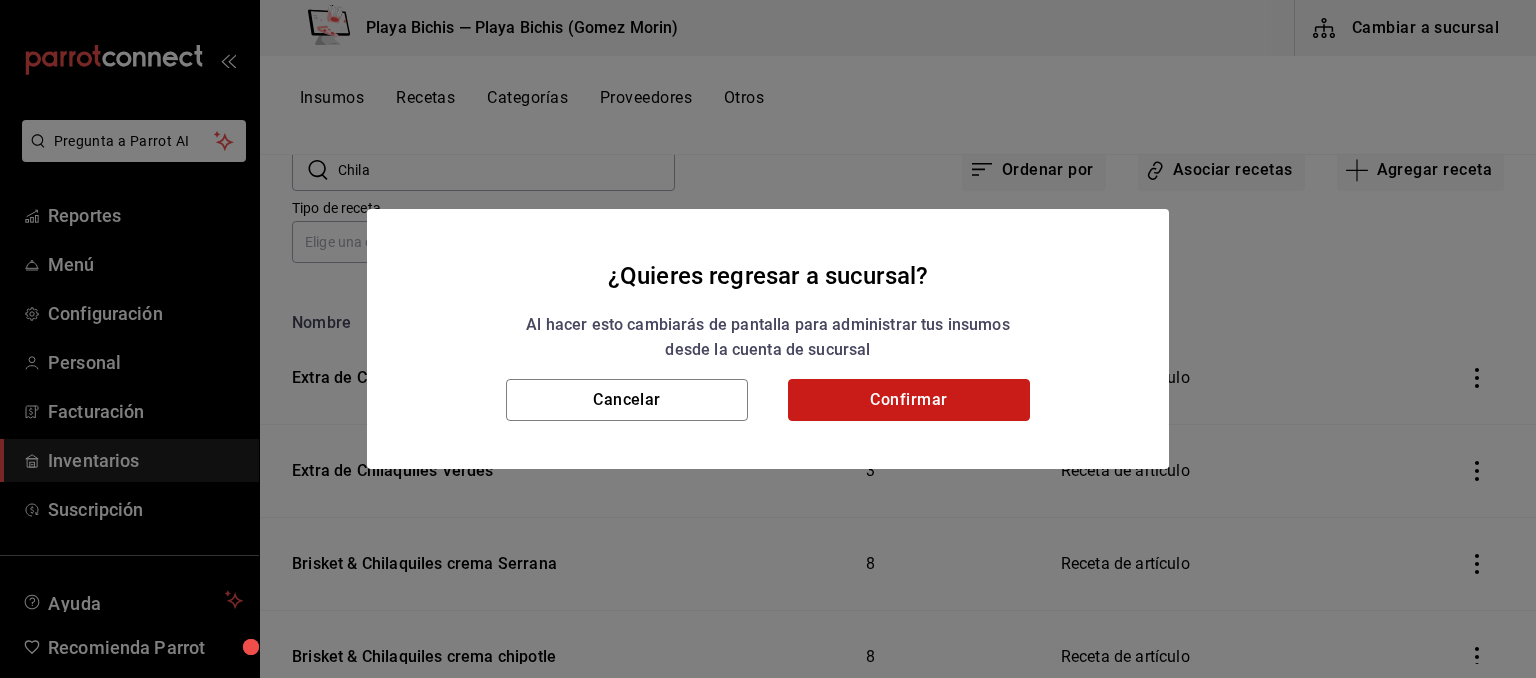 click on "Confirmar" at bounding box center [909, 400] 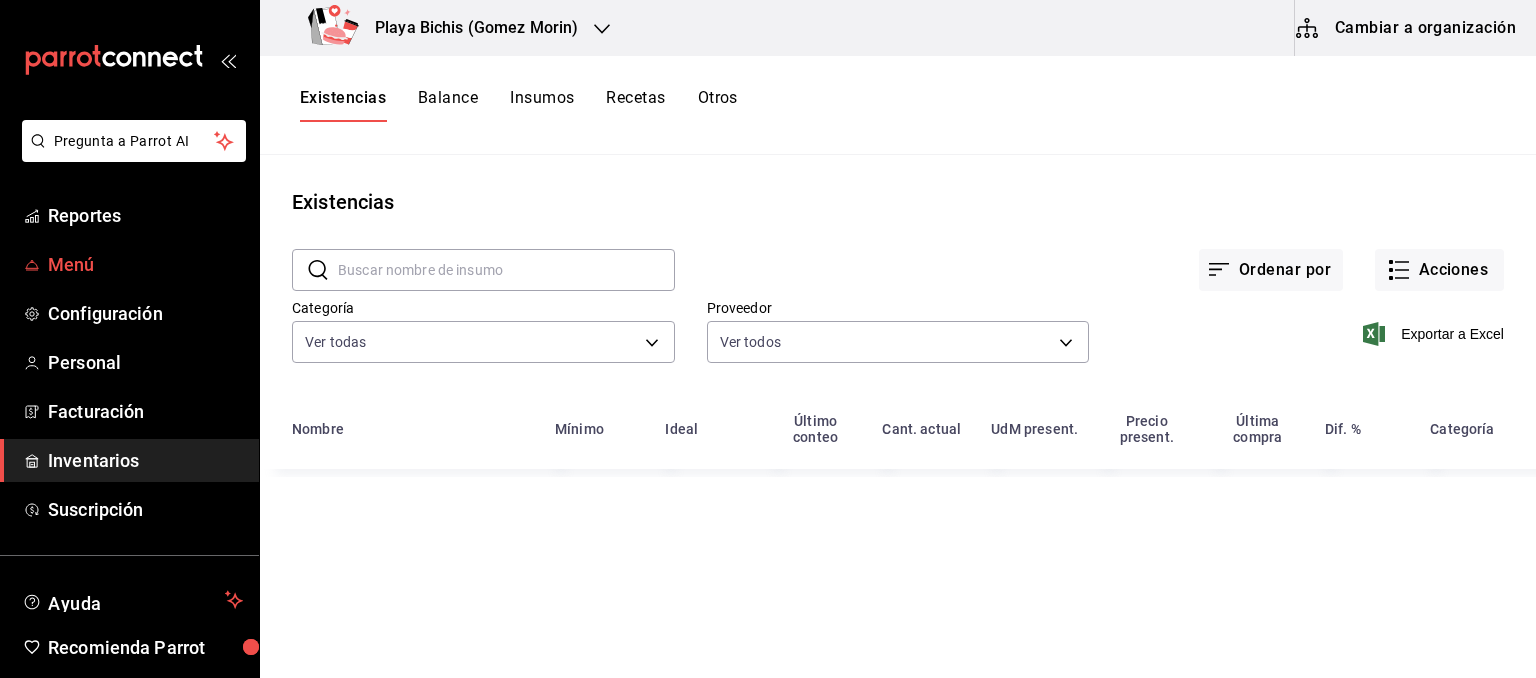 click on "Menú" at bounding box center (145, 264) 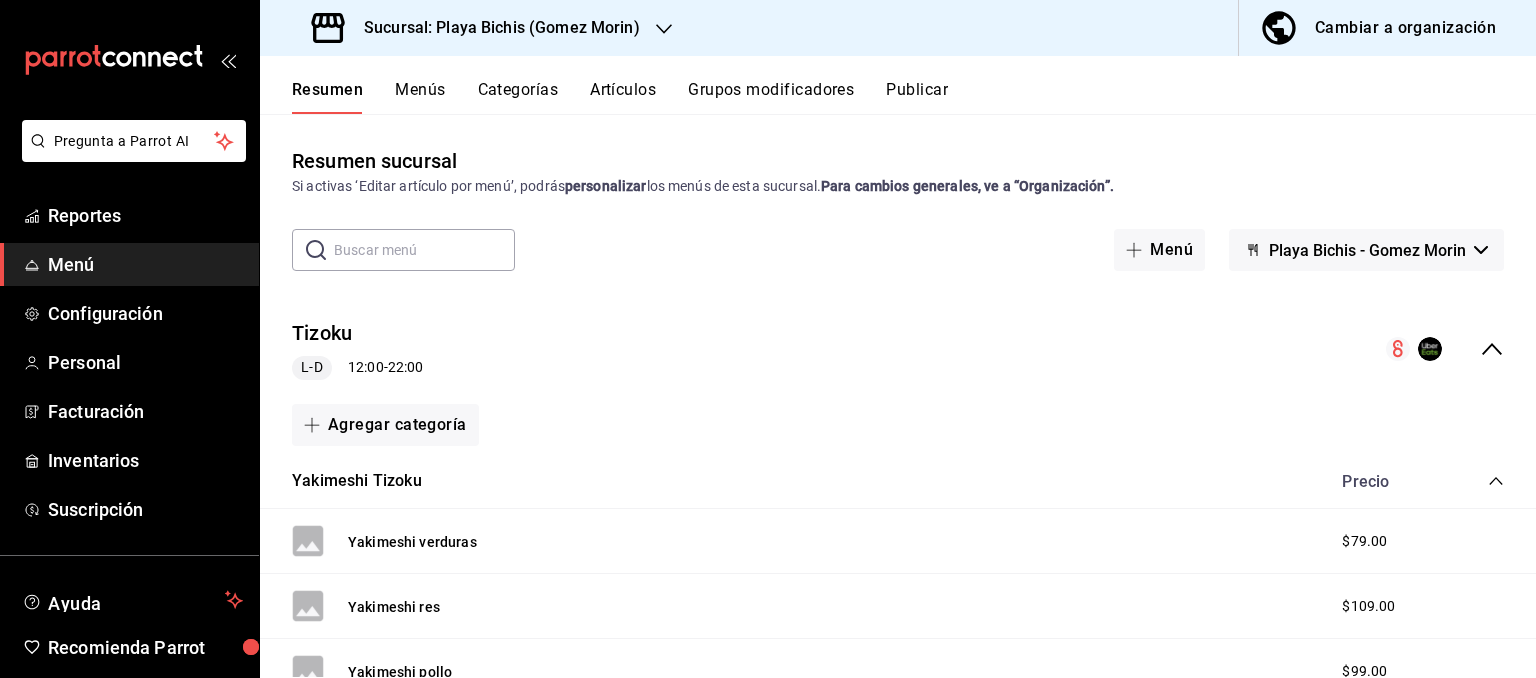 click on "Artículos" at bounding box center (623, 97) 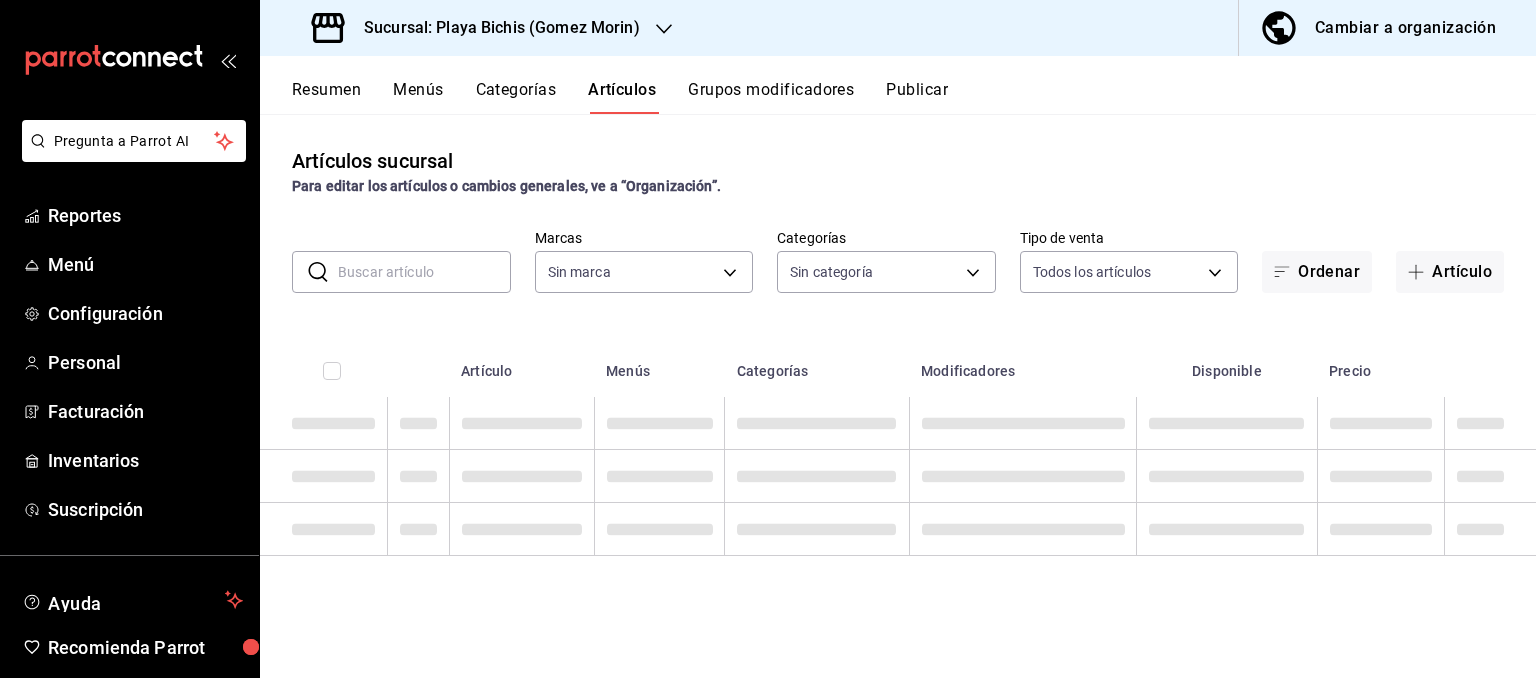type on "[UUID],[UUID]" 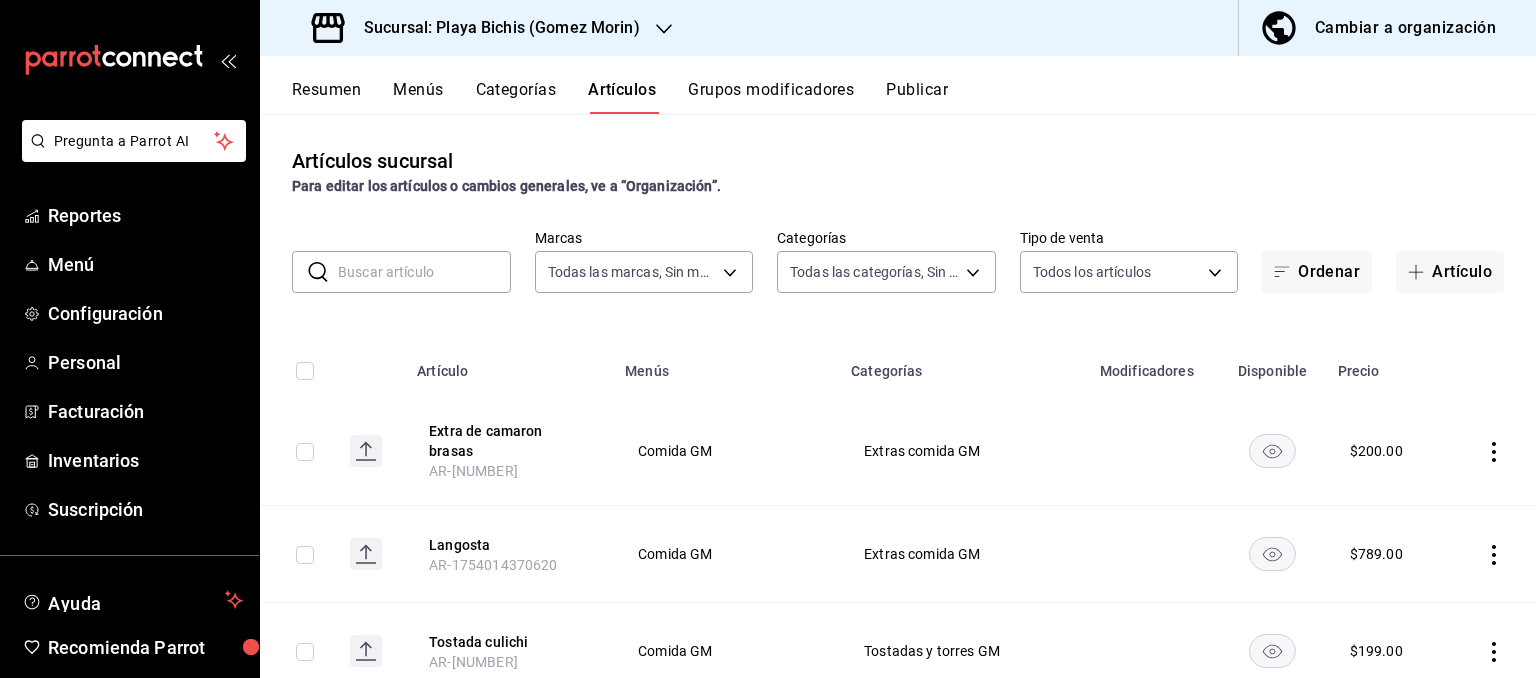 type on "[UUID],[UUID],[UUID],[UUID],[UUID],[UUID],[UUID],[UUID],[UUID],[UUID],[UUID],[UUID],[UUID],[UUID],[UUID],[UUID],[UUID],[UUID],[UUID],[UUID],[UUID],[UUID],[UUID],[UUID],[UUID],[UUID],[UUID],[UUID]" 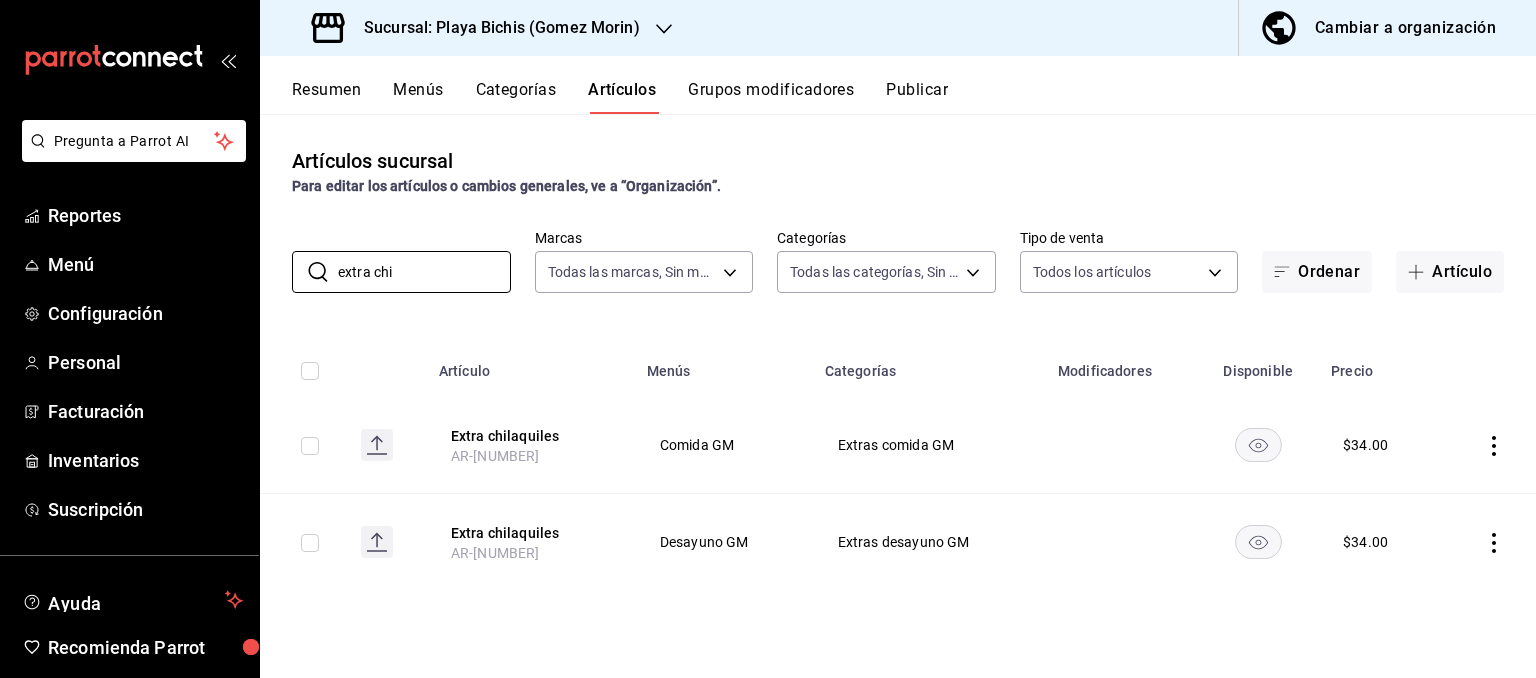 type on "extra chi" 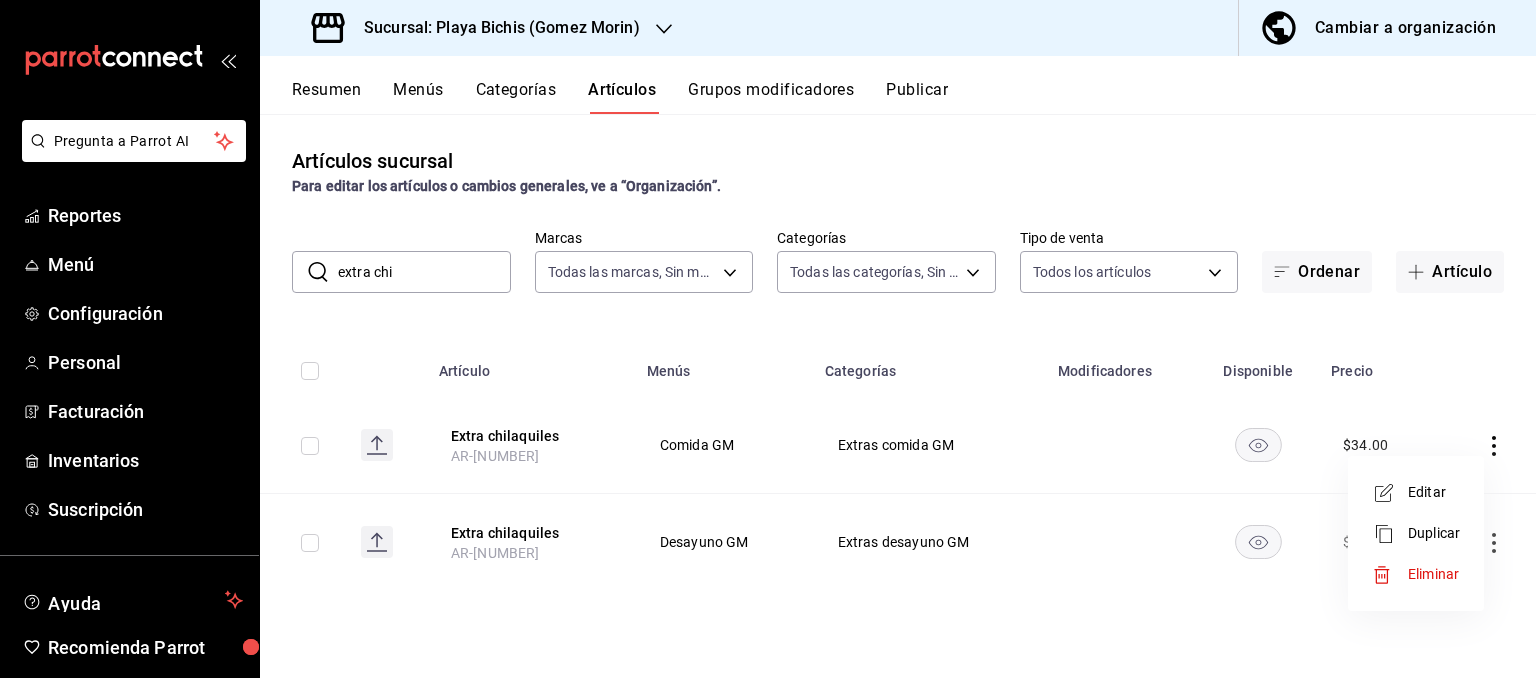 click on "Editar" at bounding box center [1434, 492] 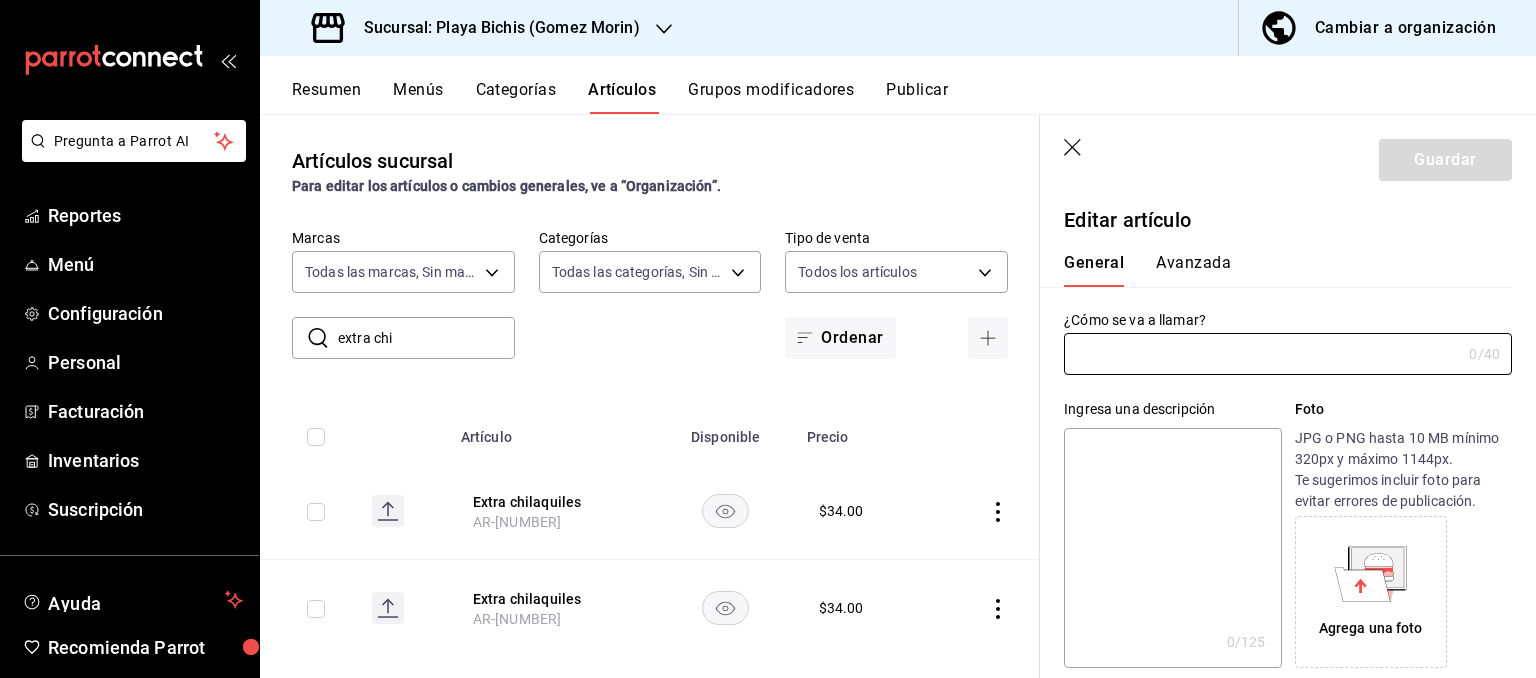 type on "Extra chilaquiles" 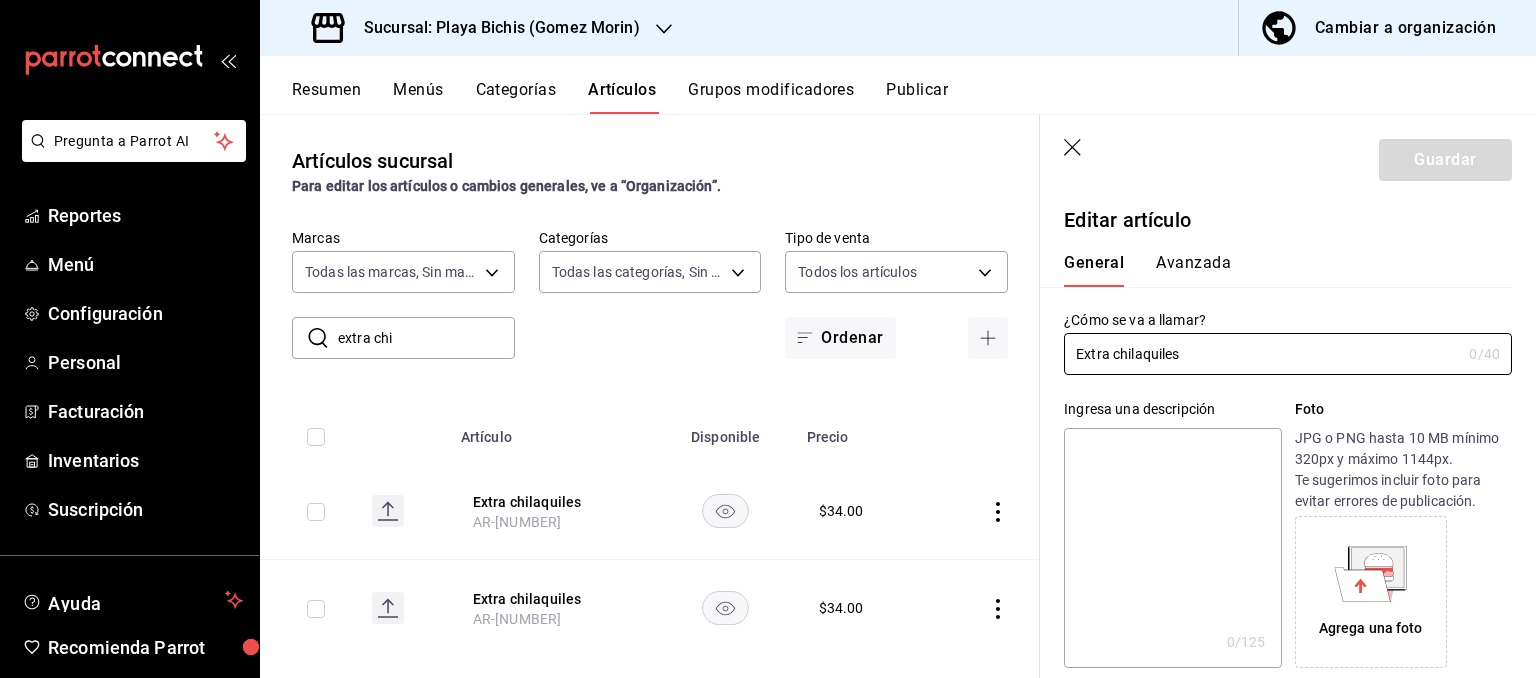 type on "$34.00" 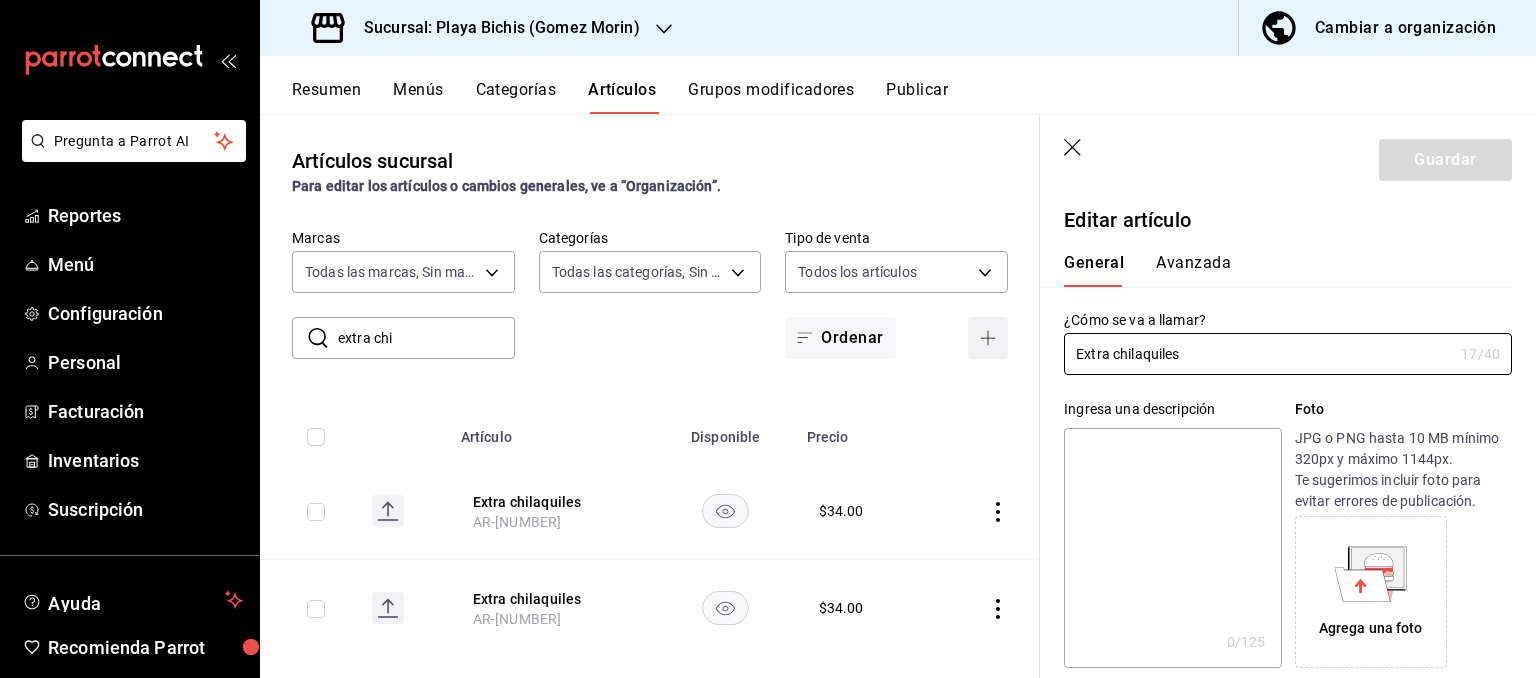 drag, startPoint x: 1166, startPoint y: 343, endPoint x: 989, endPoint y: 340, distance: 177.02542 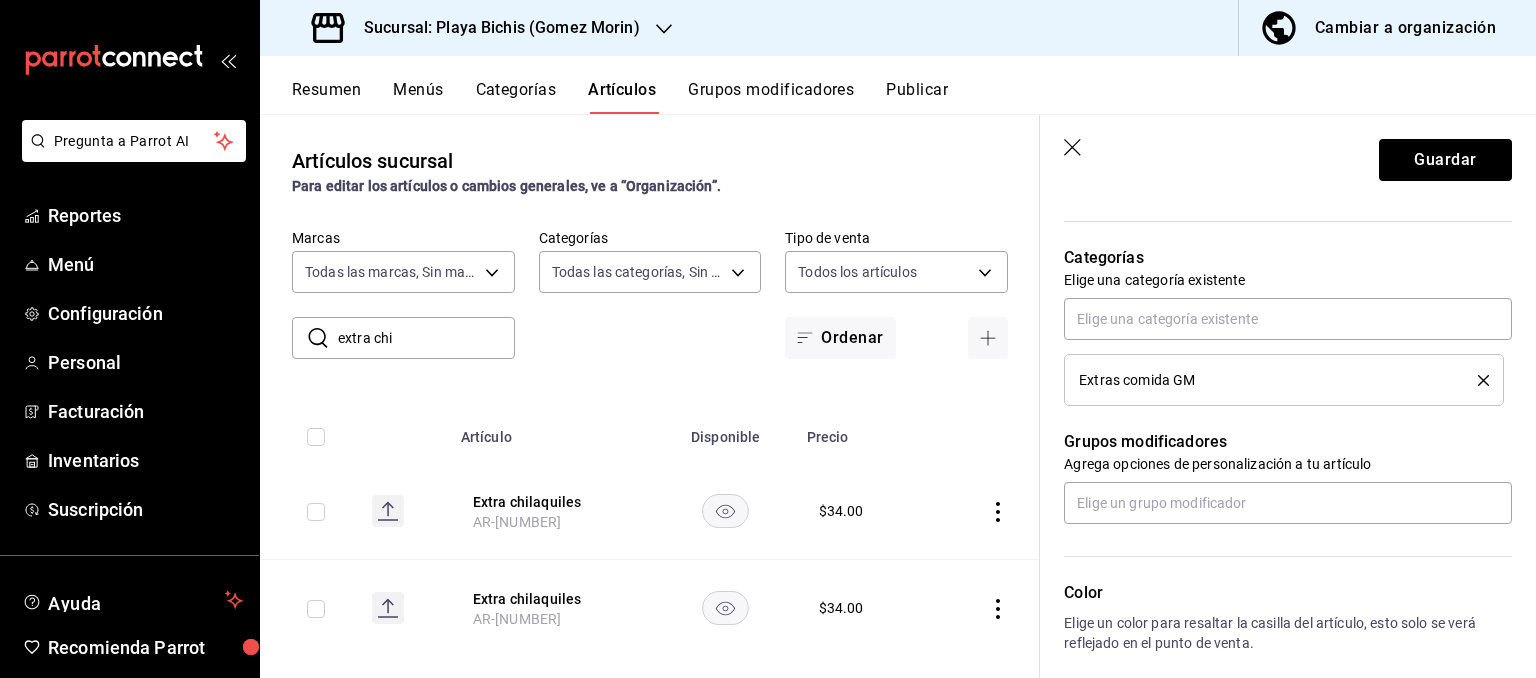 scroll, scrollTop: 604, scrollLeft: 0, axis: vertical 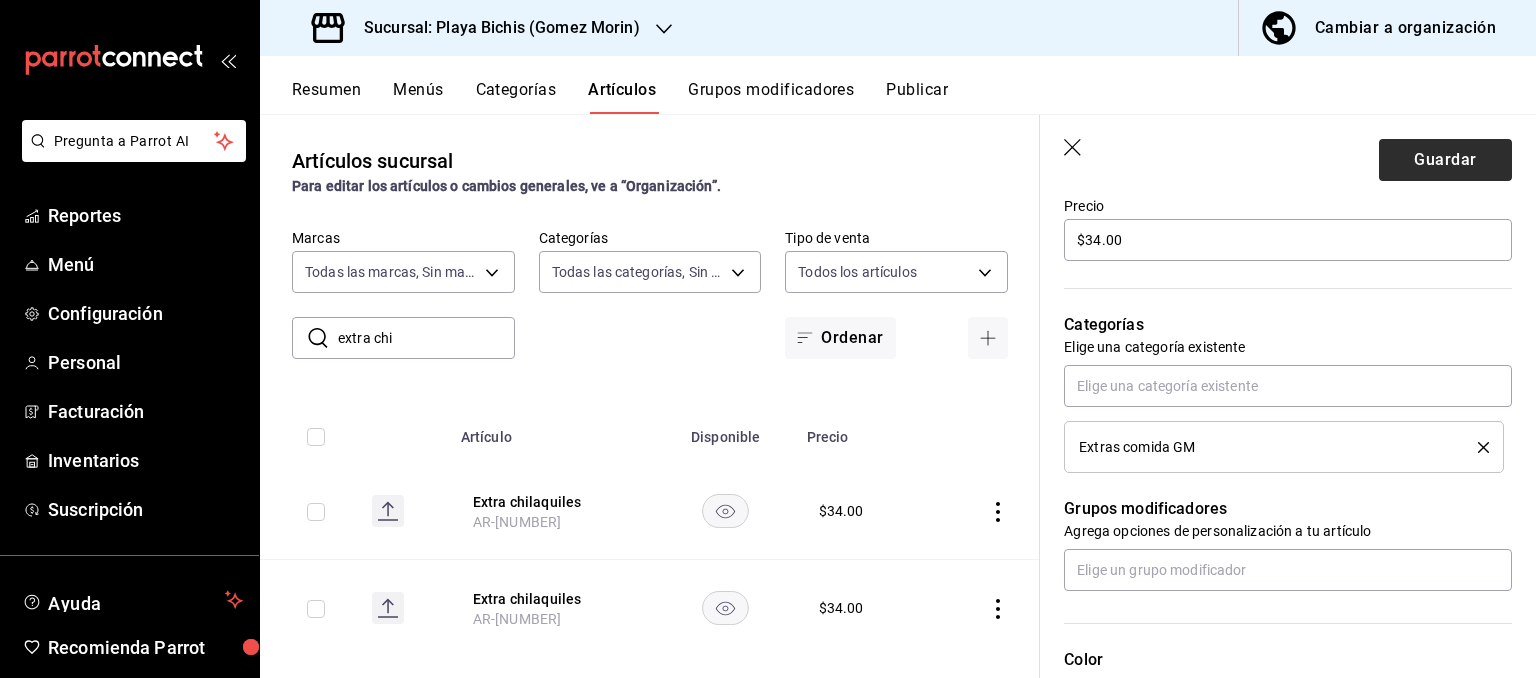 type on "Extra de Chilaquiles Verdes" 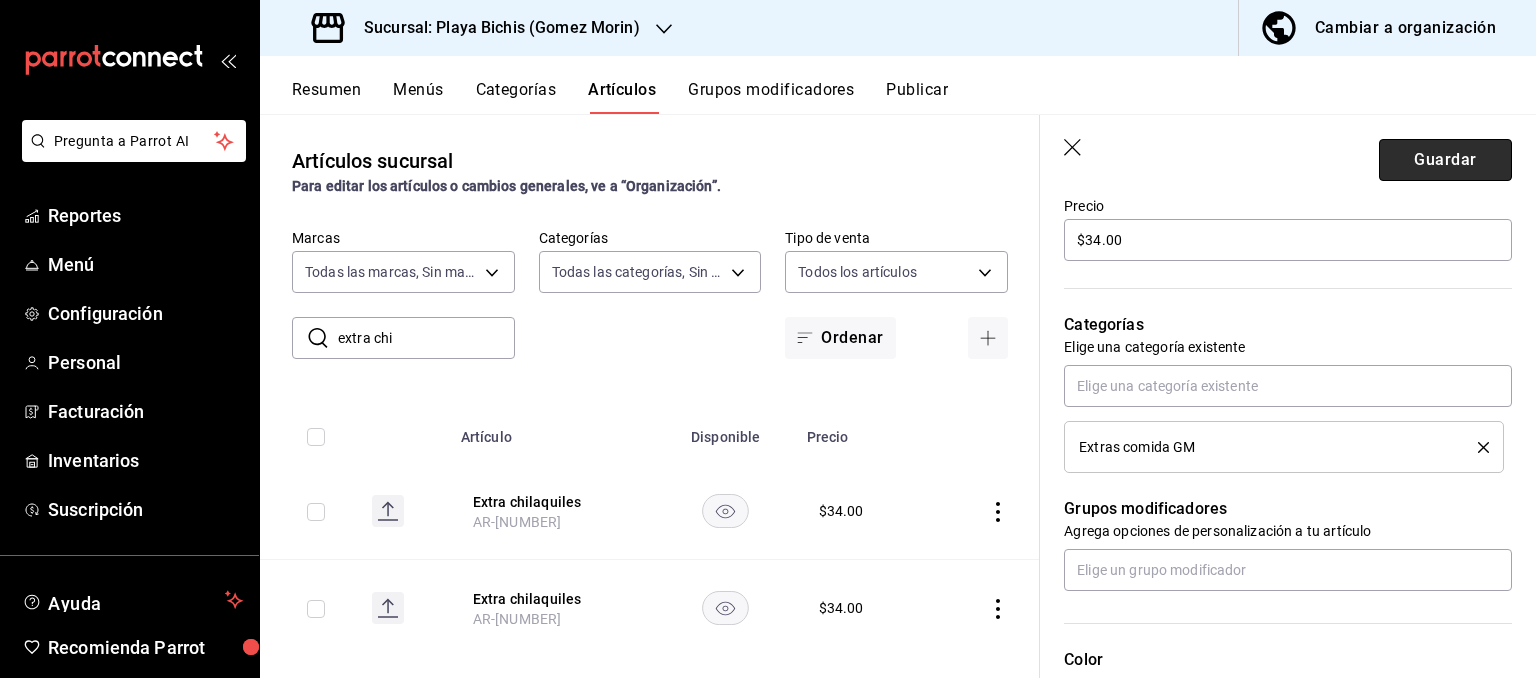 click on "Guardar" at bounding box center (1445, 160) 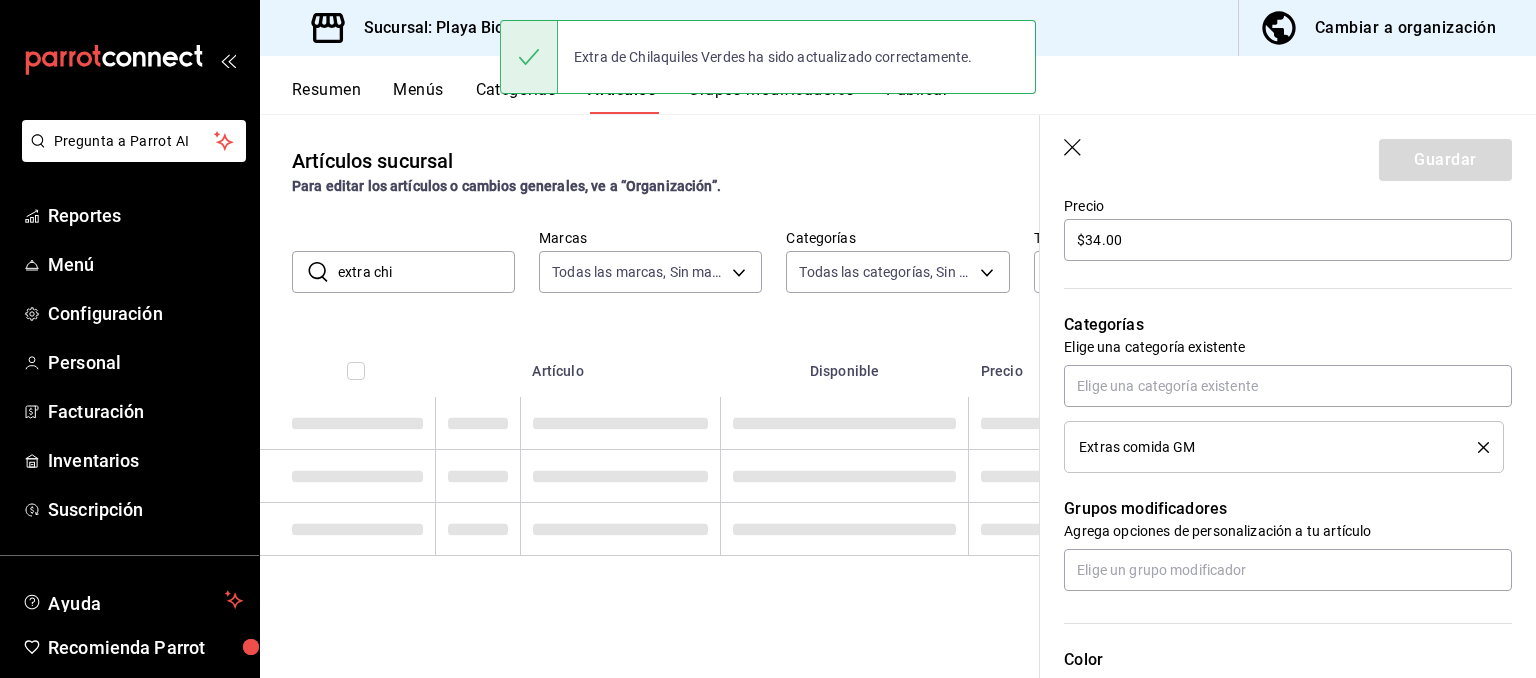 scroll, scrollTop: 0, scrollLeft: 0, axis: both 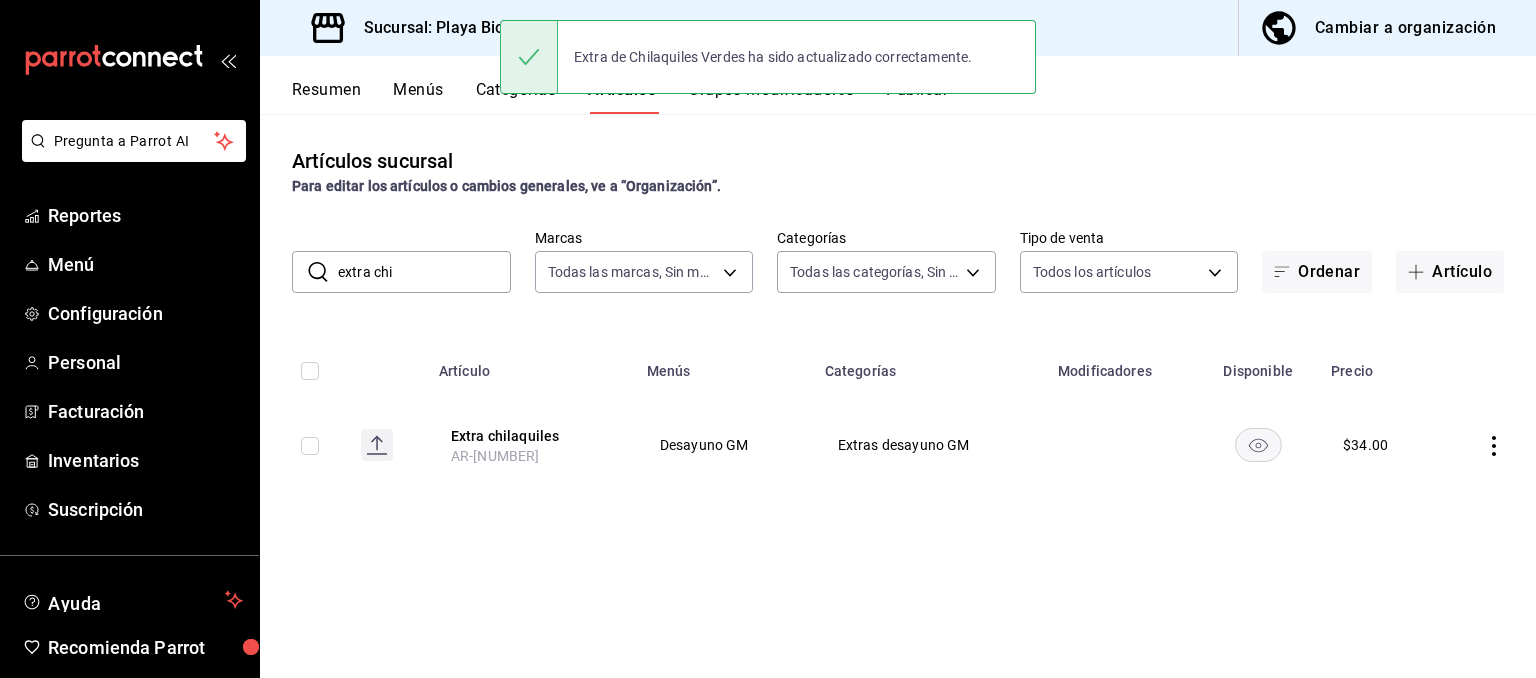 click 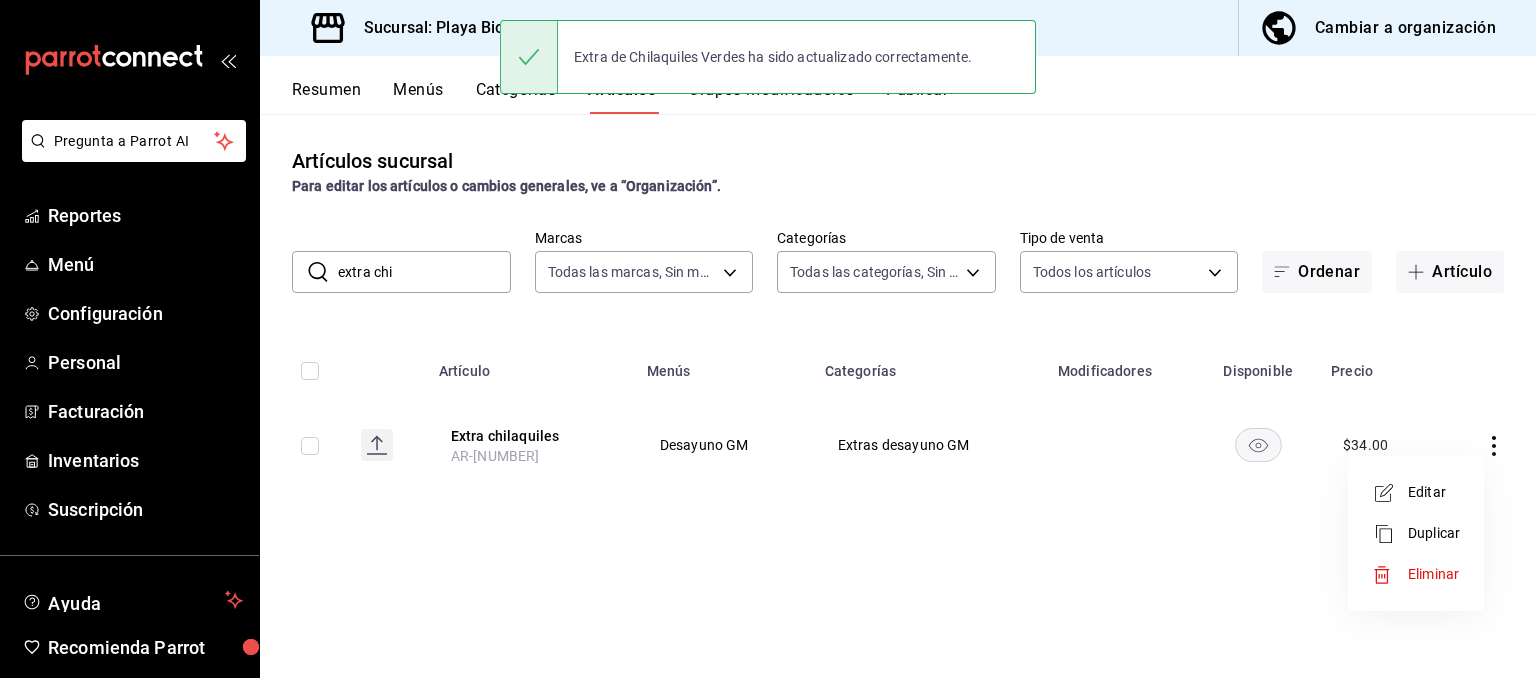 click on "Editar" at bounding box center (1434, 492) 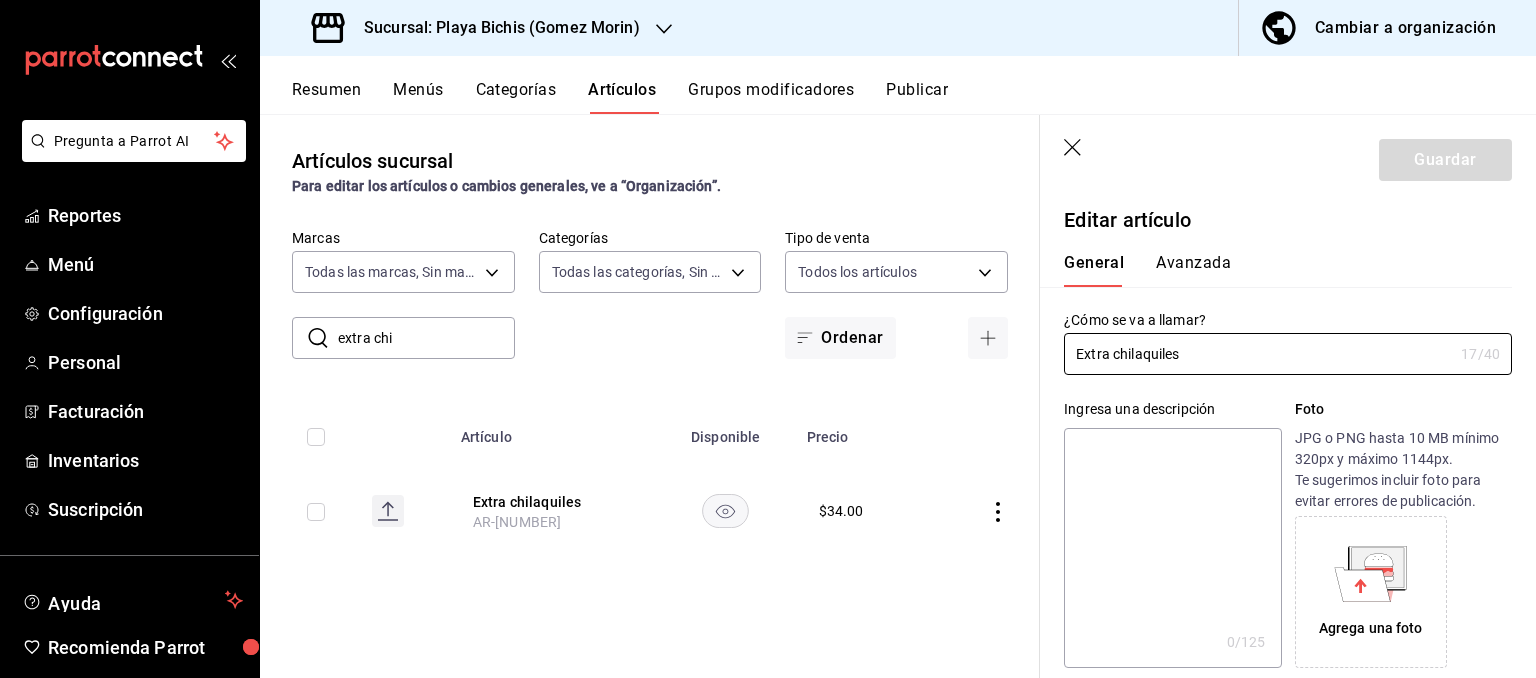 drag, startPoint x: 1218, startPoint y: 345, endPoint x: 956, endPoint y: 354, distance: 262.15454 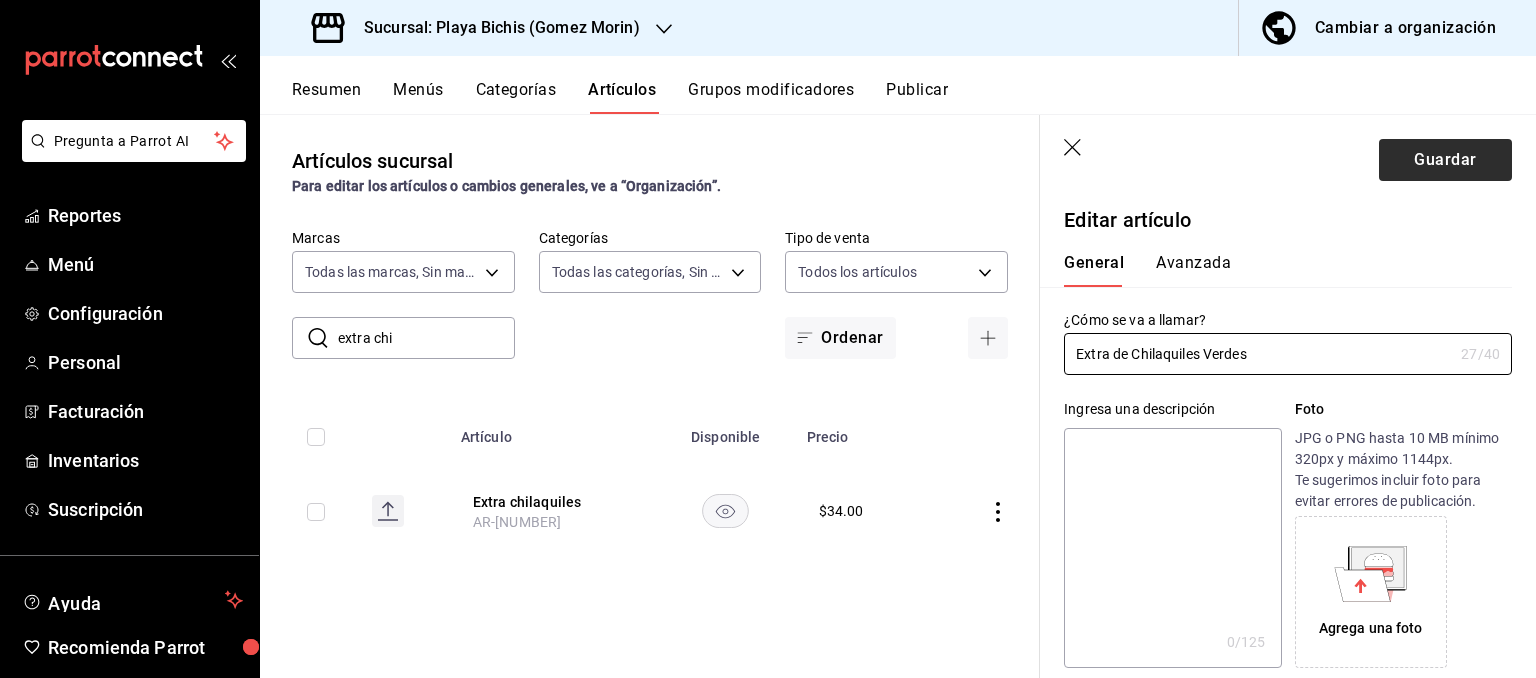 type on "Extra de Chilaquiles Verdes" 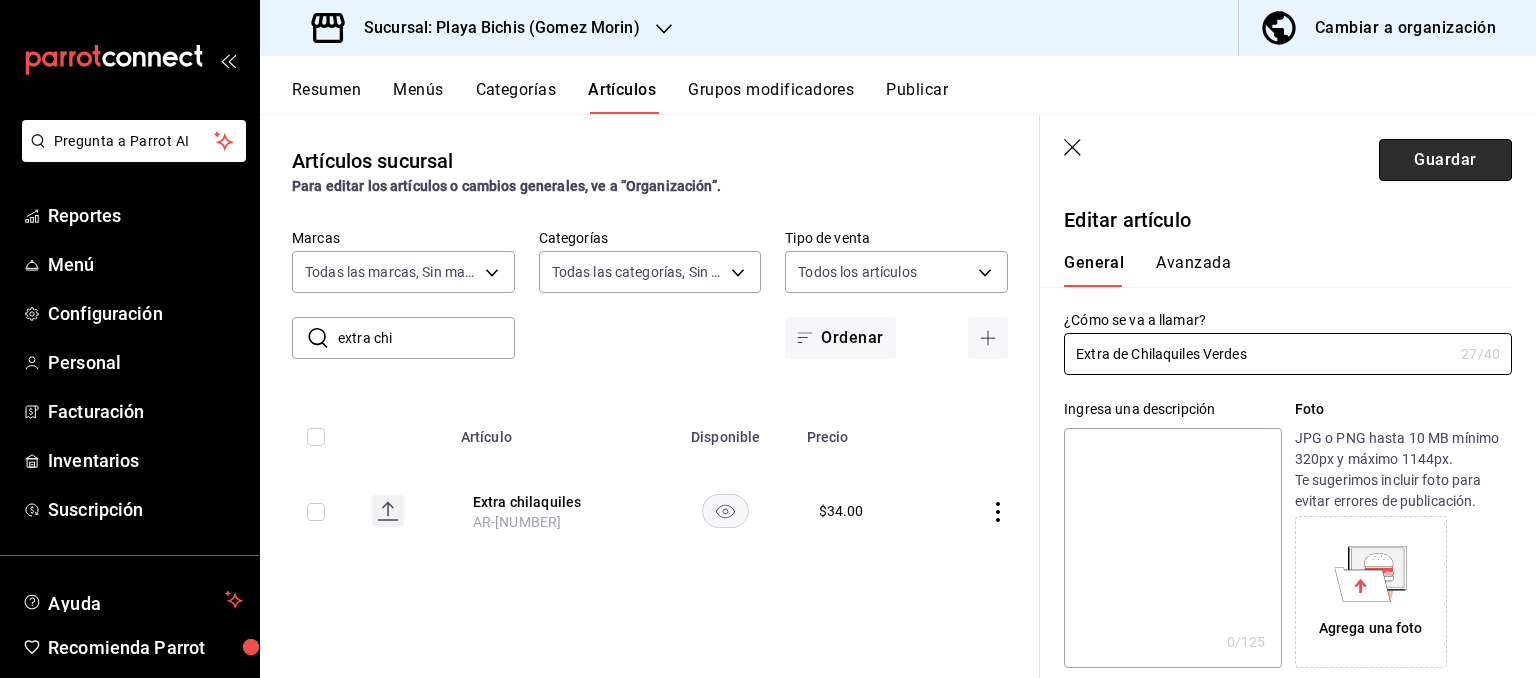 click on "Guardar" at bounding box center (1445, 160) 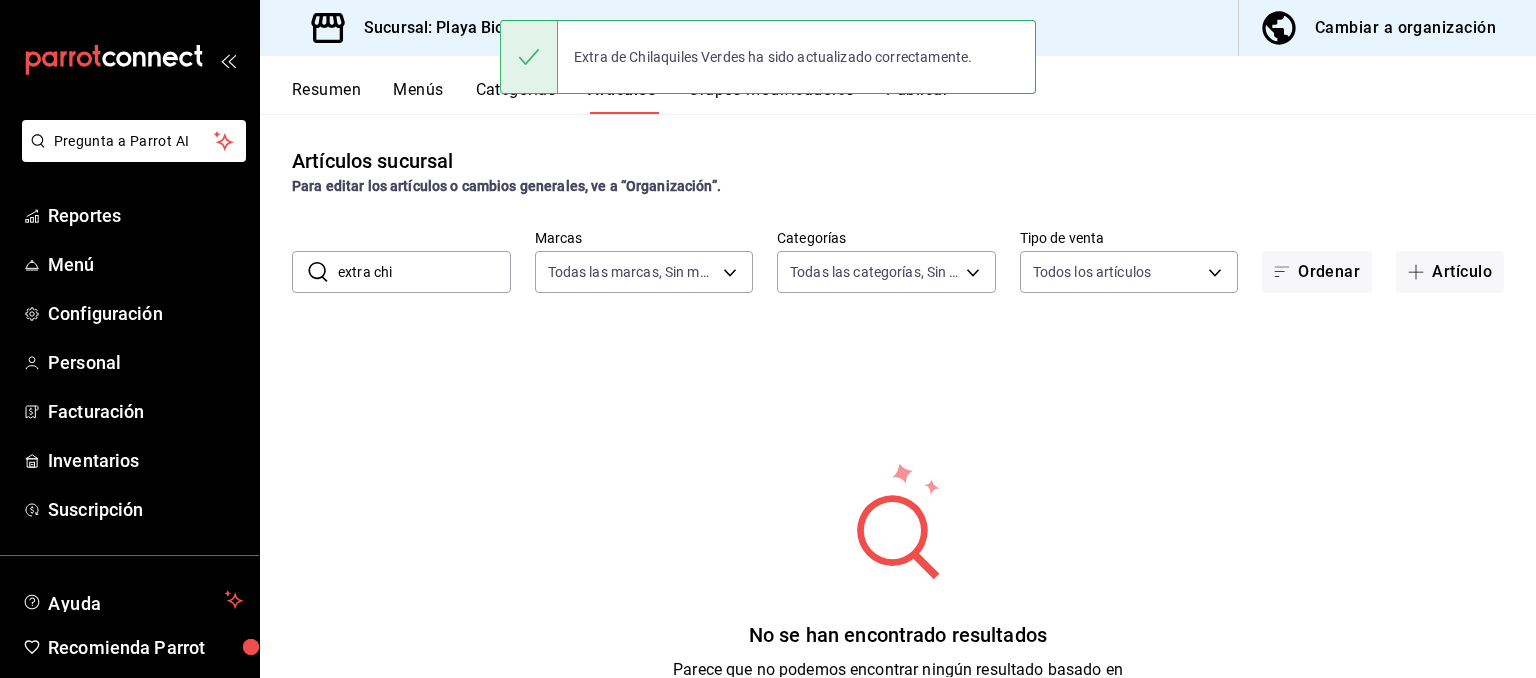 drag, startPoint x: 417, startPoint y: 272, endPoint x: 376, endPoint y: 268, distance: 41.19466 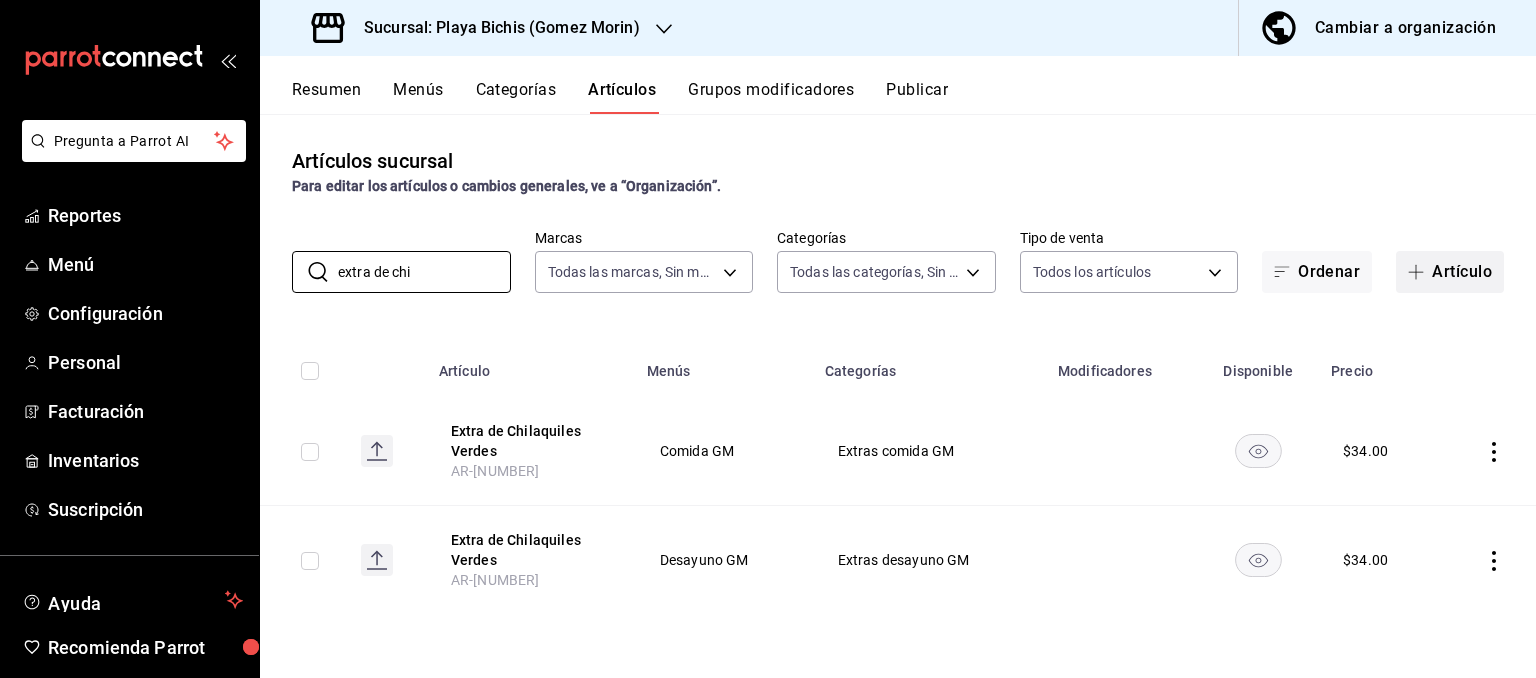 type on "extra de chi" 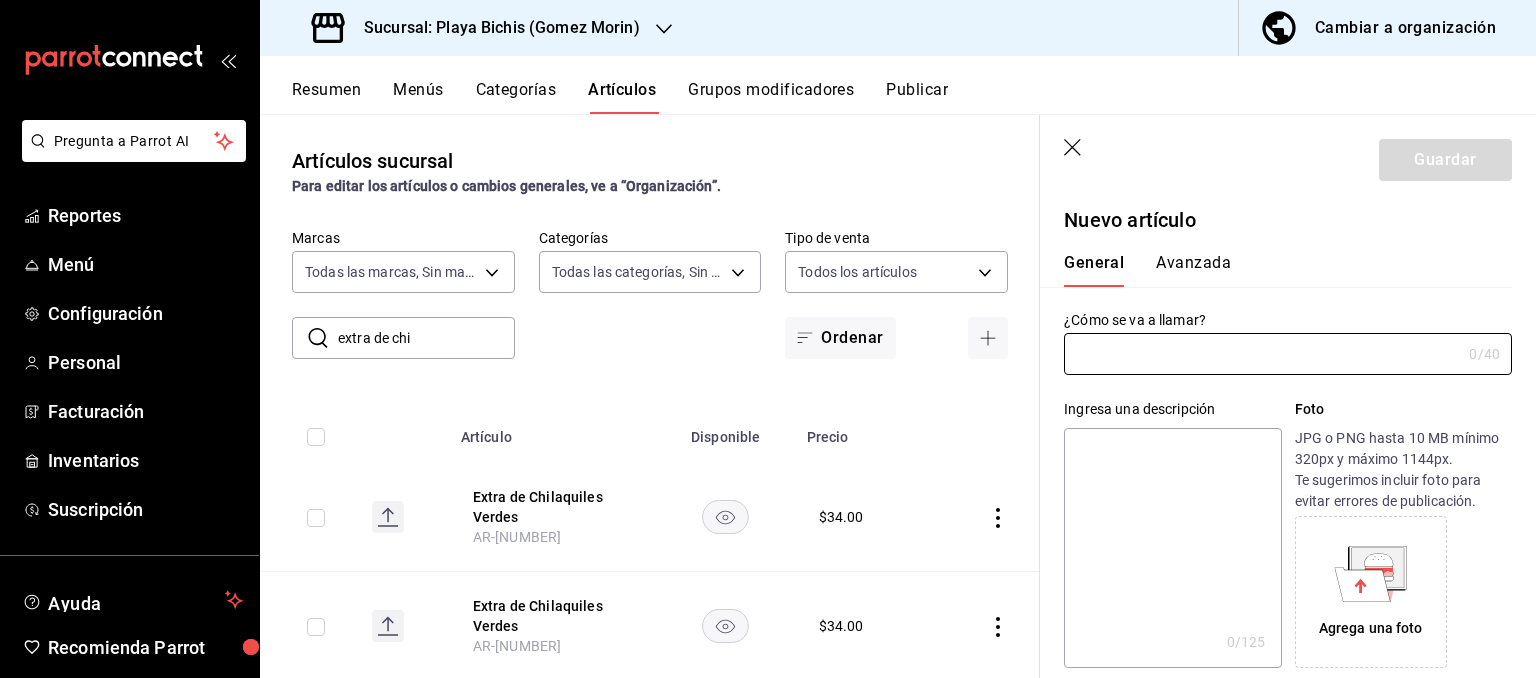 type on "AR-1754328697053" 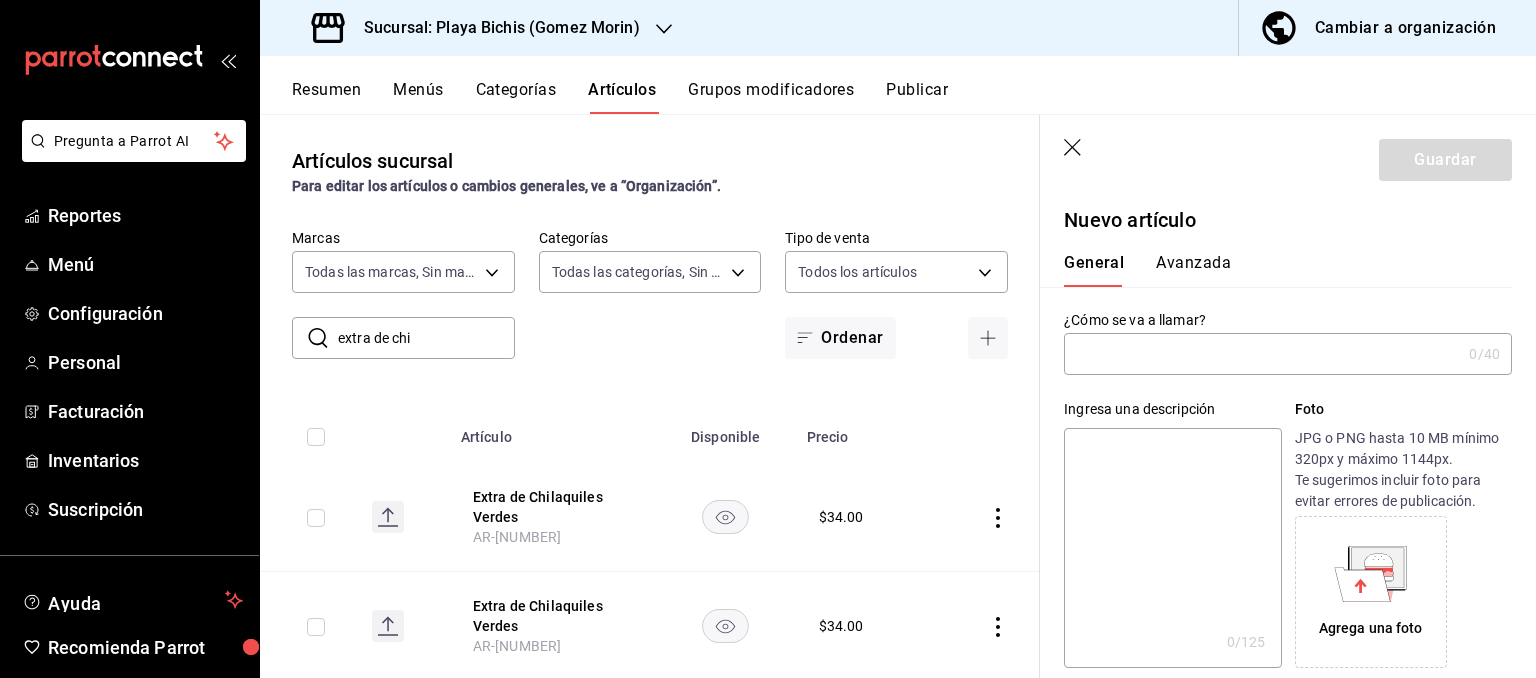 click at bounding box center [1262, 354] 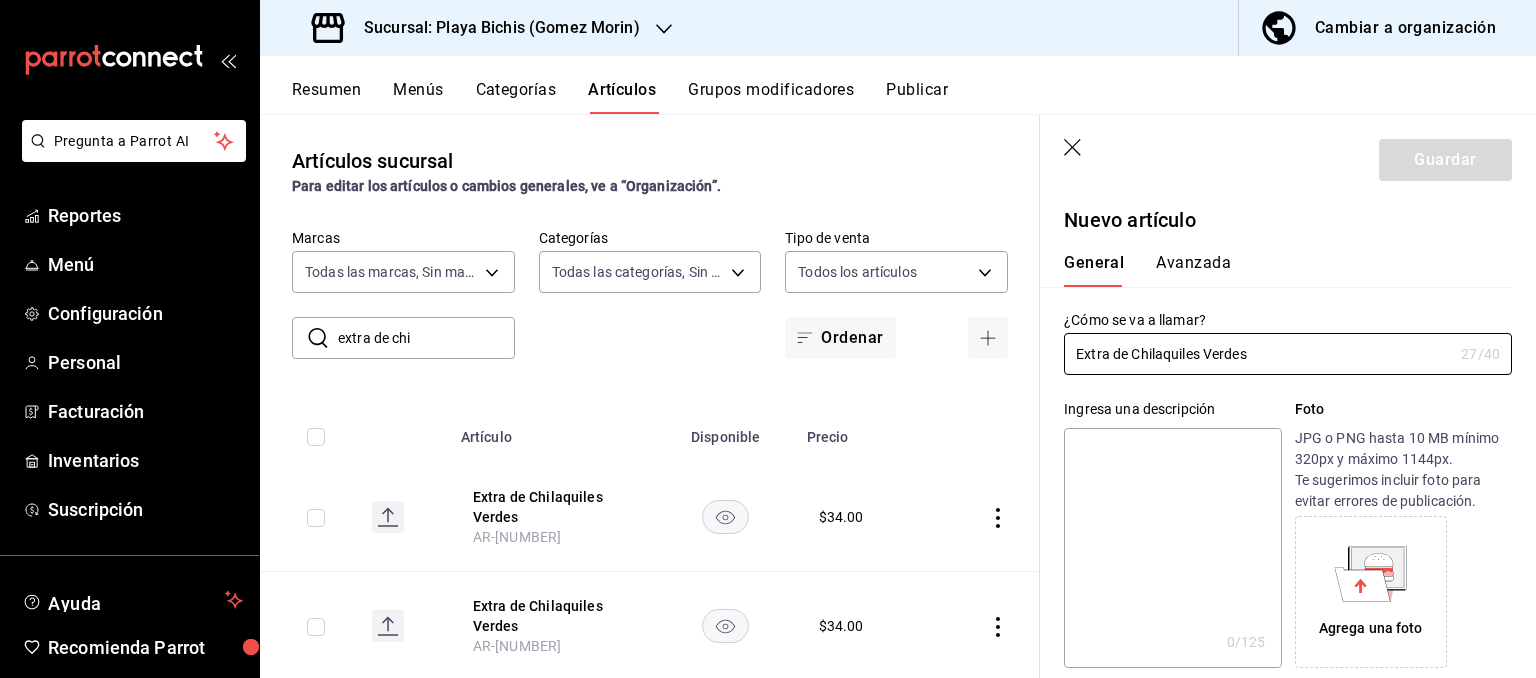 drag, startPoint x: 1306, startPoint y: 351, endPoint x: 814, endPoint y: 307, distance: 493.96356 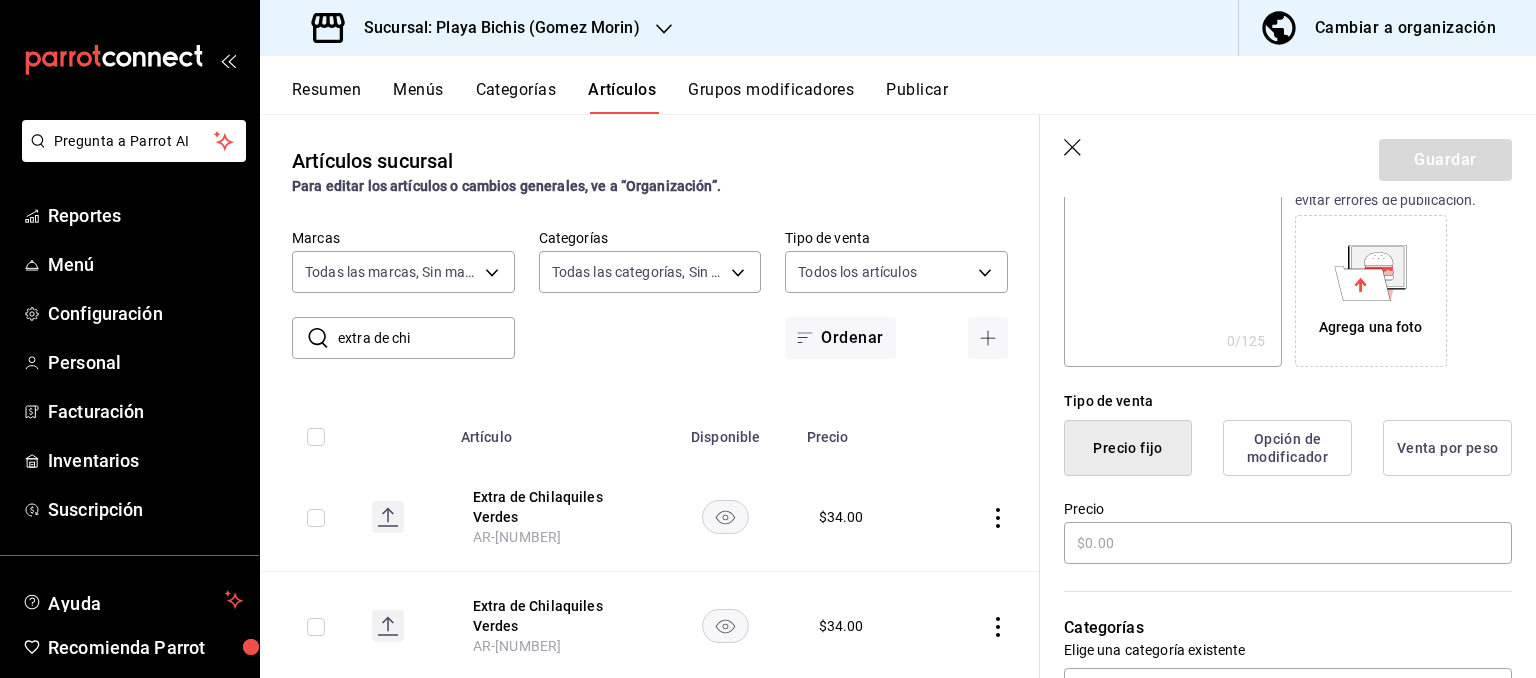 scroll, scrollTop: 302, scrollLeft: 0, axis: vertical 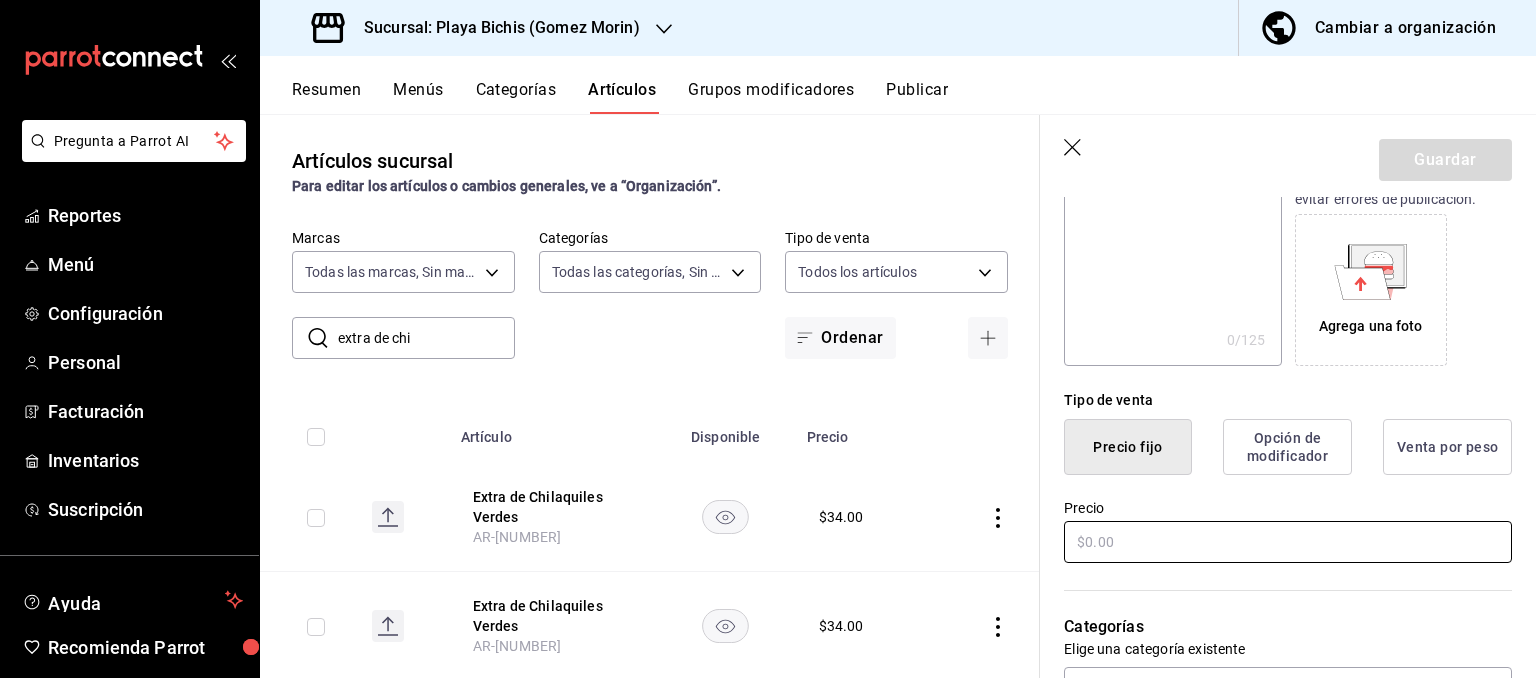 type on "Extra de Chilaquiles Rojos" 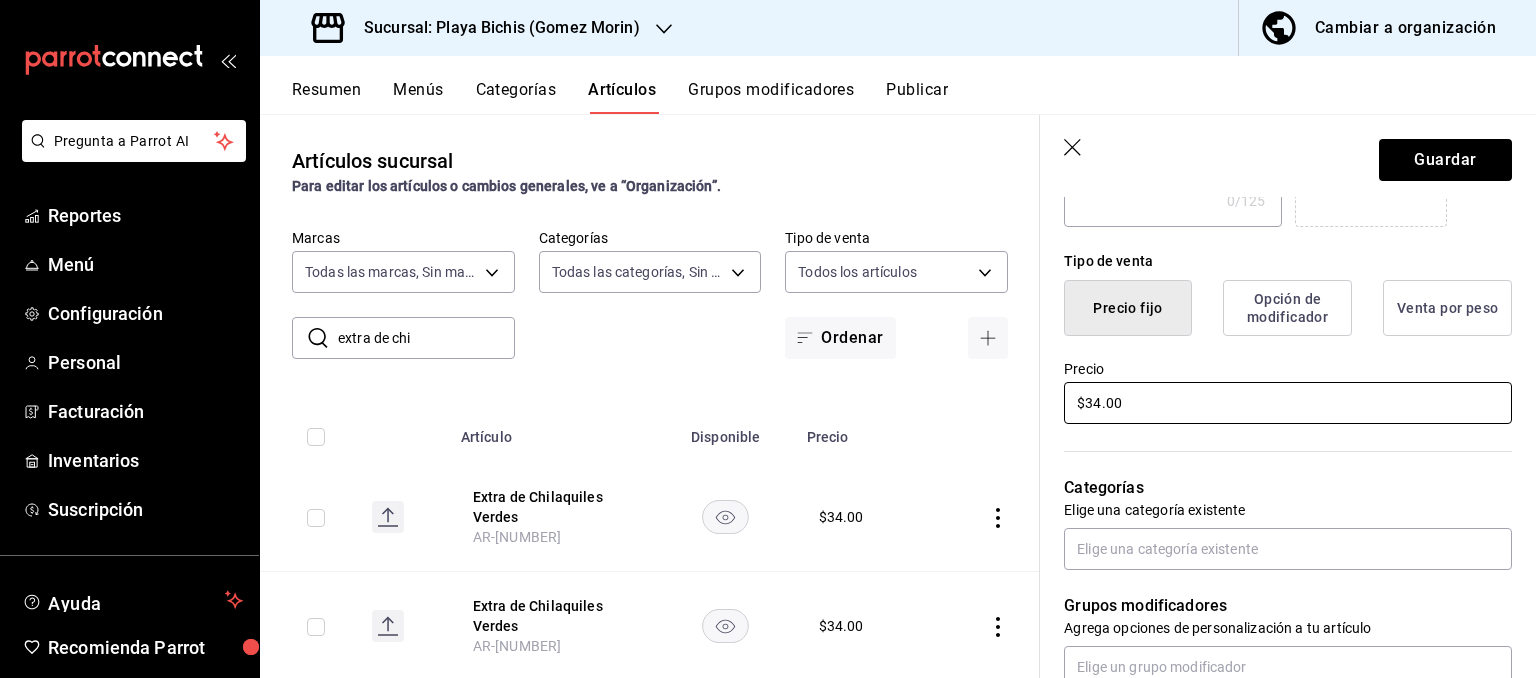scroll, scrollTop: 504, scrollLeft: 0, axis: vertical 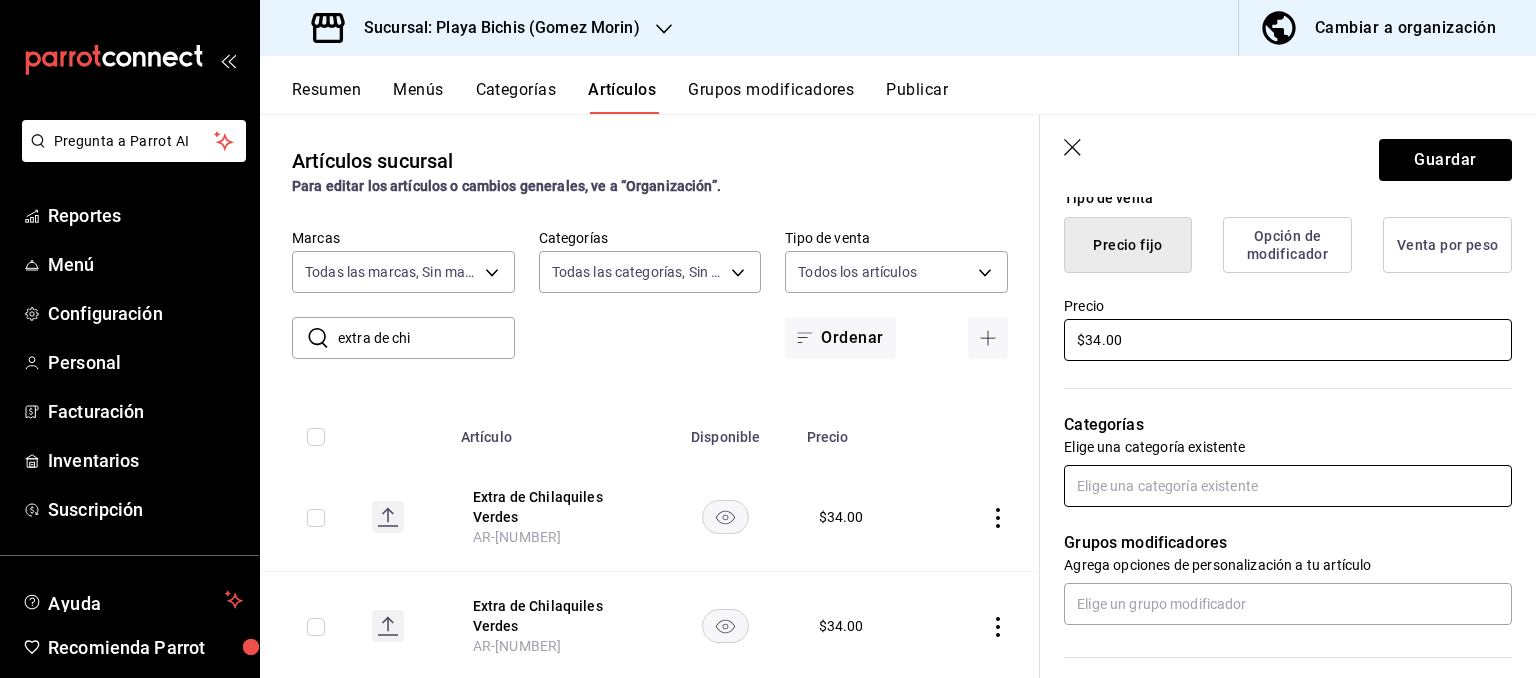type on "$34.00" 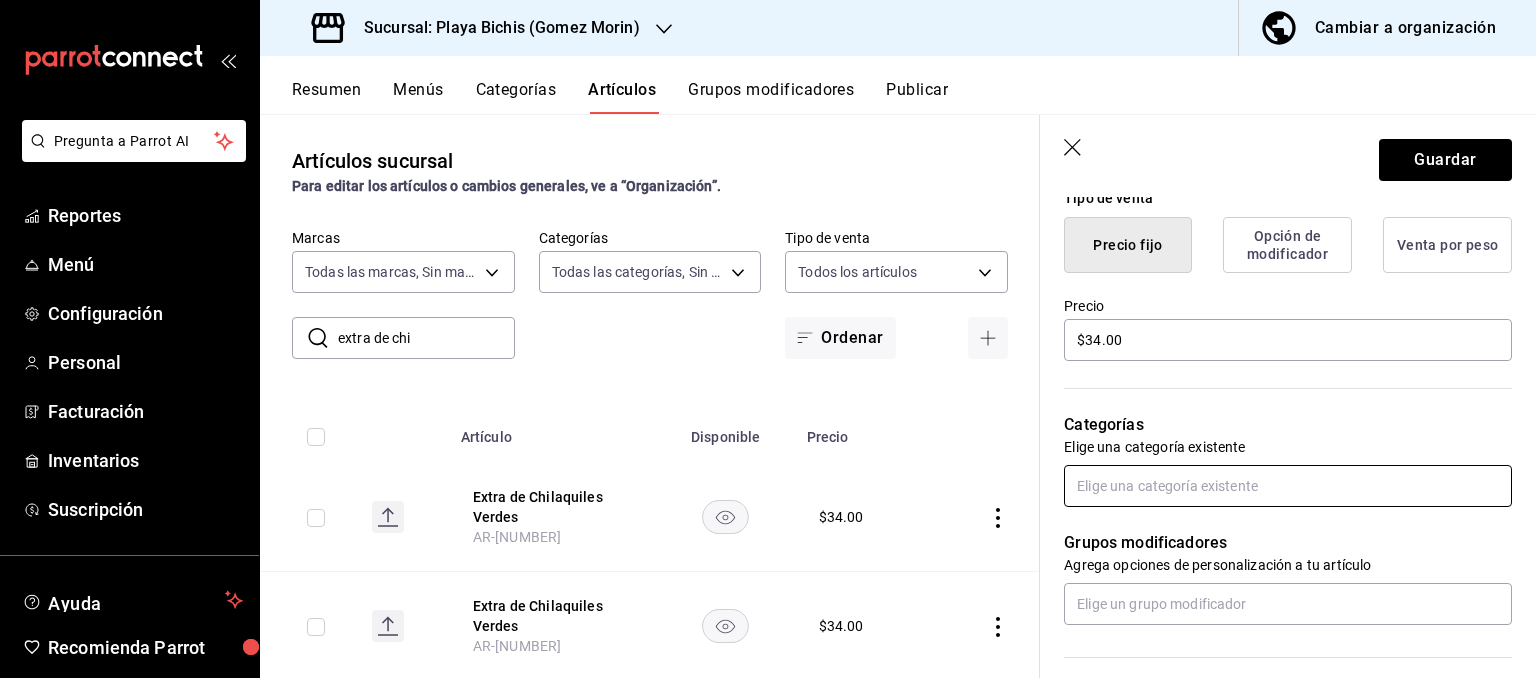 click at bounding box center [1288, 486] 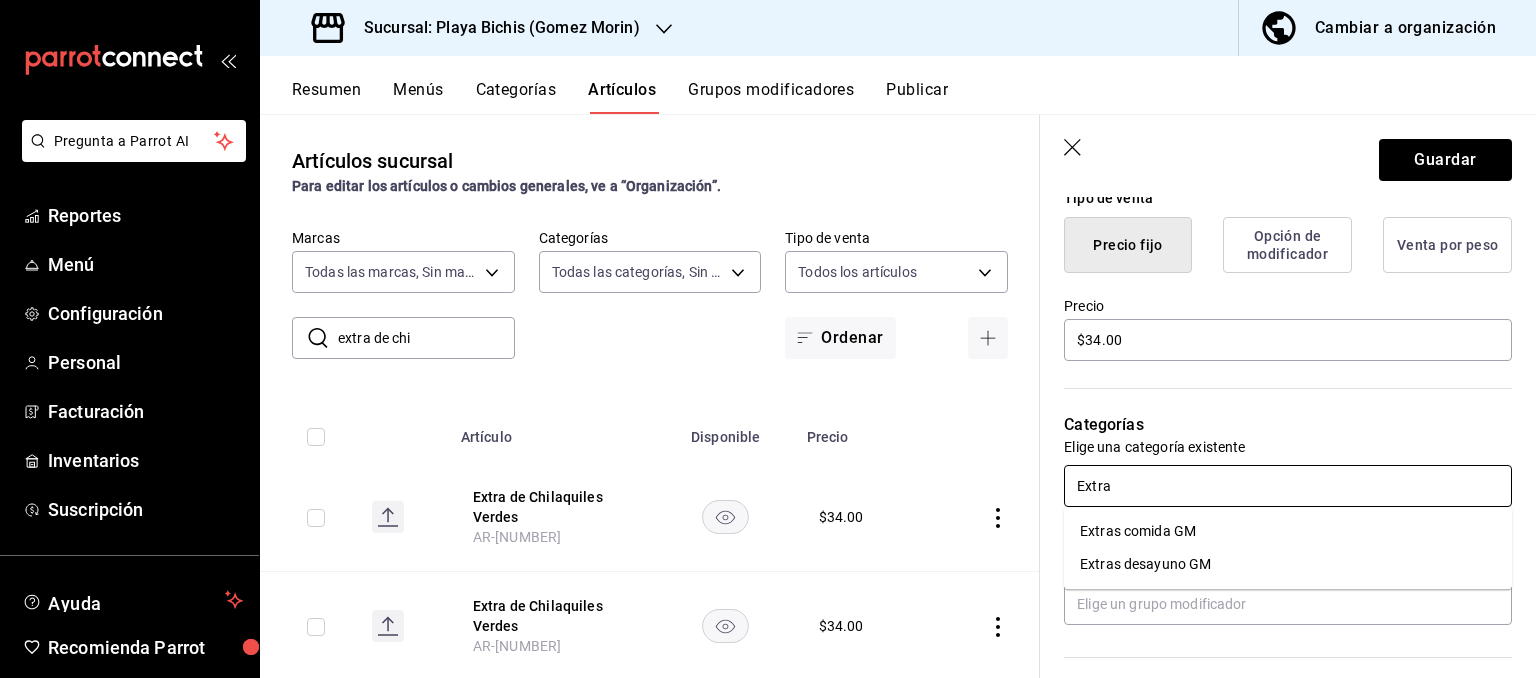 type on "Extras" 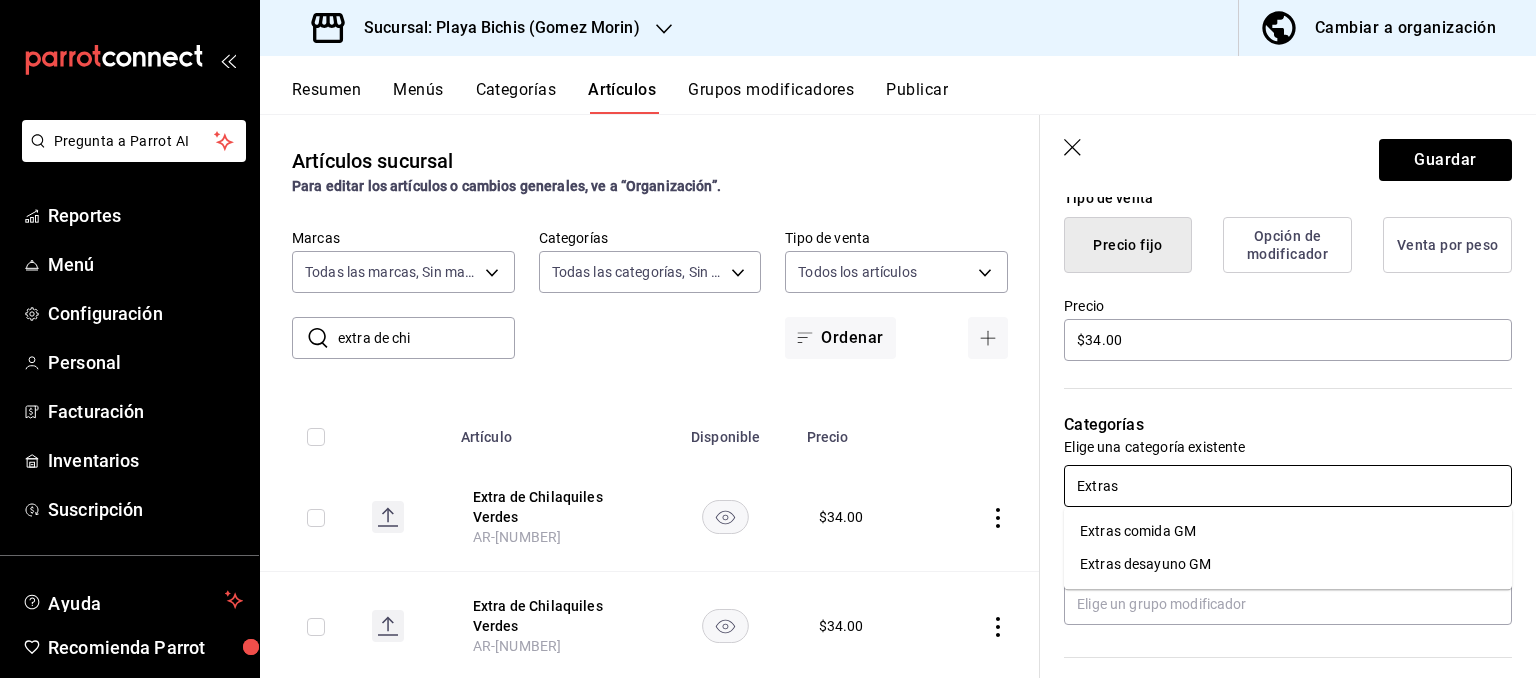 click on "Extras comida GM" at bounding box center (1288, 531) 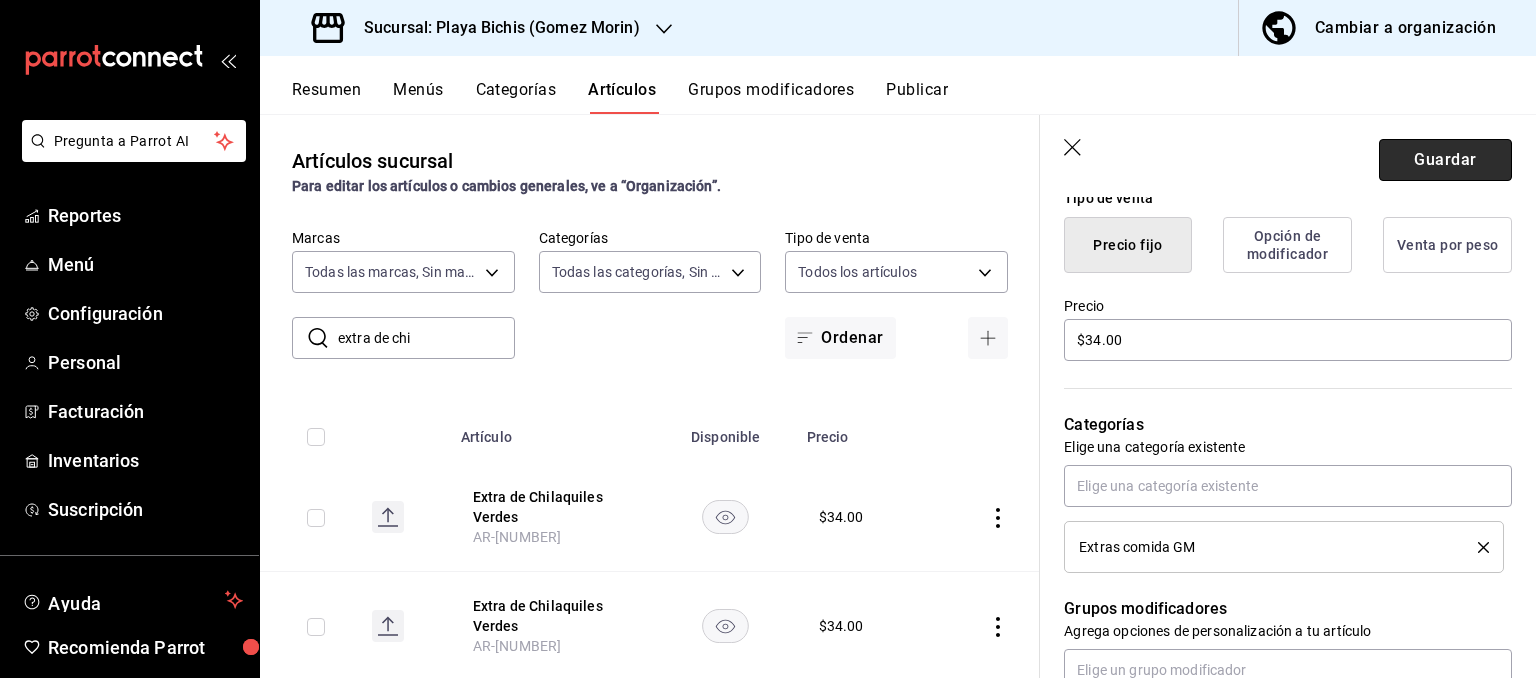 click on "Guardar" at bounding box center (1445, 160) 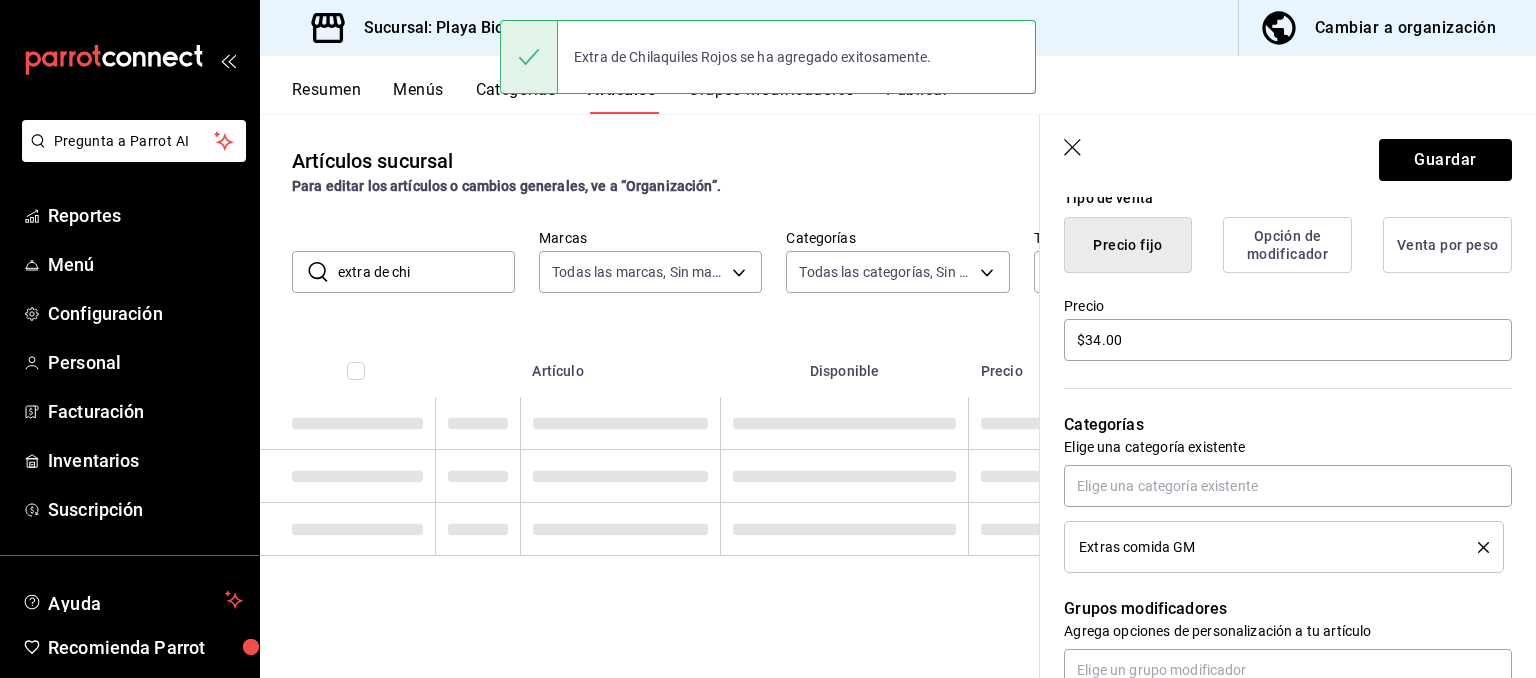 scroll, scrollTop: 0, scrollLeft: 0, axis: both 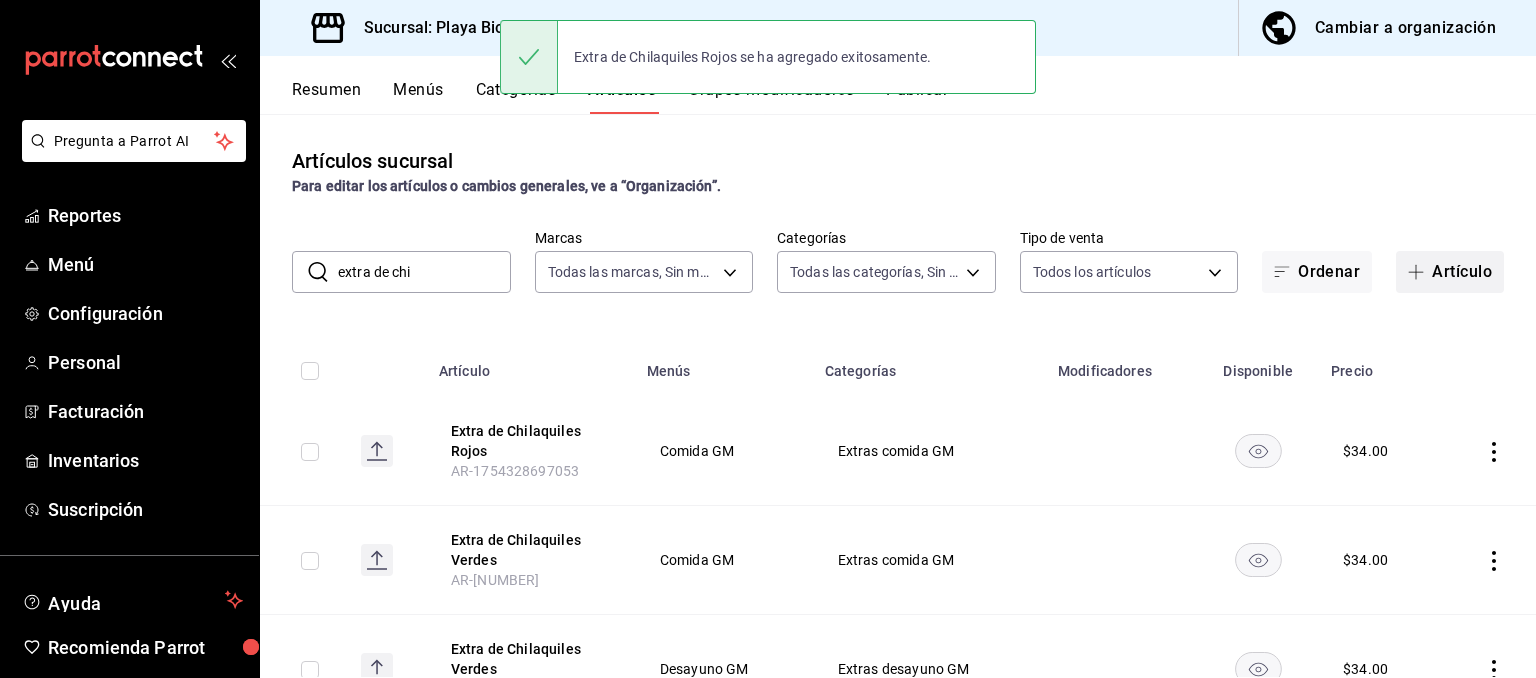 click on "Artículo" at bounding box center (1450, 272) 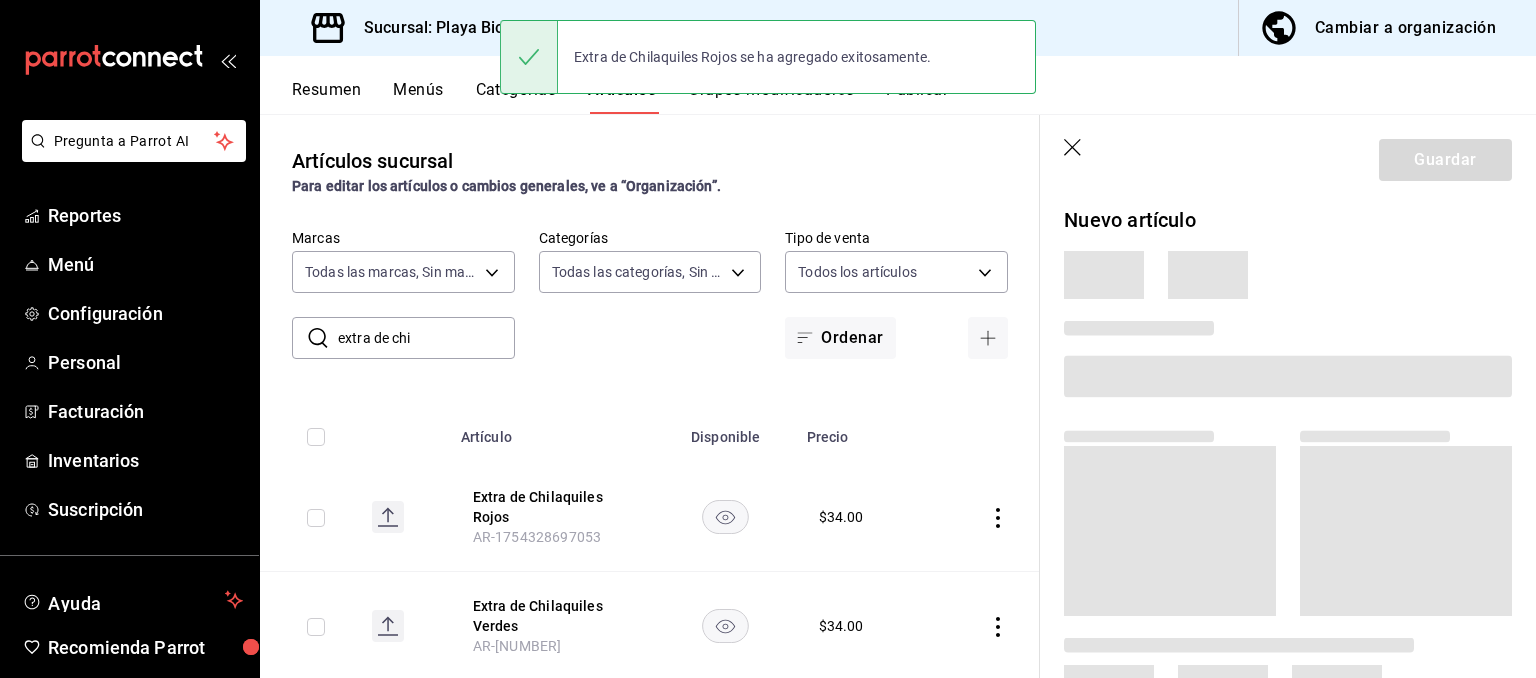 type 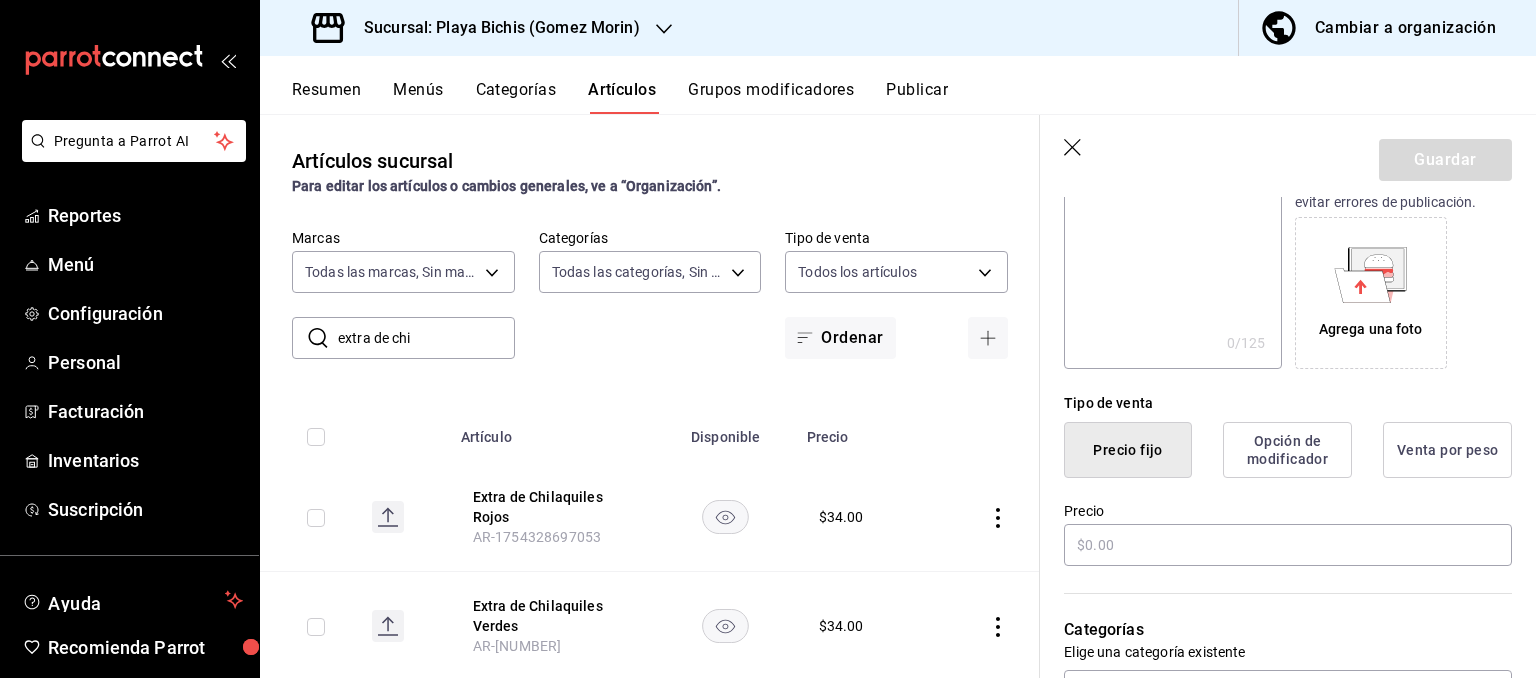 scroll, scrollTop: 302, scrollLeft: 0, axis: vertical 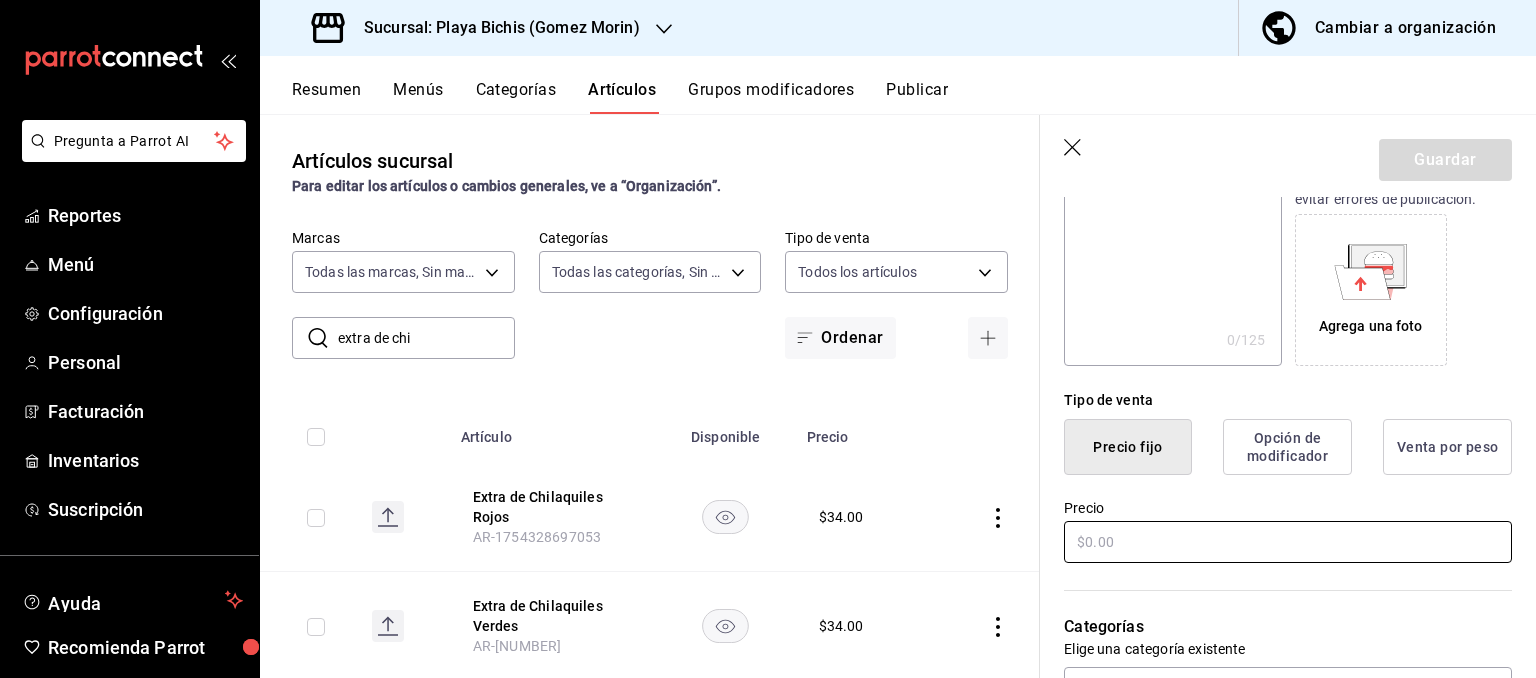 type on "Extra de Chilaquiles Rojos" 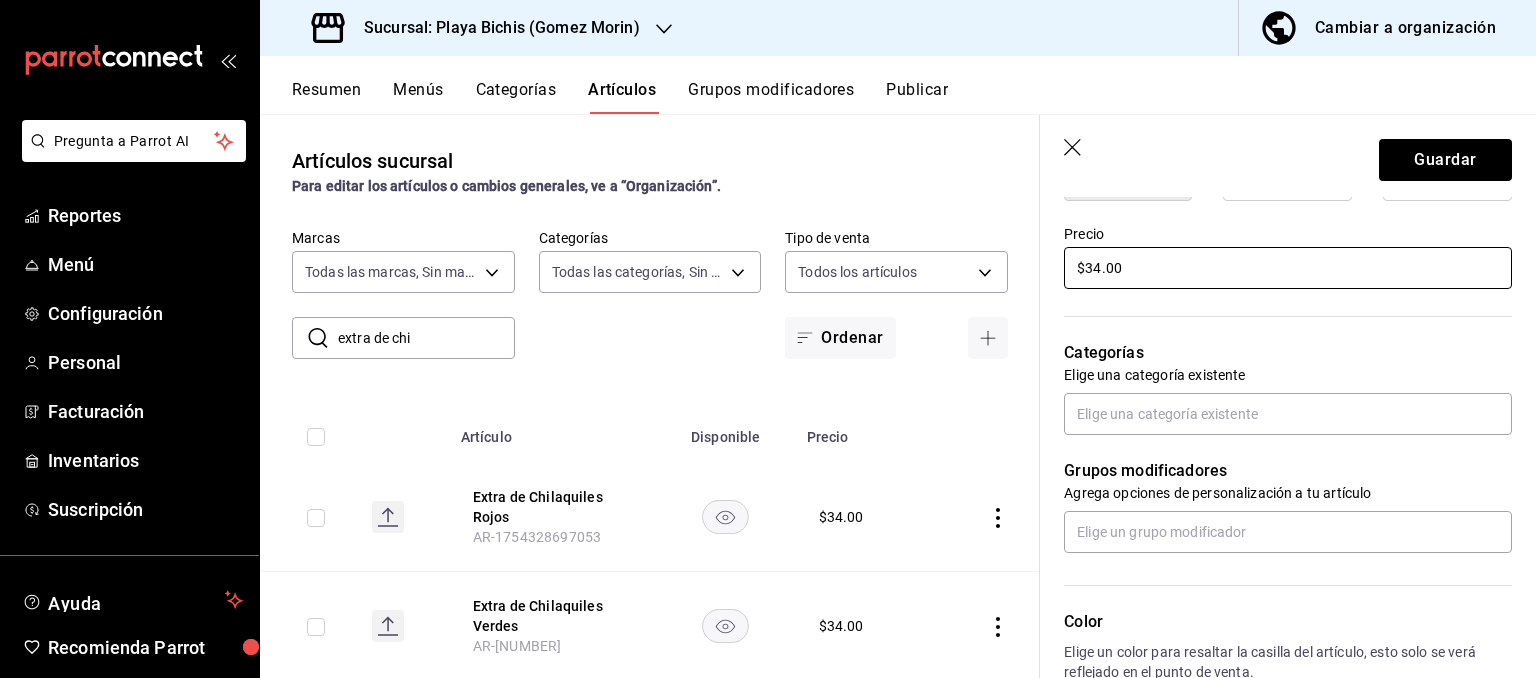 scroll, scrollTop: 604, scrollLeft: 0, axis: vertical 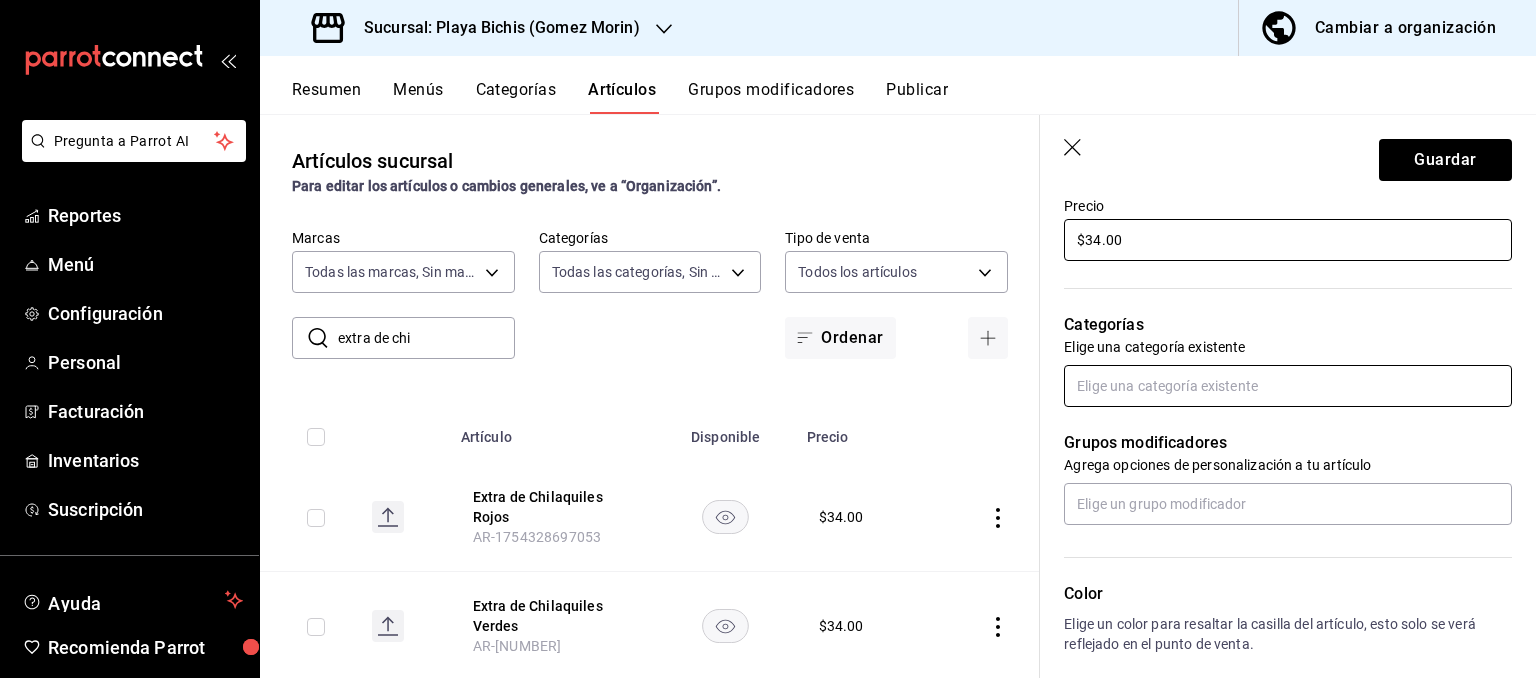 type on "$34.00" 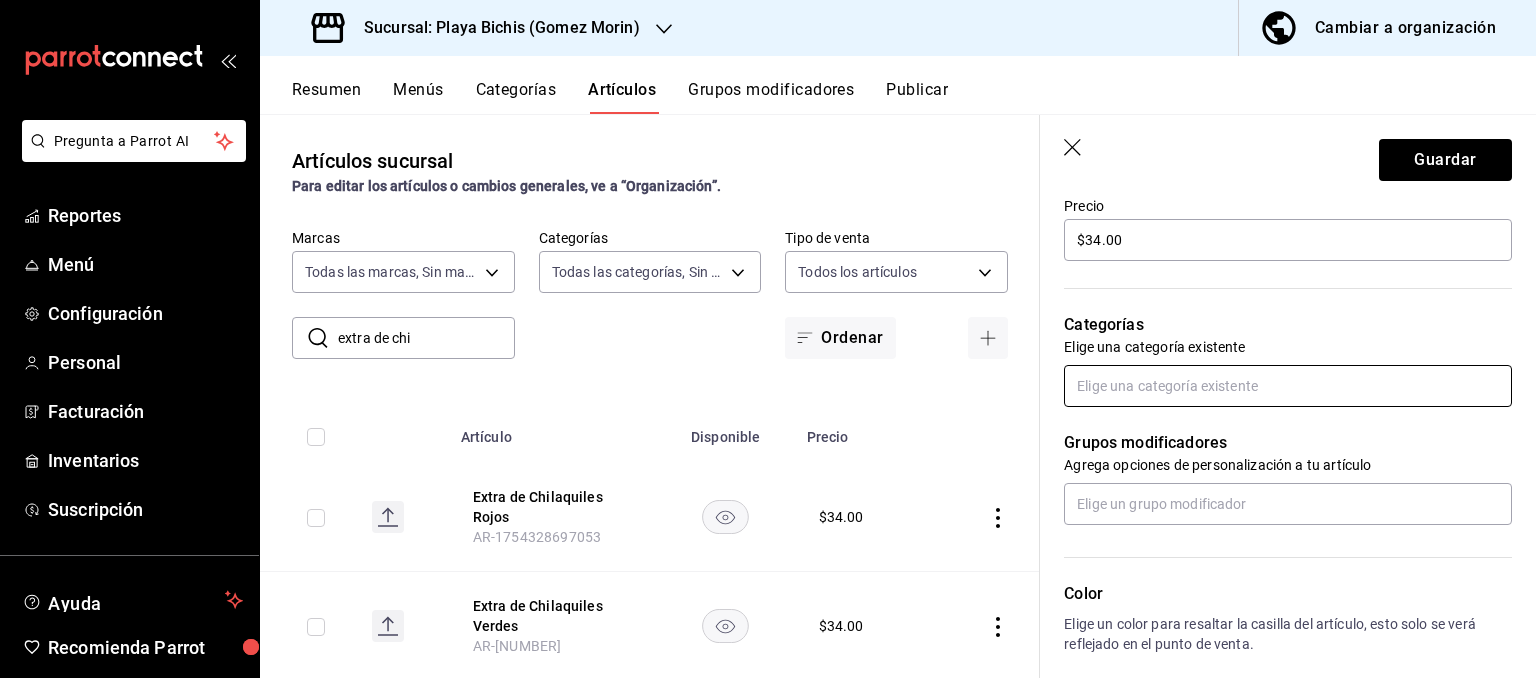 click at bounding box center [1288, 386] 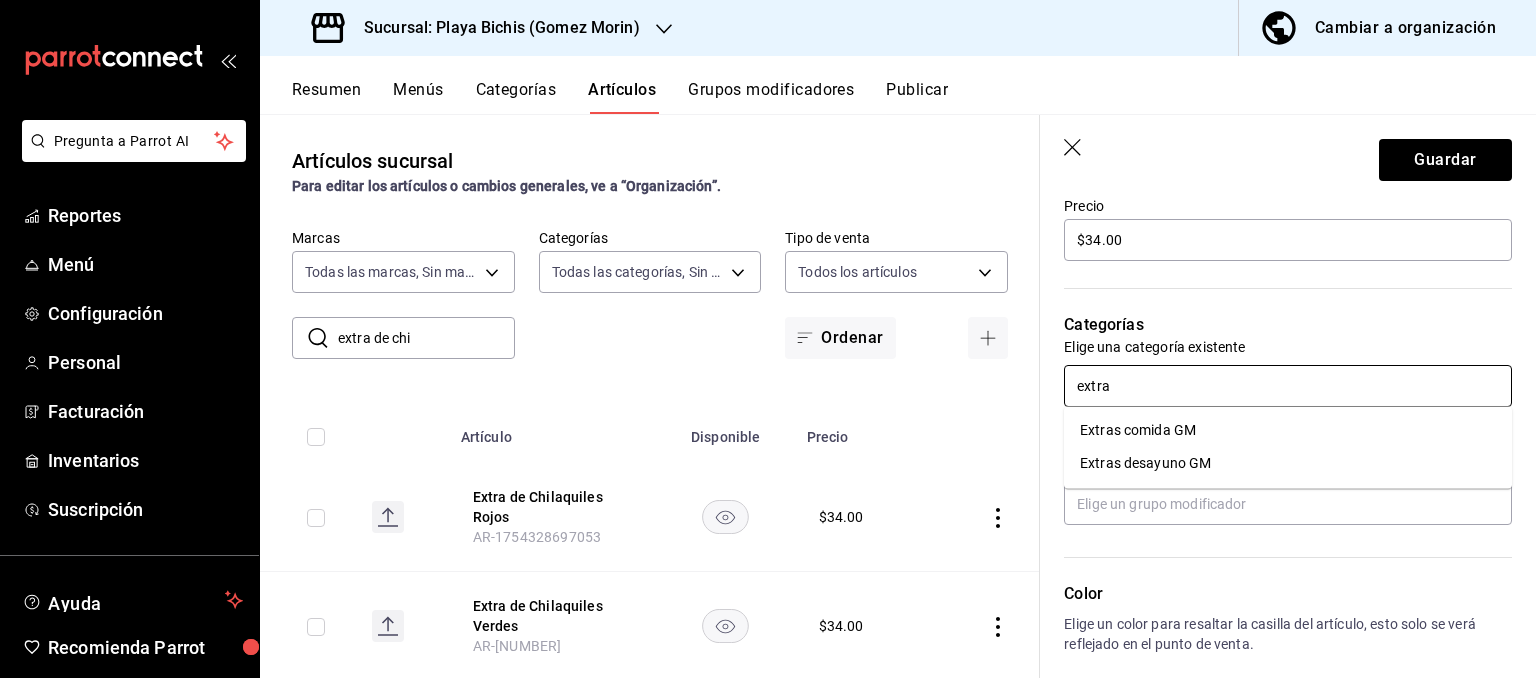 type on "extras" 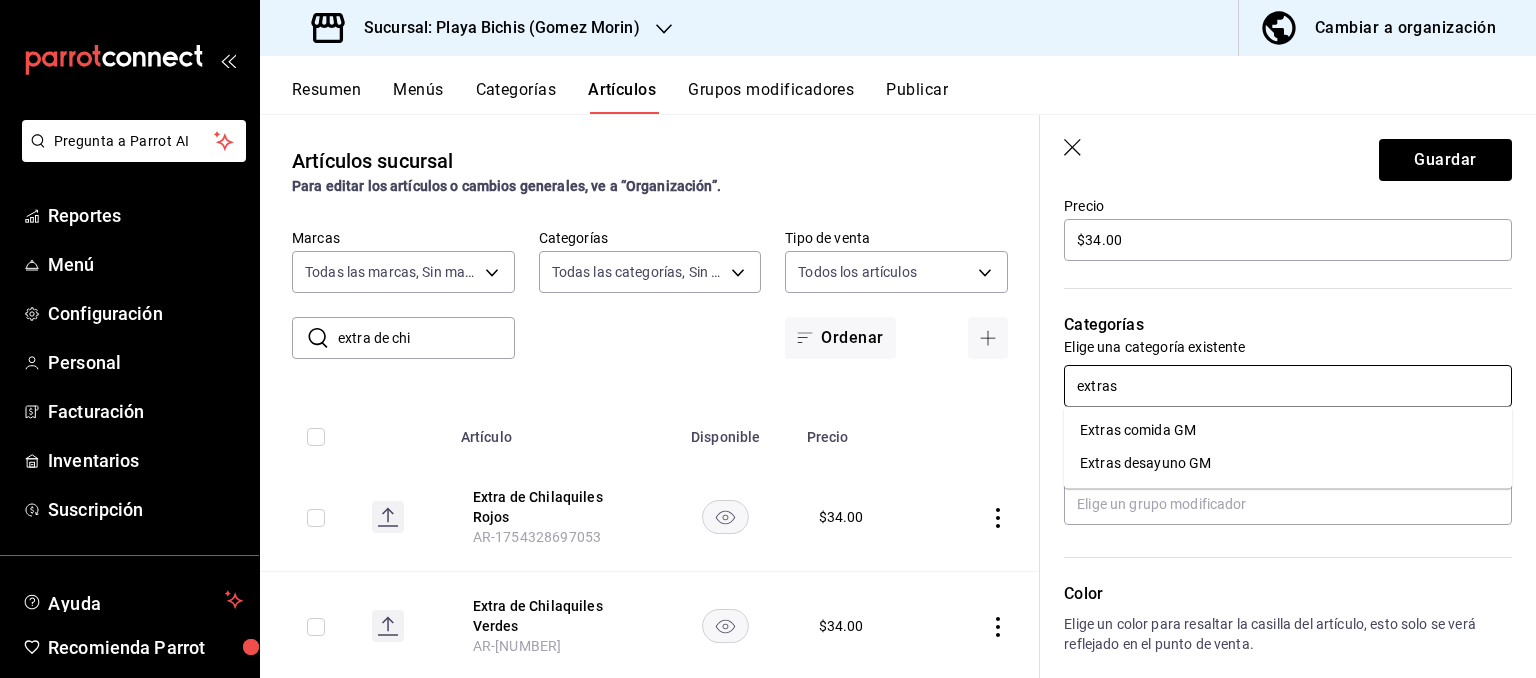 click on "Extras desayuno GM" at bounding box center [1288, 463] 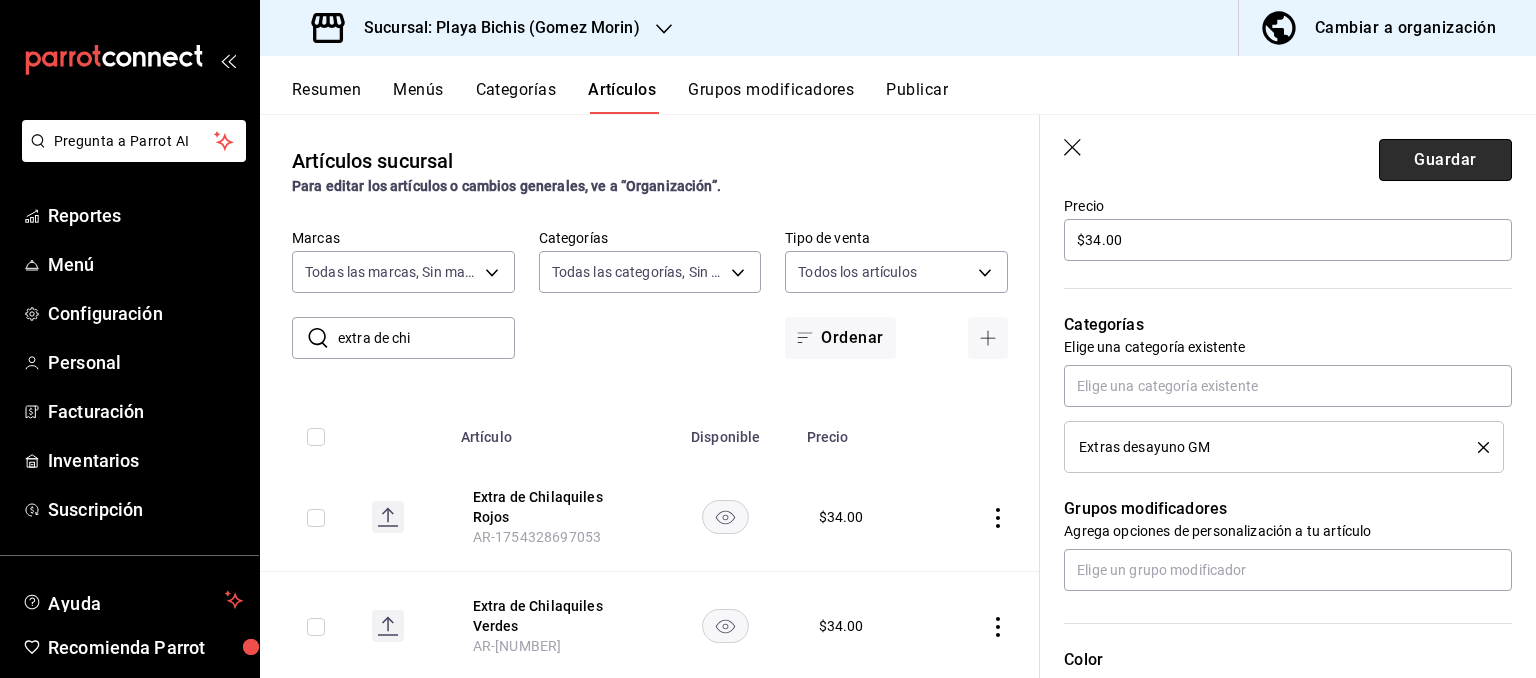 click on "Guardar" at bounding box center (1445, 160) 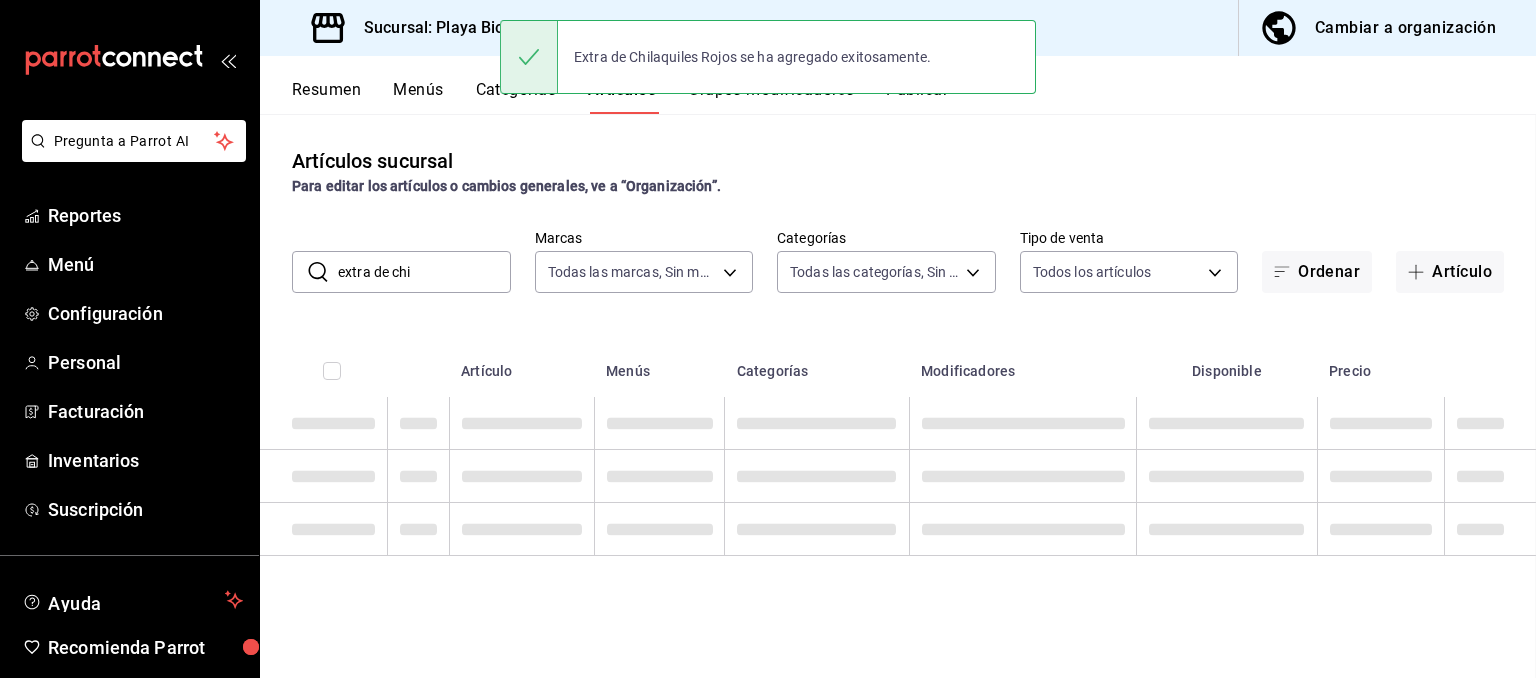 scroll, scrollTop: 0, scrollLeft: 0, axis: both 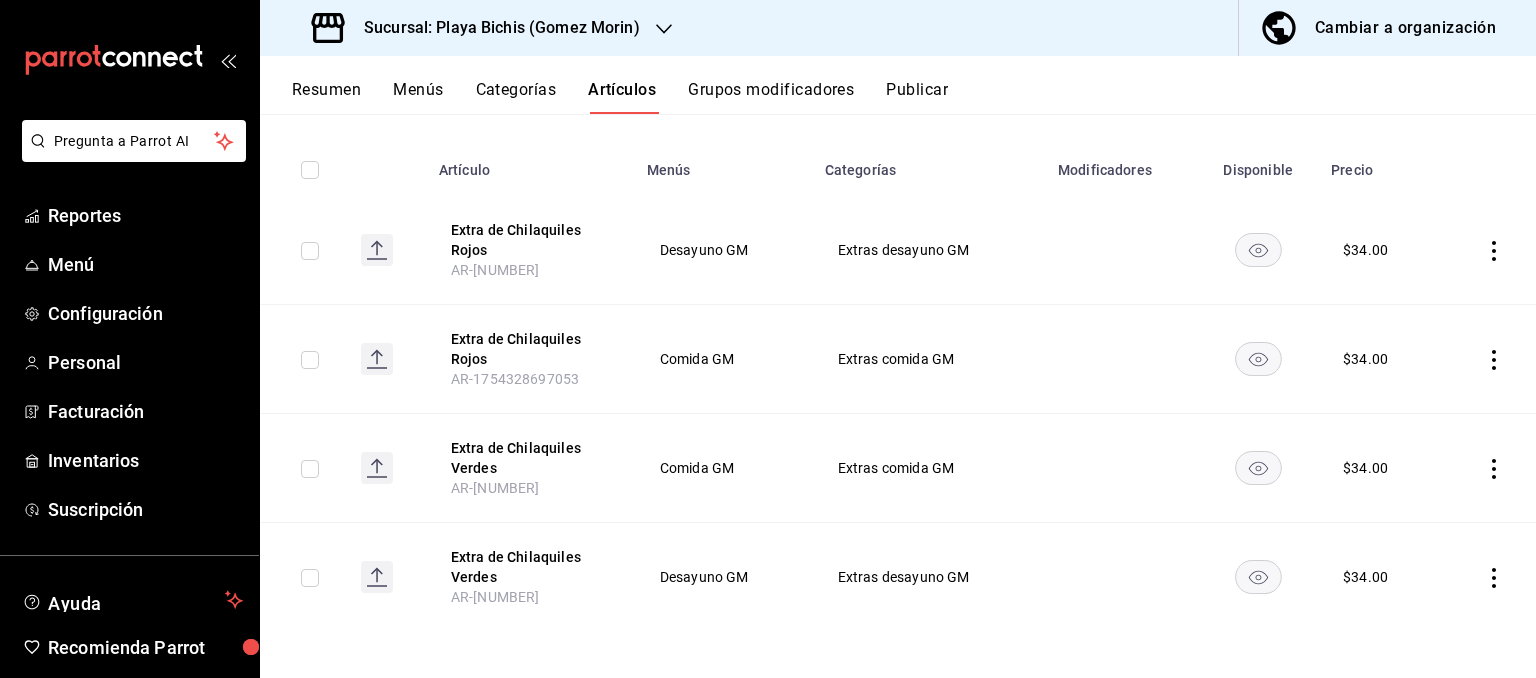 click on "Cambiar a organización" at bounding box center (1405, 28) 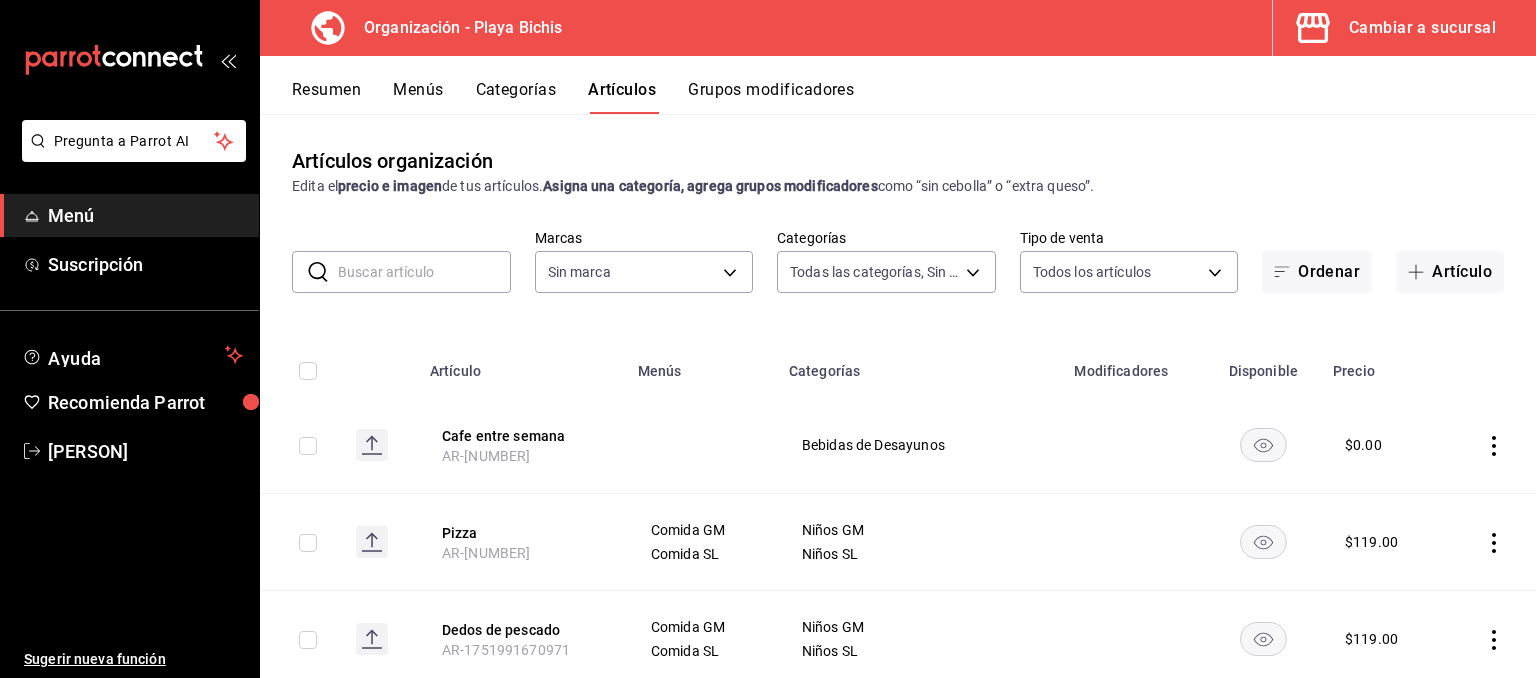 click on "Cambiar a sucursal" at bounding box center [1396, 28] 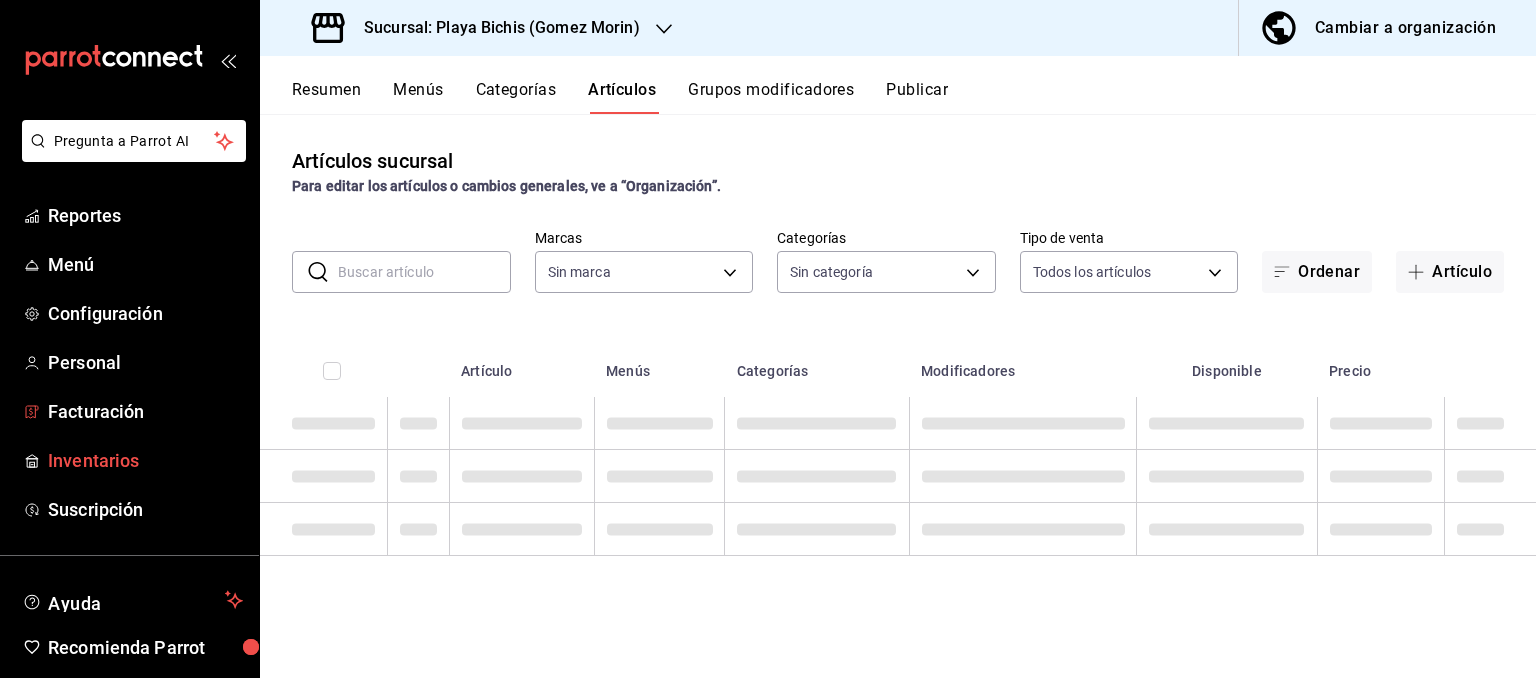 click on "Inventarios" at bounding box center [145, 460] 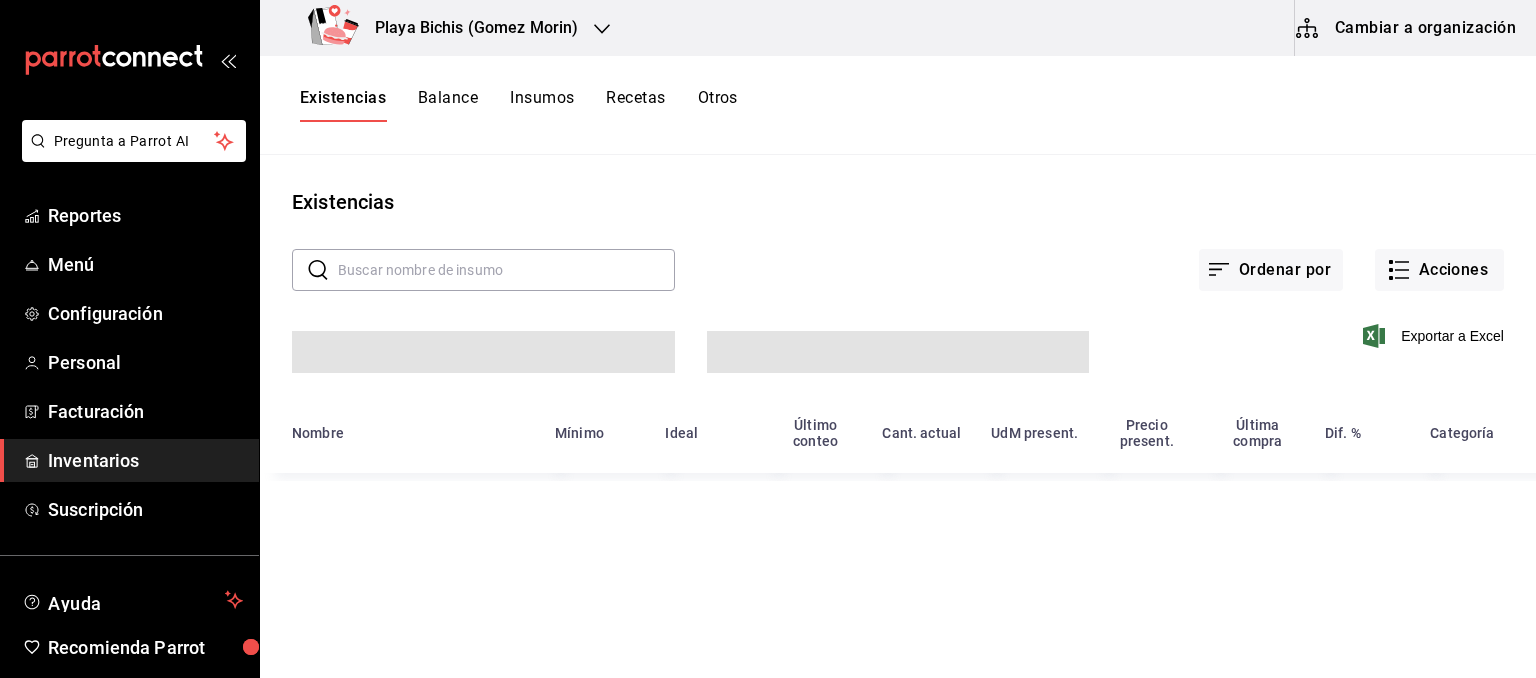 click on "Cambiar a organización" at bounding box center (1407, 28) 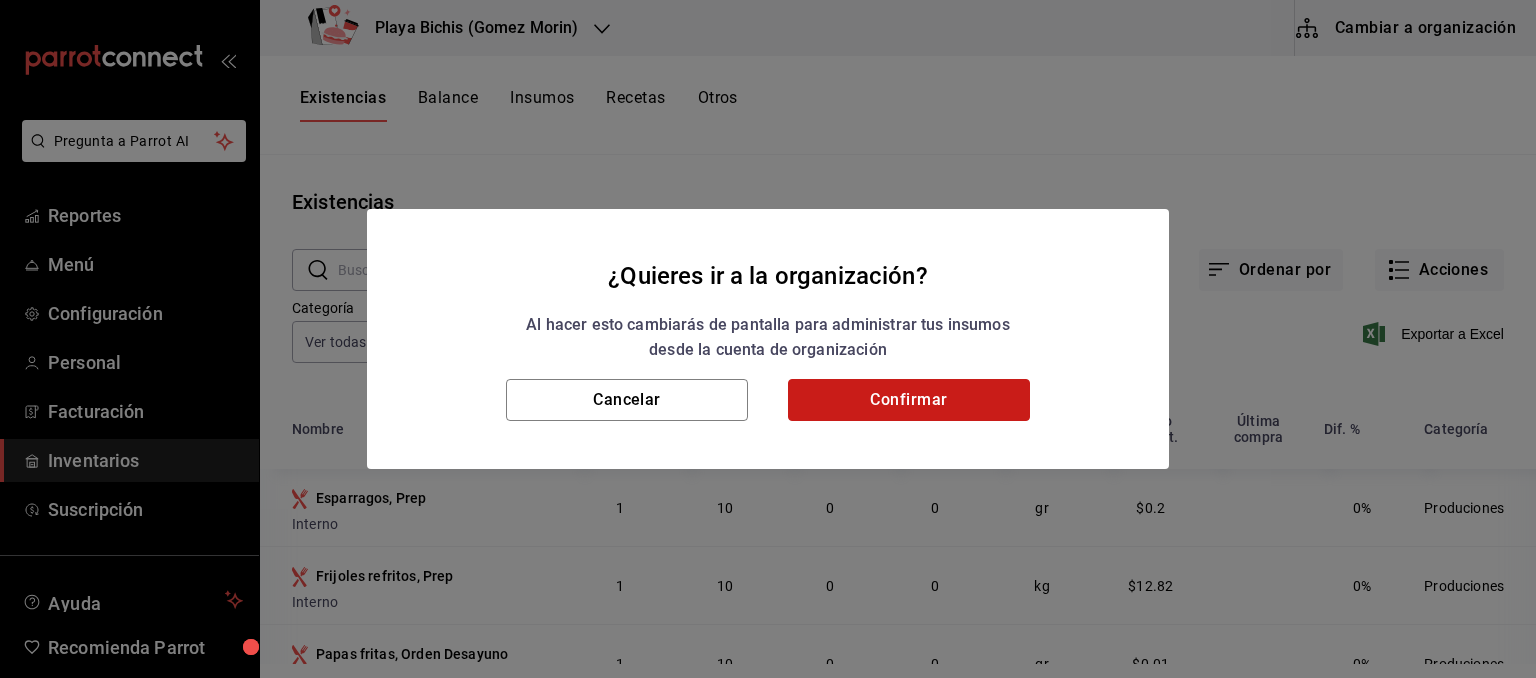 click on "Confirmar" at bounding box center [909, 400] 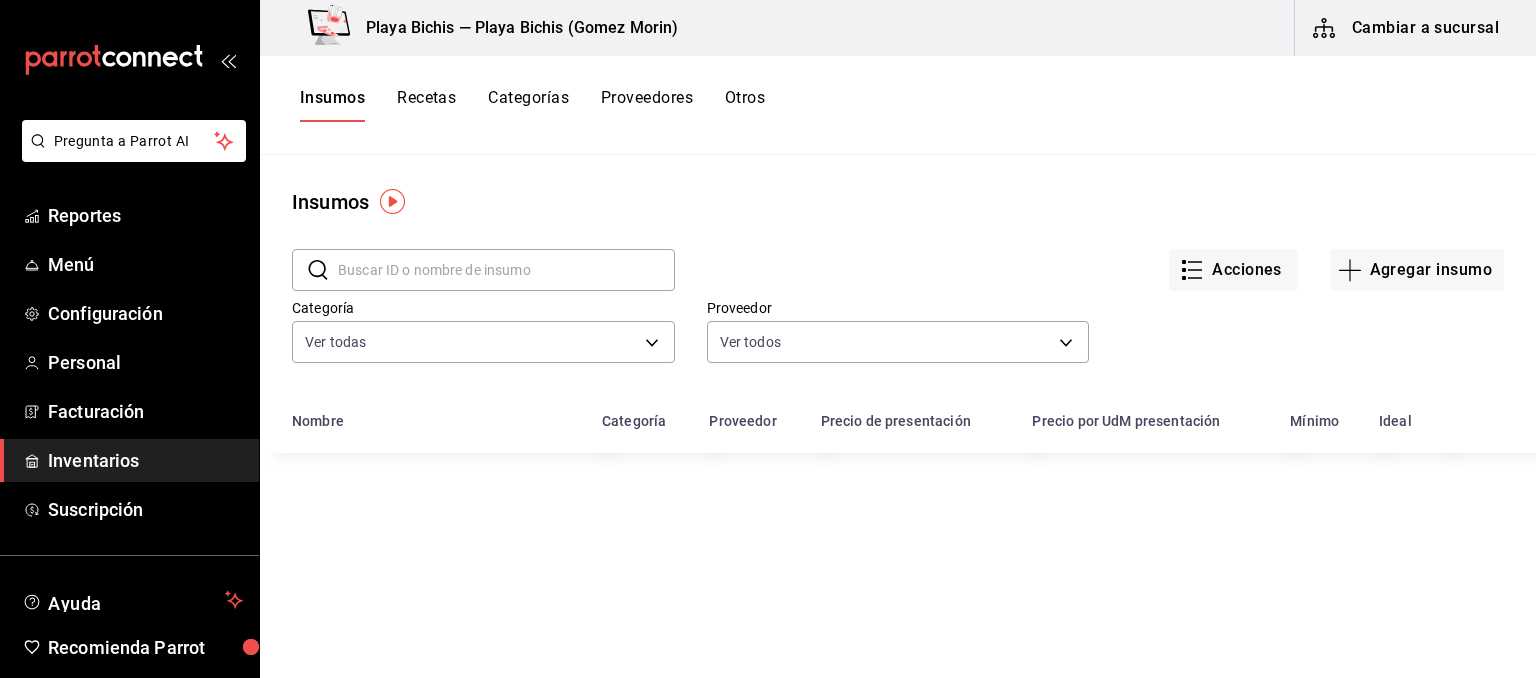 click on "Recetas" at bounding box center (426, 105) 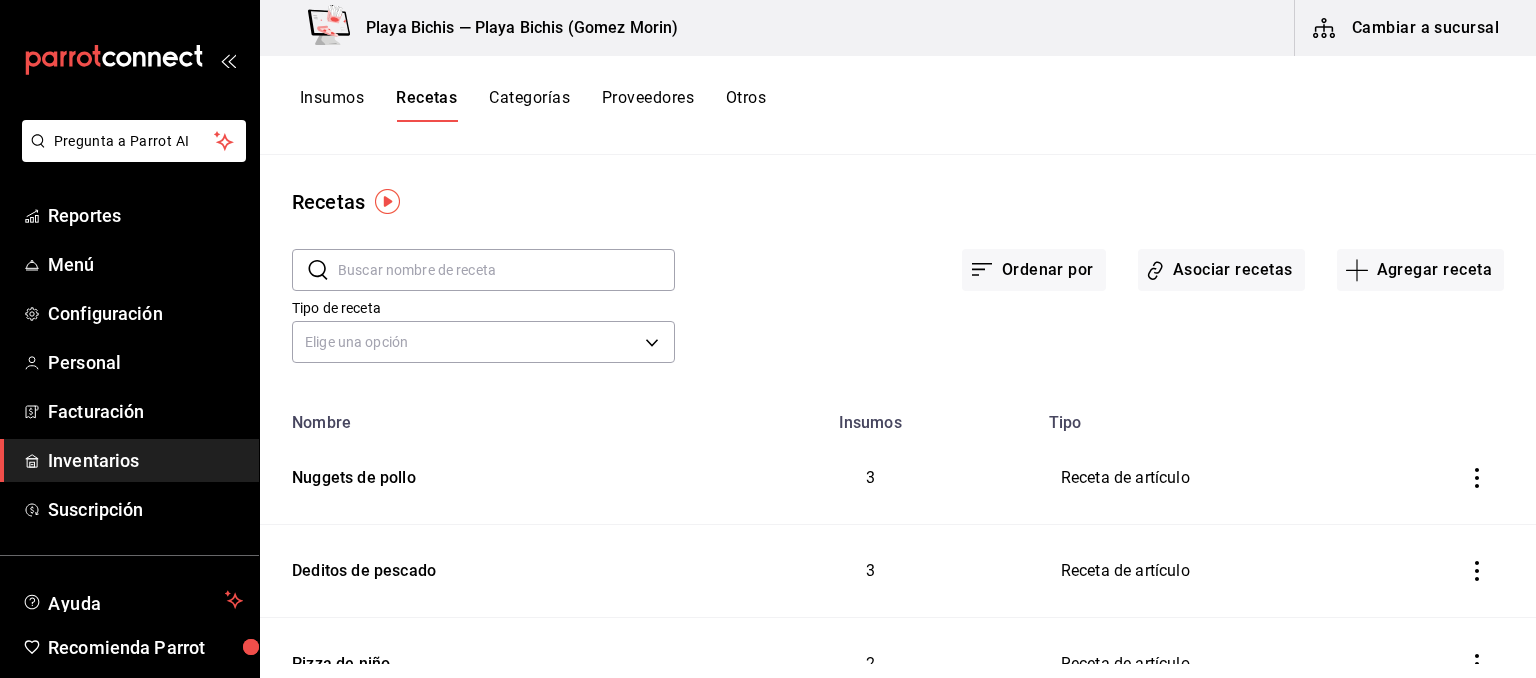 click at bounding box center (506, 270) 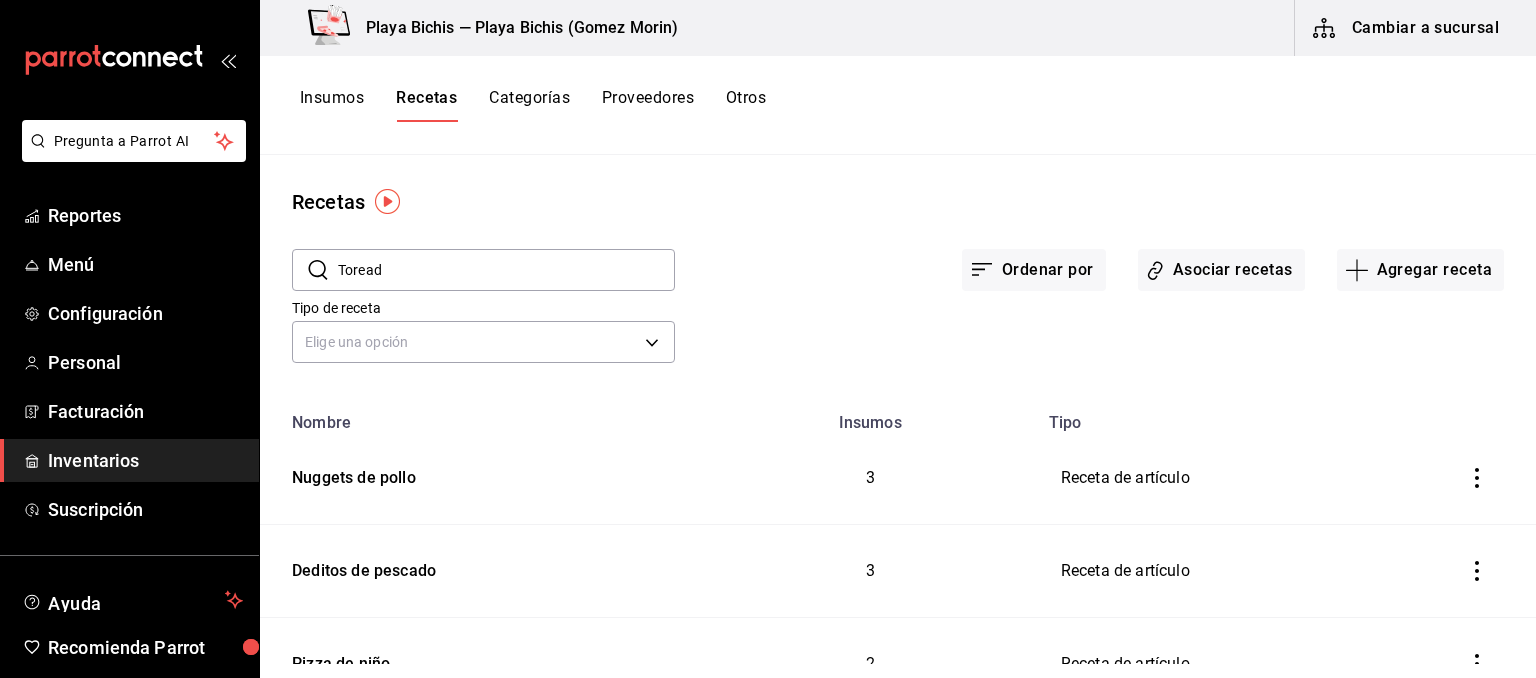 type on "Toread" 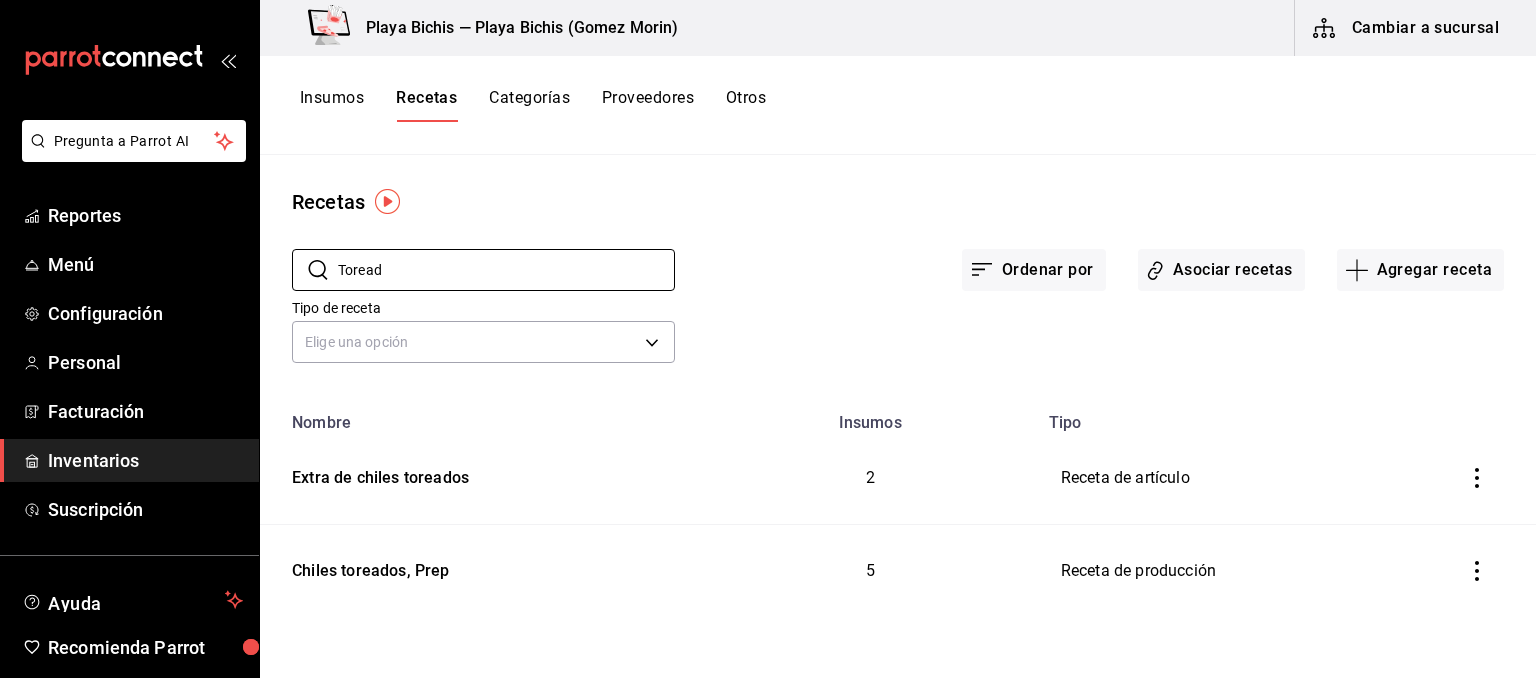click 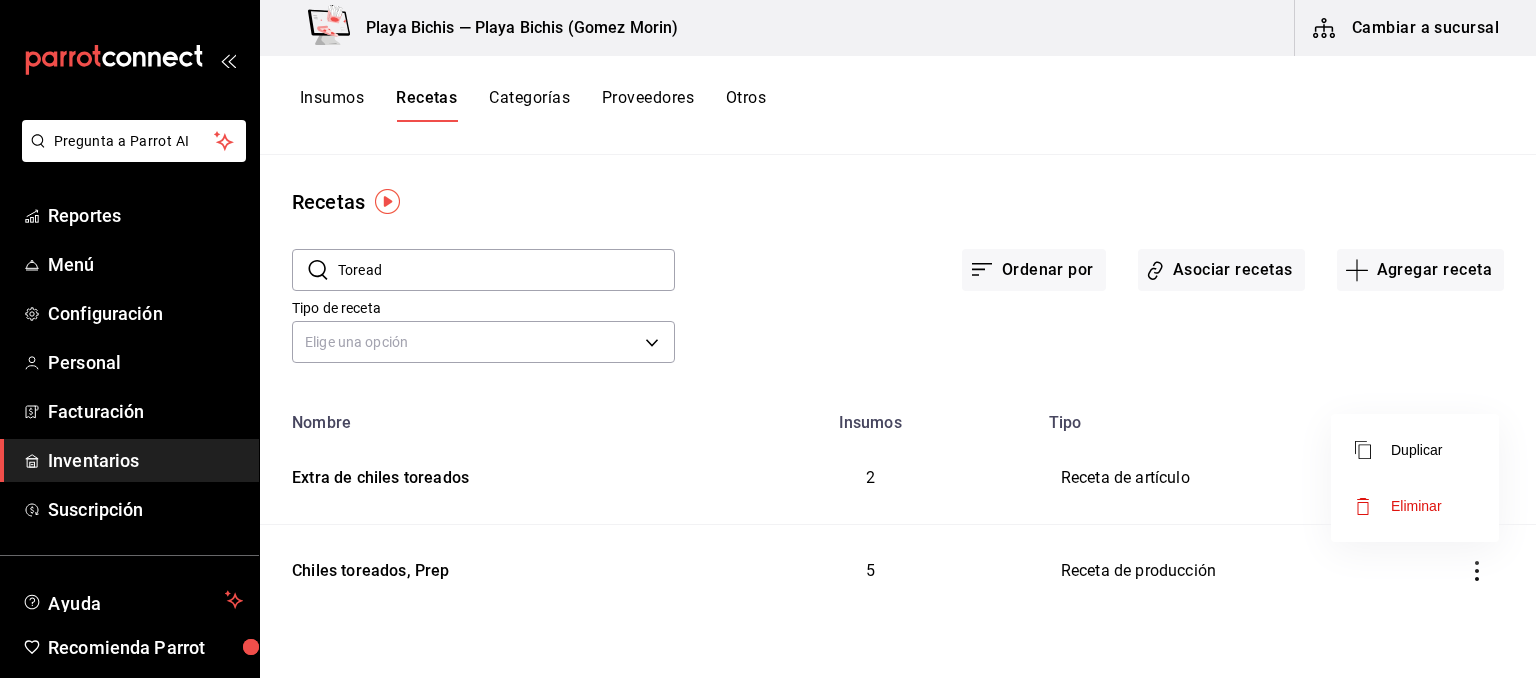 click at bounding box center [768, 339] 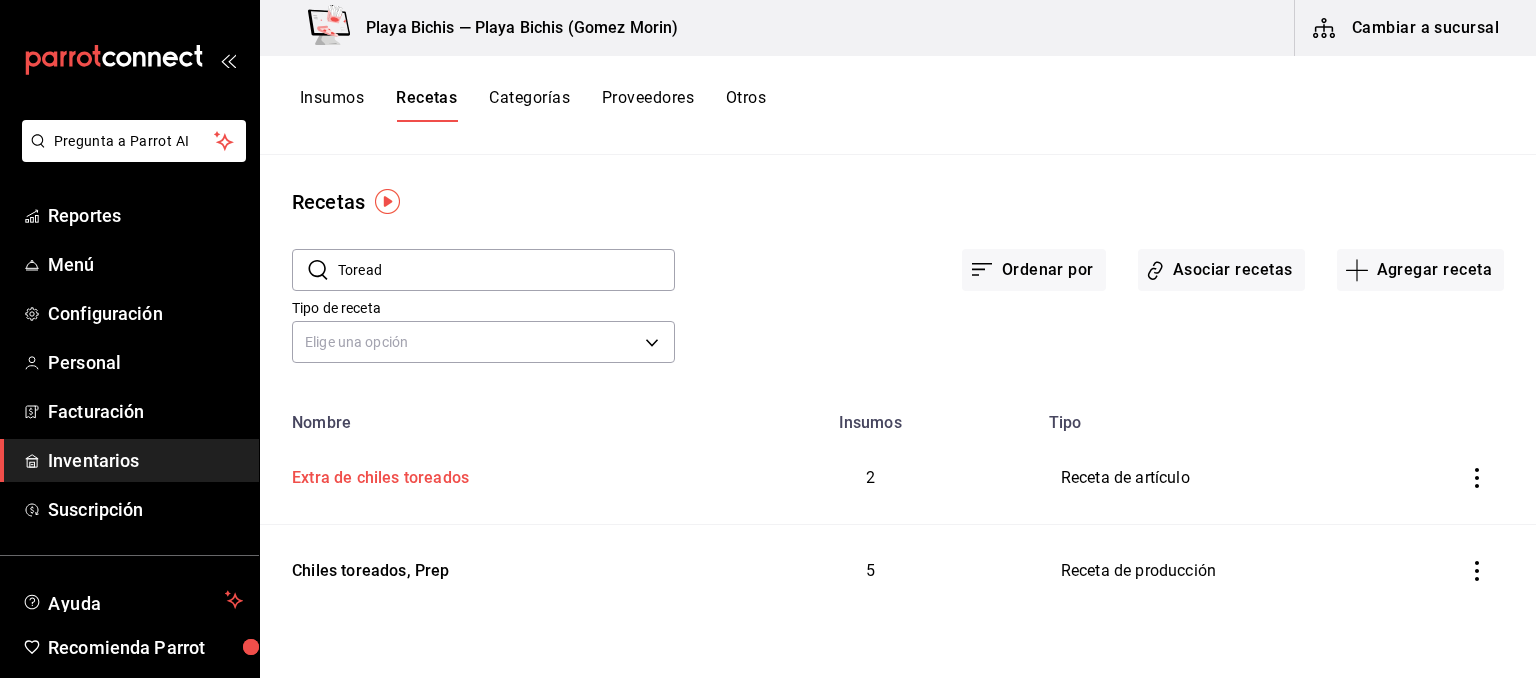 click on "Extra de chiles toreados" at bounding box center [376, 474] 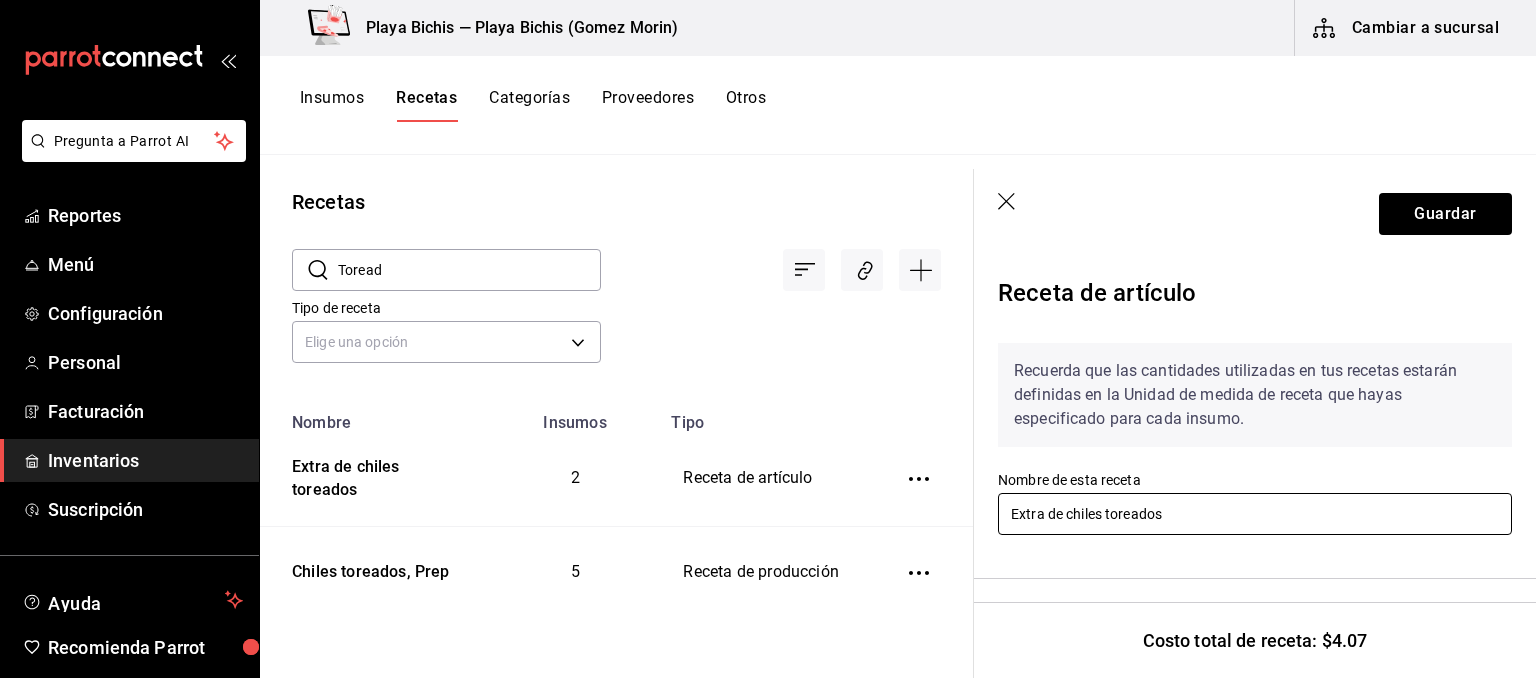drag, startPoint x: 1102, startPoint y: 485, endPoint x: 786, endPoint y: 466, distance: 316.57068 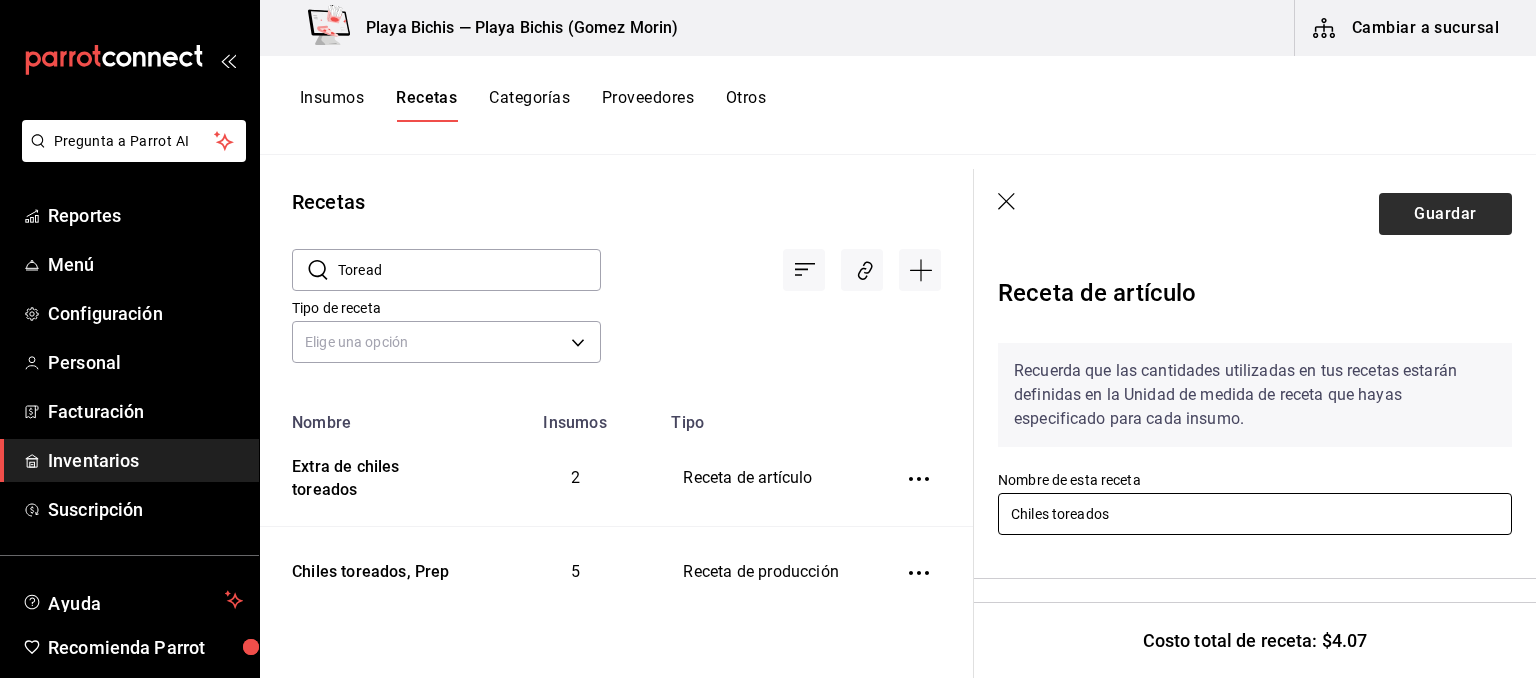 type on "Chiles toreados" 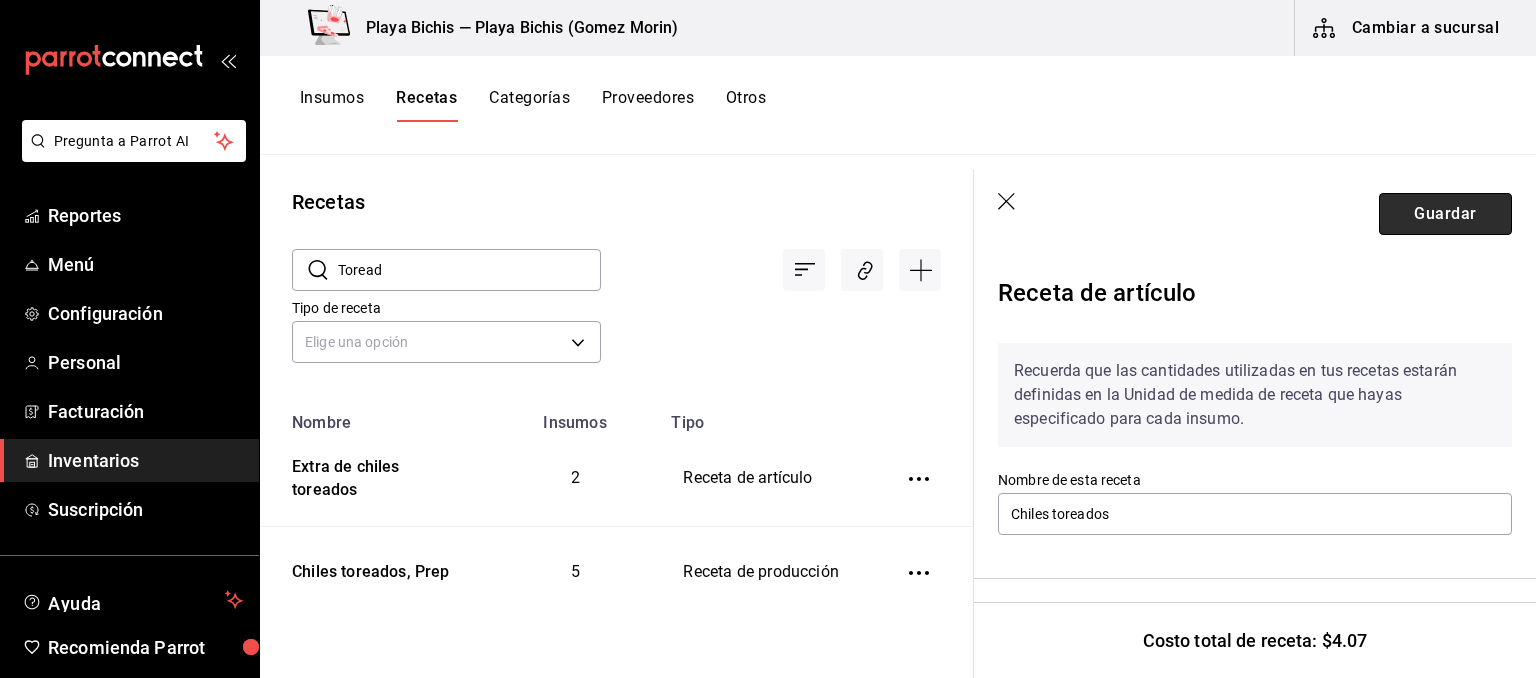 click on "Guardar" at bounding box center (1445, 214) 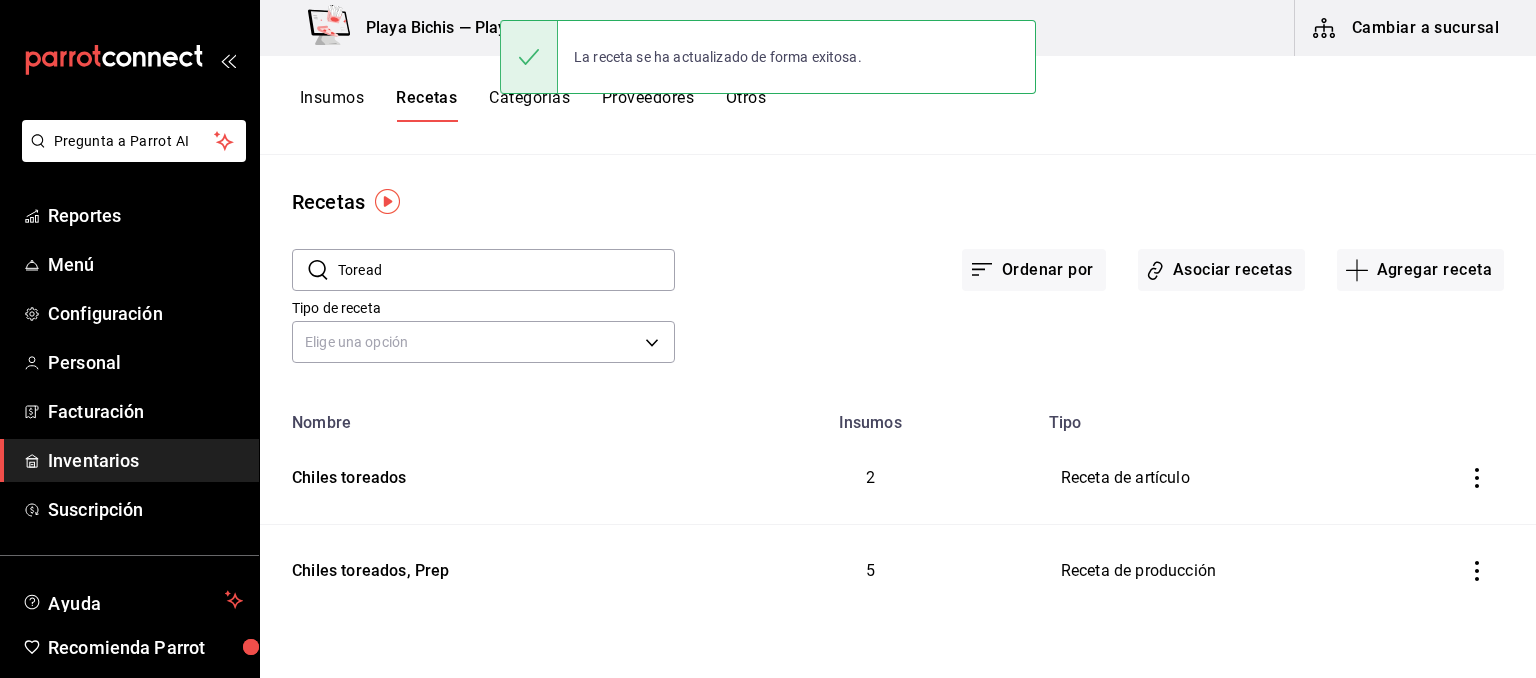 click on "Recetas ​ Toread ​ Ordenar por Asociar recetas Agregar receta Tipo de receta Elige una opción default Nombre Insumos Tipo Chiles toreados 2 Receta de artículo Chiles toreados, Prep 5 Receta de producción" at bounding box center (898, 409) 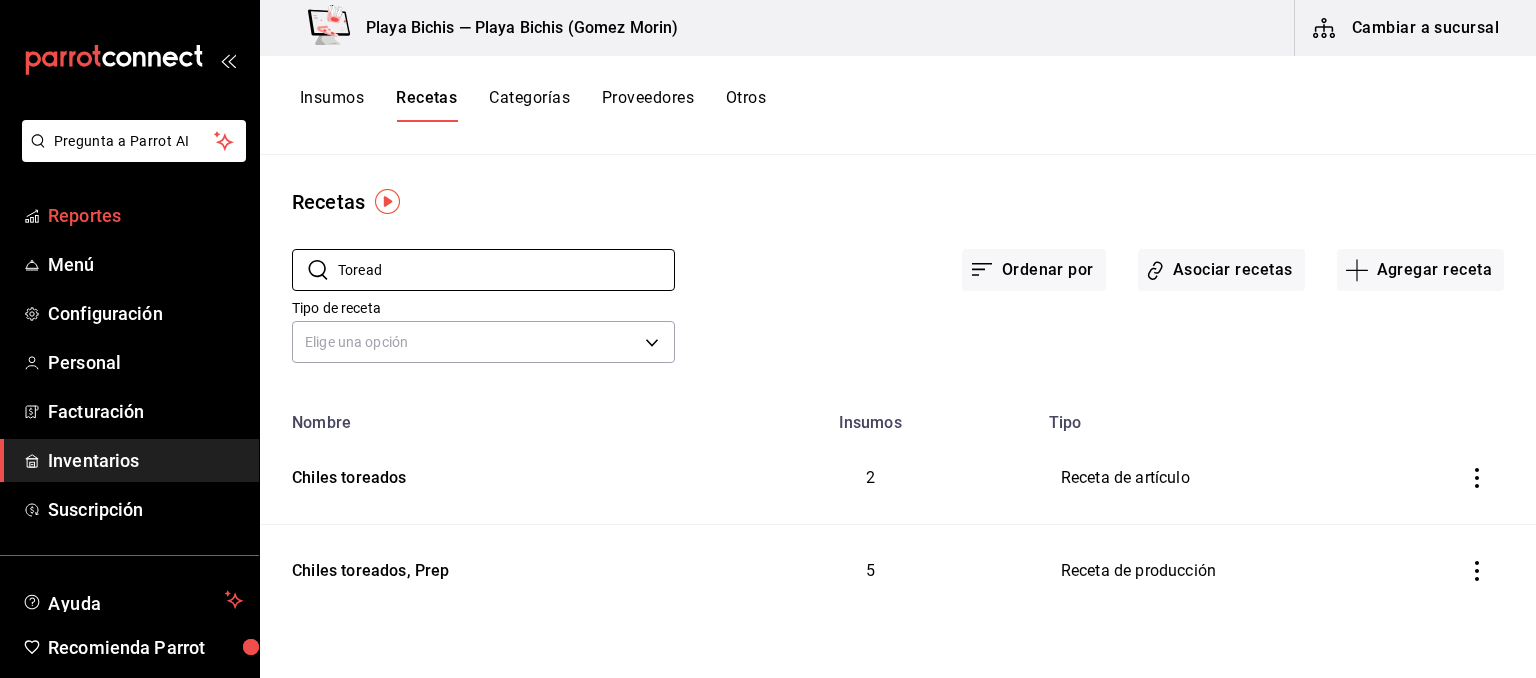 drag, startPoint x: 401, startPoint y: 260, endPoint x: 66, endPoint y: 205, distance: 339.4849 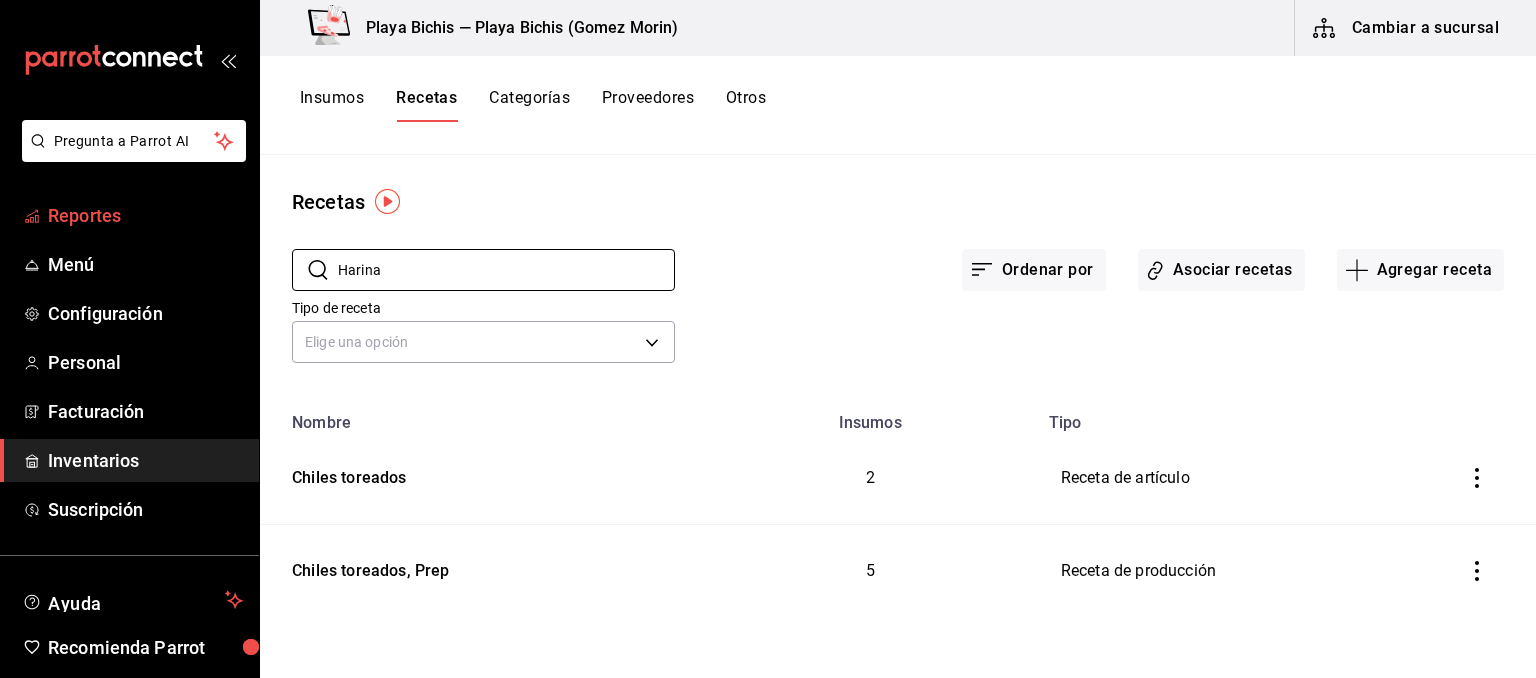 type on "Harina" 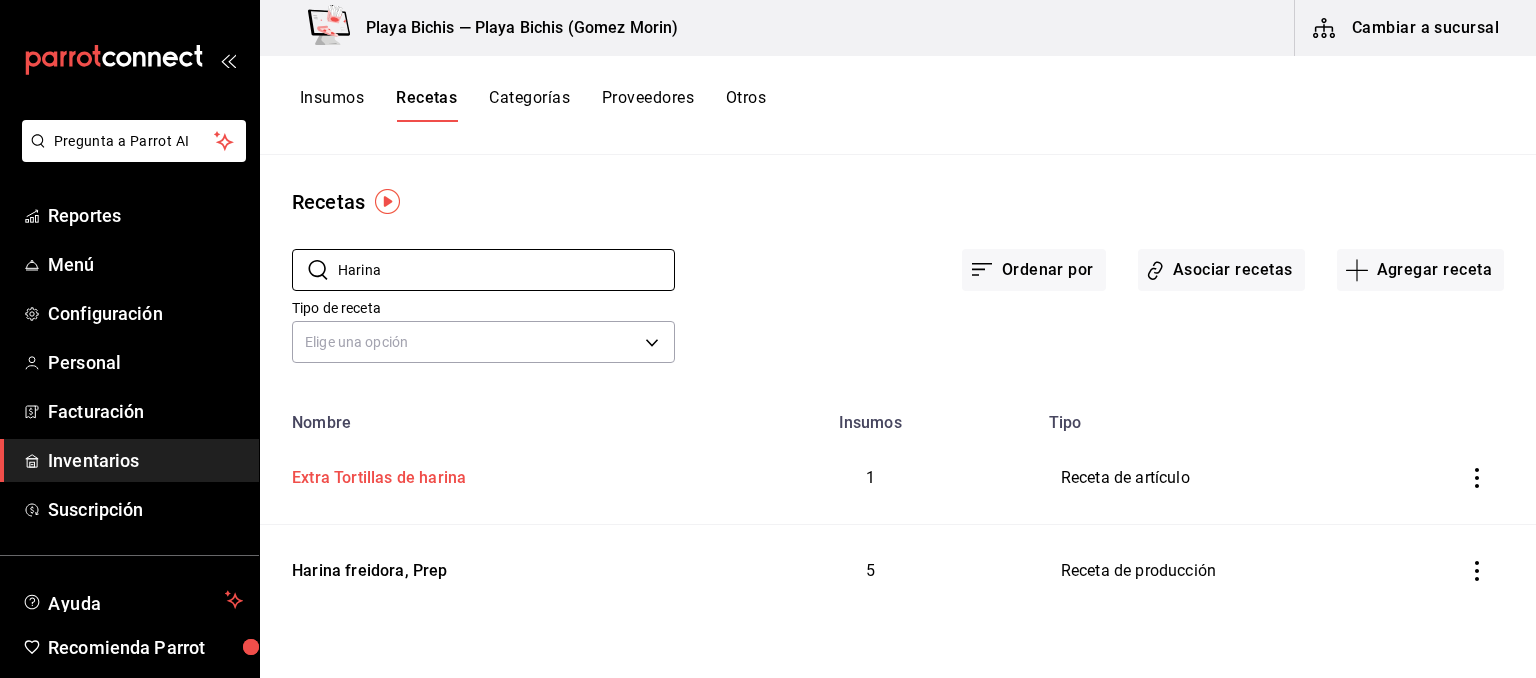 click on "Extra Tortillas de harina" at bounding box center (375, 474) 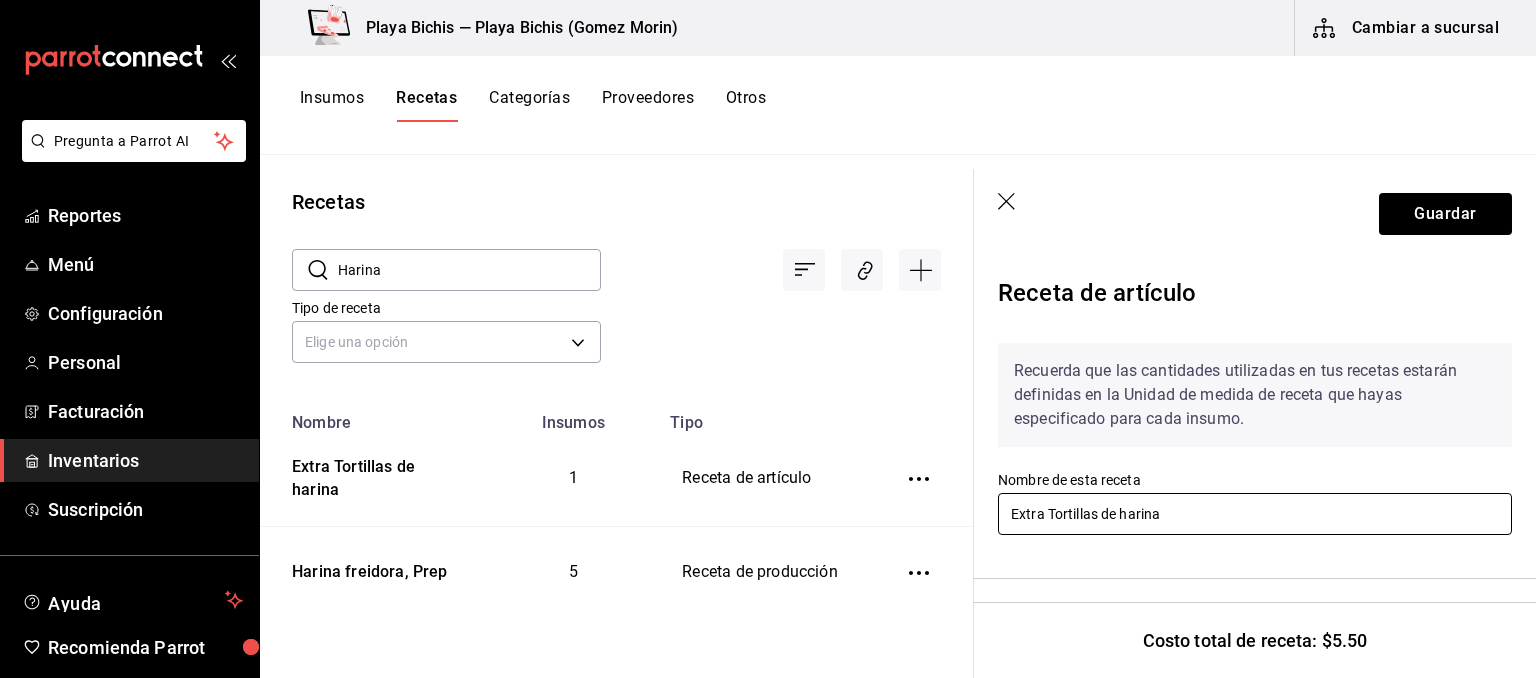 drag, startPoint x: 928, startPoint y: 489, endPoint x: 778, endPoint y: 476, distance: 150.56229 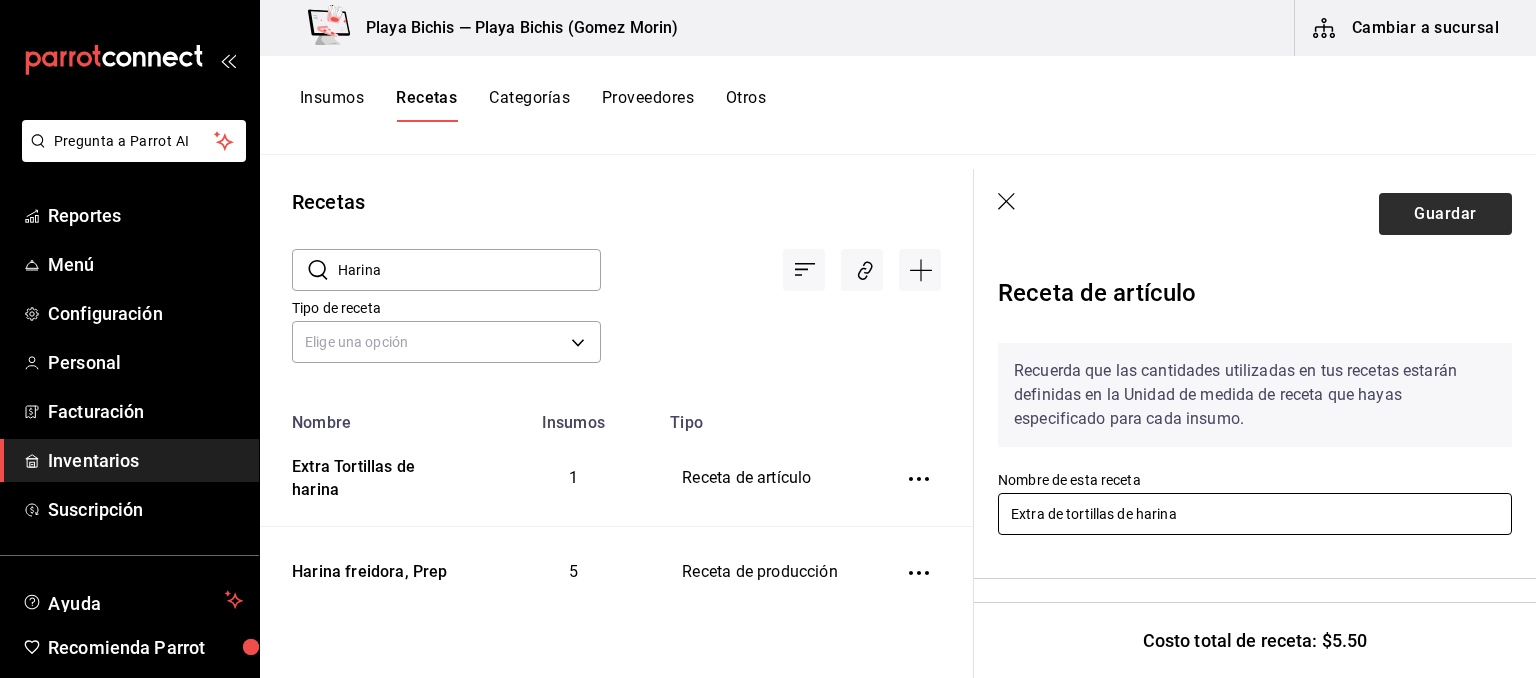 type on "Extra de tortillas de harina" 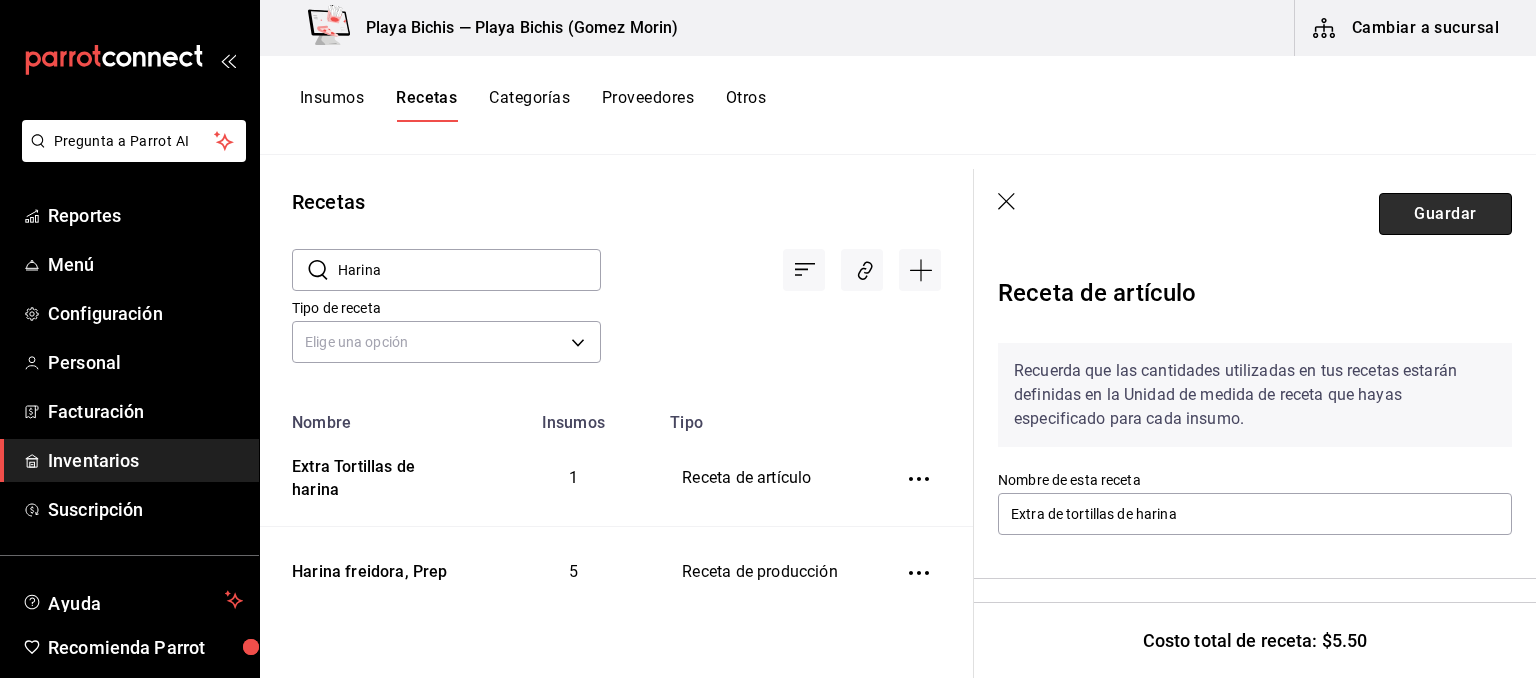 click on "Guardar" at bounding box center [1445, 214] 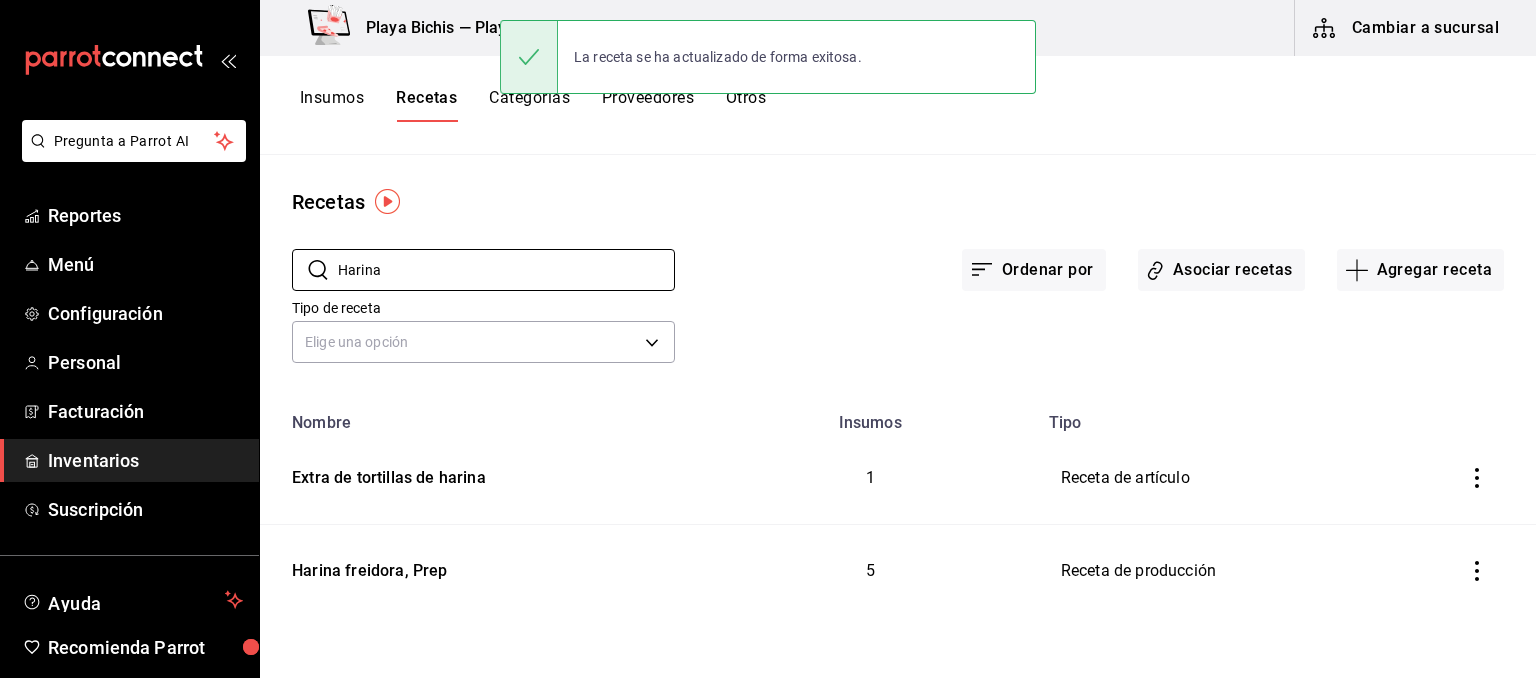drag, startPoint x: 410, startPoint y: 270, endPoint x: 17, endPoint y: 182, distance: 402.73193 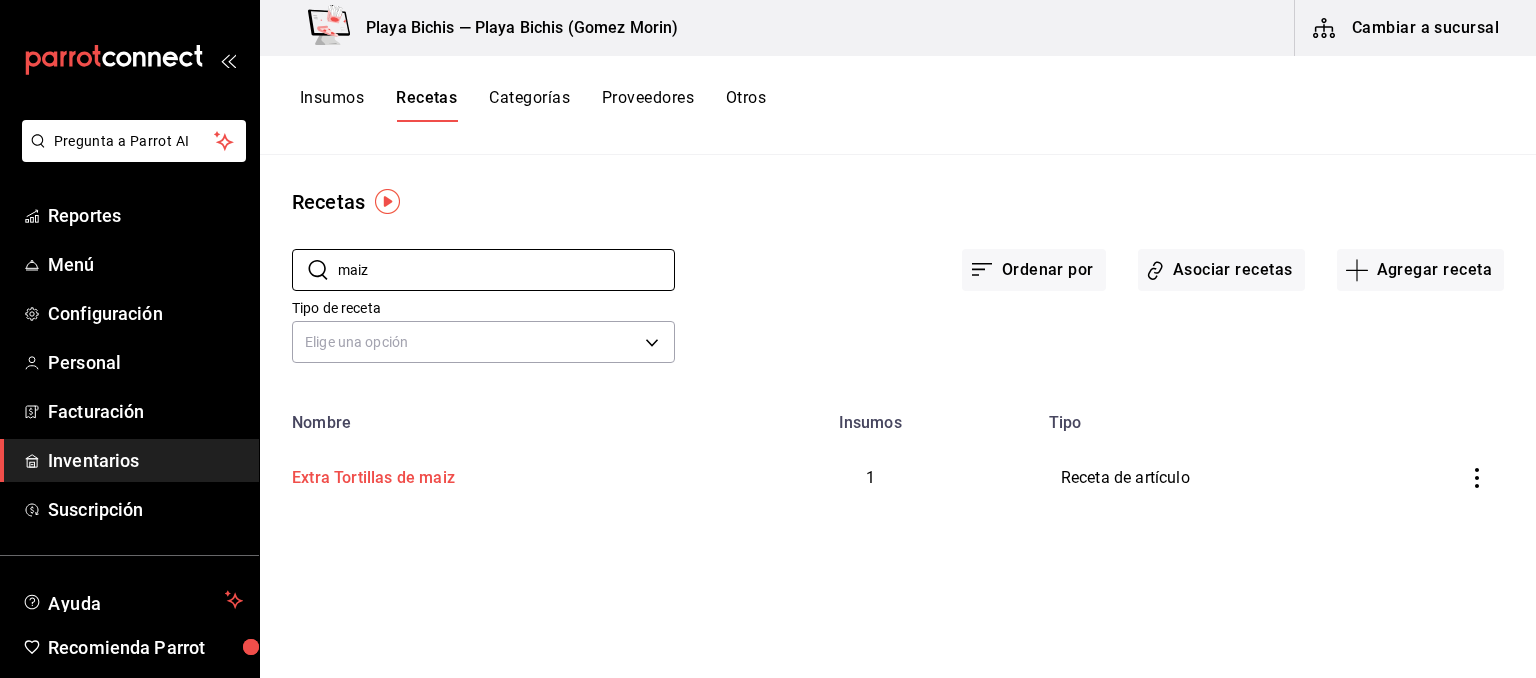 type on "maiz" 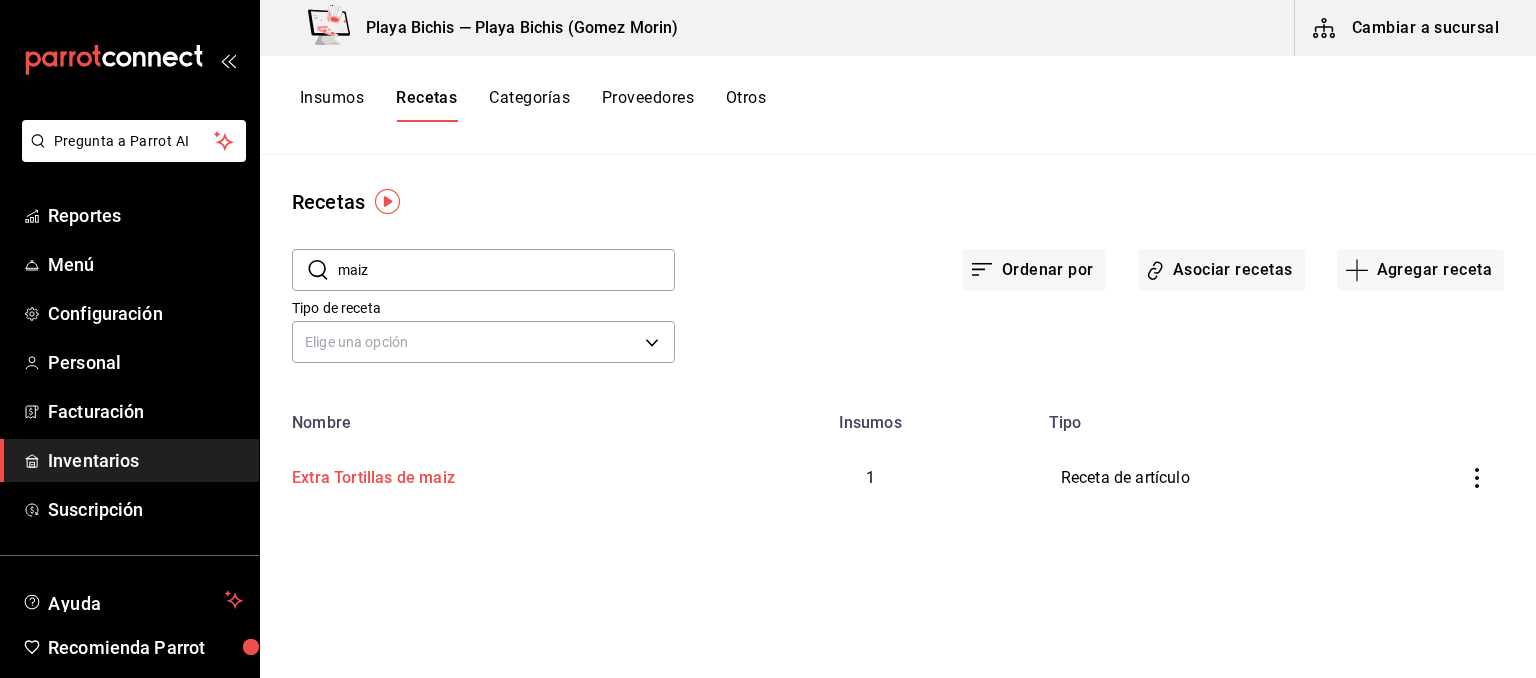 click on "Extra Tortillas de maiz" at bounding box center [369, 474] 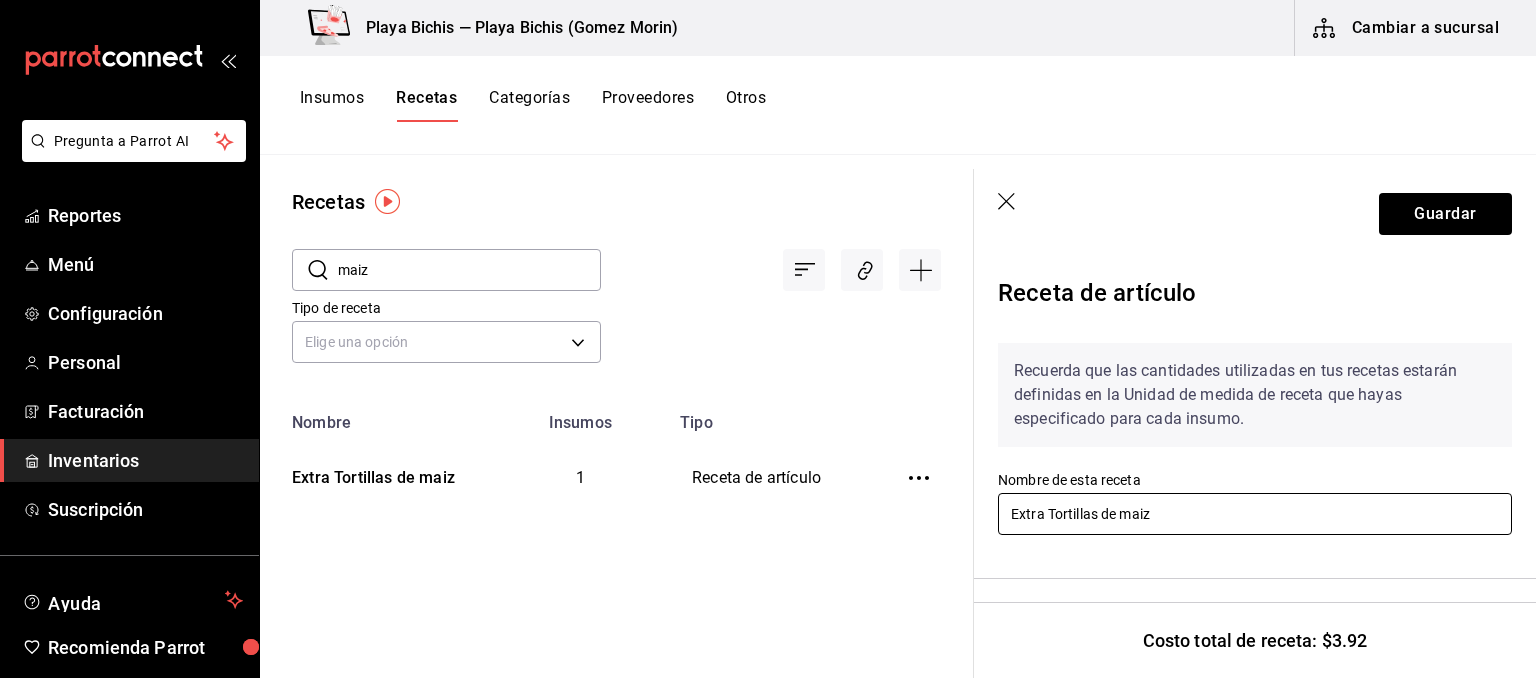 drag, startPoint x: 1030, startPoint y: 473, endPoint x: 638, endPoint y: 464, distance: 392.1033 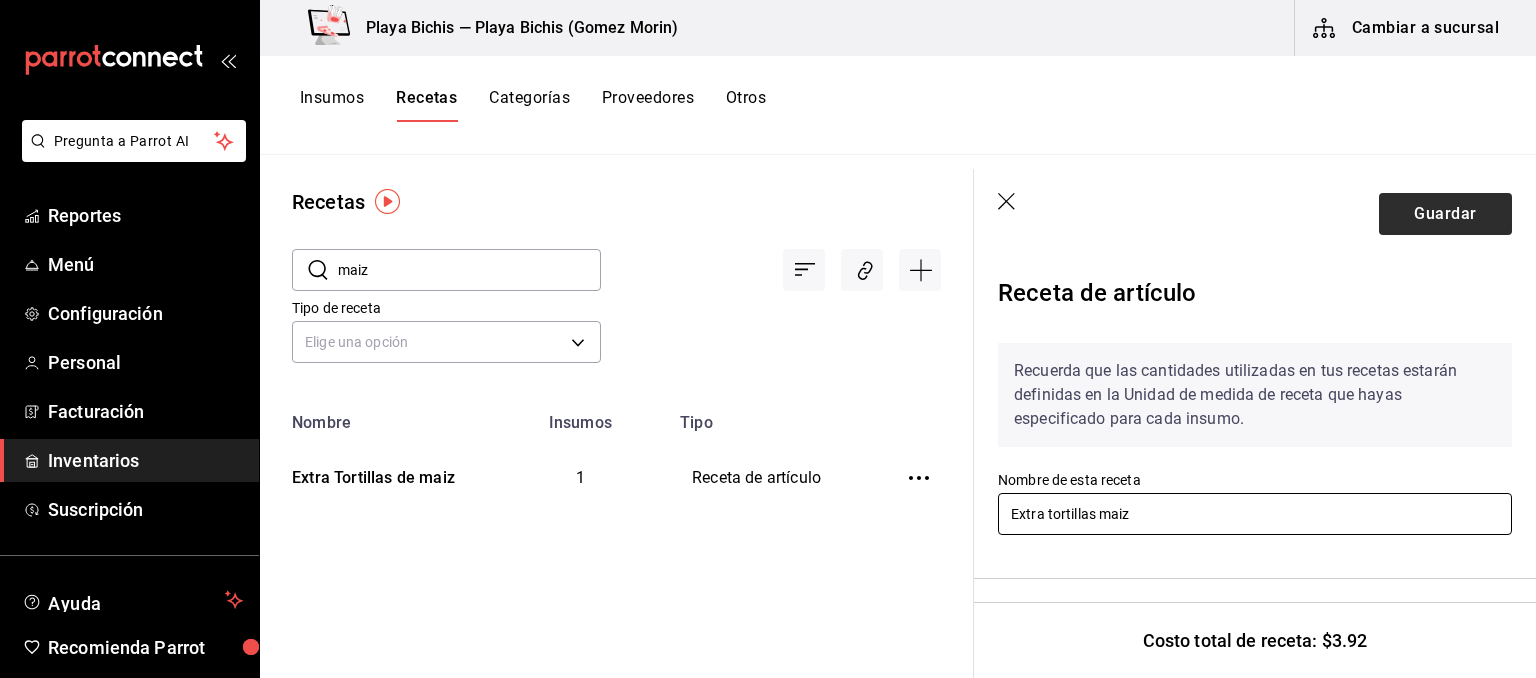 type on "Extra tortillas maiz" 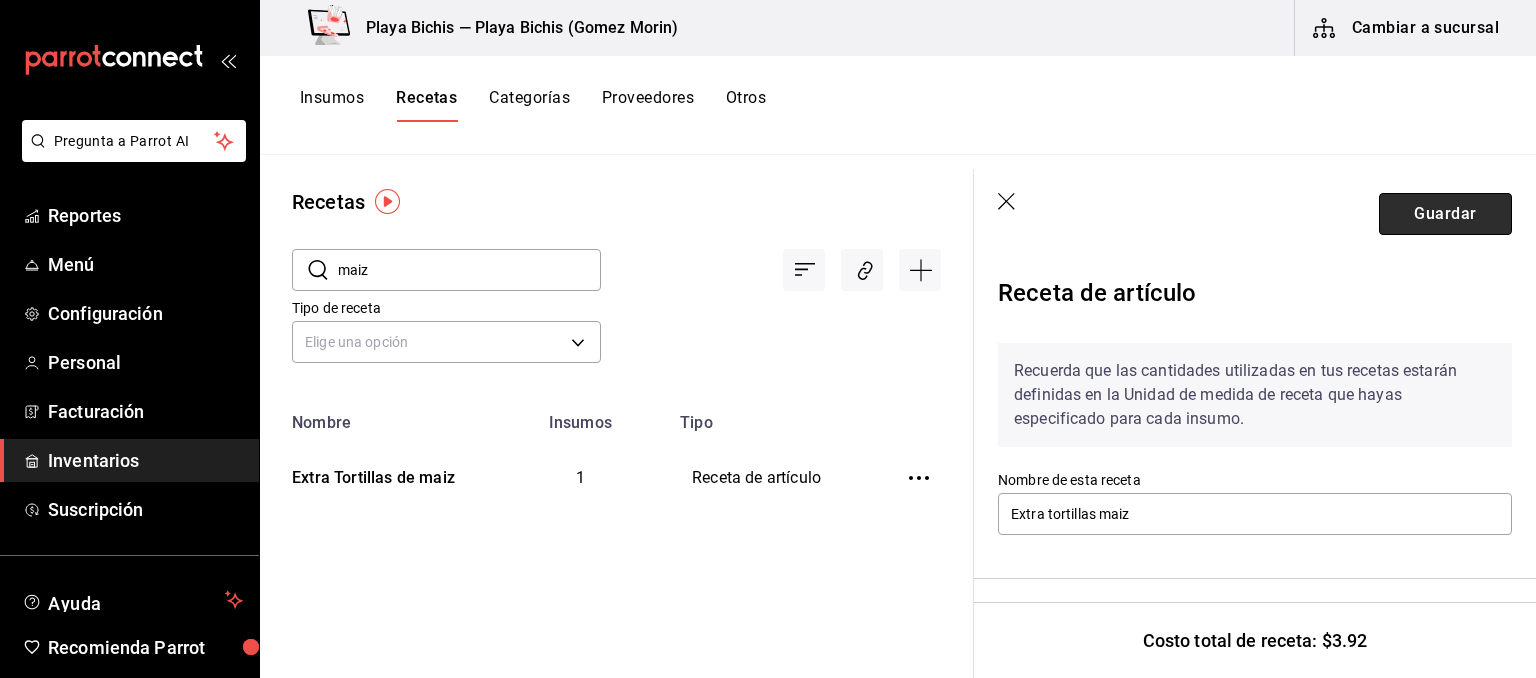 click on "Guardar" at bounding box center [1445, 214] 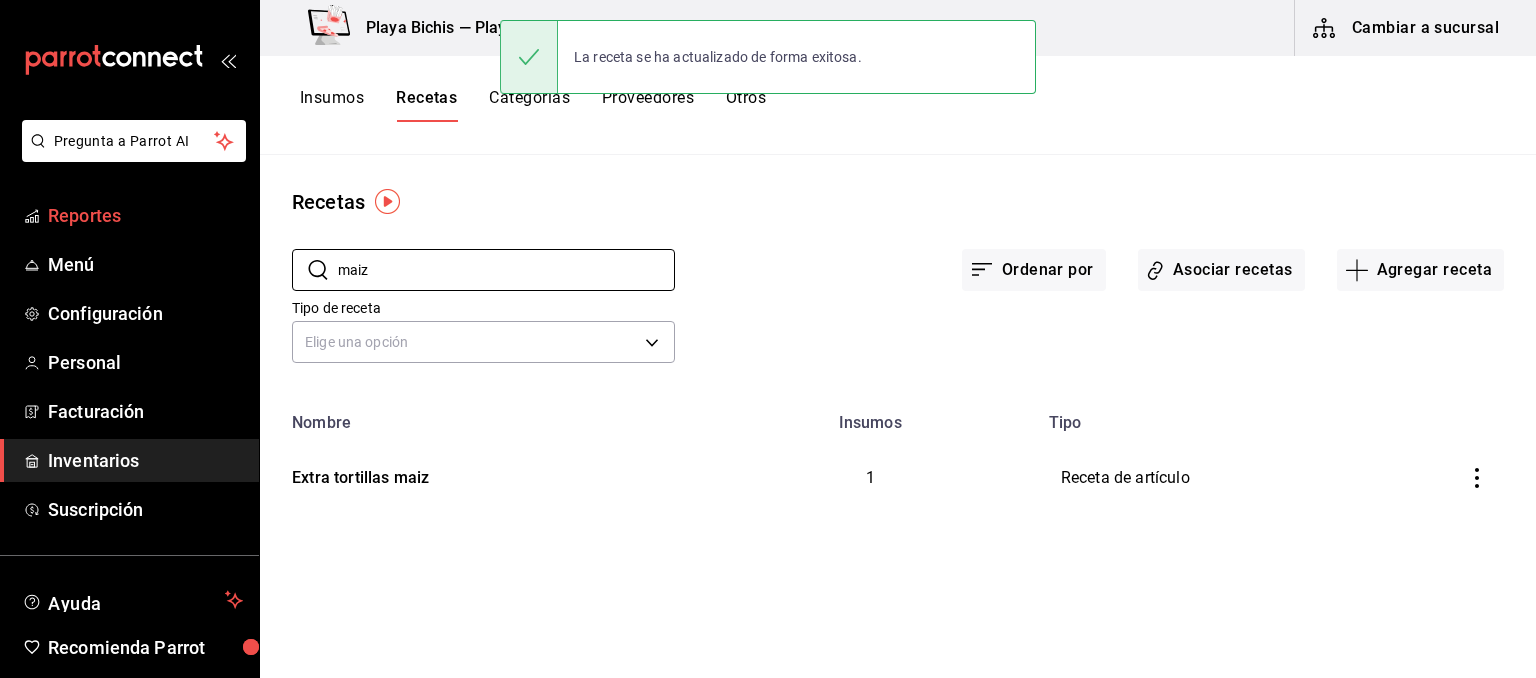 drag, startPoint x: 455, startPoint y: 280, endPoint x: 110, endPoint y: 235, distance: 347.9224 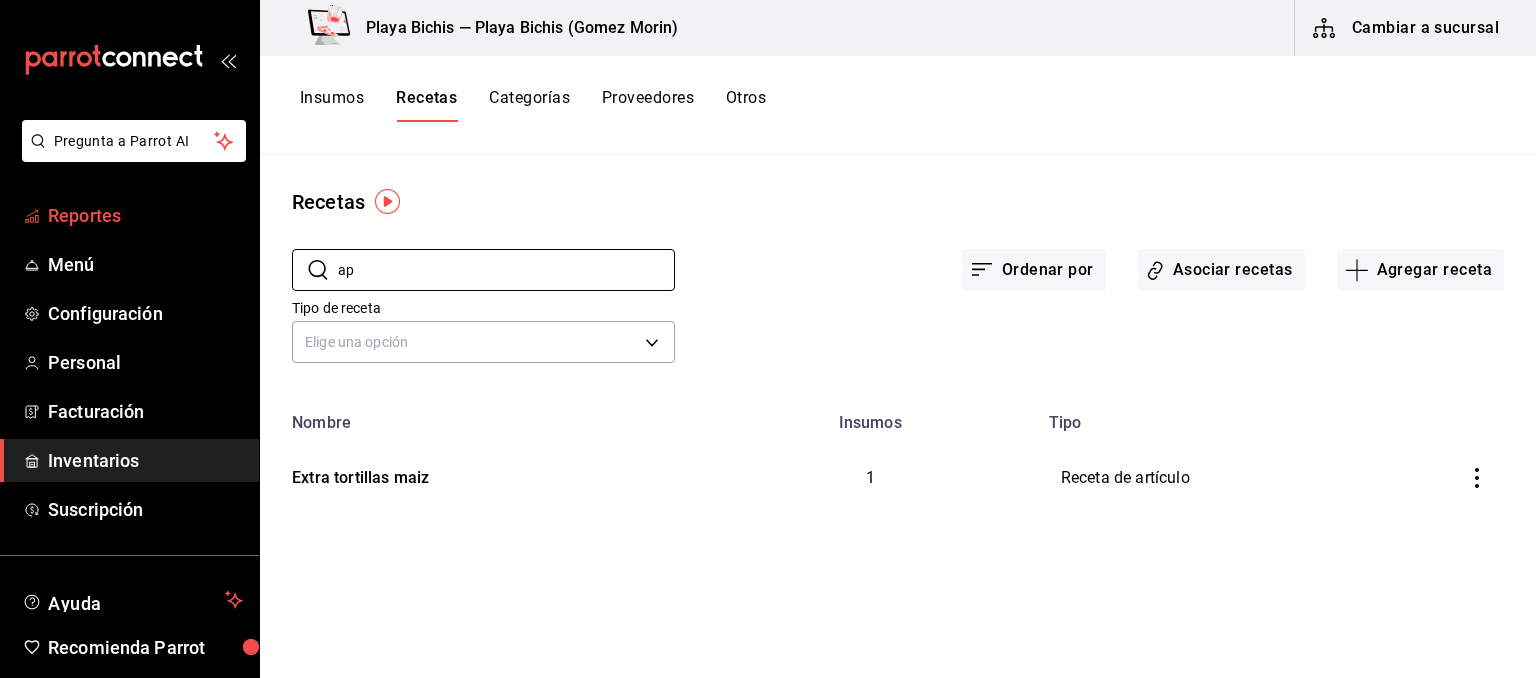 type on "a" 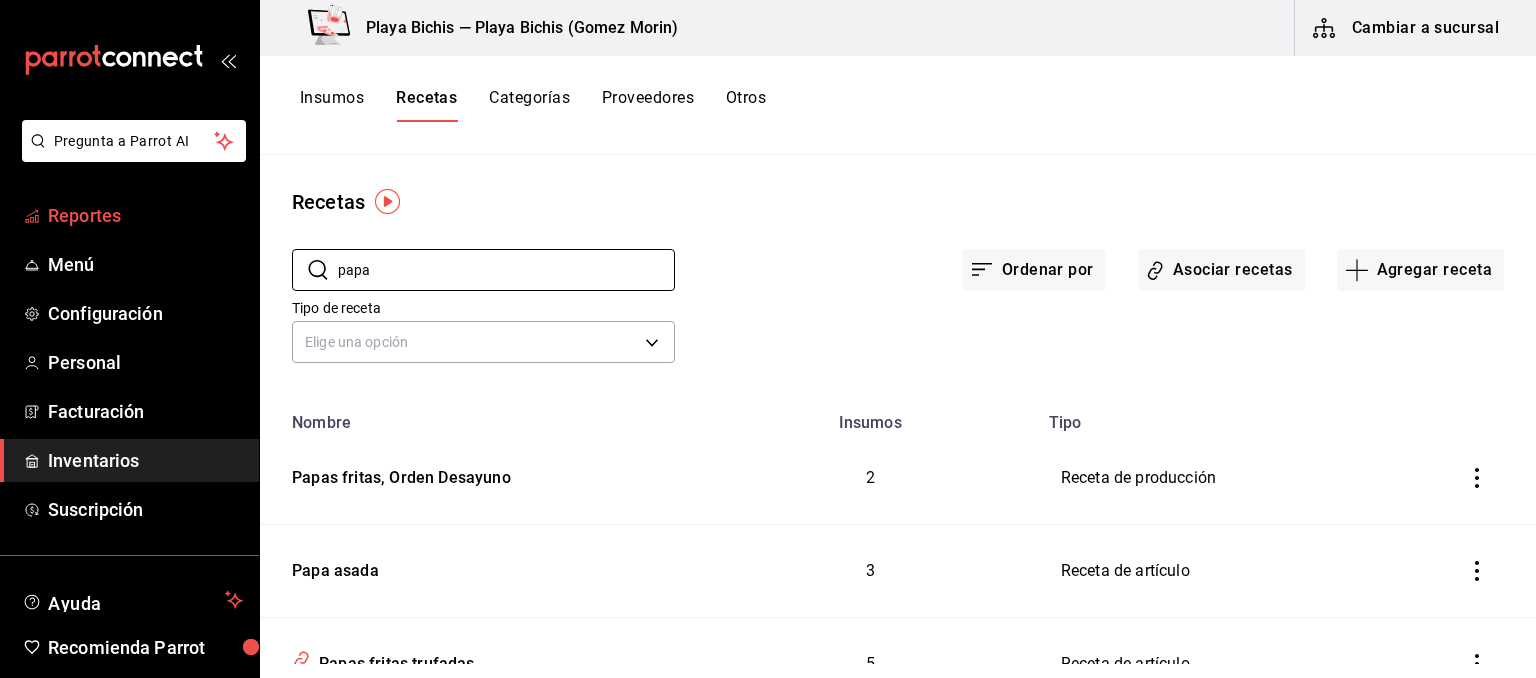 type on "papa" 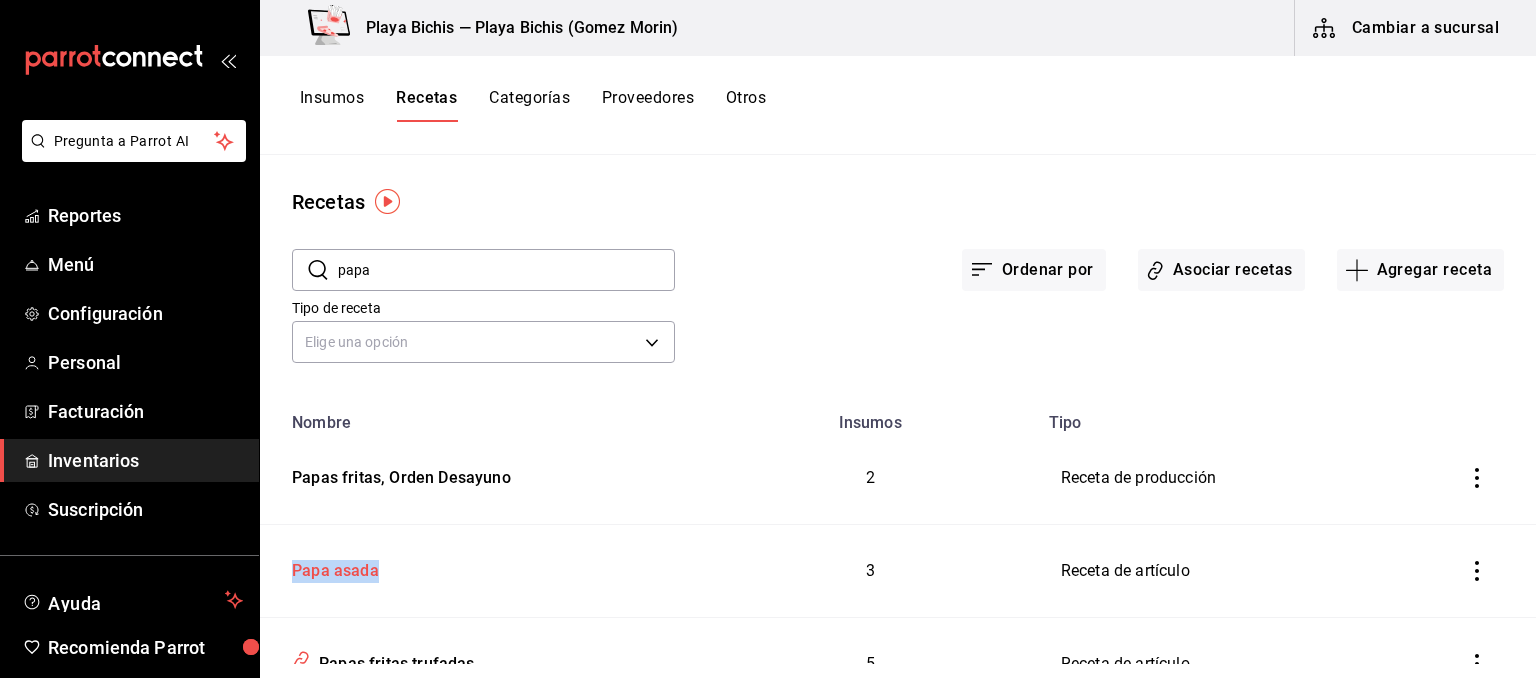 drag, startPoint x: 377, startPoint y: 575, endPoint x: 276, endPoint y: 573, distance: 101.0198 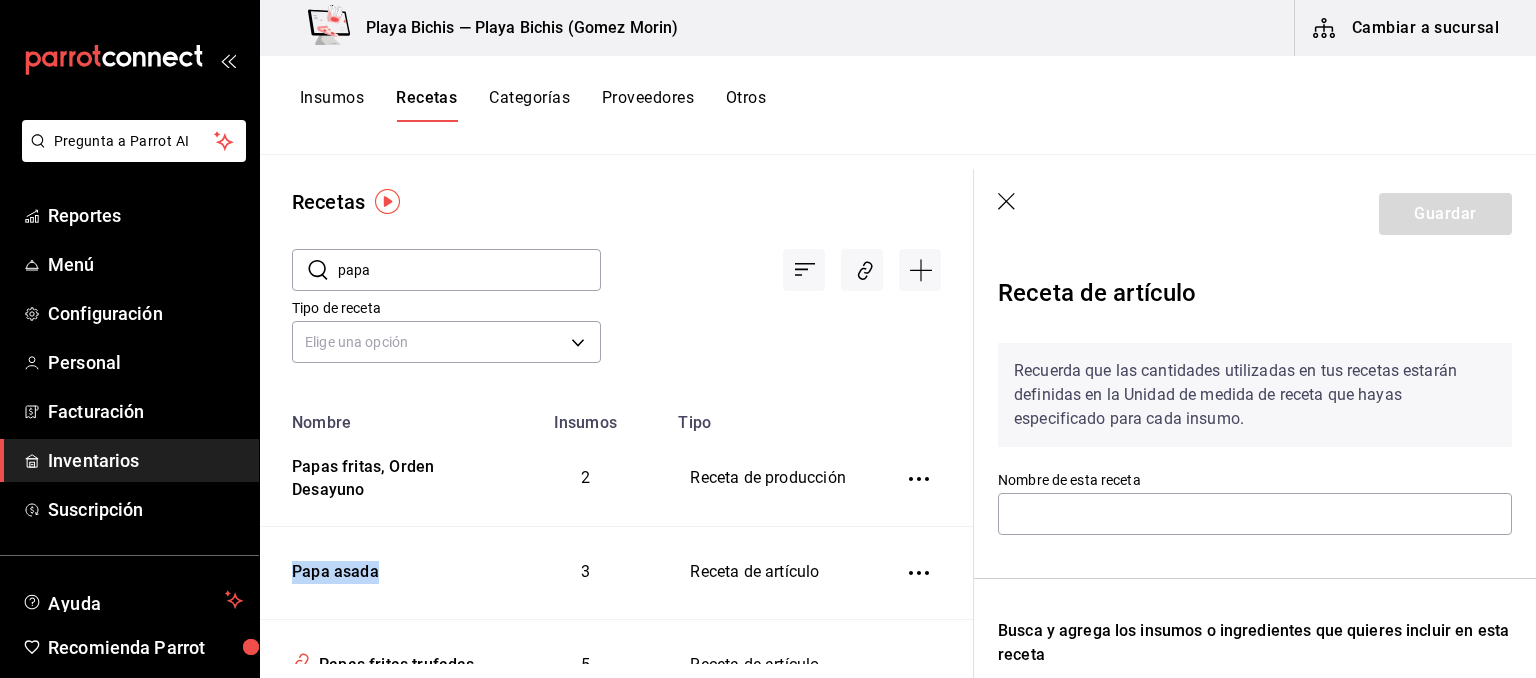 type on "Papa asada" 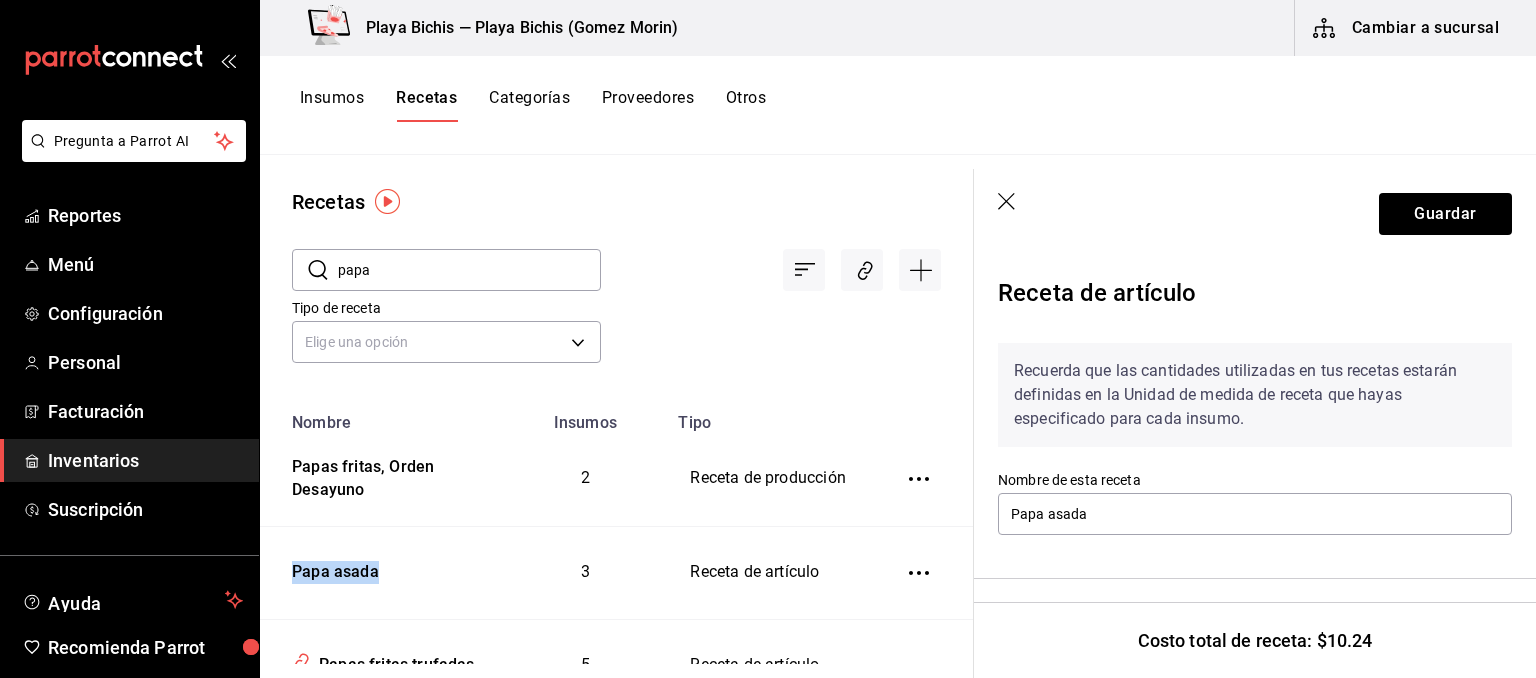 click on "Guardar" at bounding box center [1255, 214] 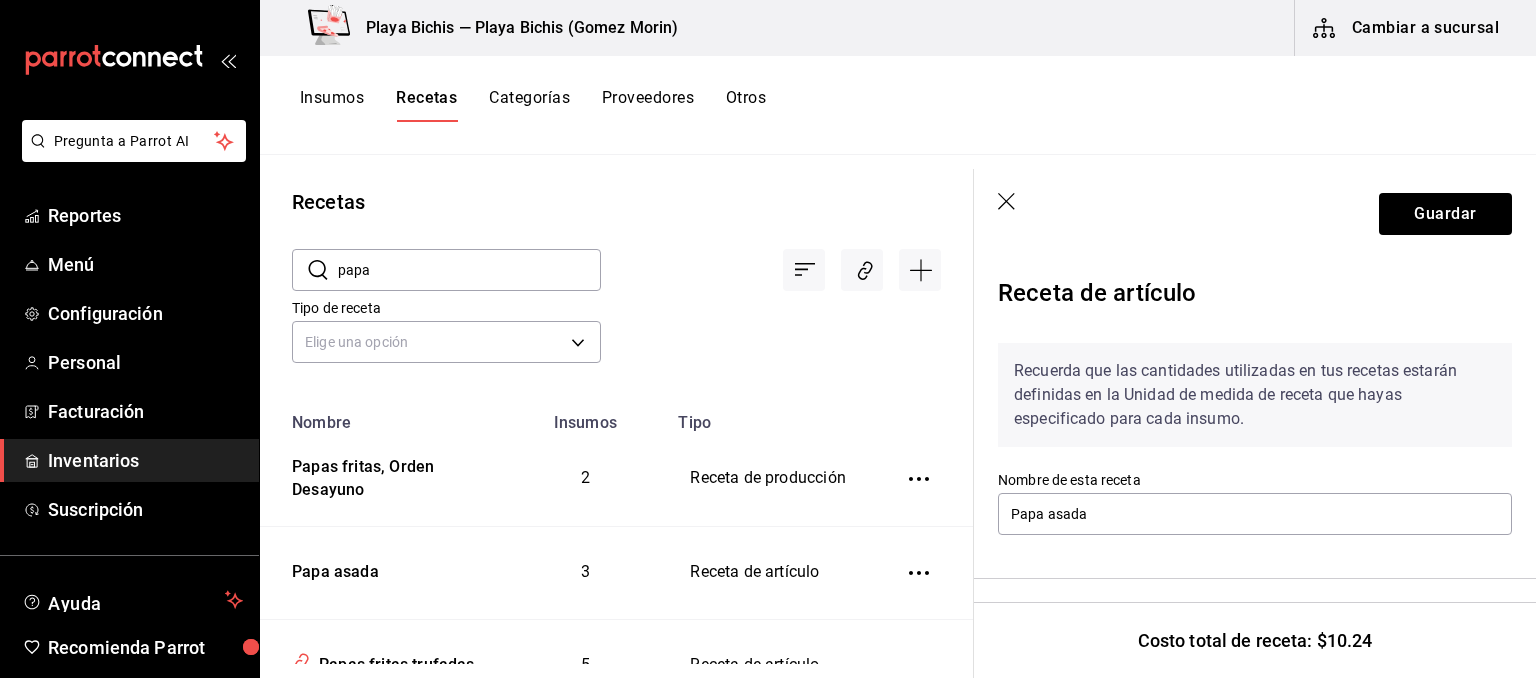click 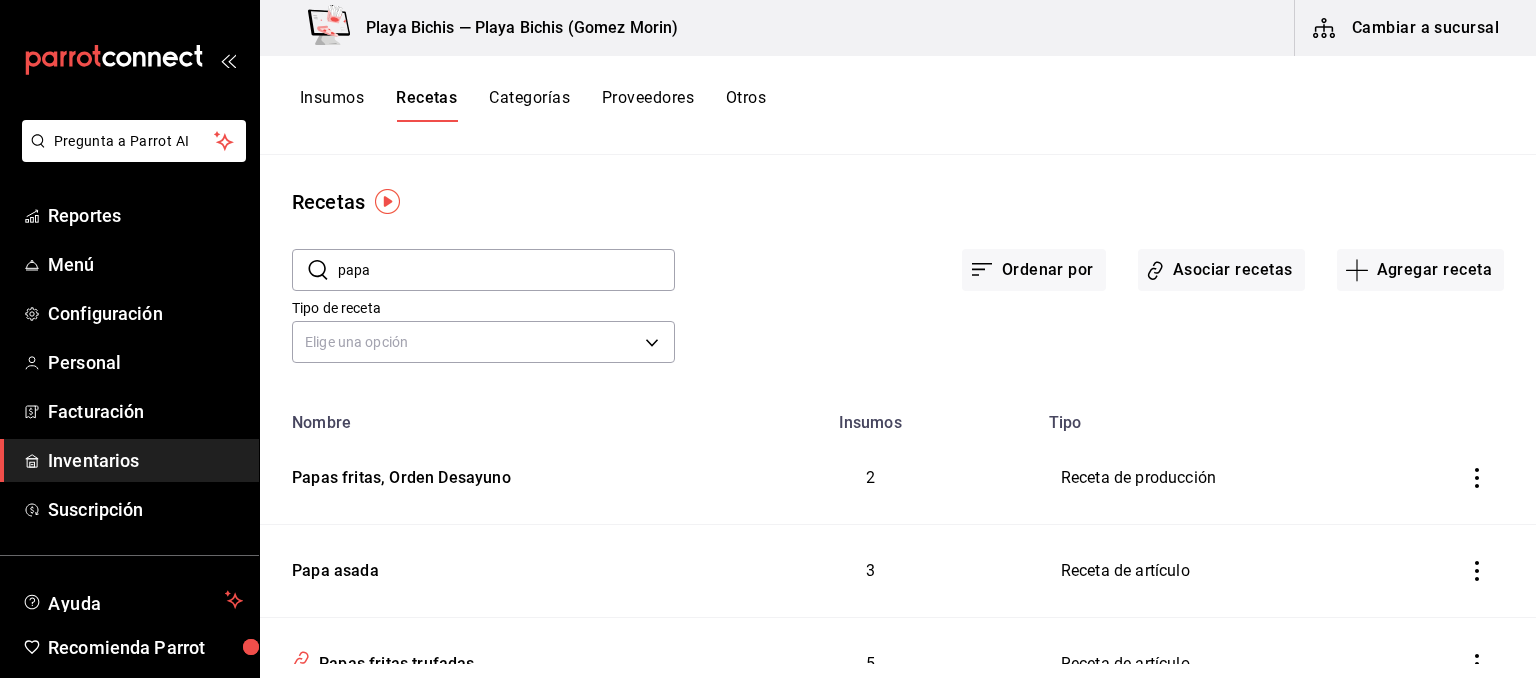 click on "Cambiar a sucursal" at bounding box center [1407, 28] 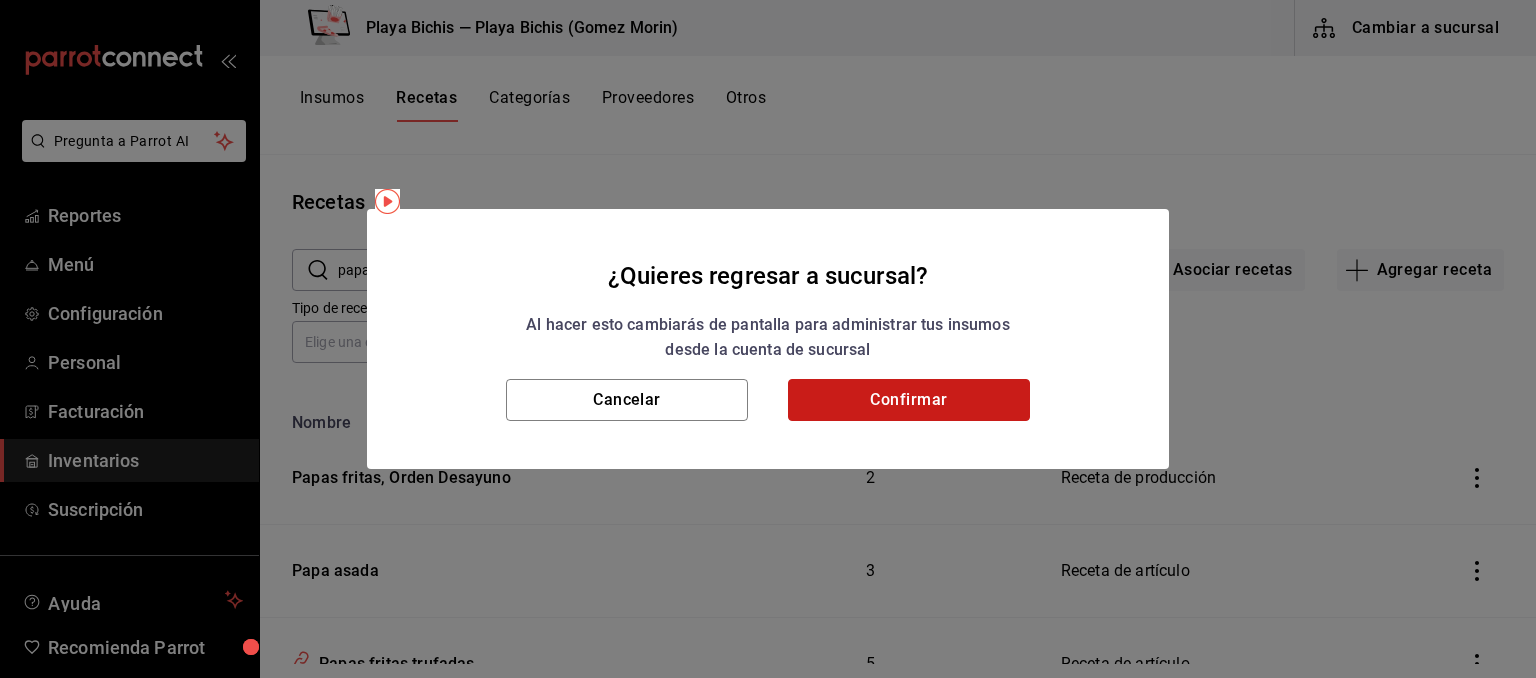 click on "Confirmar" at bounding box center [909, 400] 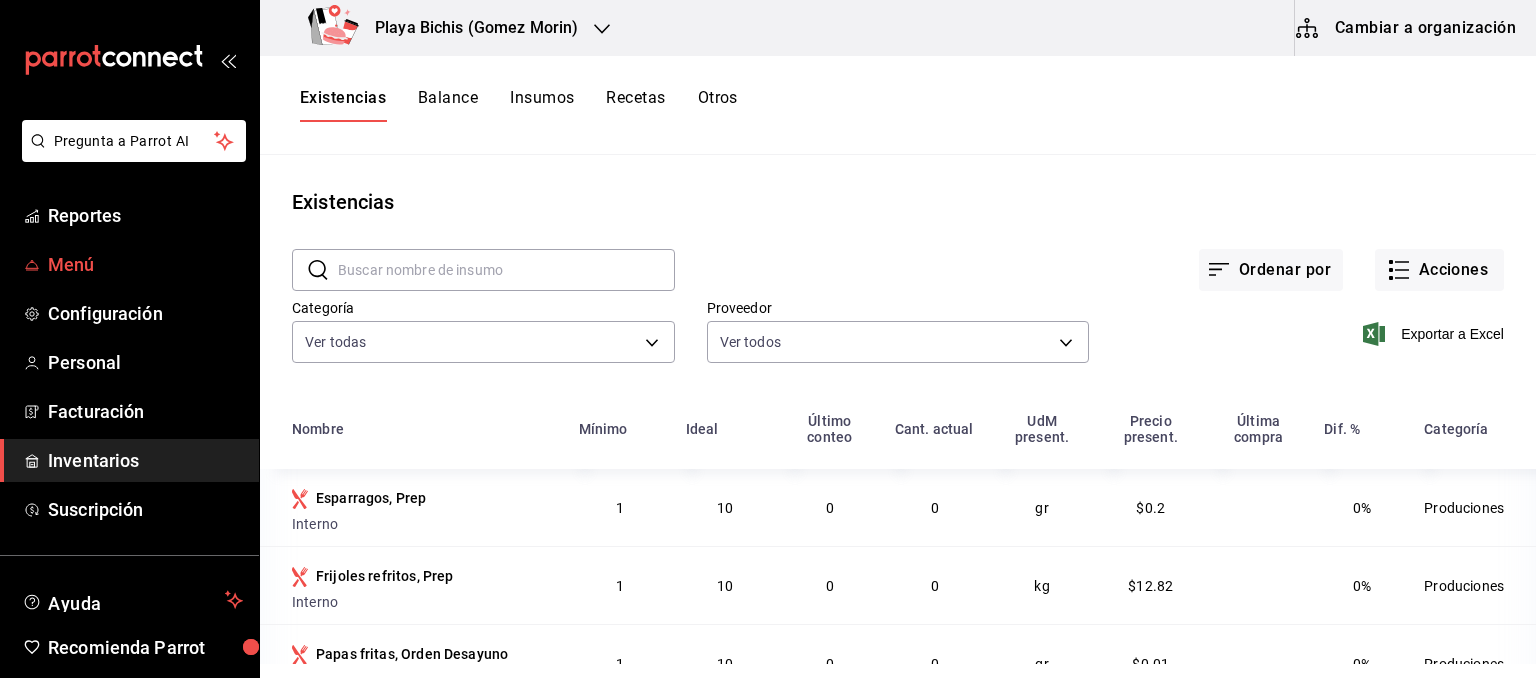 click on "Menú" at bounding box center [145, 264] 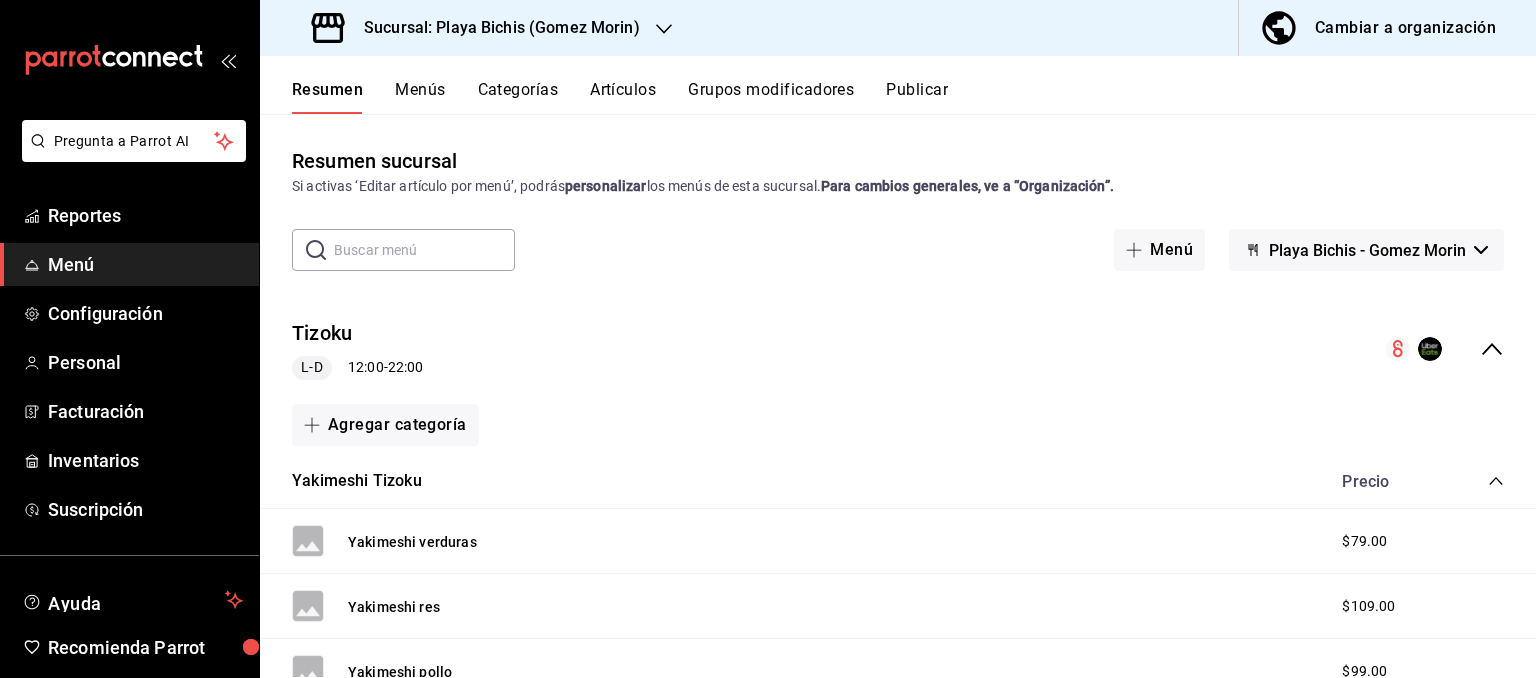 click on "Artículos" at bounding box center (623, 97) 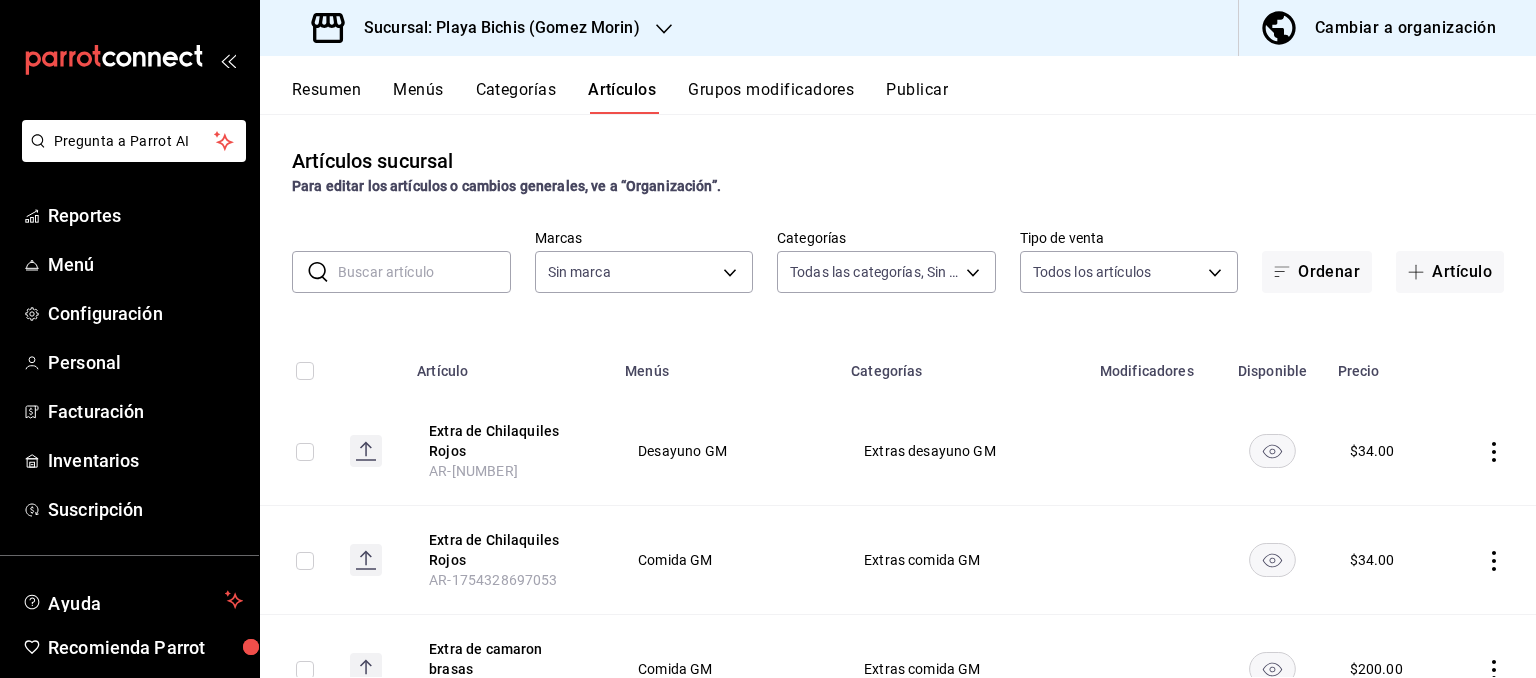 type on "[UUID],[UUID],[UUID],[UUID],[UUID],[UUID],[UUID],[UUID],[UUID],[UUID],[UUID],[UUID],[UUID],[UUID],[UUID],[UUID],[UUID],[UUID],[UUID],[UUID],[UUID],[UUID],[UUID],[UUID],[UUID],[UUID],[UUID],[UUID]" 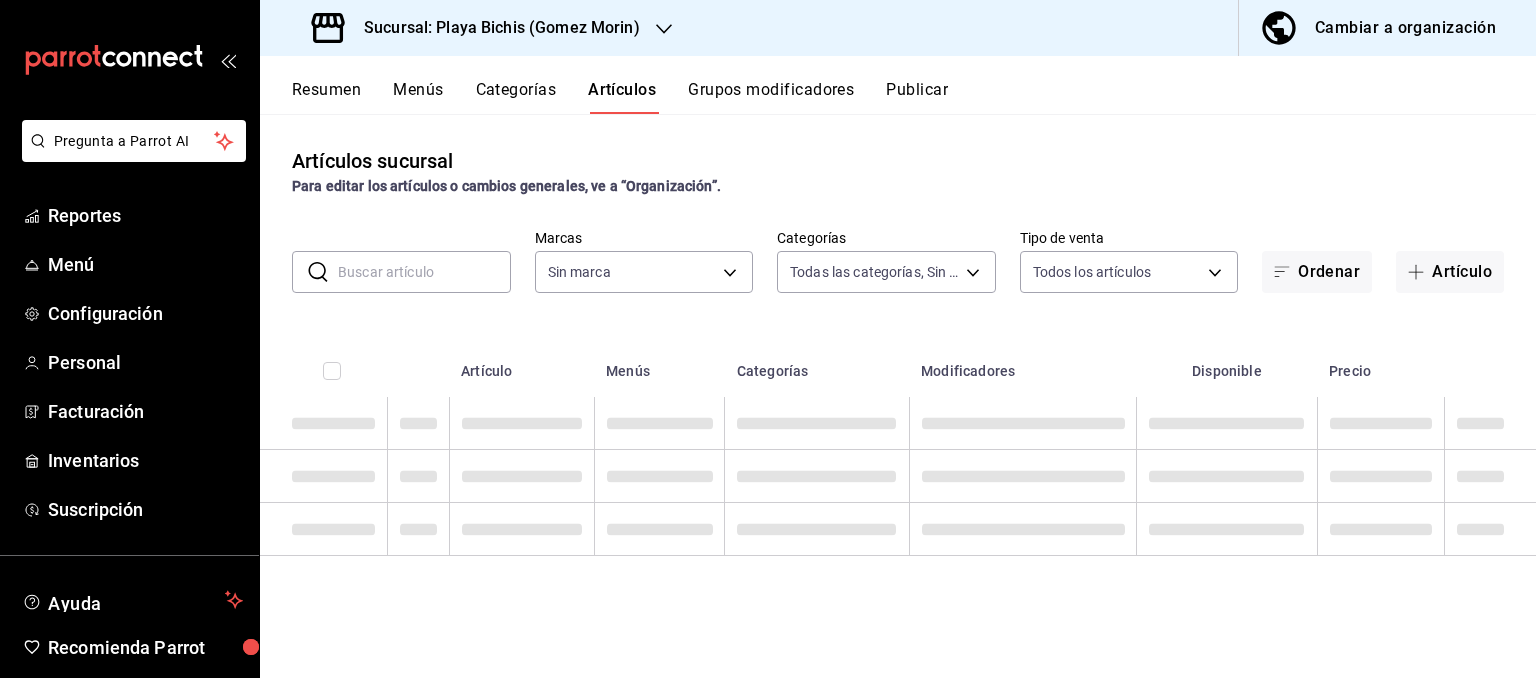 paste on "Papa asada" 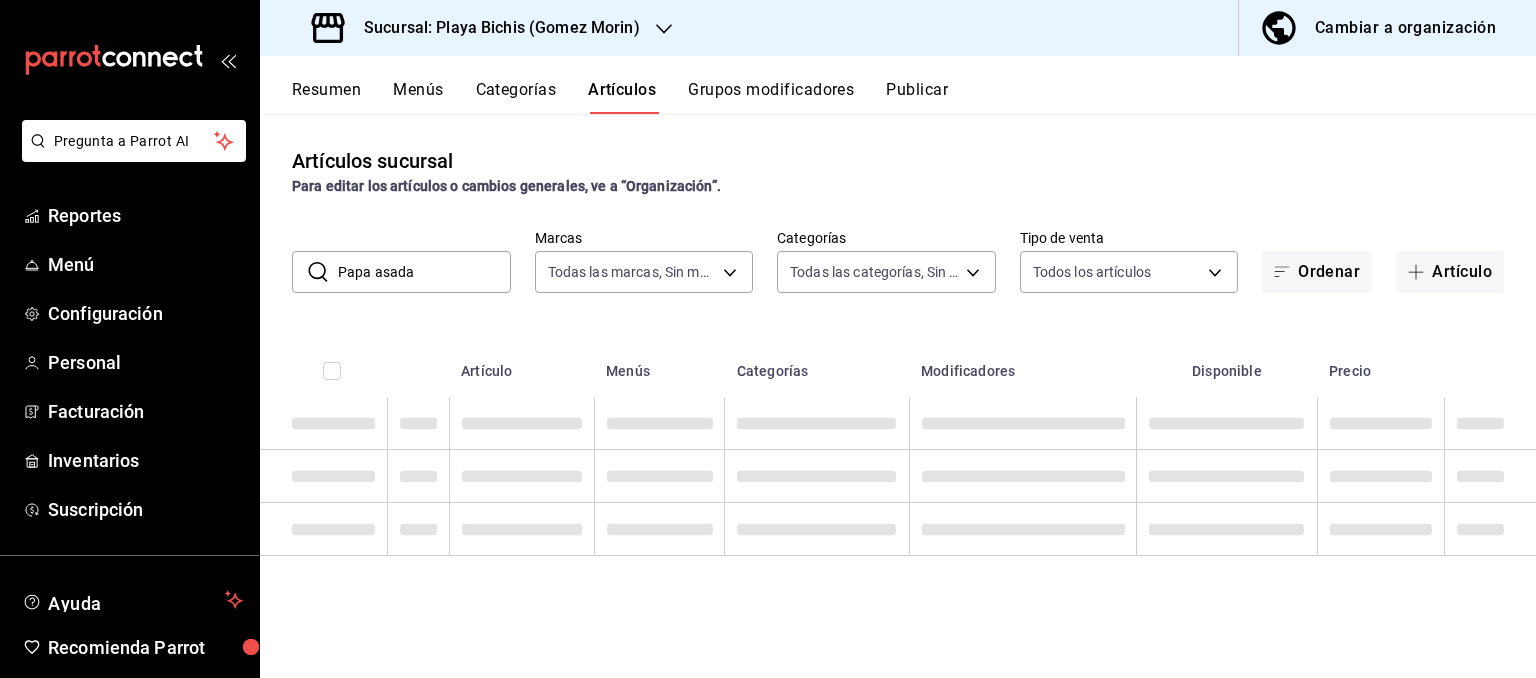 type on "[UUID],[UUID]" 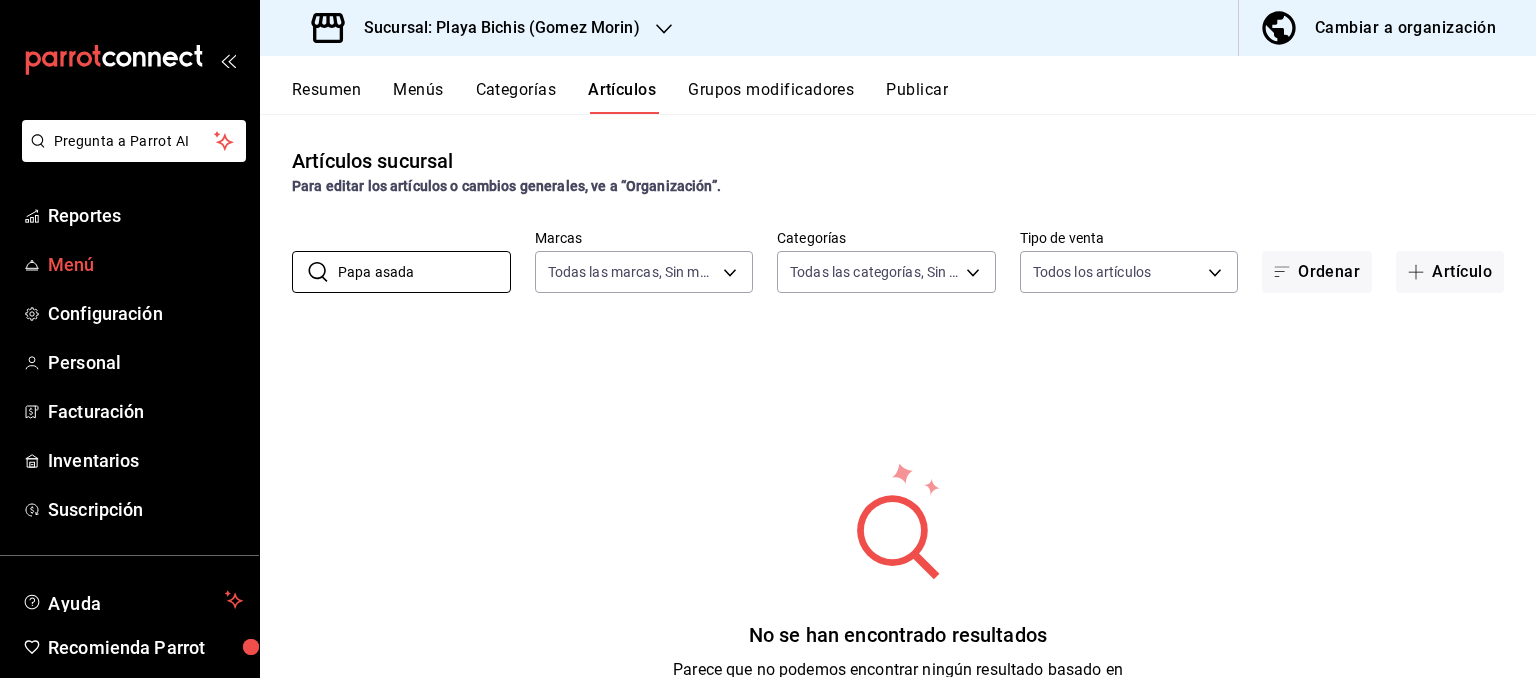 drag, startPoint x: 439, startPoint y: 274, endPoint x: 188, endPoint y: 258, distance: 251.50945 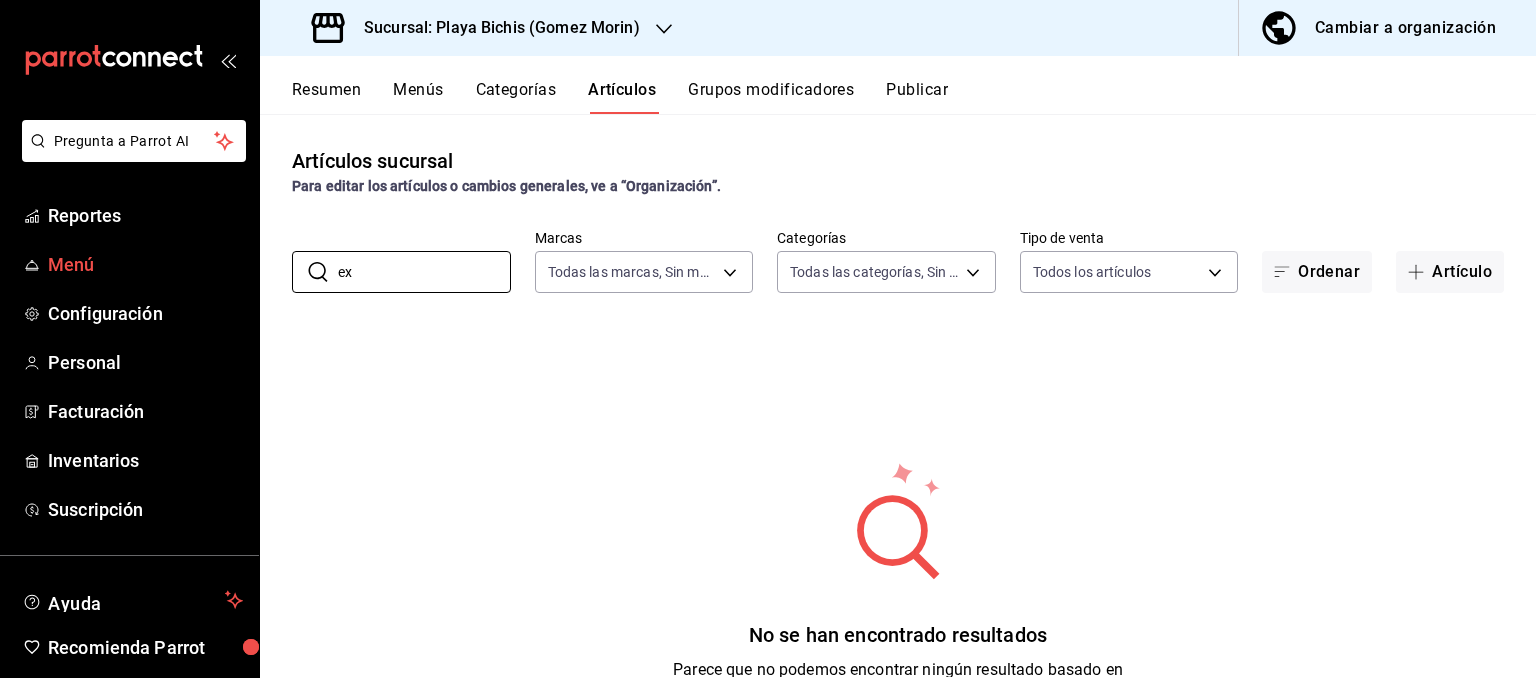 type on "e" 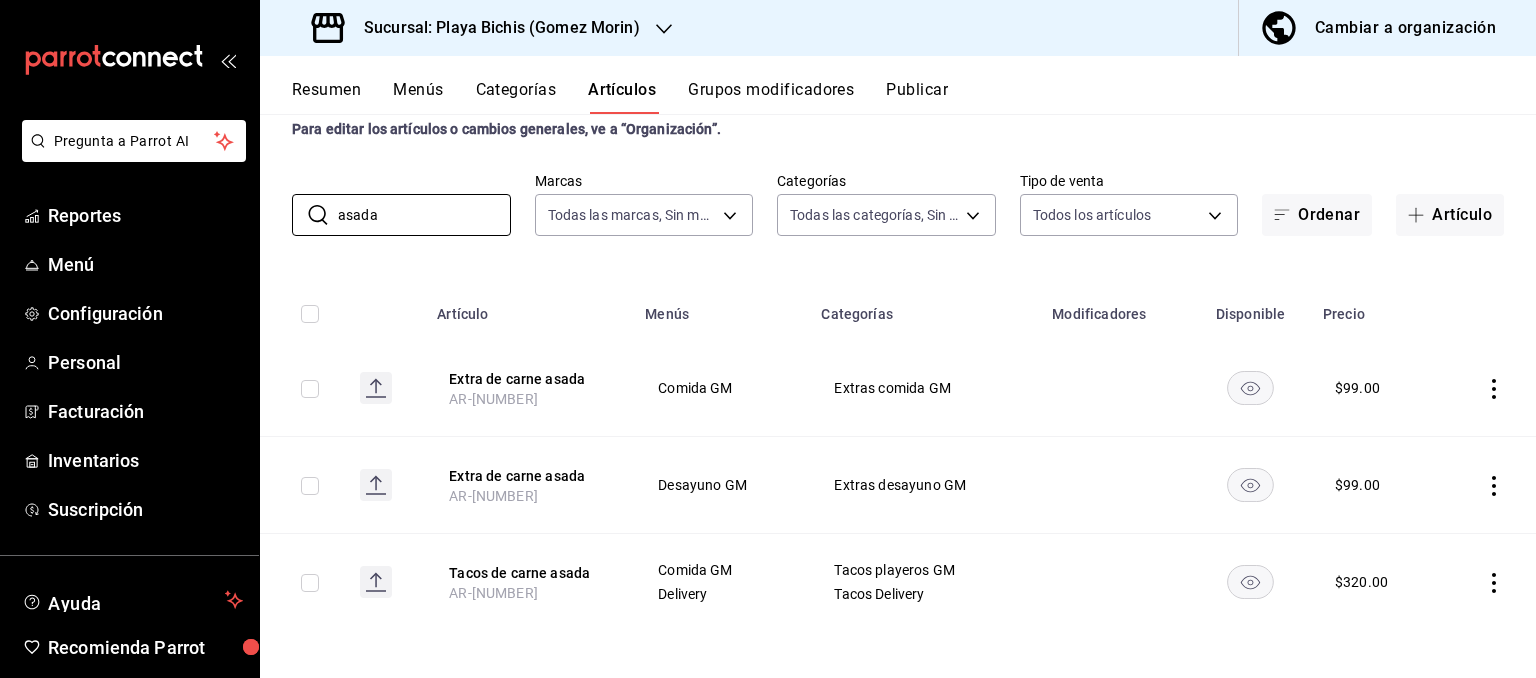 scroll, scrollTop: 0, scrollLeft: 0, axis: both 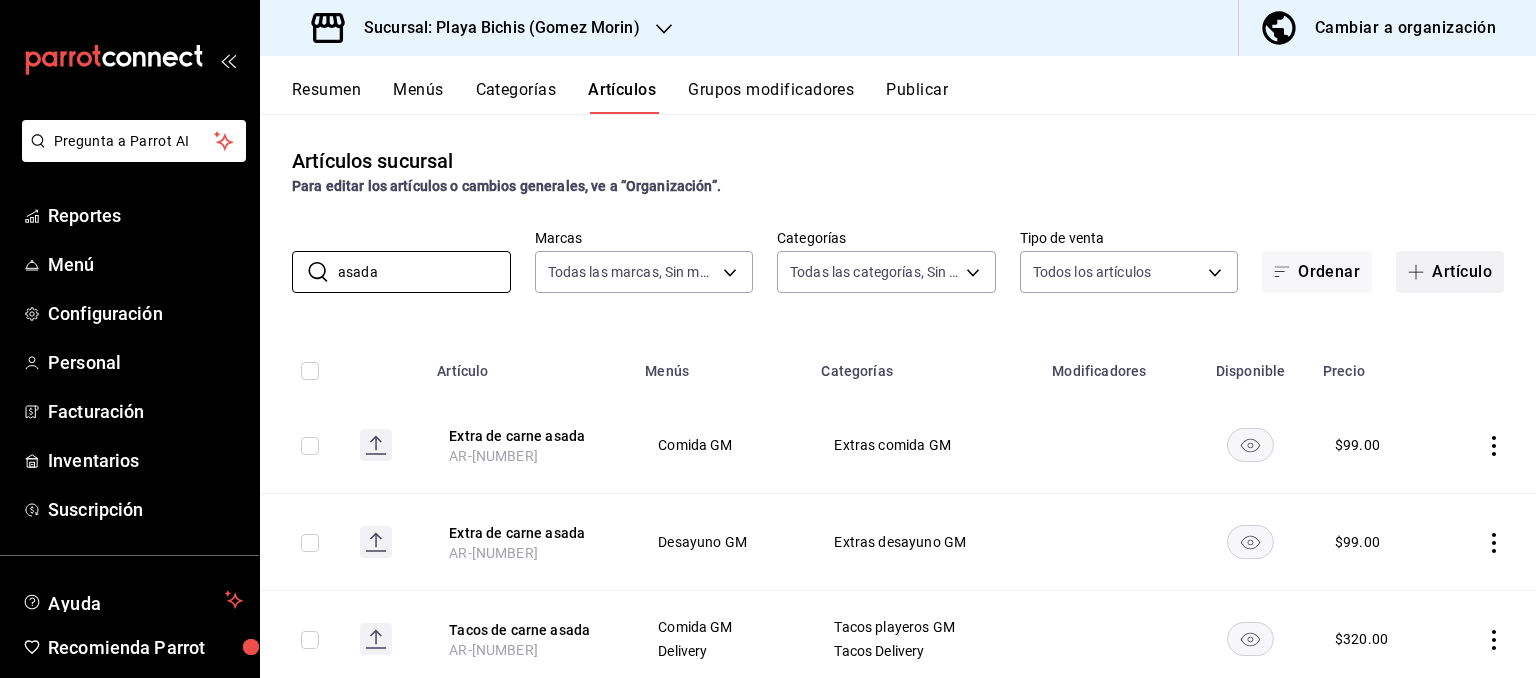type on "asada" 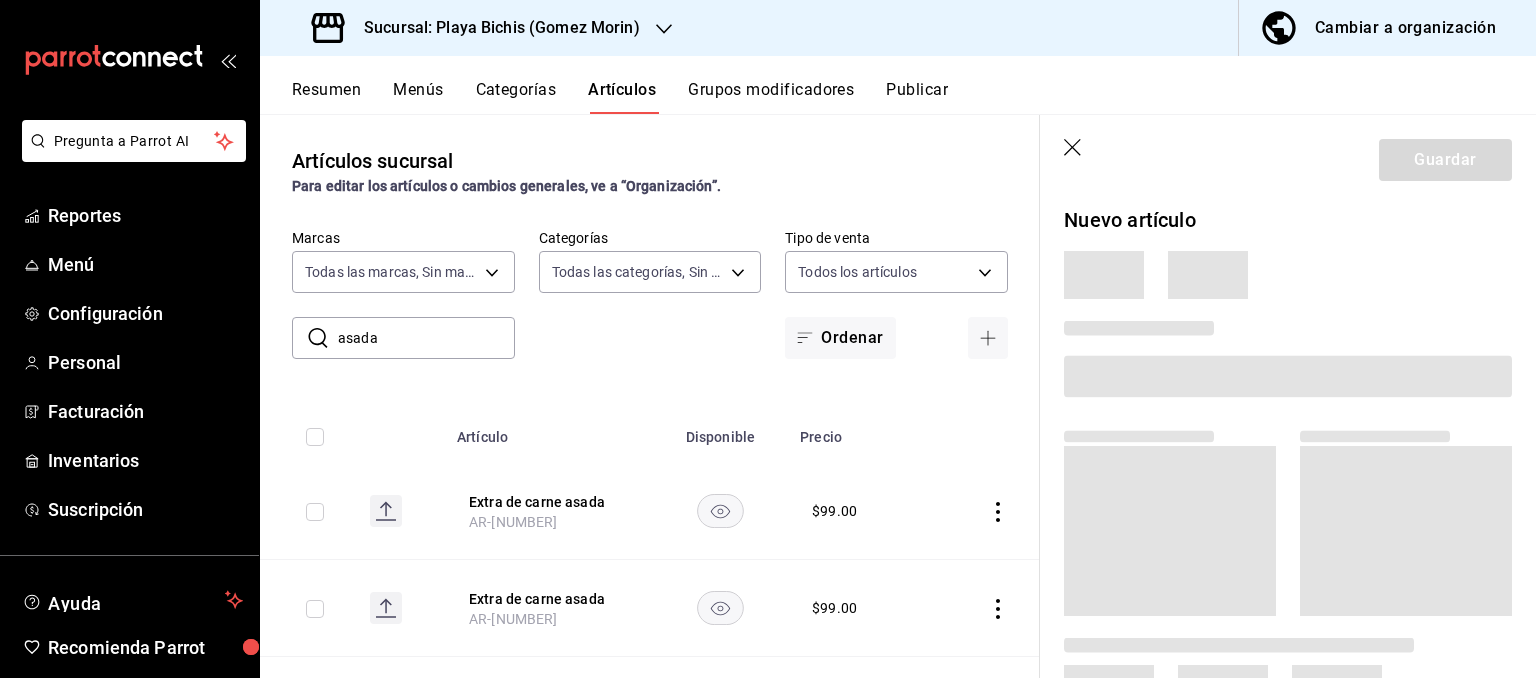 type 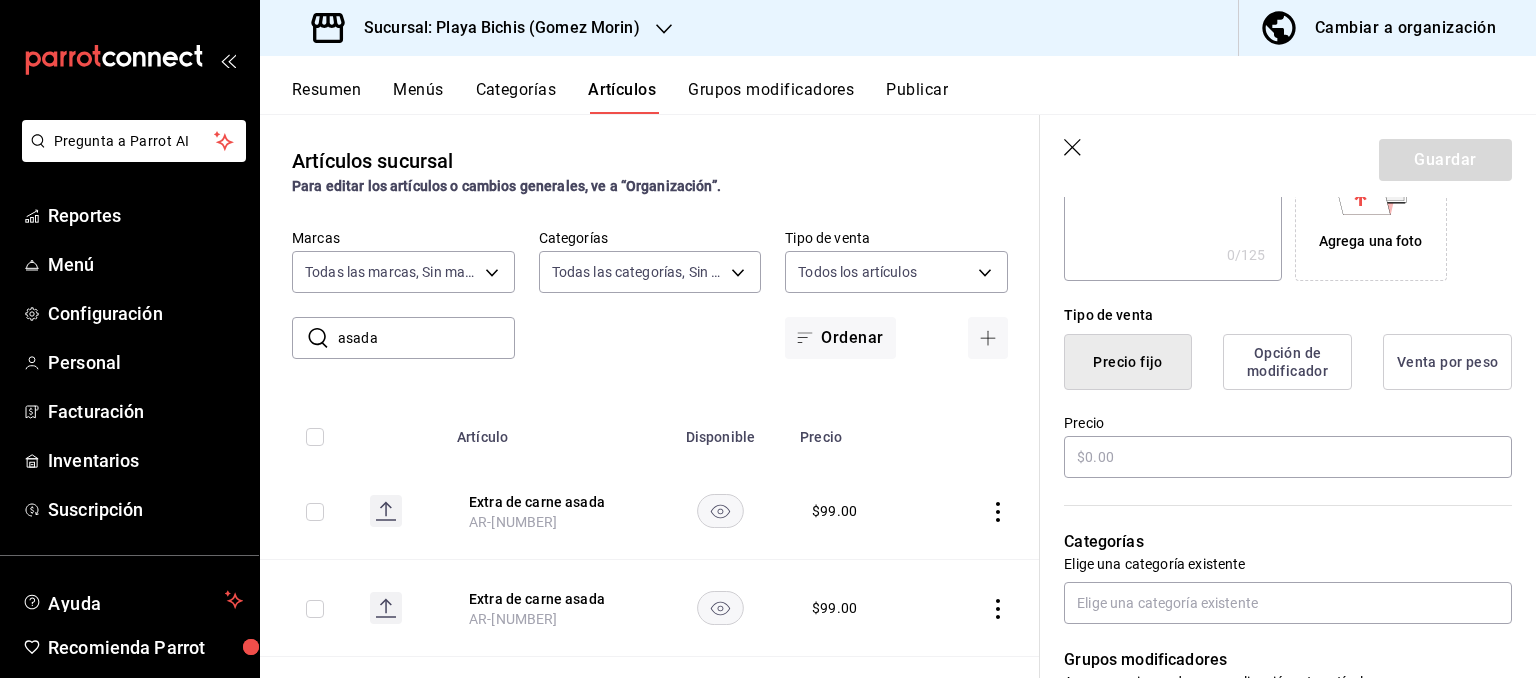 scroll, scrollTop: 403, scrollLeft: 0, axis: vertical 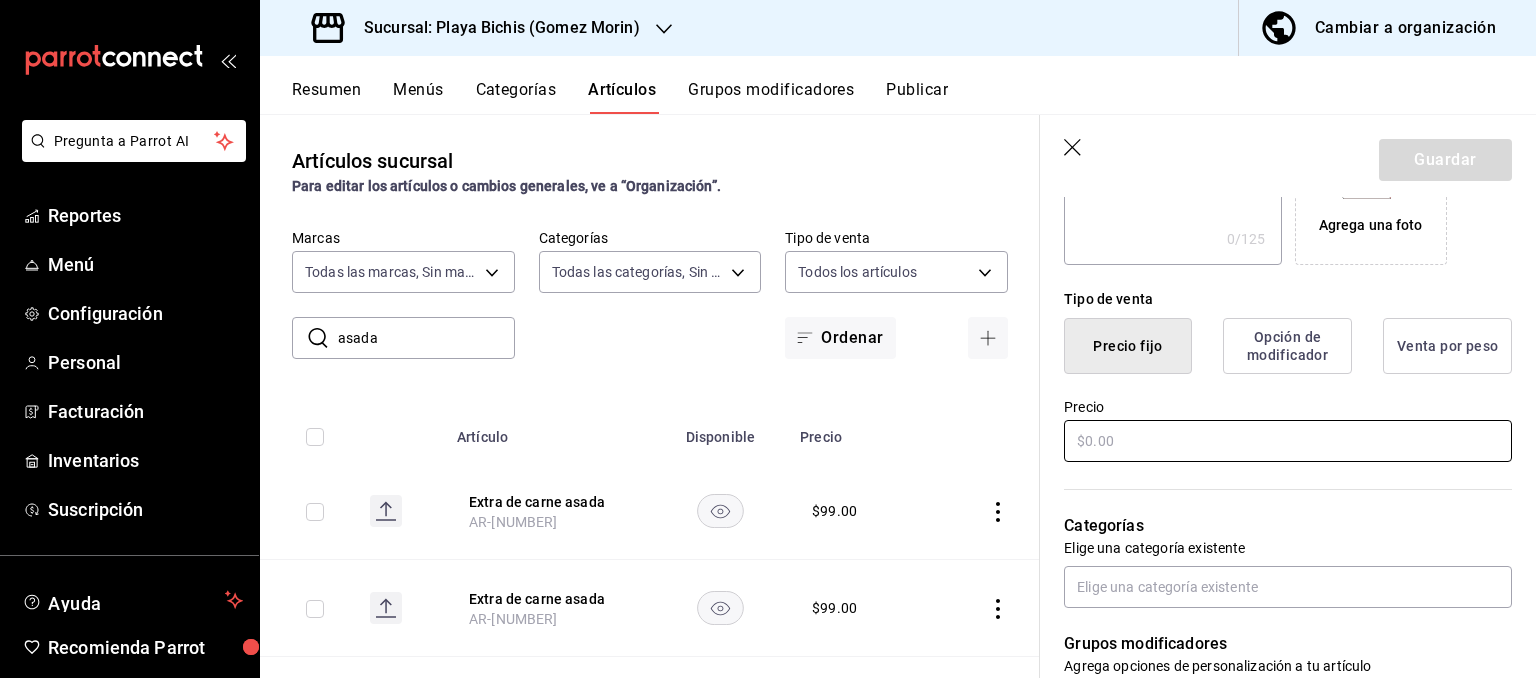 type on "Papa asada" 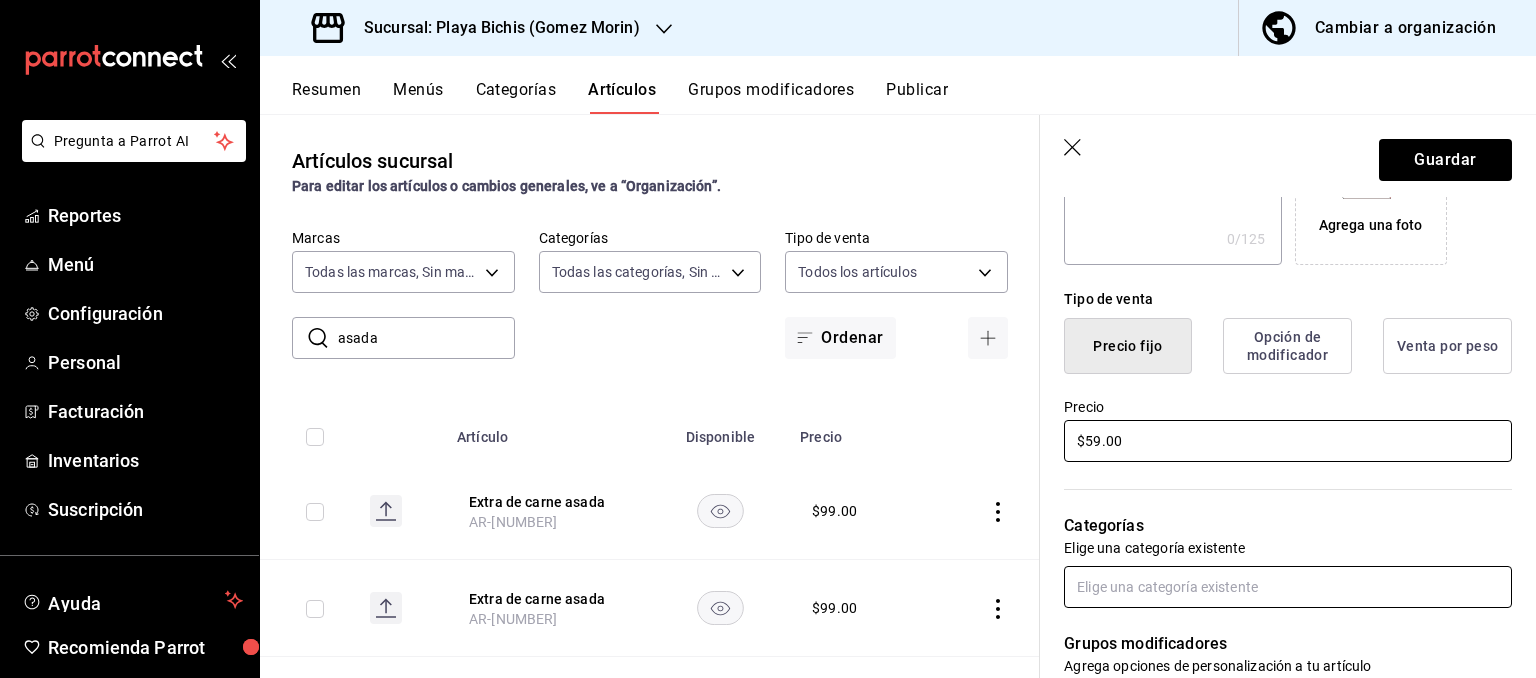 type on "$59.00" 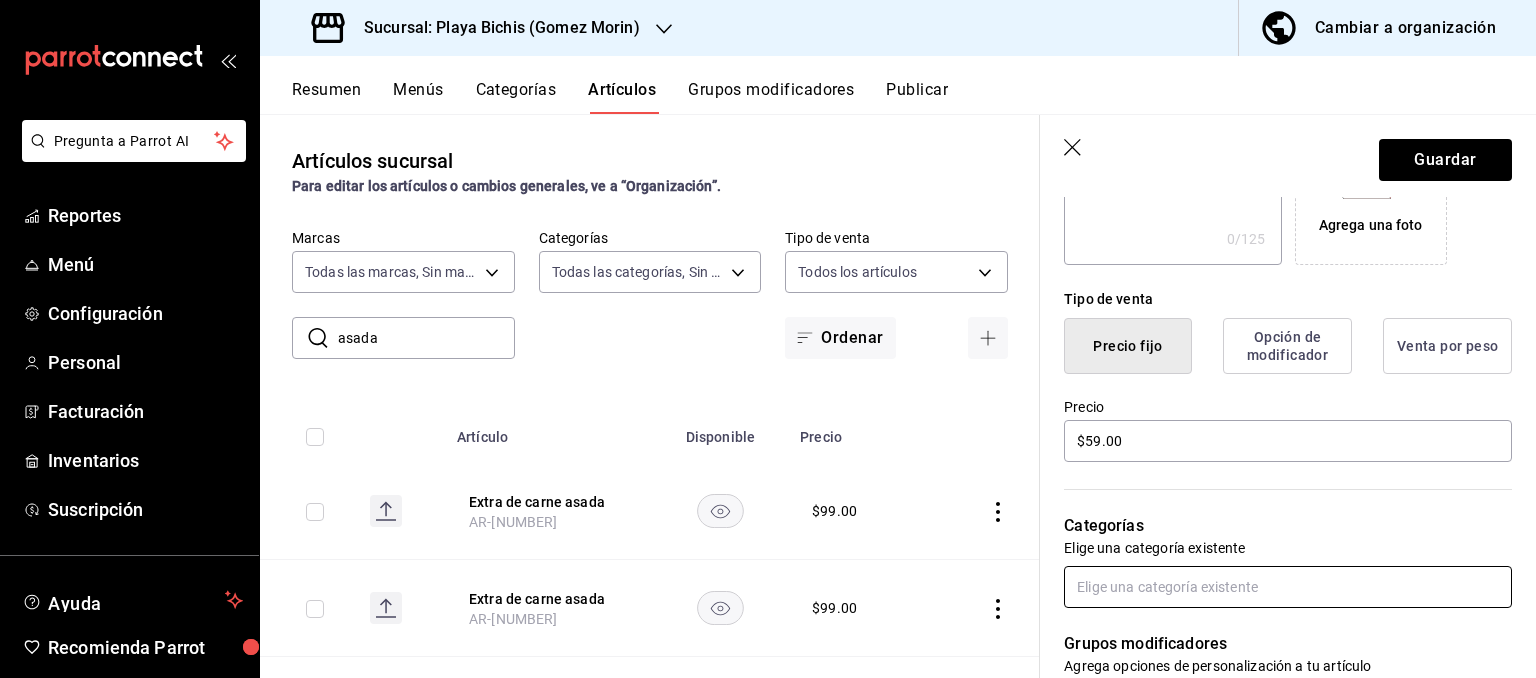 click at bounding box center [1288, 587] 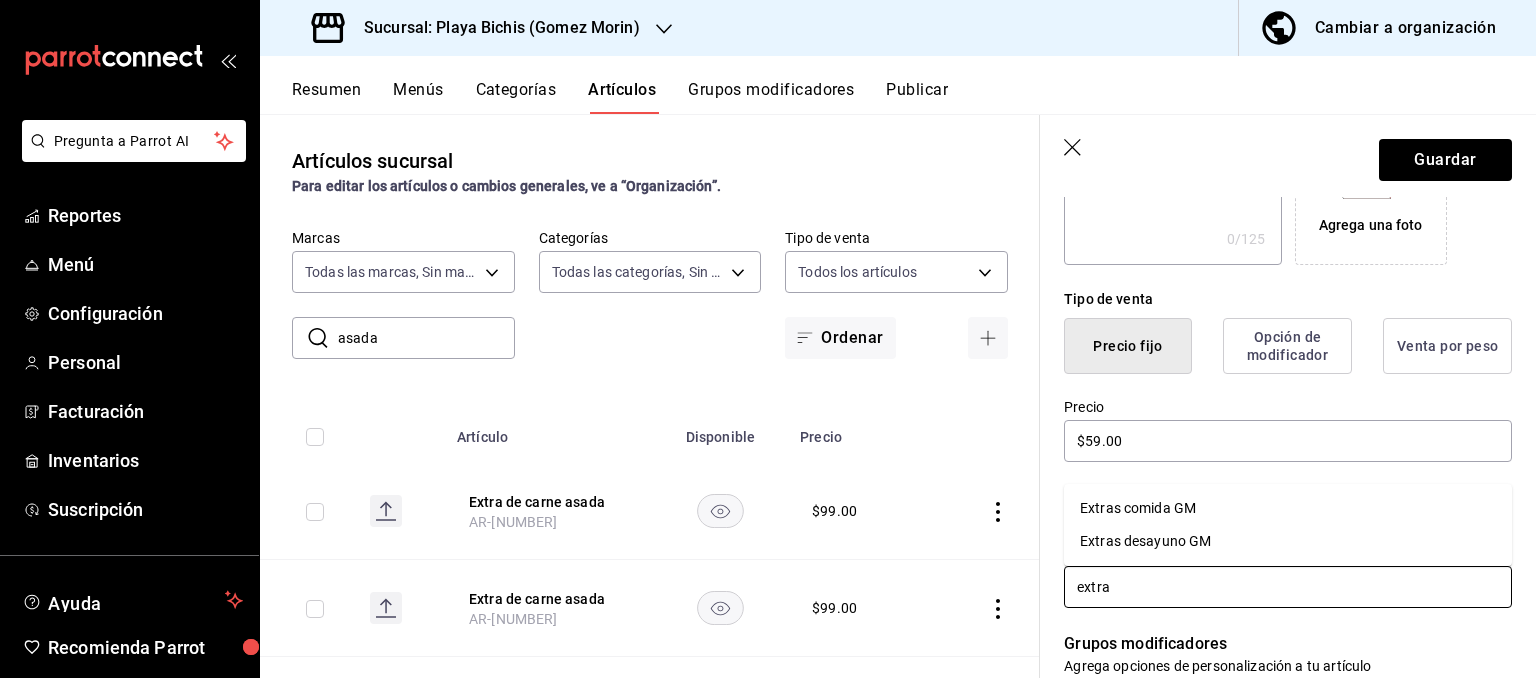 type on "extras" 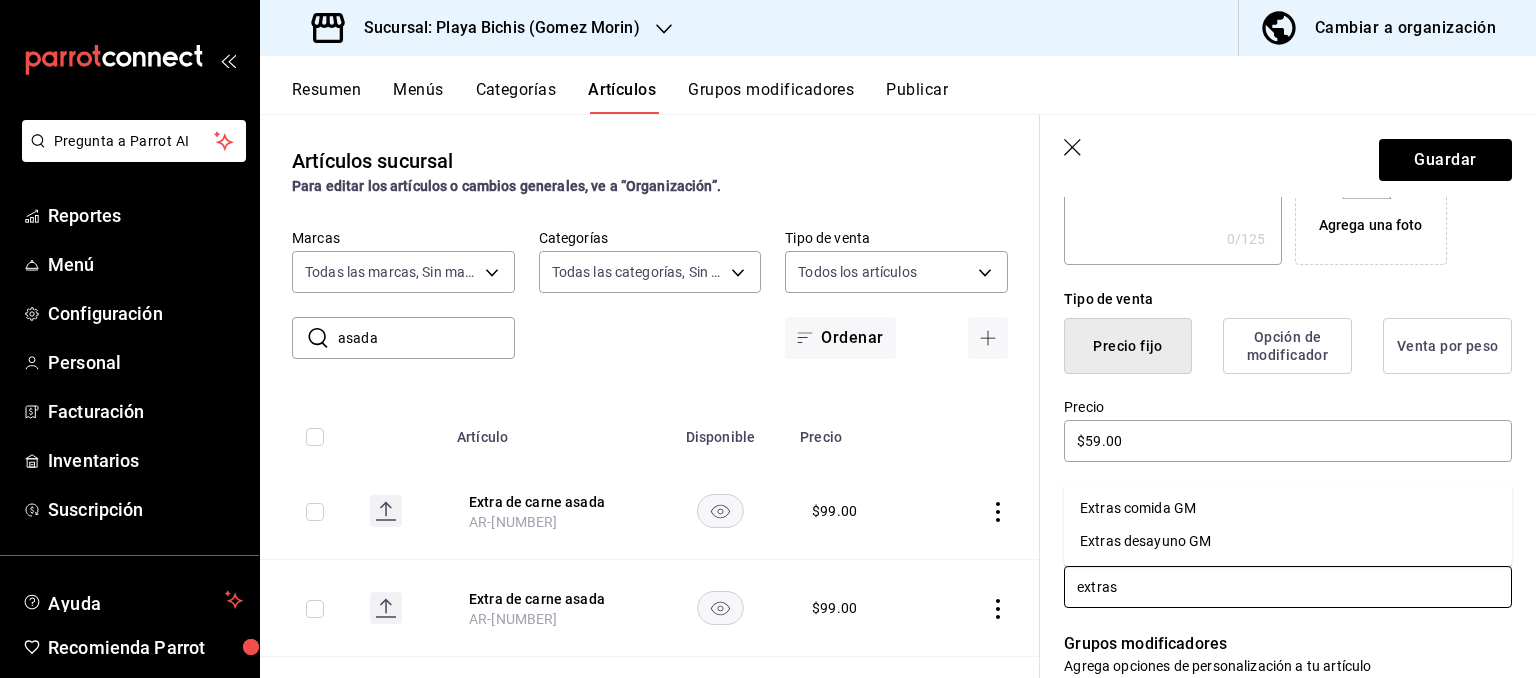 click on "Extras comida GM" at bounding box center [1288, 508] 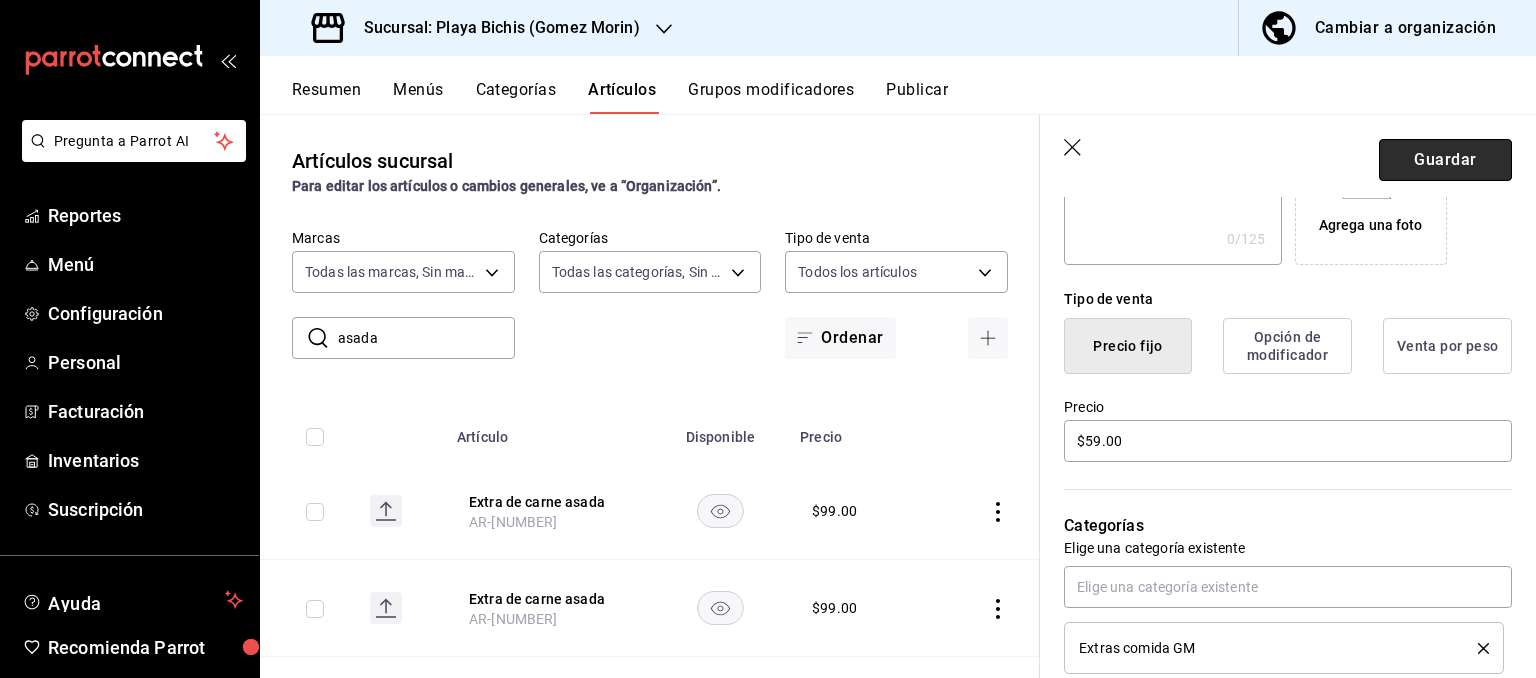 click on "Guardar" at bounding box center (1445, 160) 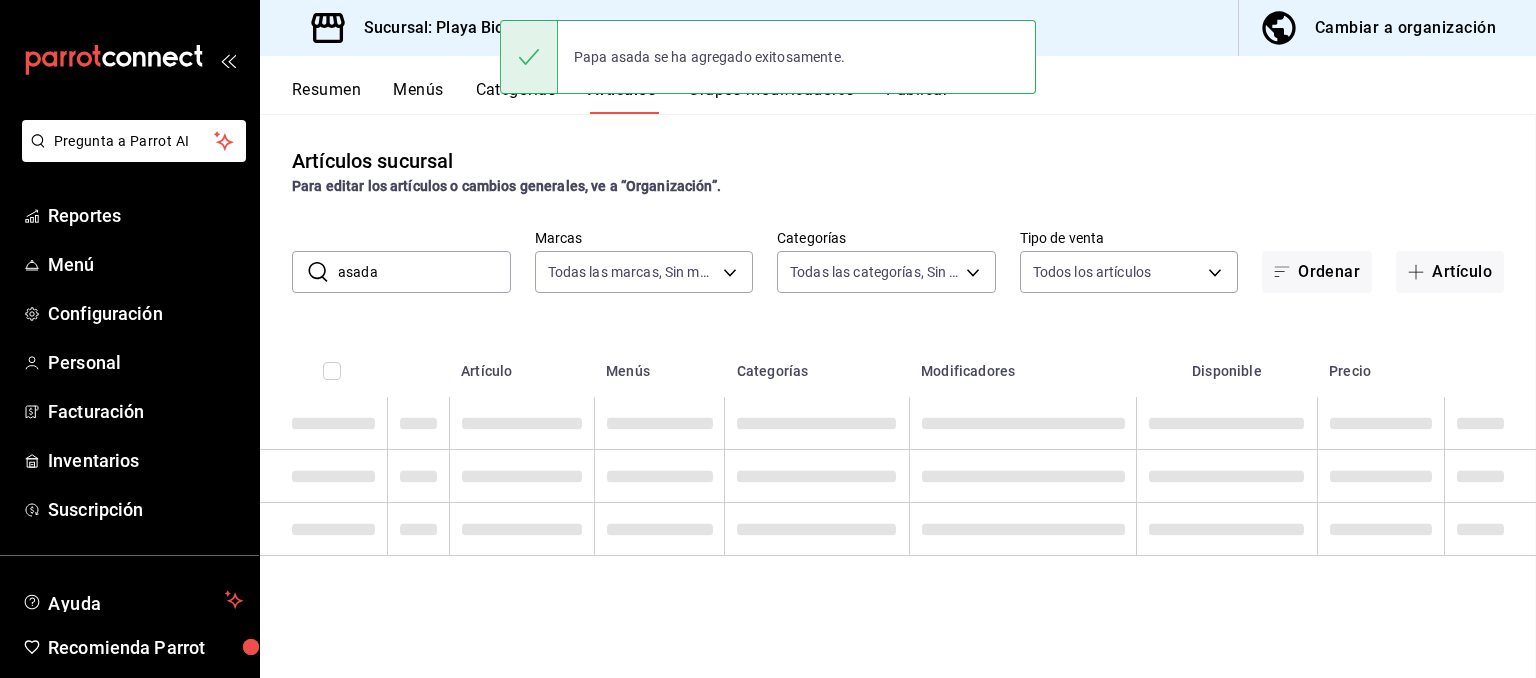scroll, scrollTop: 0, scrollLeft: 0, axis: both 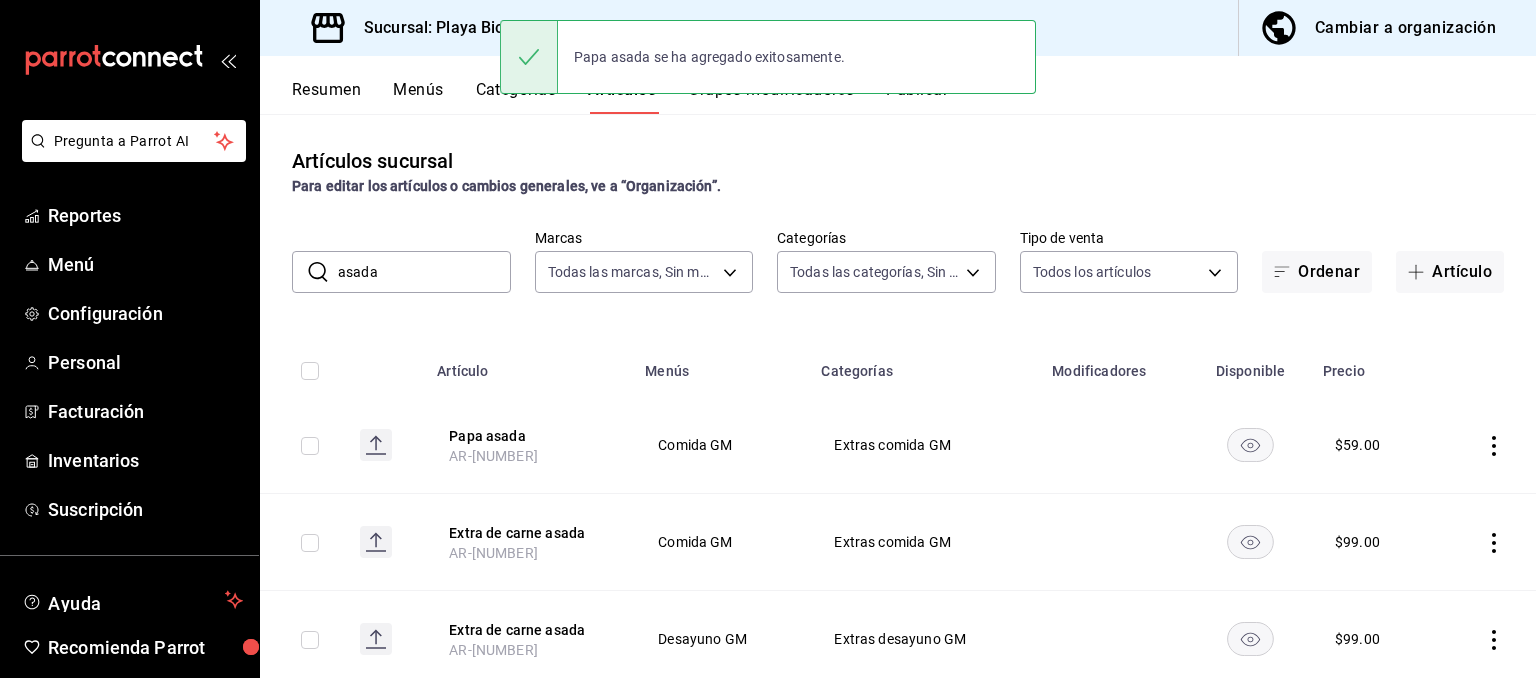 click on "asada" at bounding box center (424, 272) 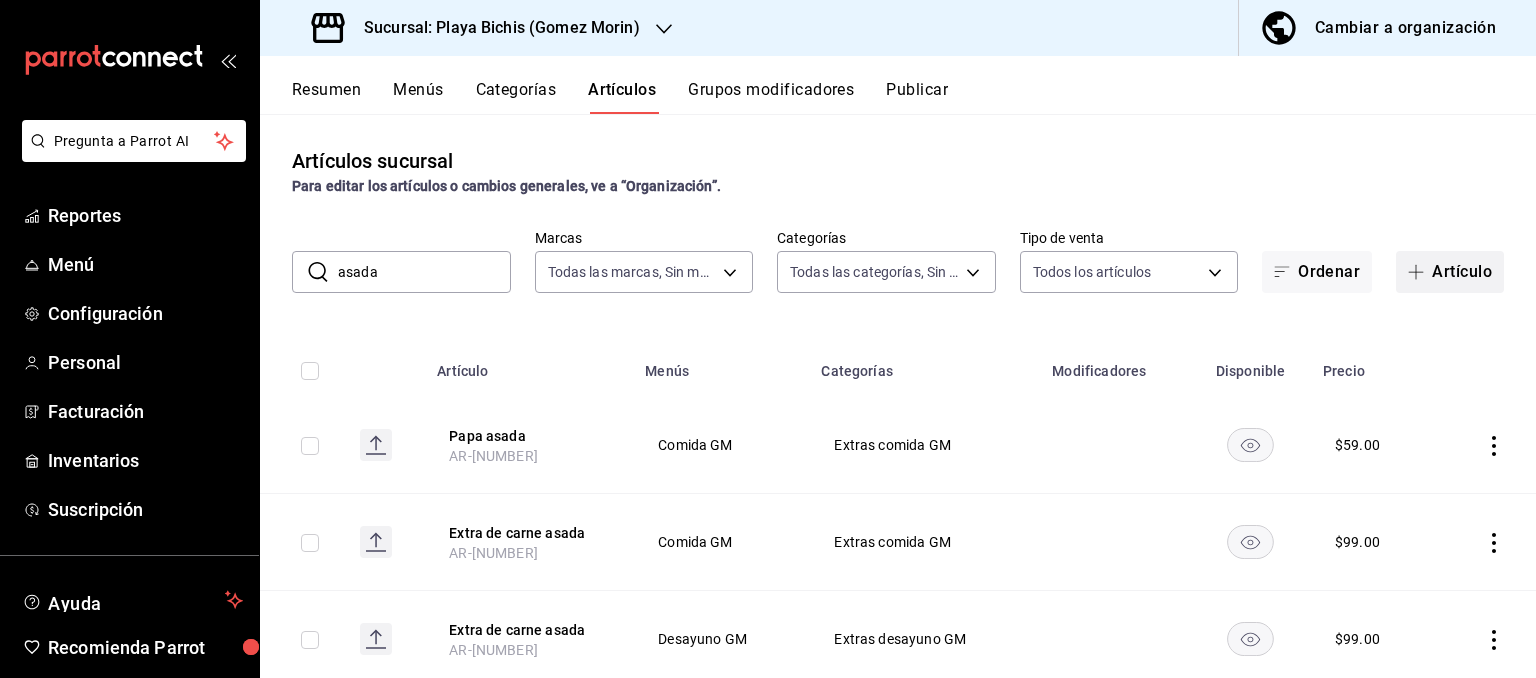 click on "Artículo" at bounding box center [1450, 272] 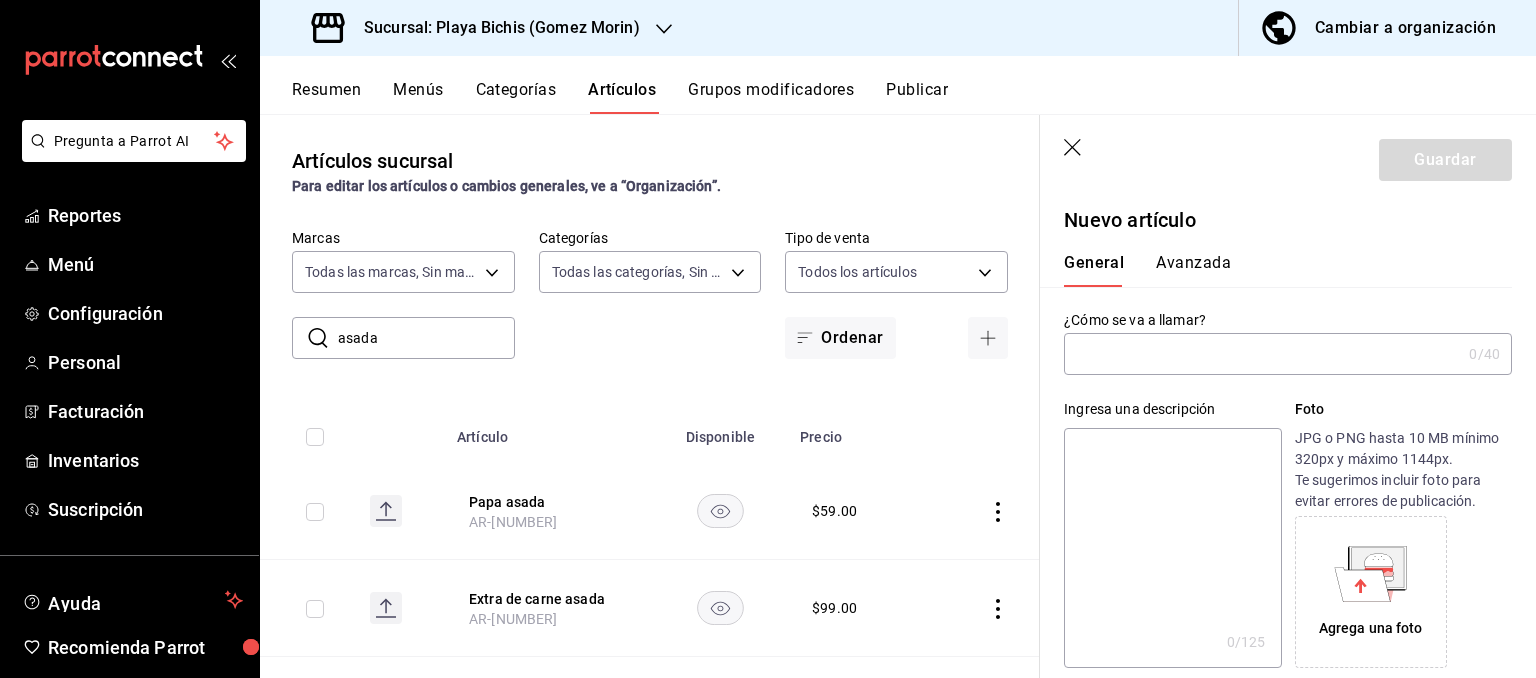 click at bounding box center (1262, 354) 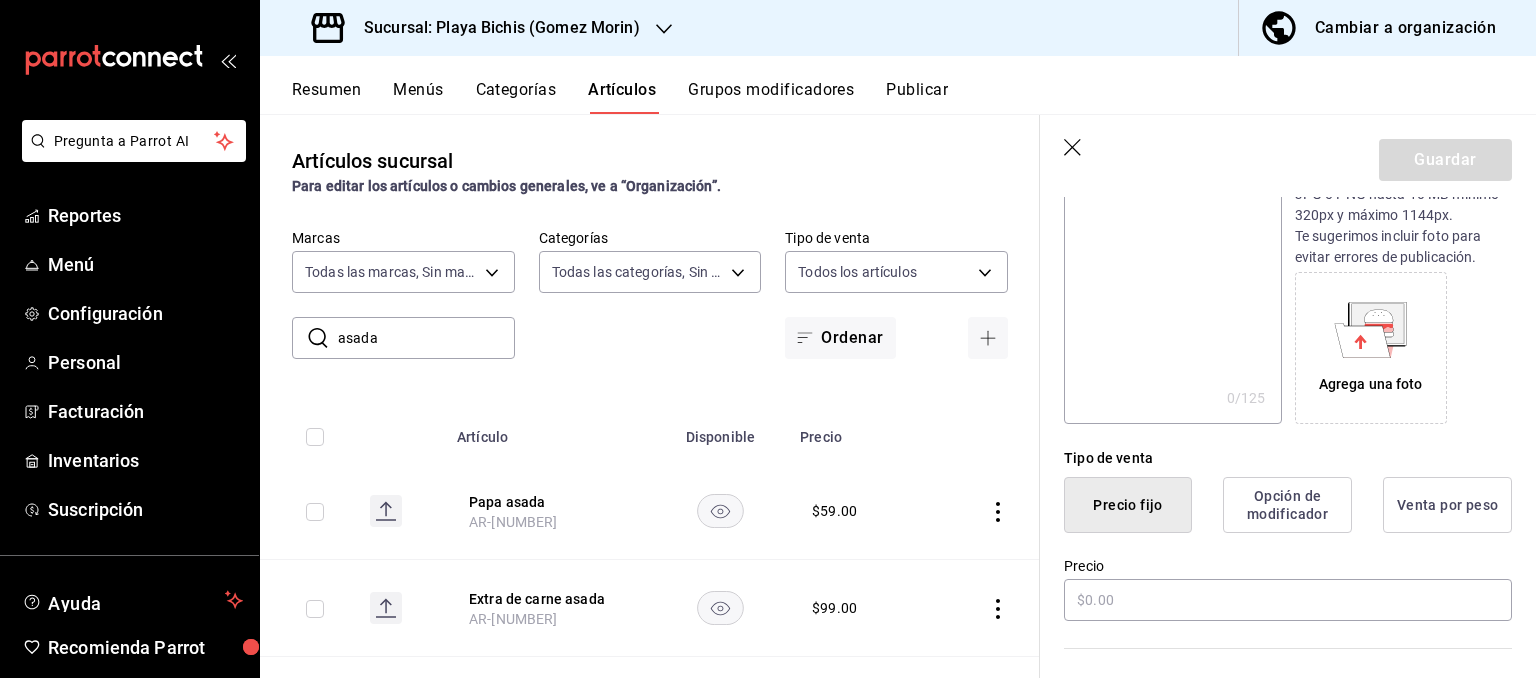 scroll, scrollTop: 403, scrollLeft: 0, axis: vertical 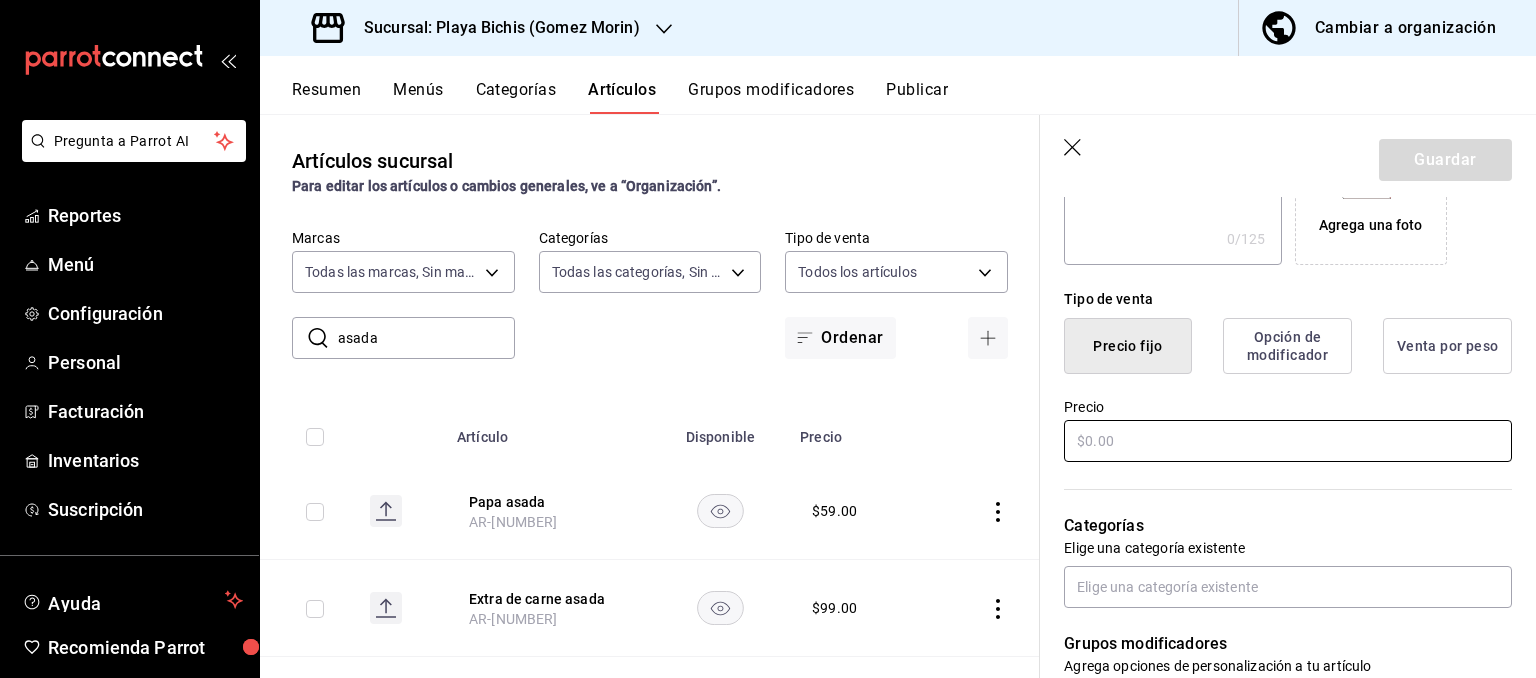 type on "Extra de Salchicha polaca" 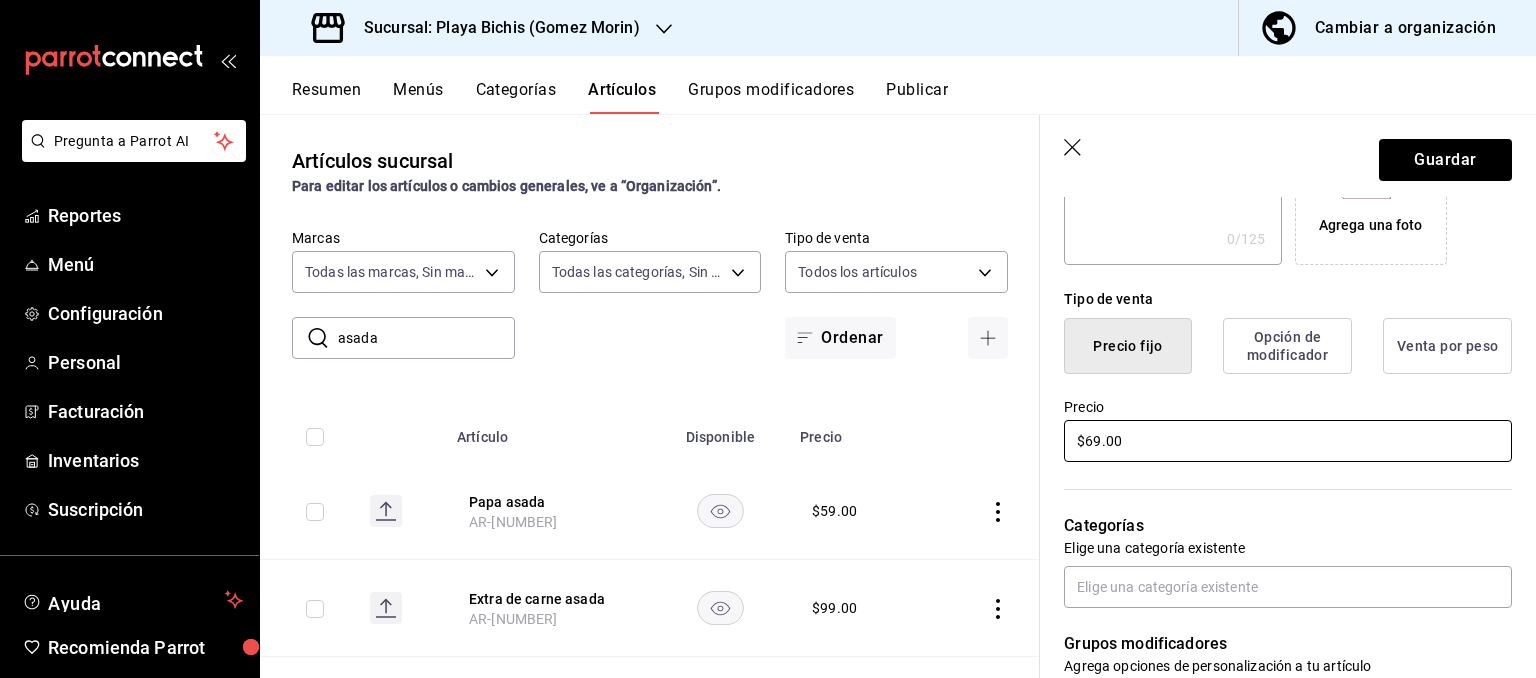 type on "$69.00" 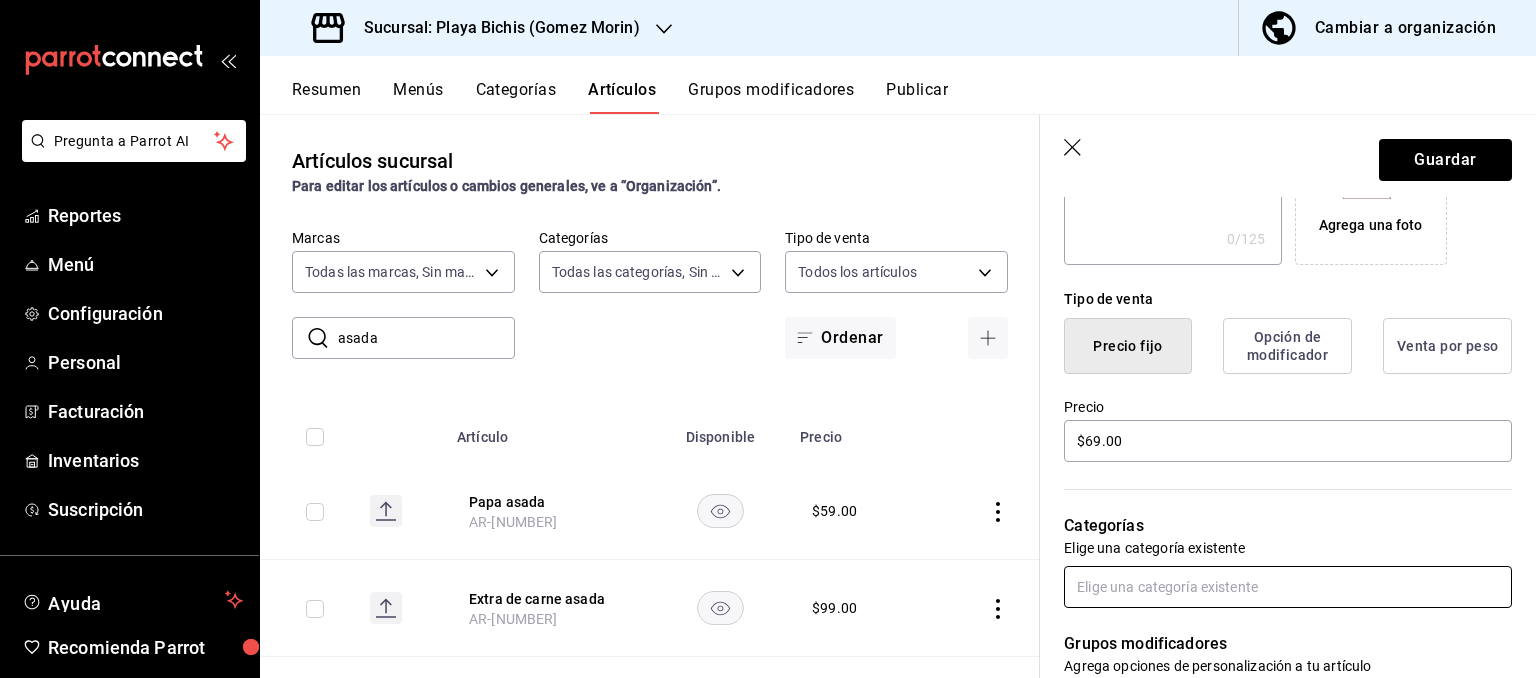 click at bounding box center [1288, 587] 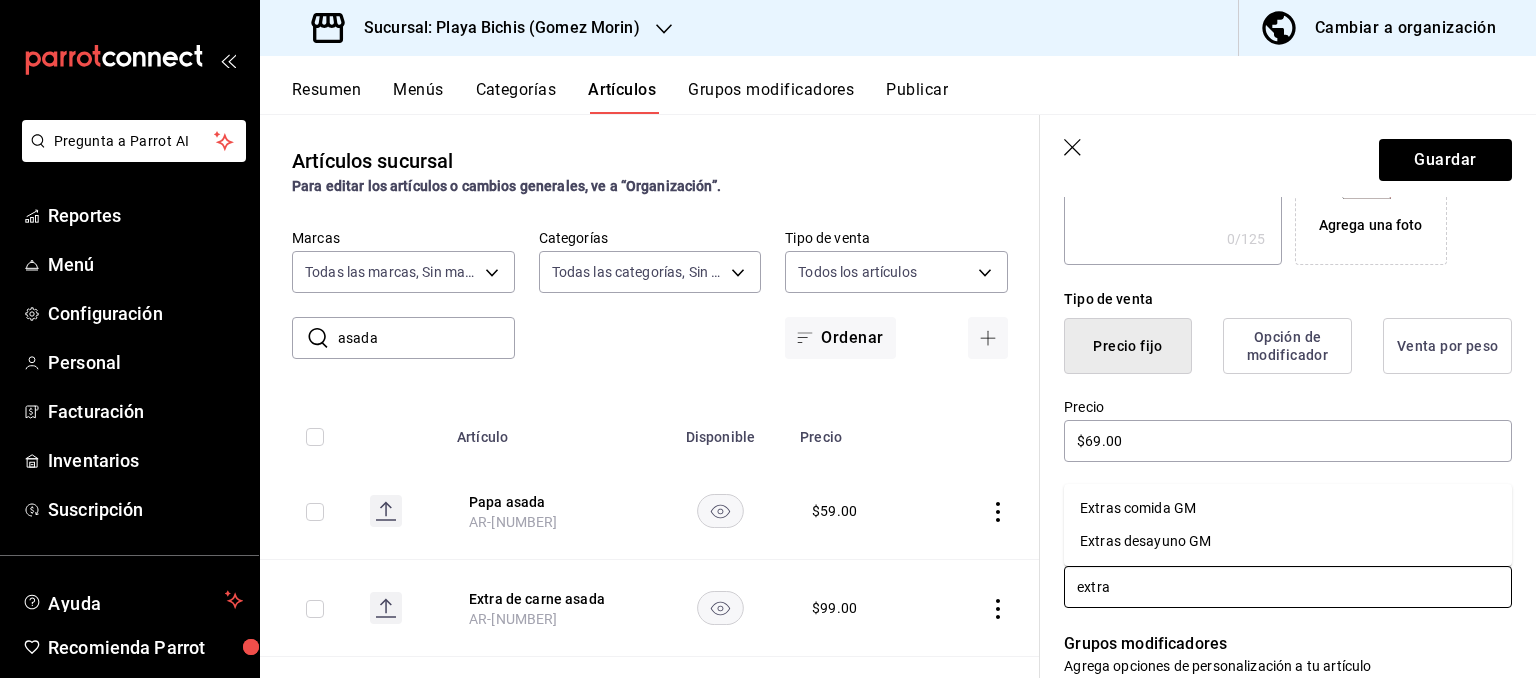 type on "extras" 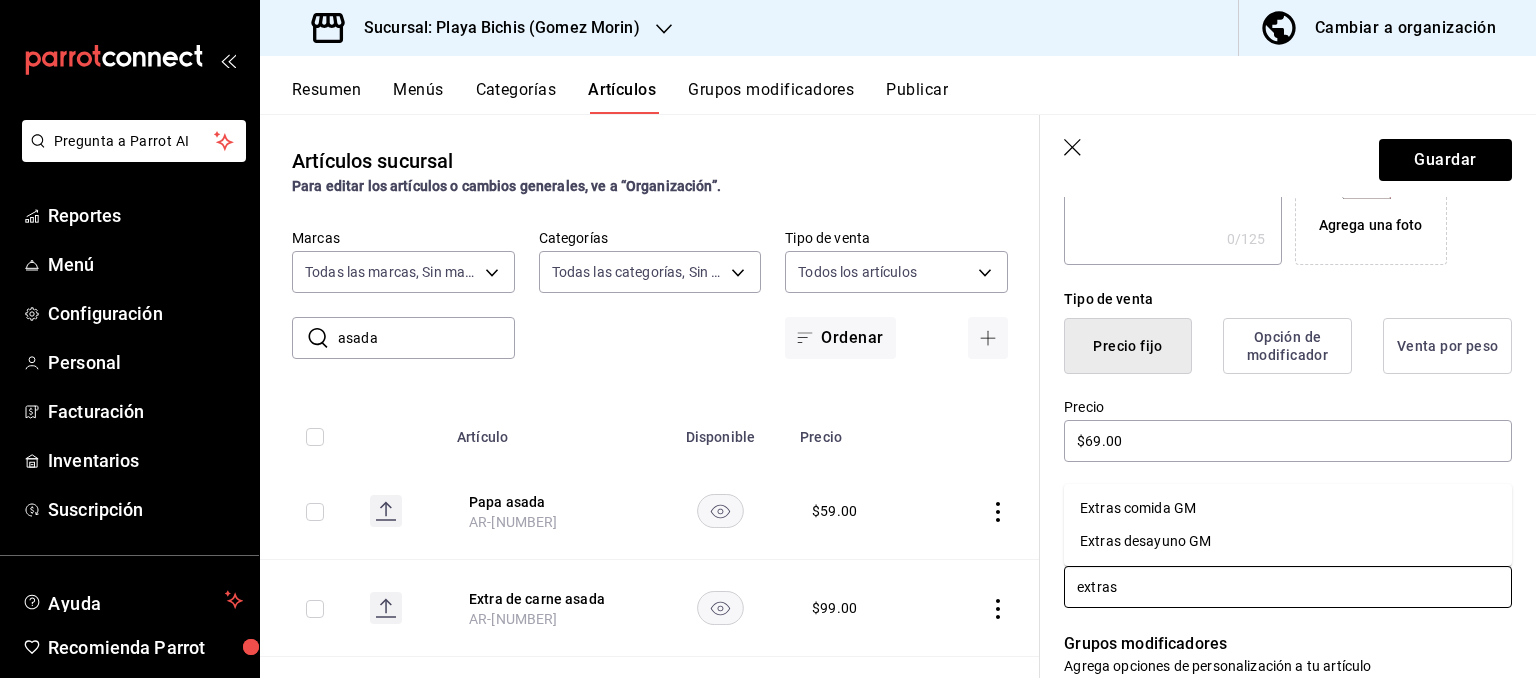 click on "Extras comida GM" at bounding box center (1288, 508) 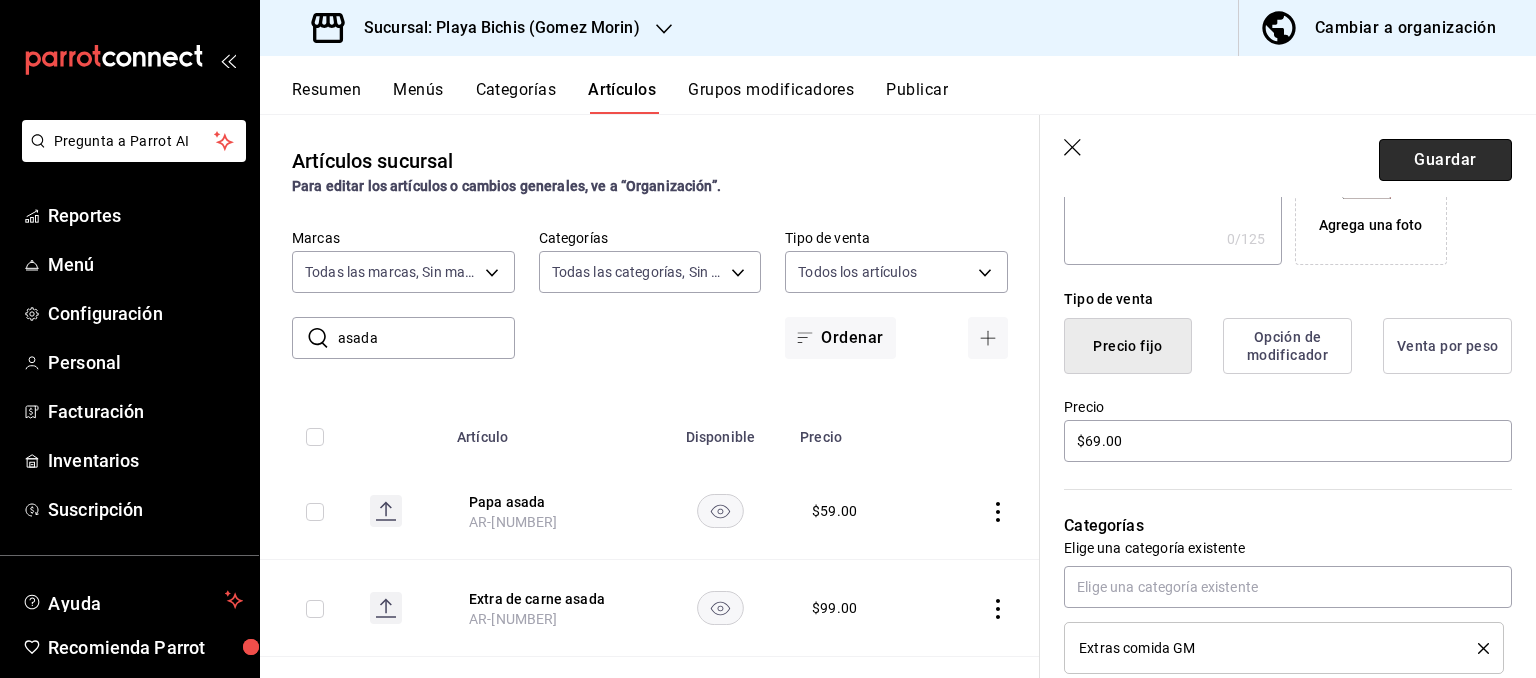 click on "Guardar" at bounding box center [1445, 160] 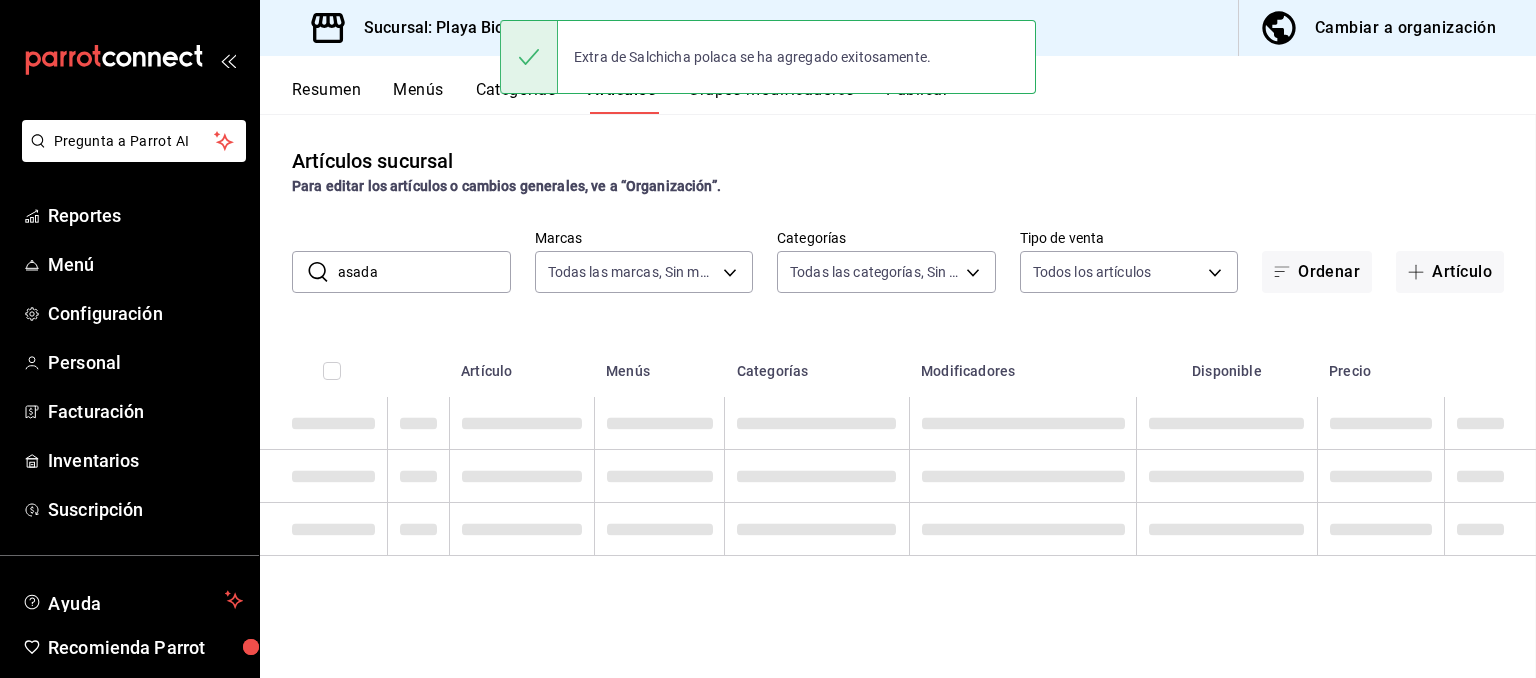 scroll, scrollTop: 0, scrollLeft: 0, axis: both 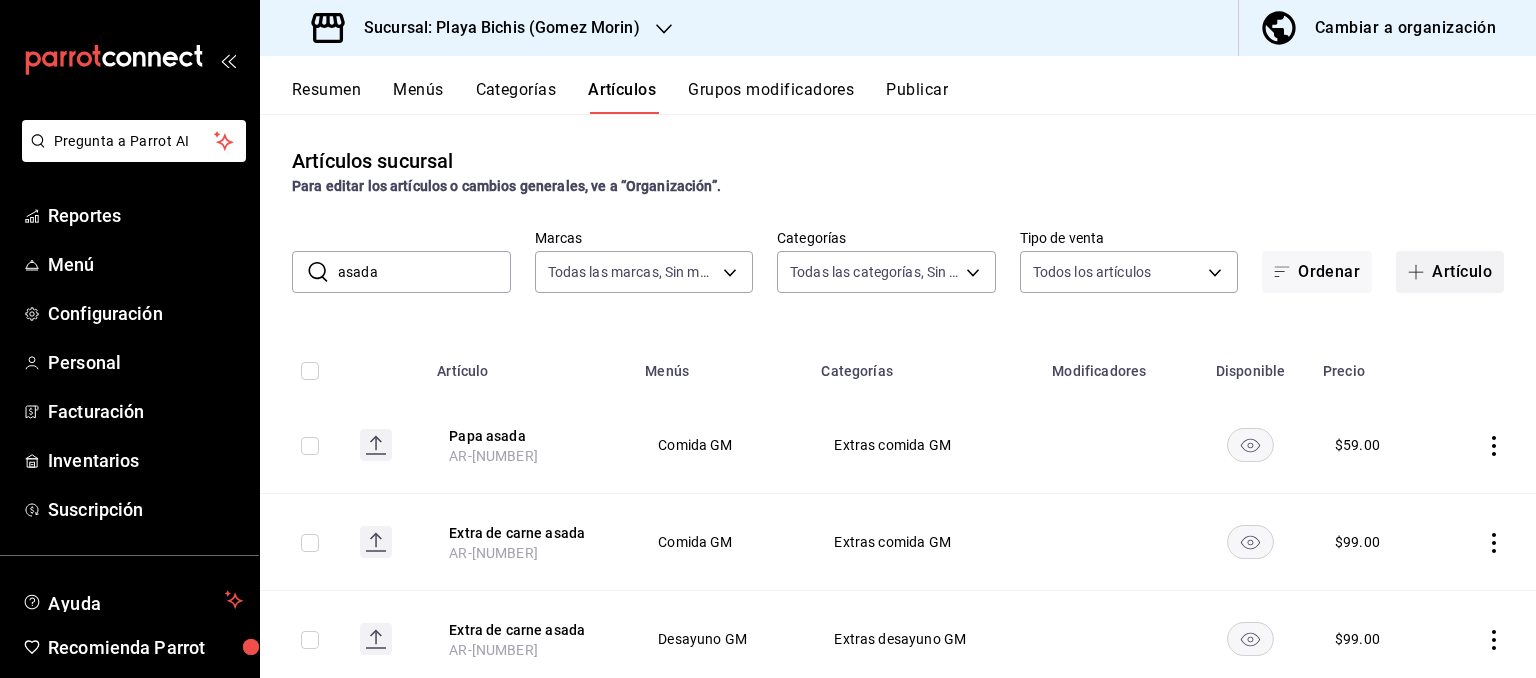 click on "Artículo" at bounding box center (1450, 272) 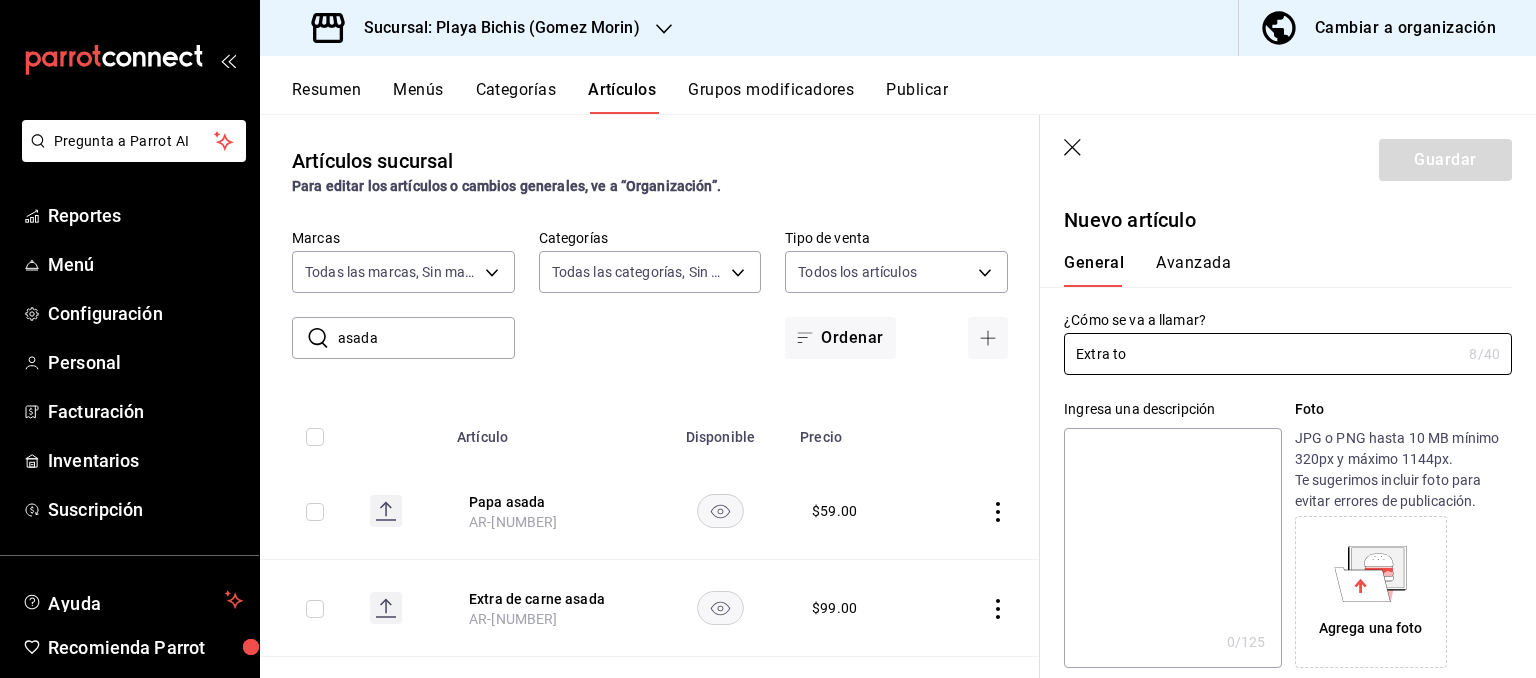 drag, startPoint x: 1182, startPoint y: 342, endPoint x: 1032, endPoint y: 332, distance: 150.33296 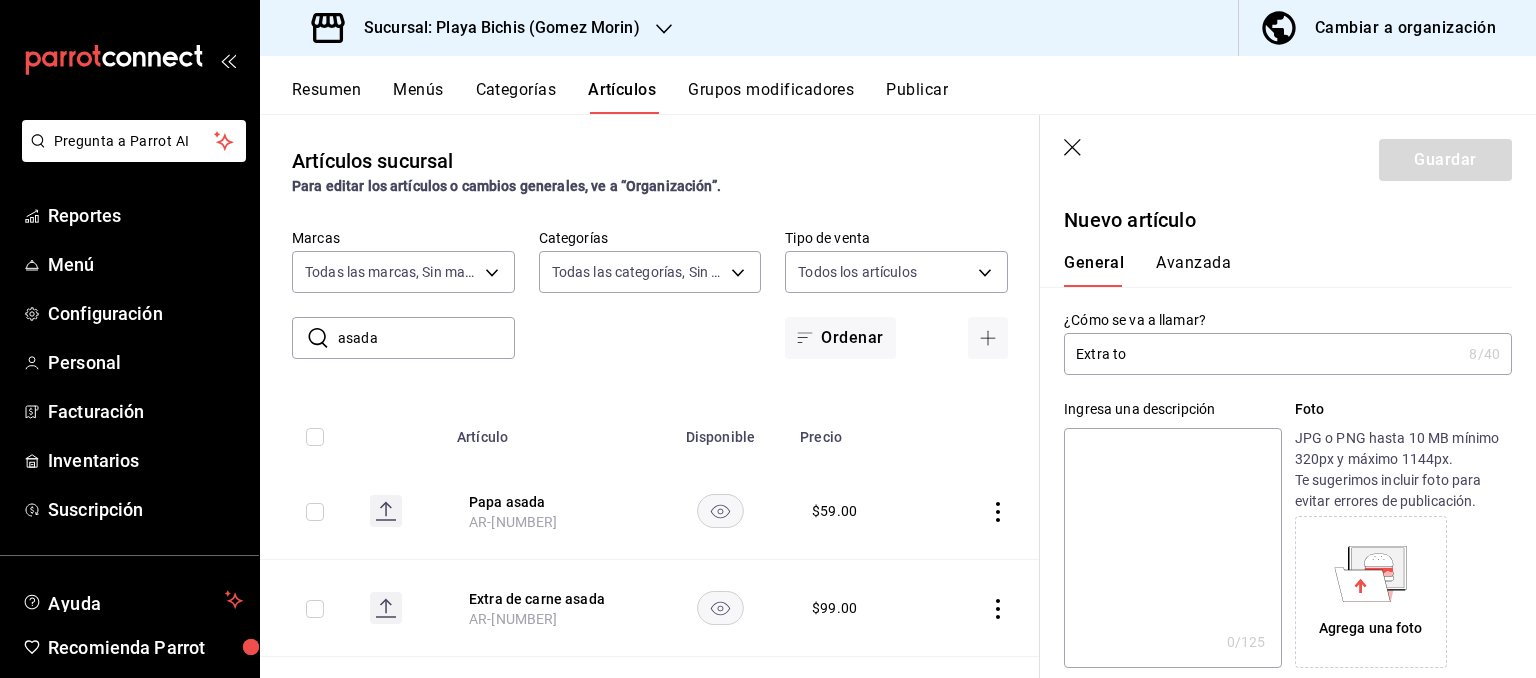 paste on "Tortillas mixtas" 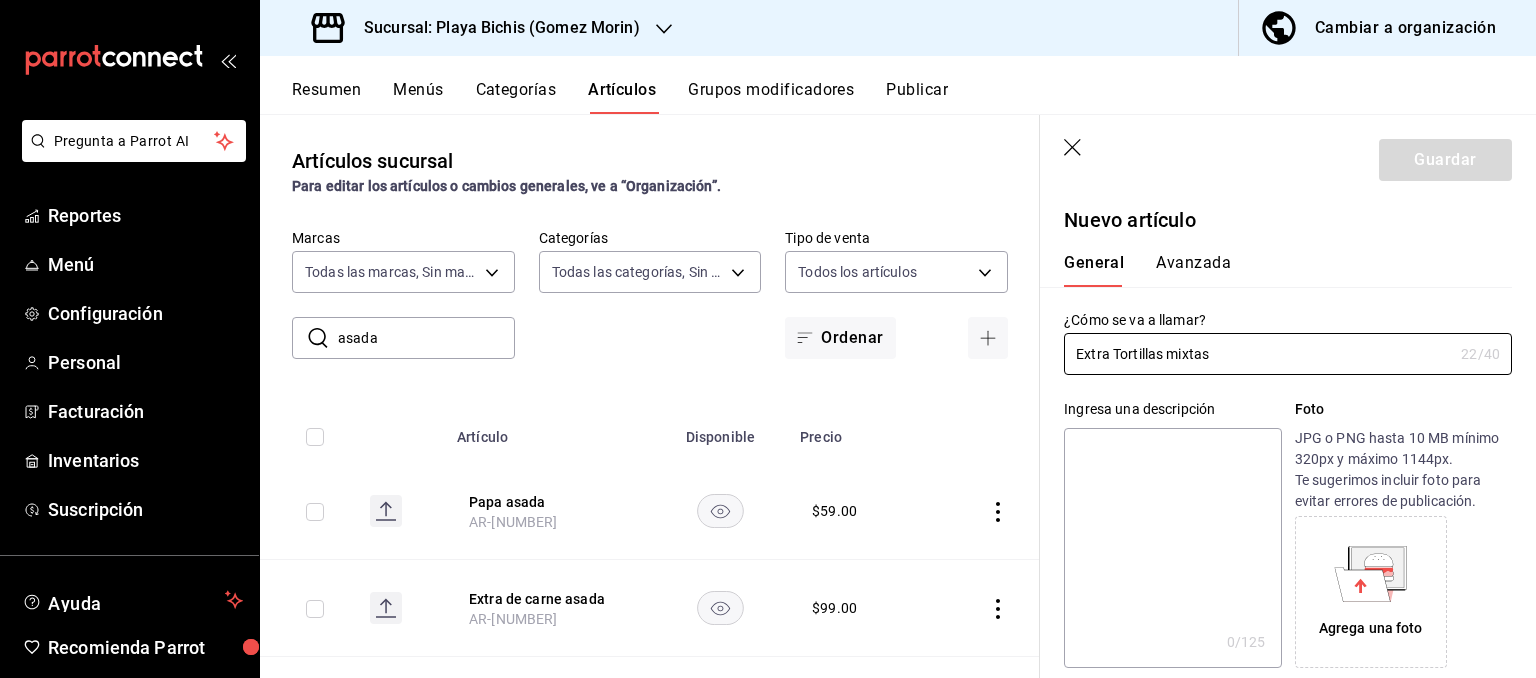 scroll, scrollTop: 403, scrollLeft: 0, axis: vertical 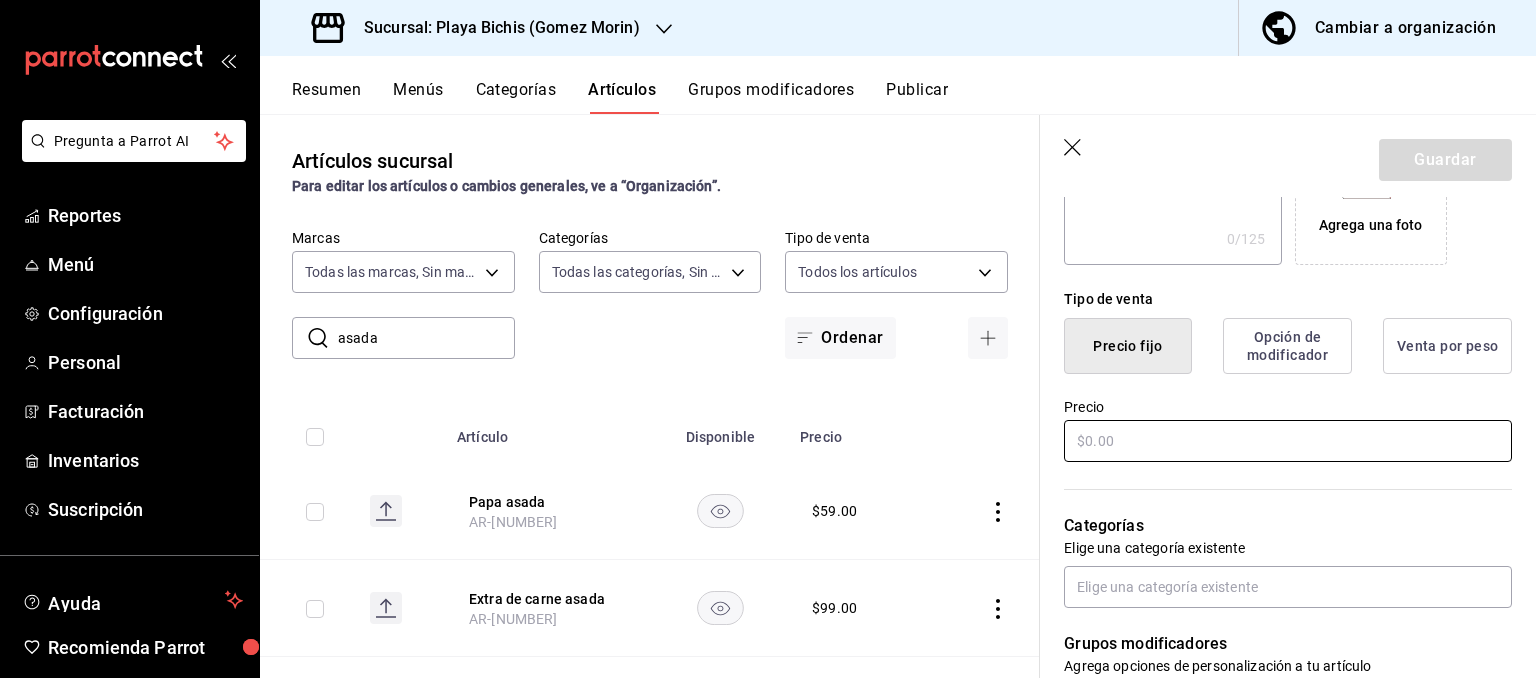 type on "Extra Tortillas mixtas" 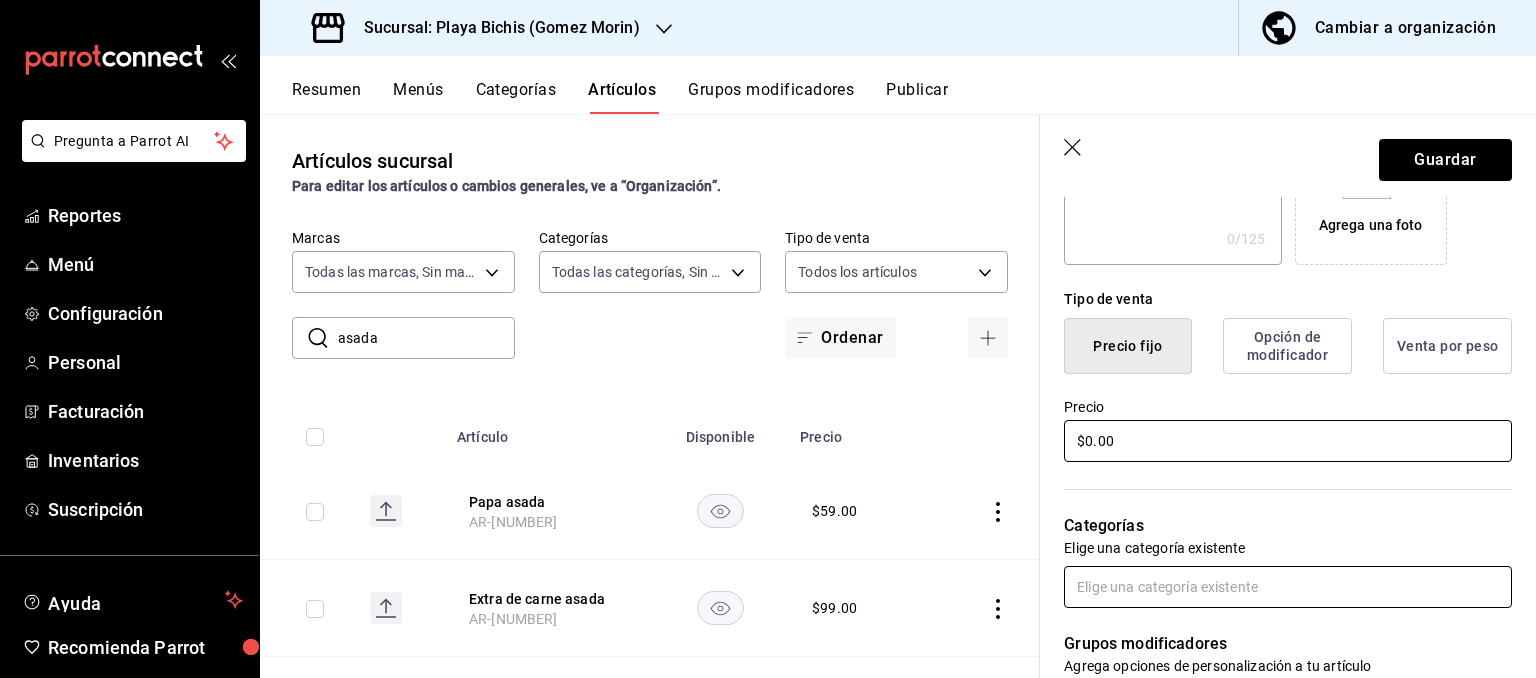 type on "$0.00" 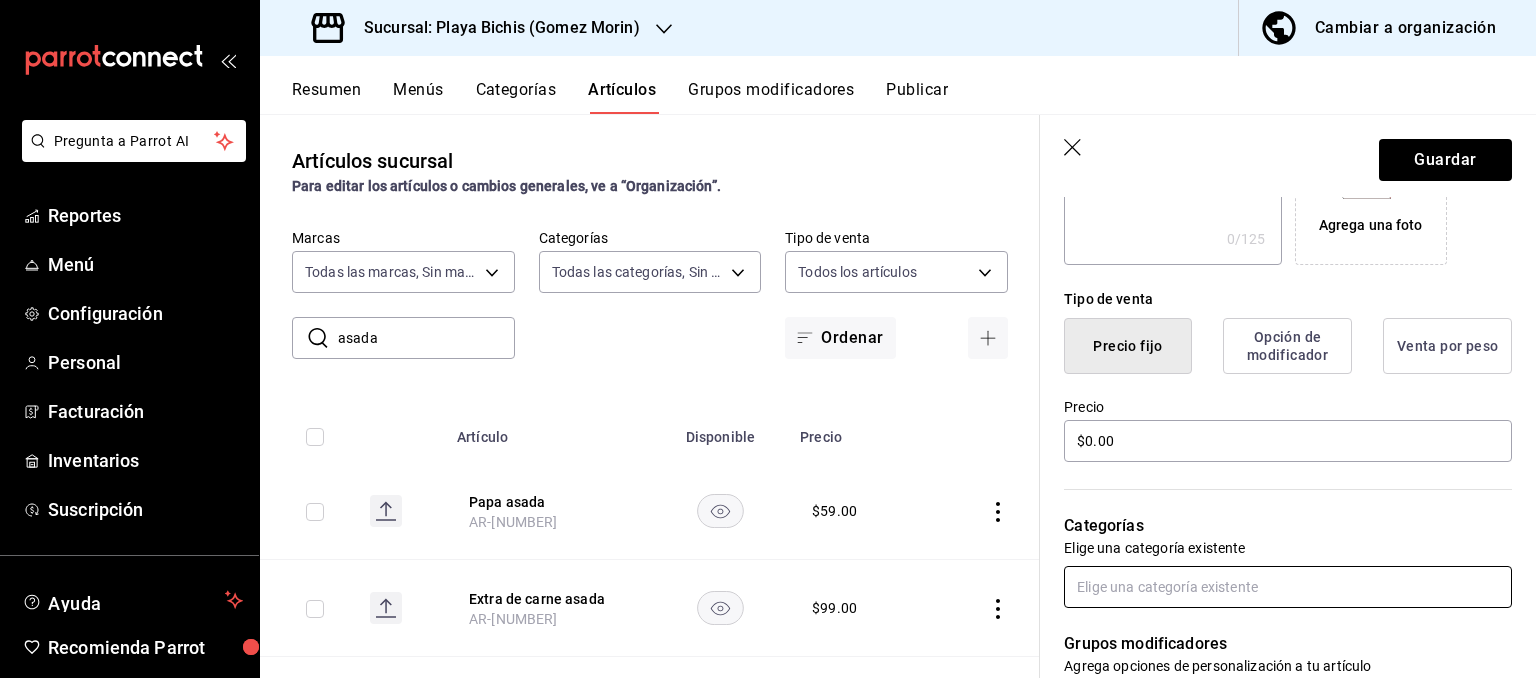 click at bounding box center [1288, 587] 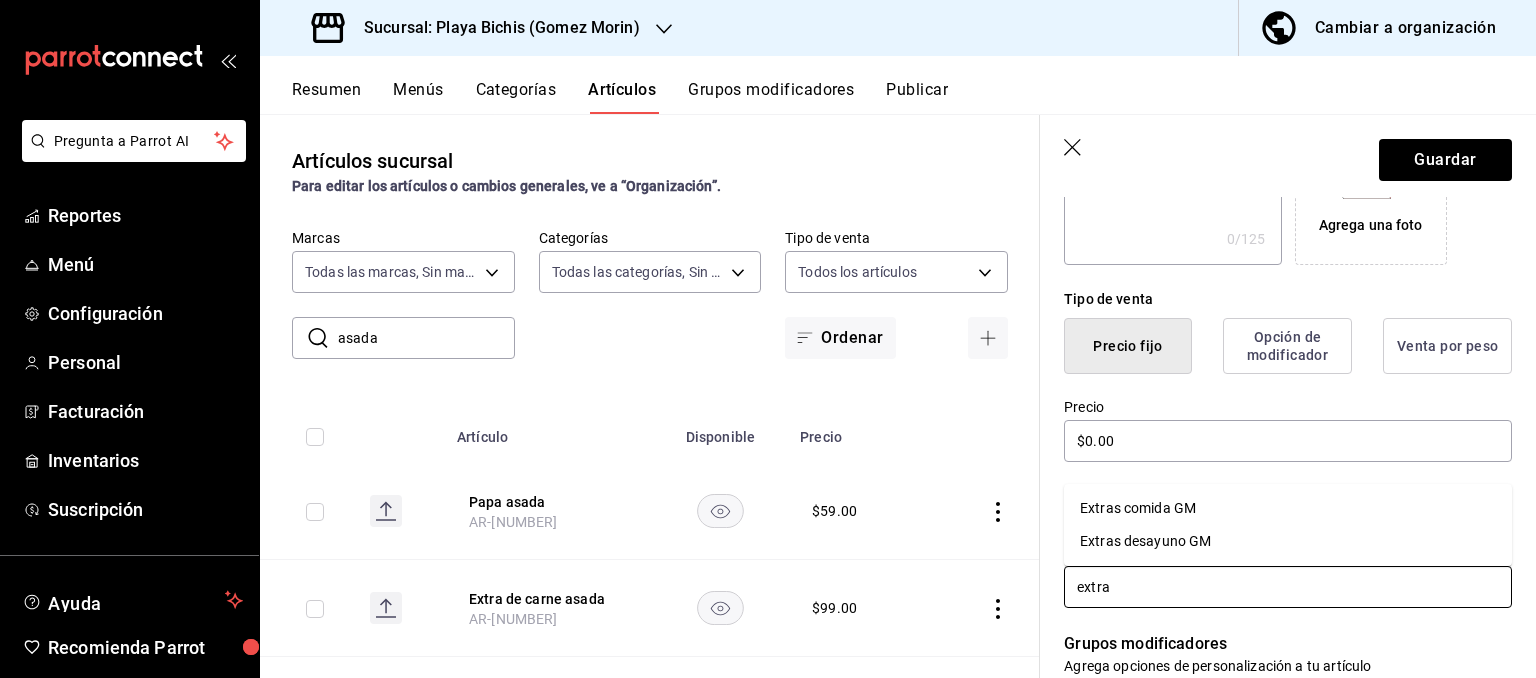 type on "extras" 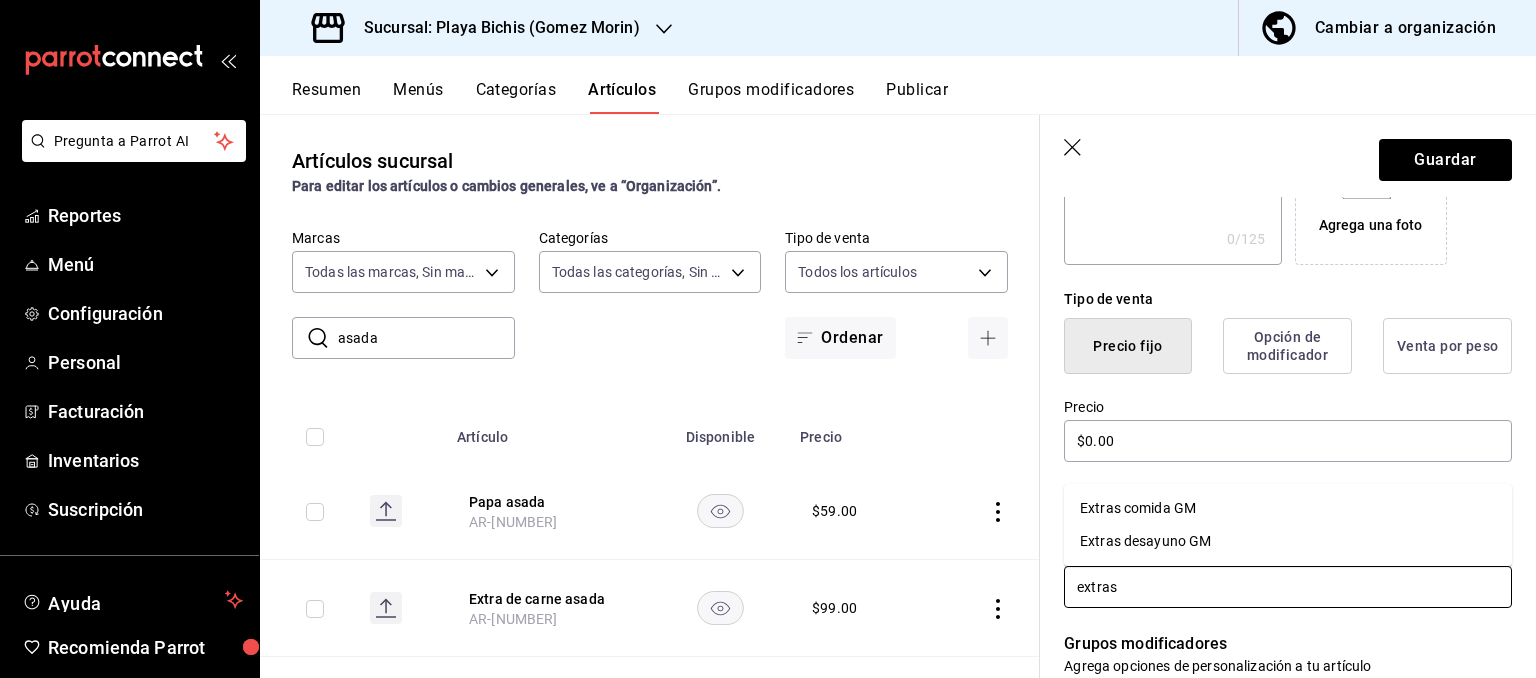 click on "Extras comida GM" at bounding box center (1288, 508) 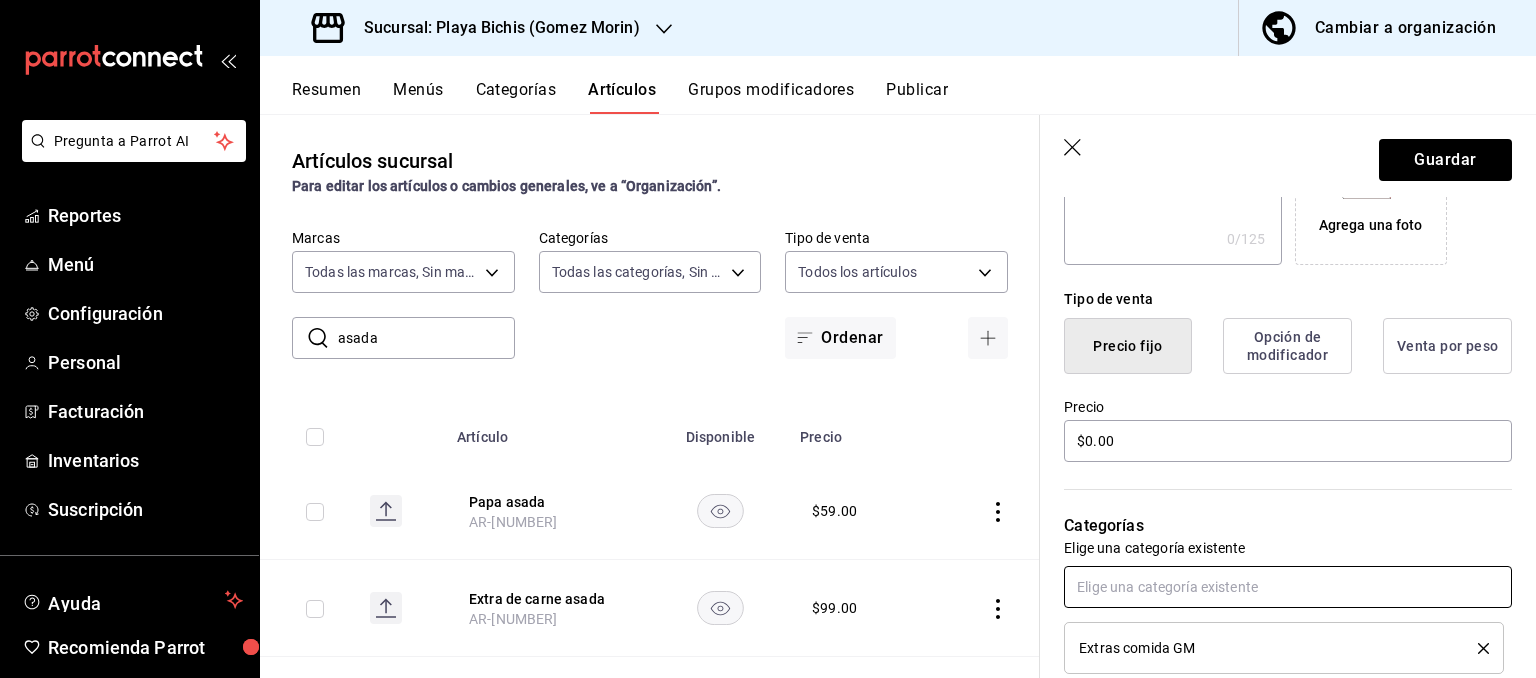 scroll, scrollTop: 0, scrollLeft: 0, axis: both 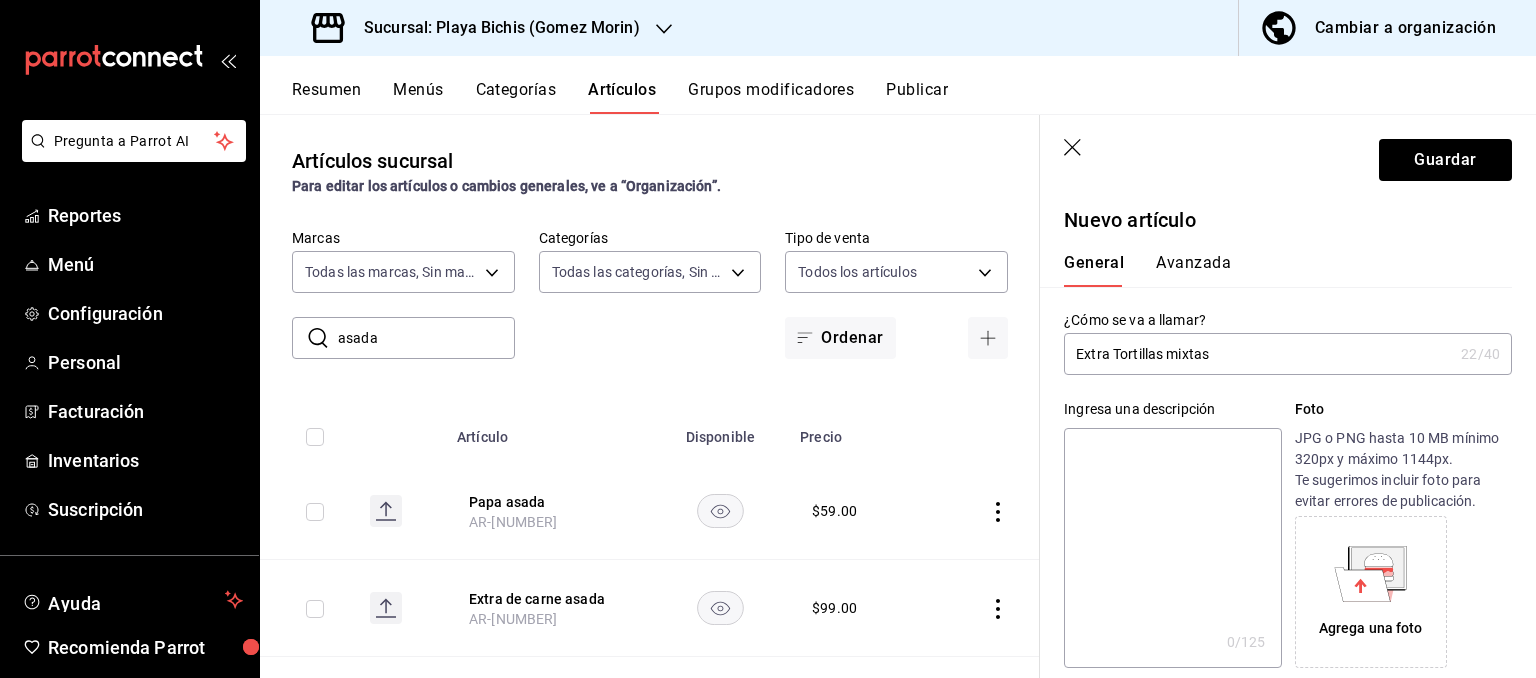 click on "Extra Tortillas mixtas" at bounding box center [1258, 354] 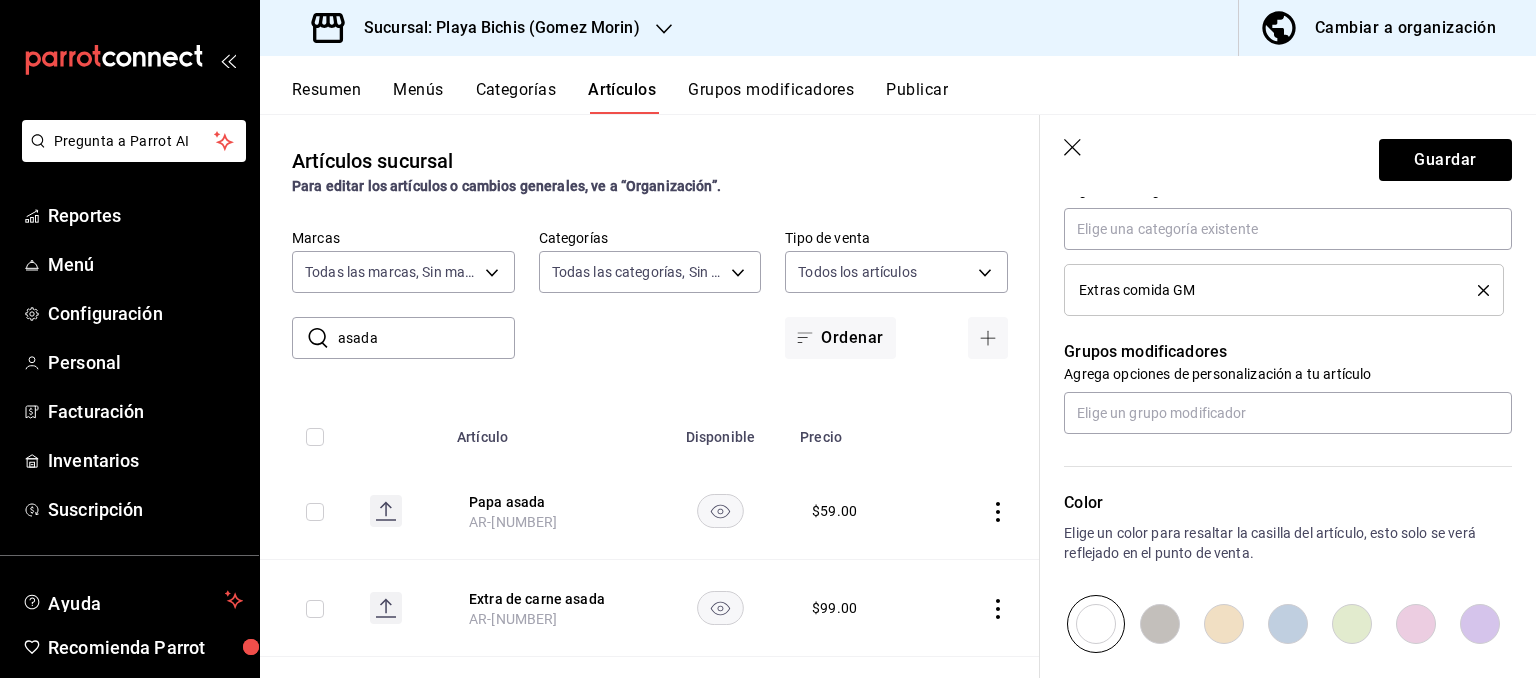 scroll, scrollTop: 684, scrollLeft: 0, axis: vertical 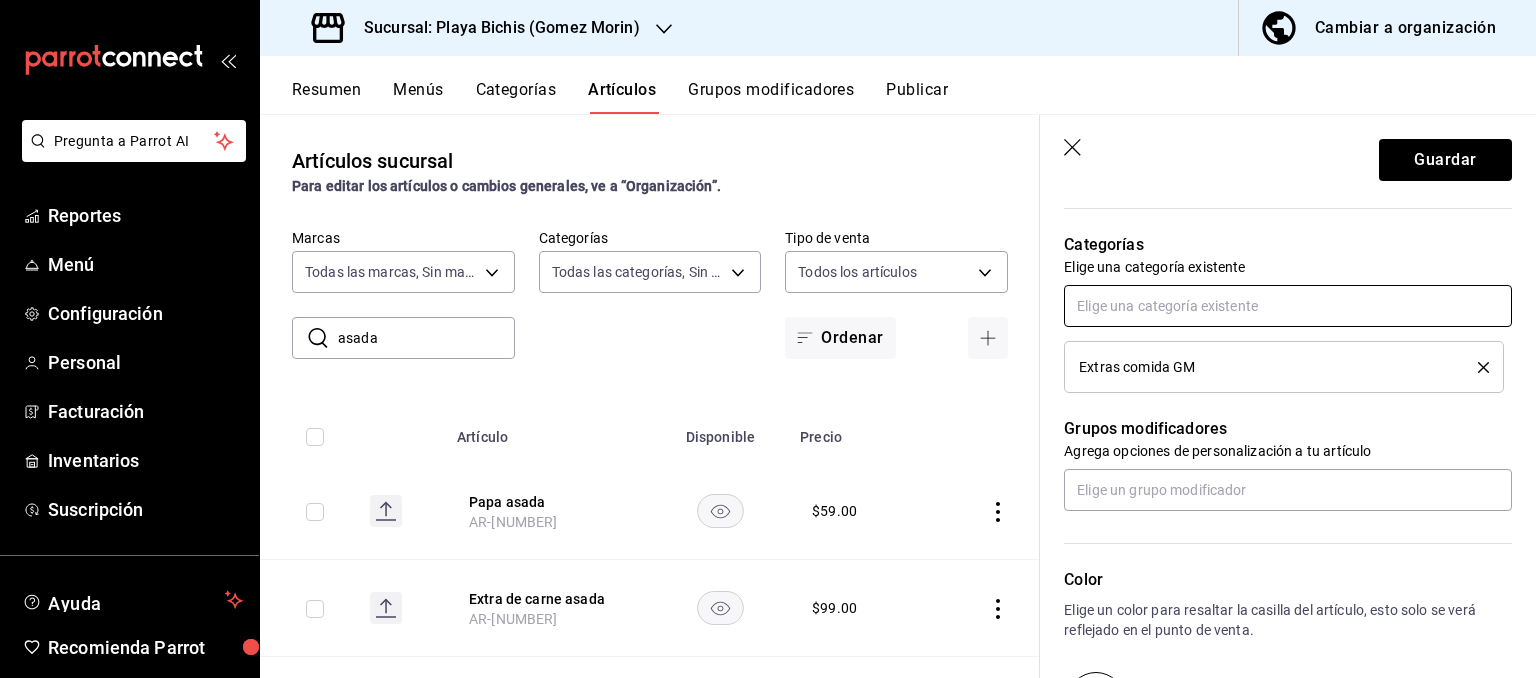 click at bounding box center [1288, 306] 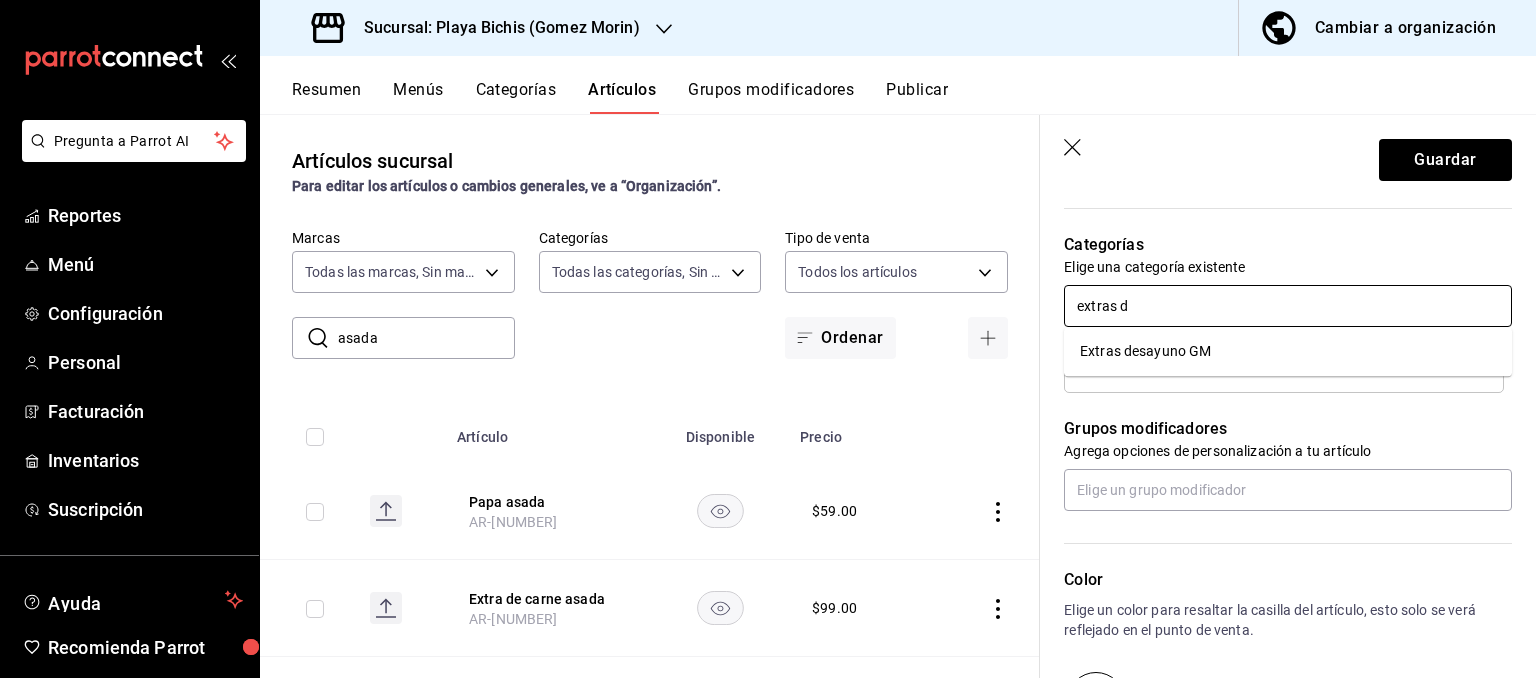 type on "extras de" 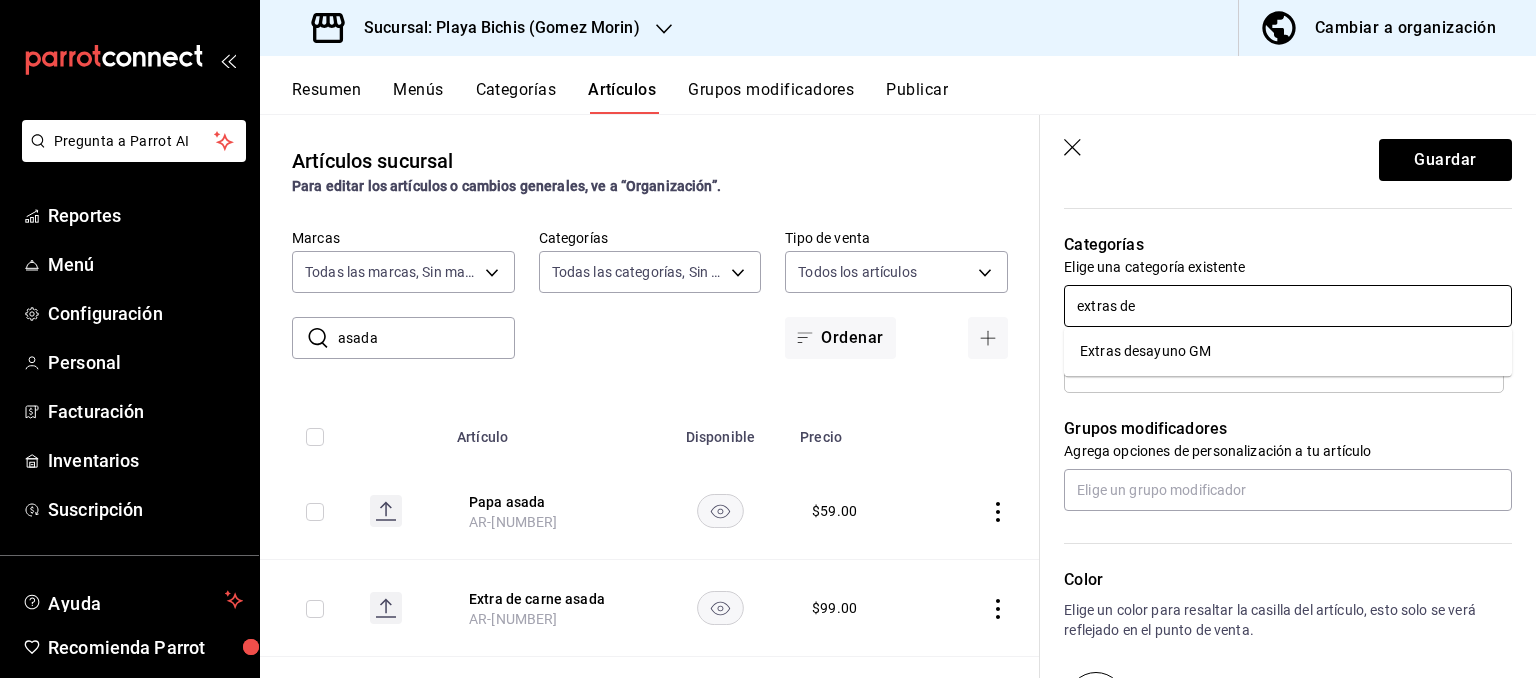 click on "Extras desayuno GM" at bounding box center (1288, 351) 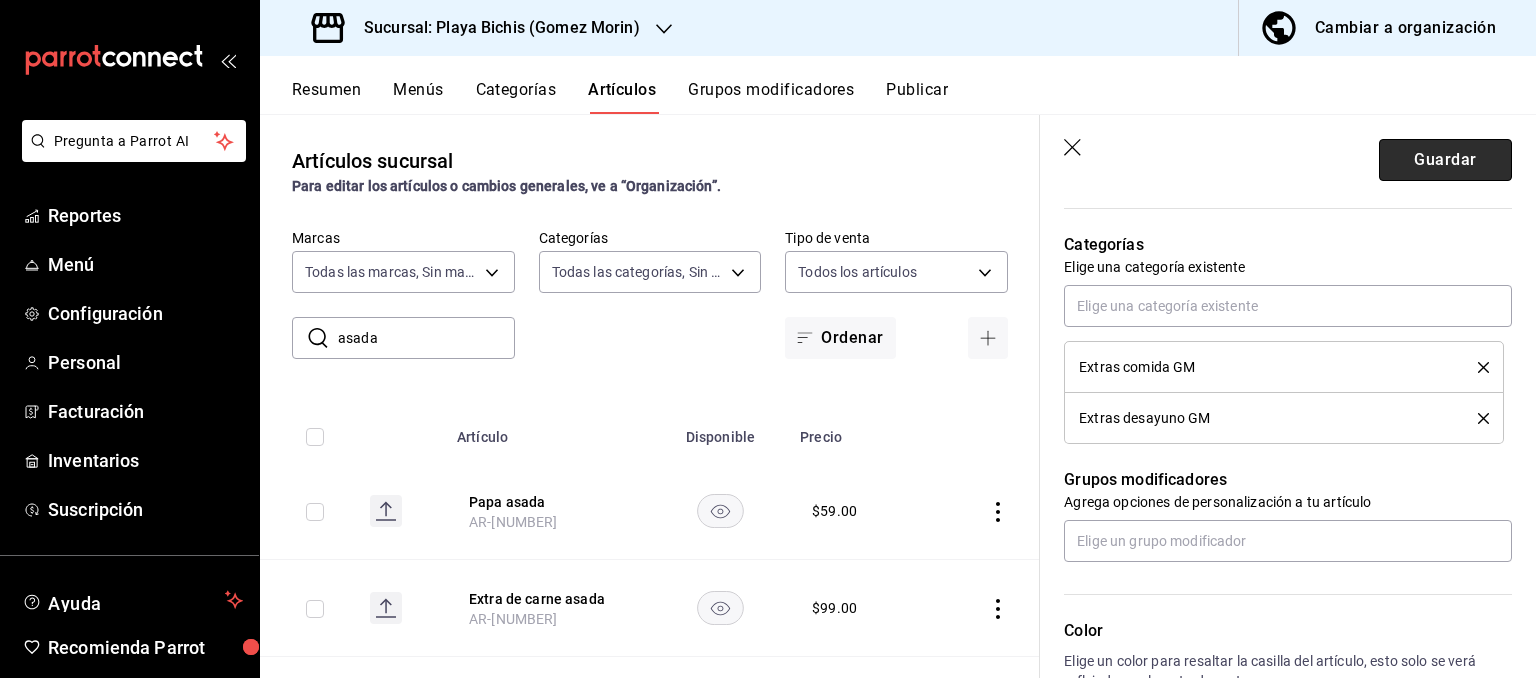 click on "Guardar" at bounding box center (1445, 160) 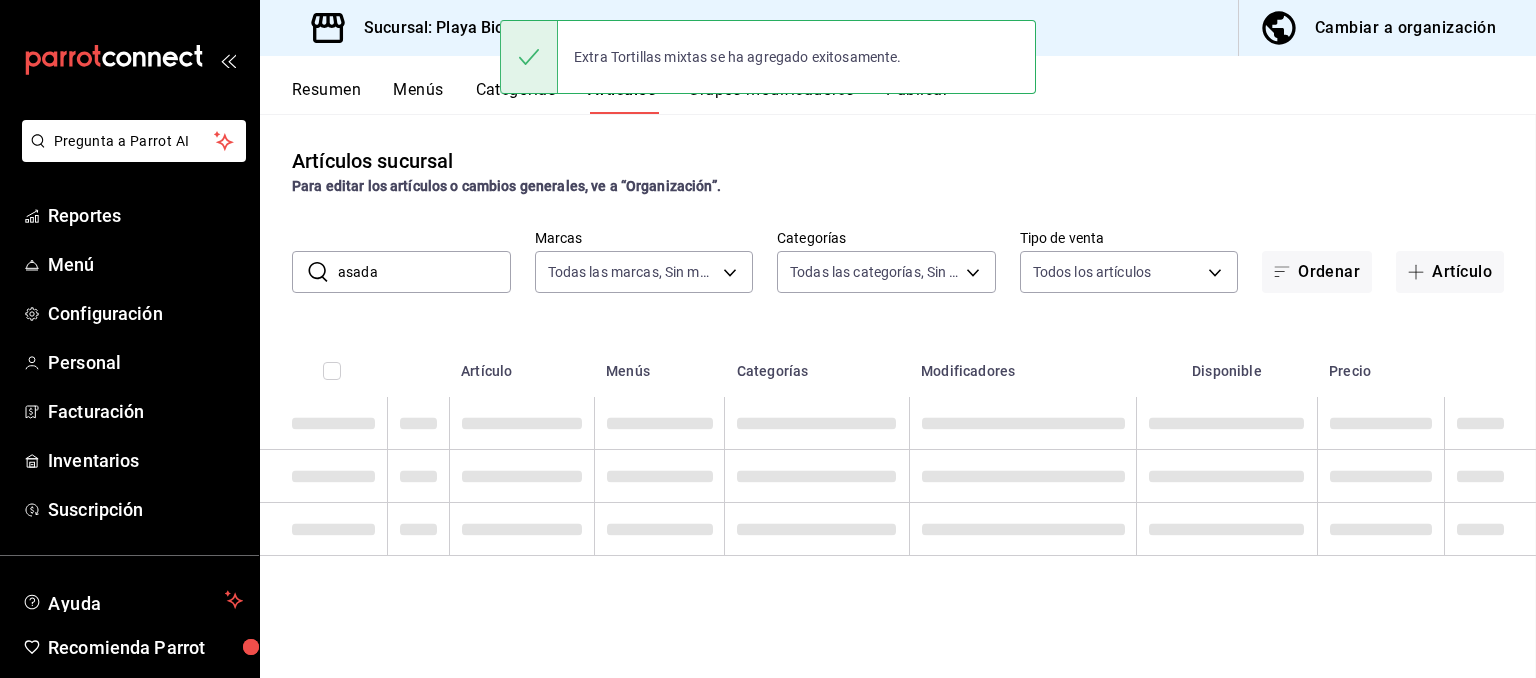scroll, scrollTop: 0, scrollLeft: 0, axis: both 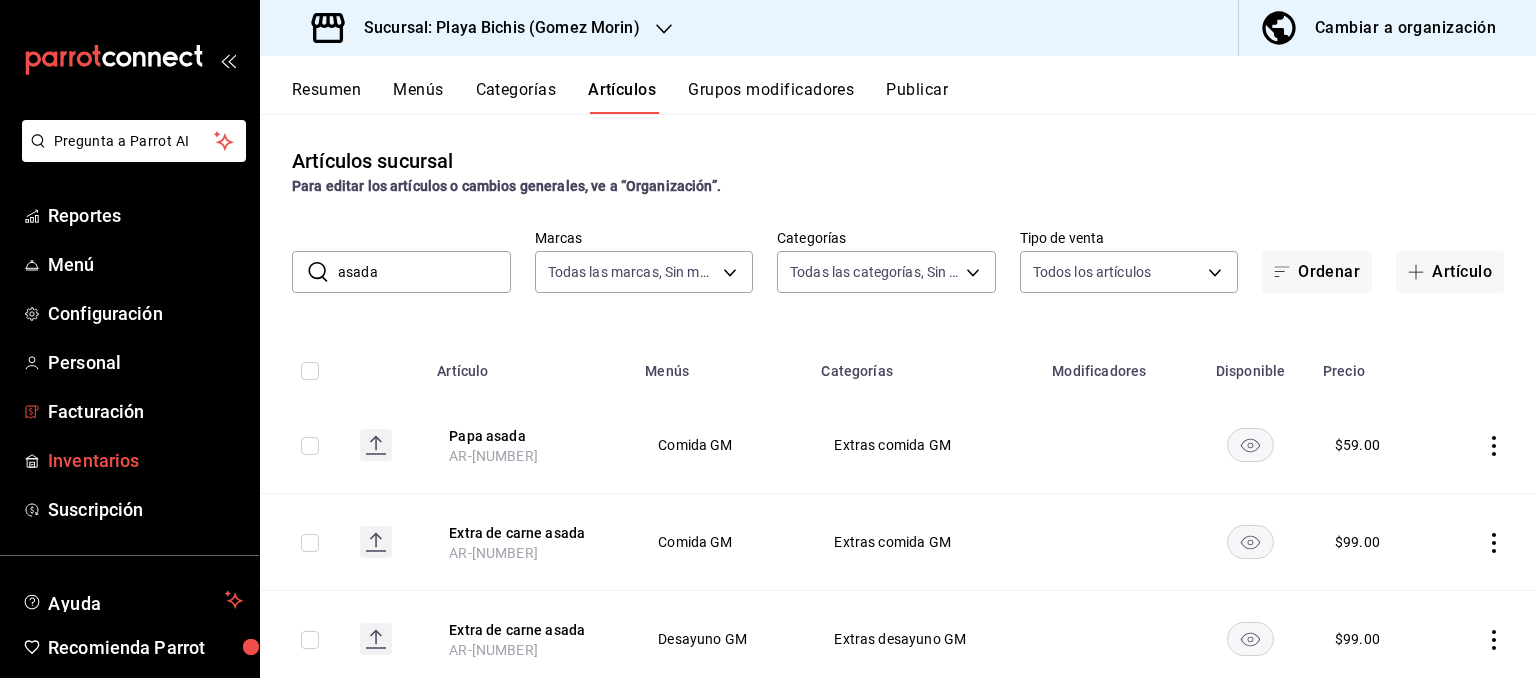 click on "Inventarios" at bounding box center (145, 460) 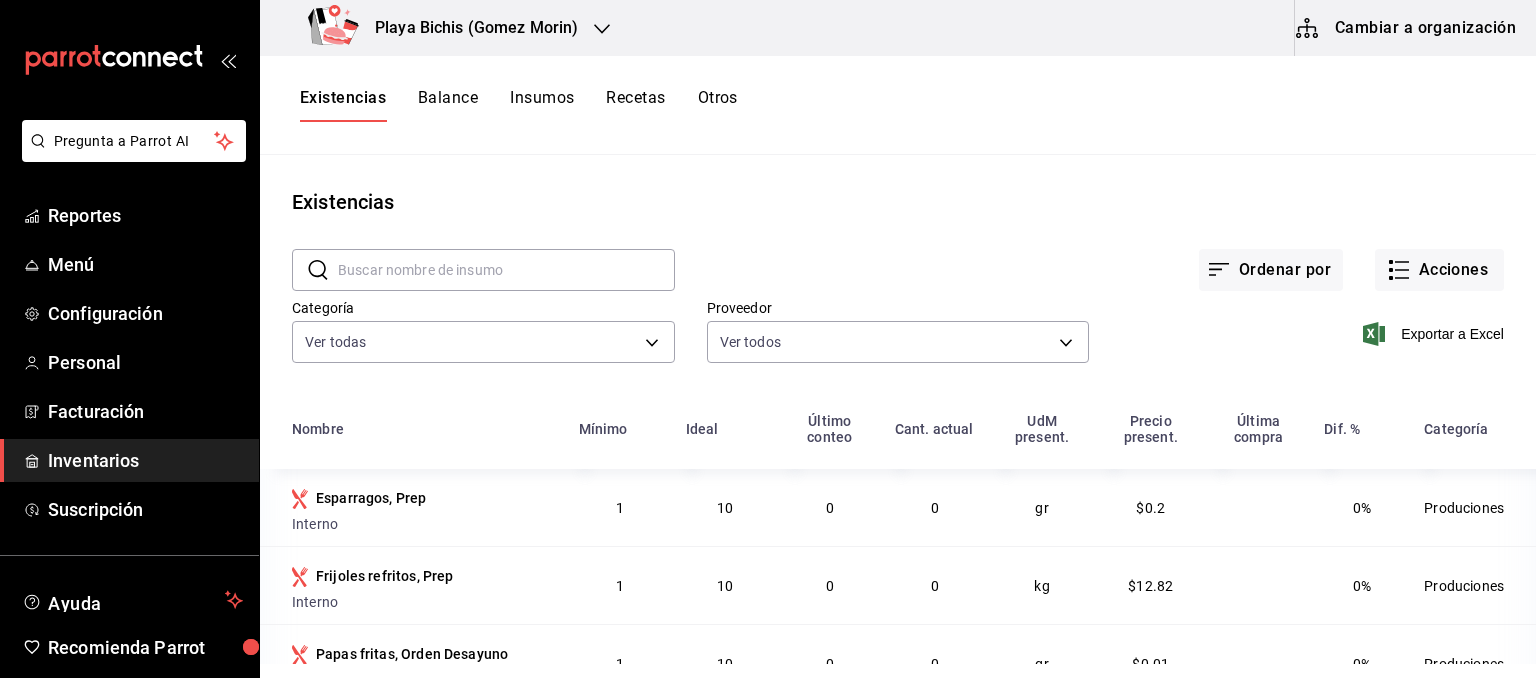 click on "Recetas" at bounding box center [635, 105] 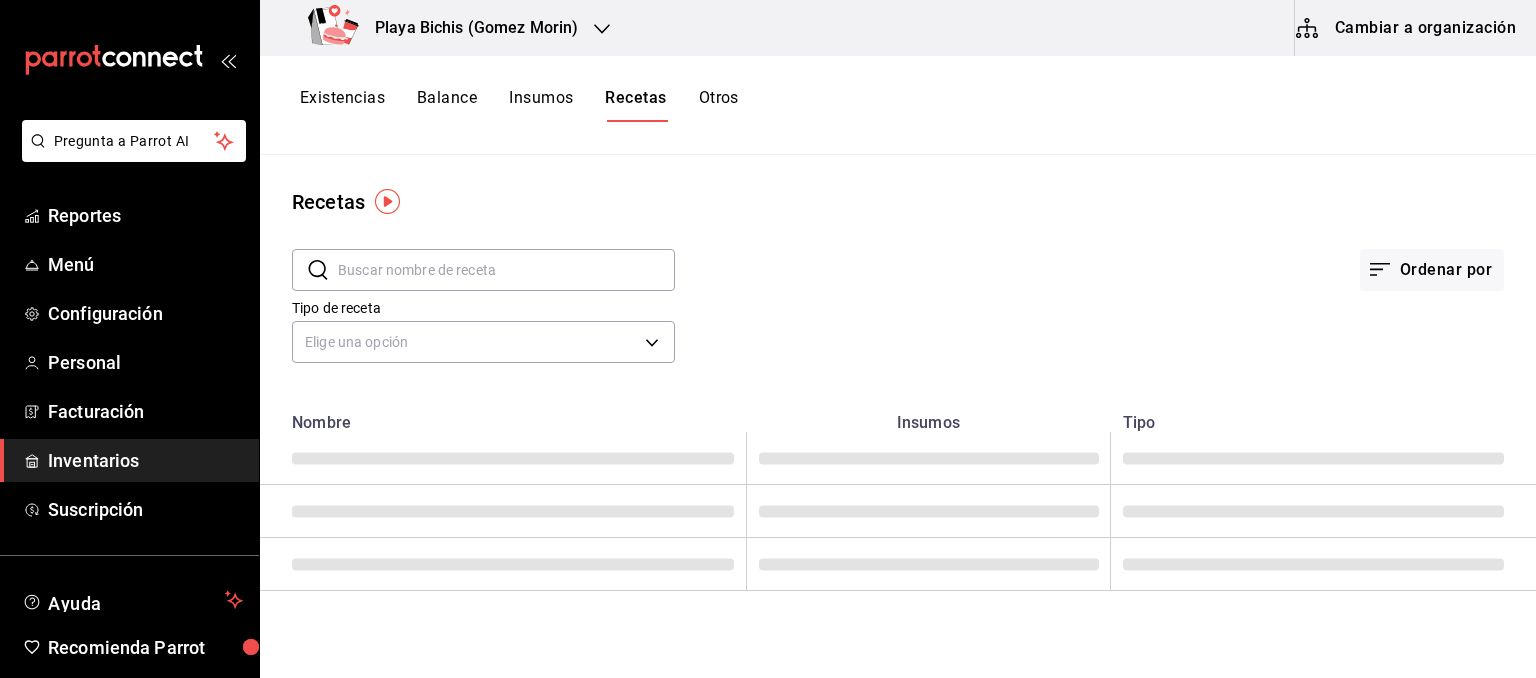 click at bounding box center (506, 270) 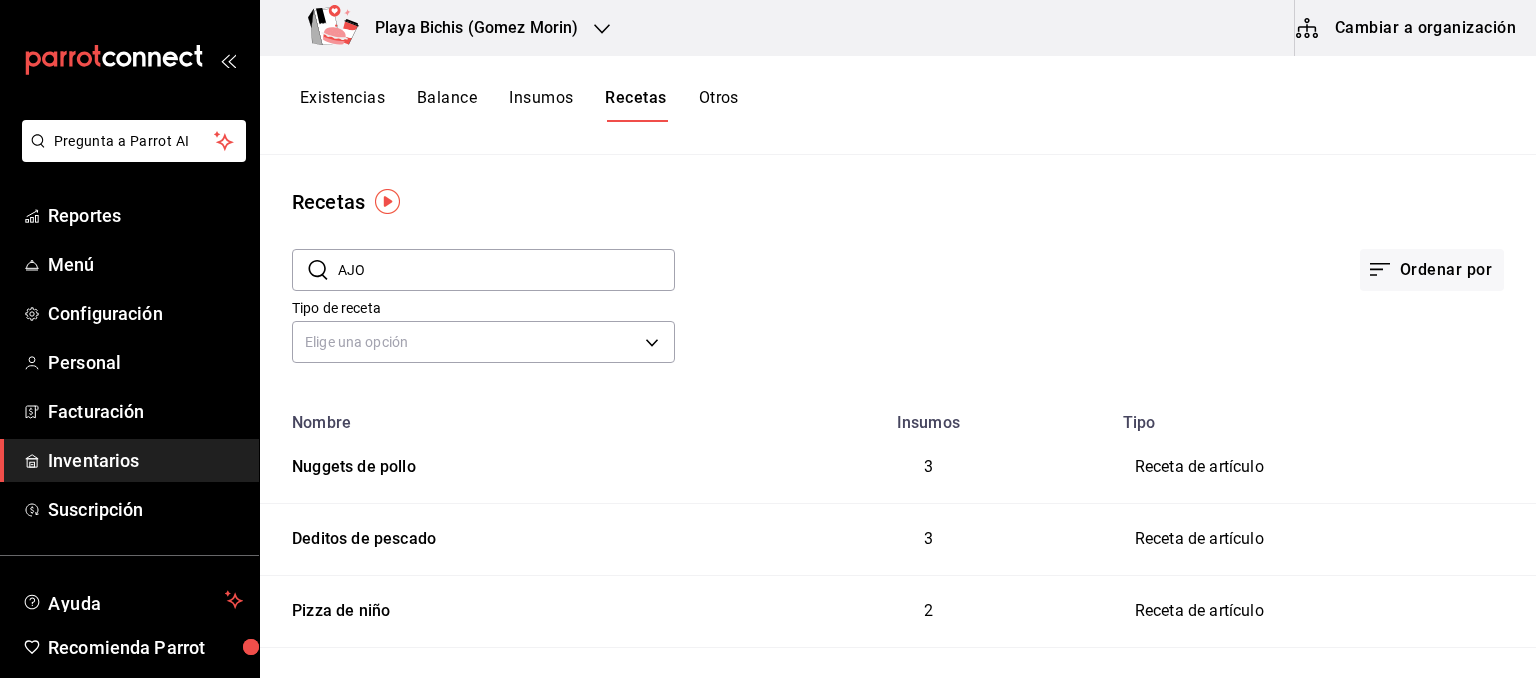 type on "AJO" 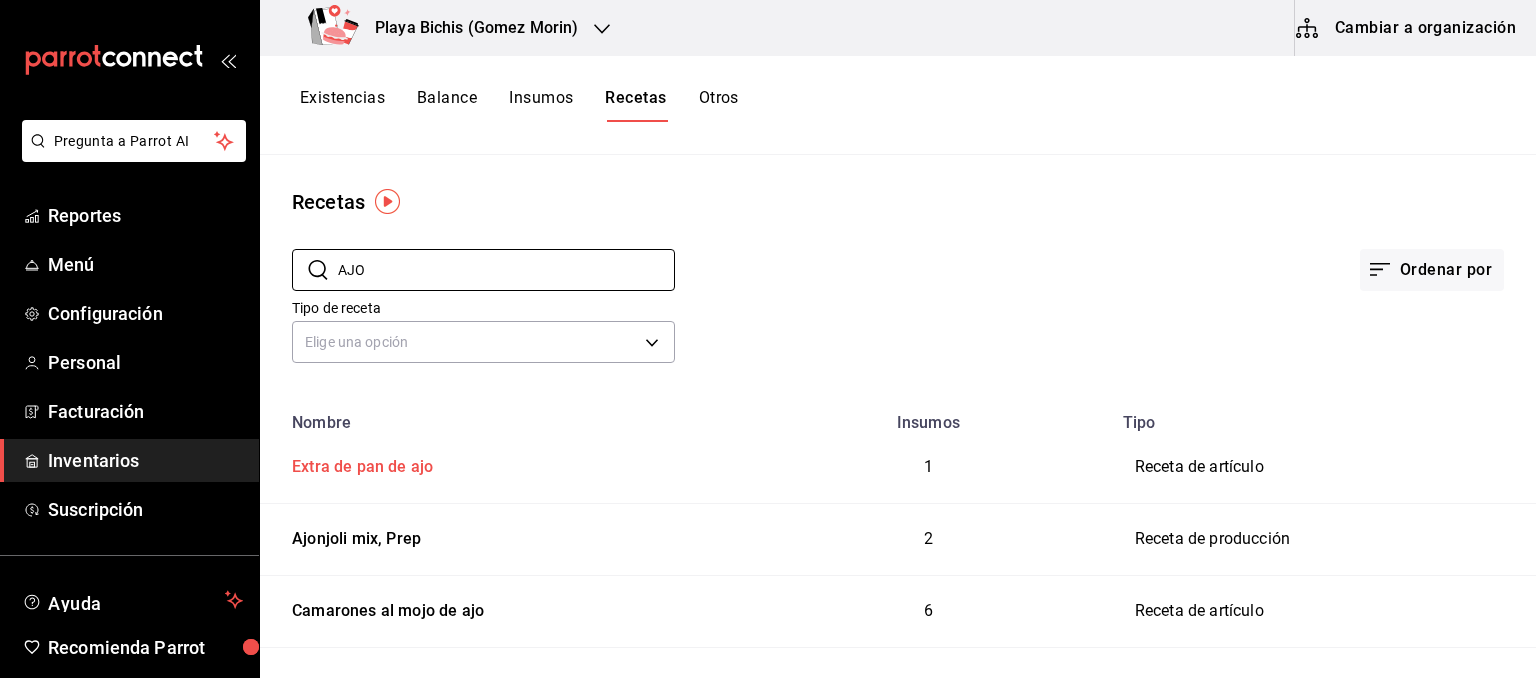 click on "Extra de pan de ajo" at bounding box center (358, 463) 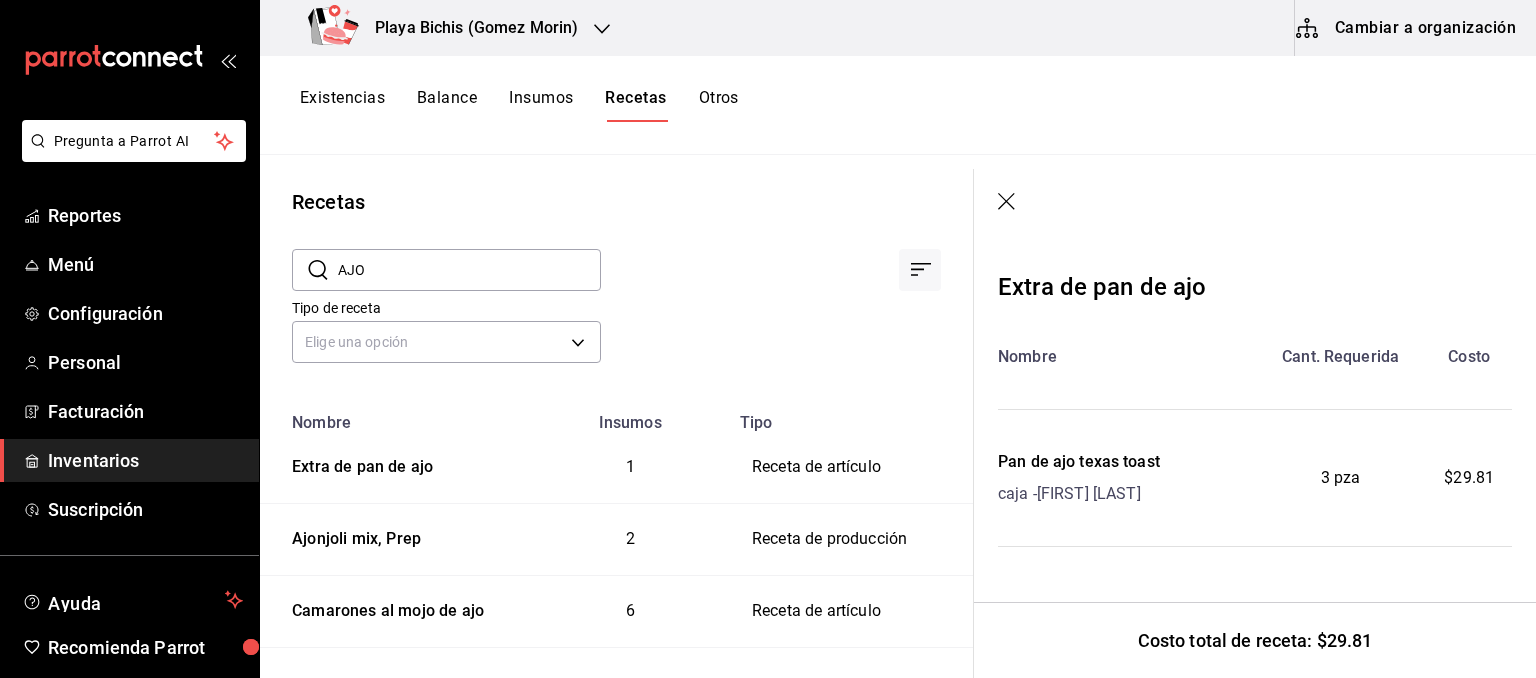 click 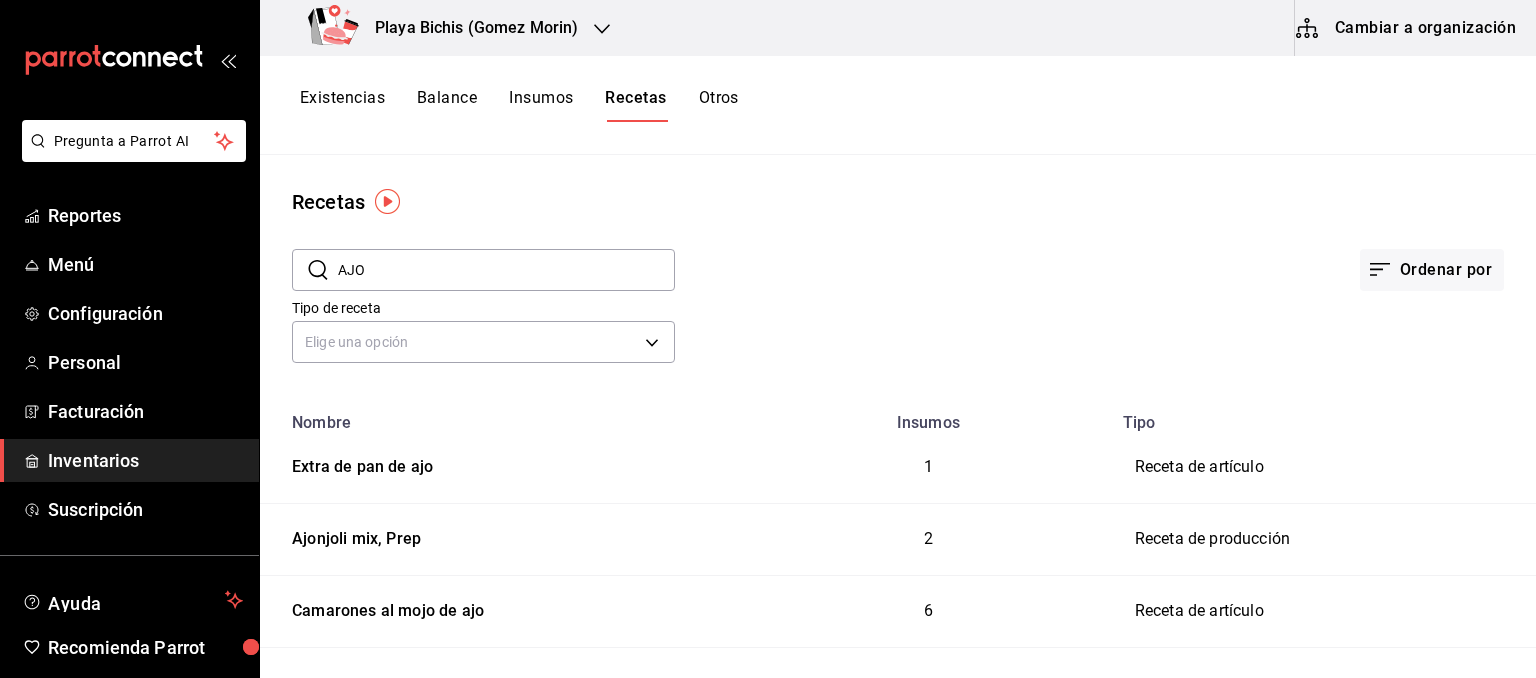 click on "Cambiar a organización" at bounding box center [1407, 28] 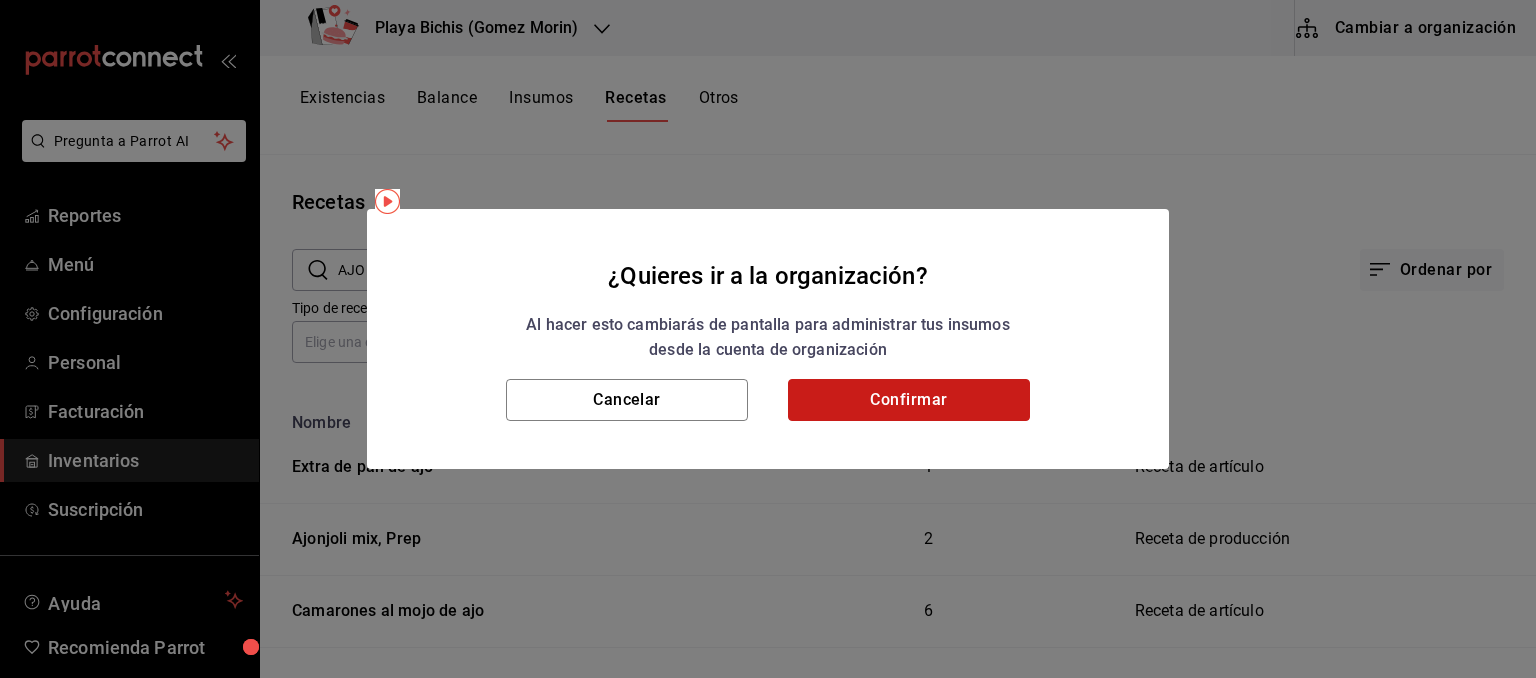click on "Confirmar" at bounding box center (909, 400) 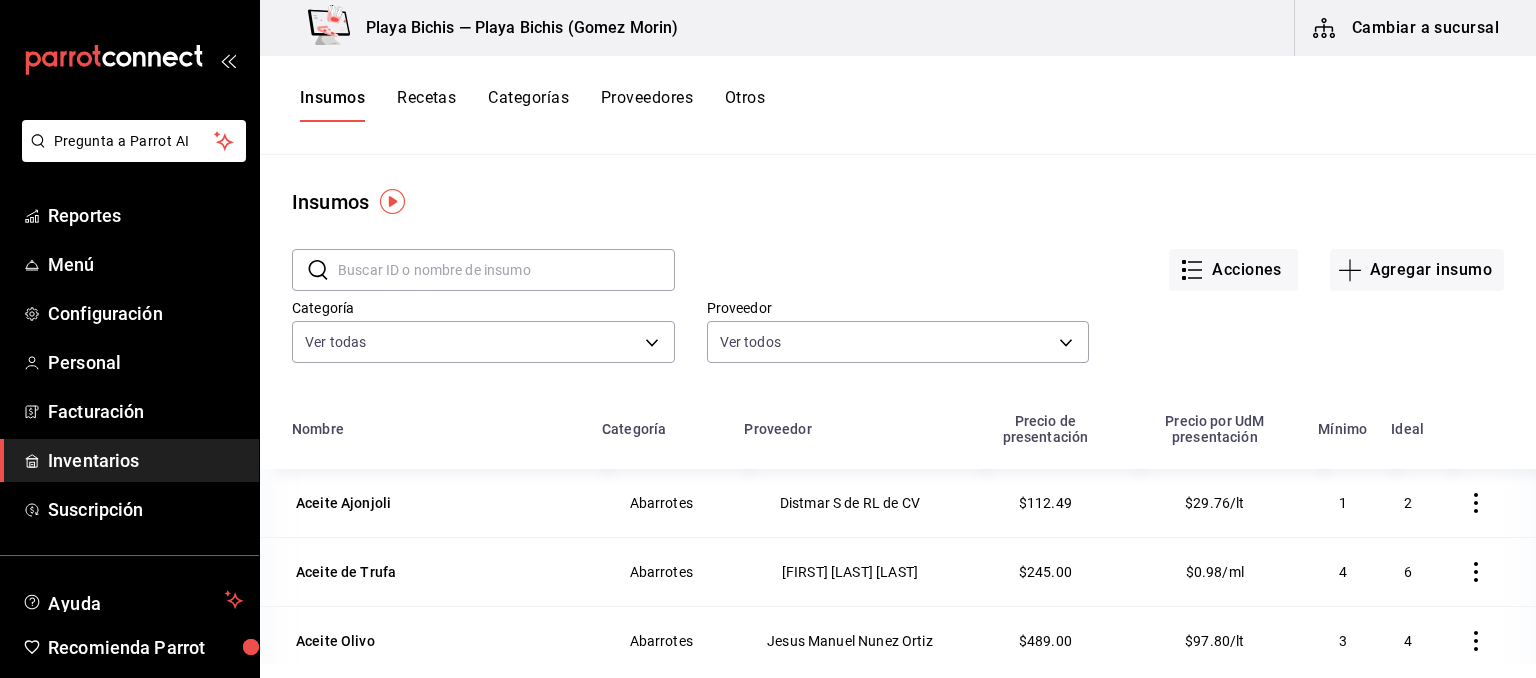 click on "Recetas" at bounding box center [426, 105] 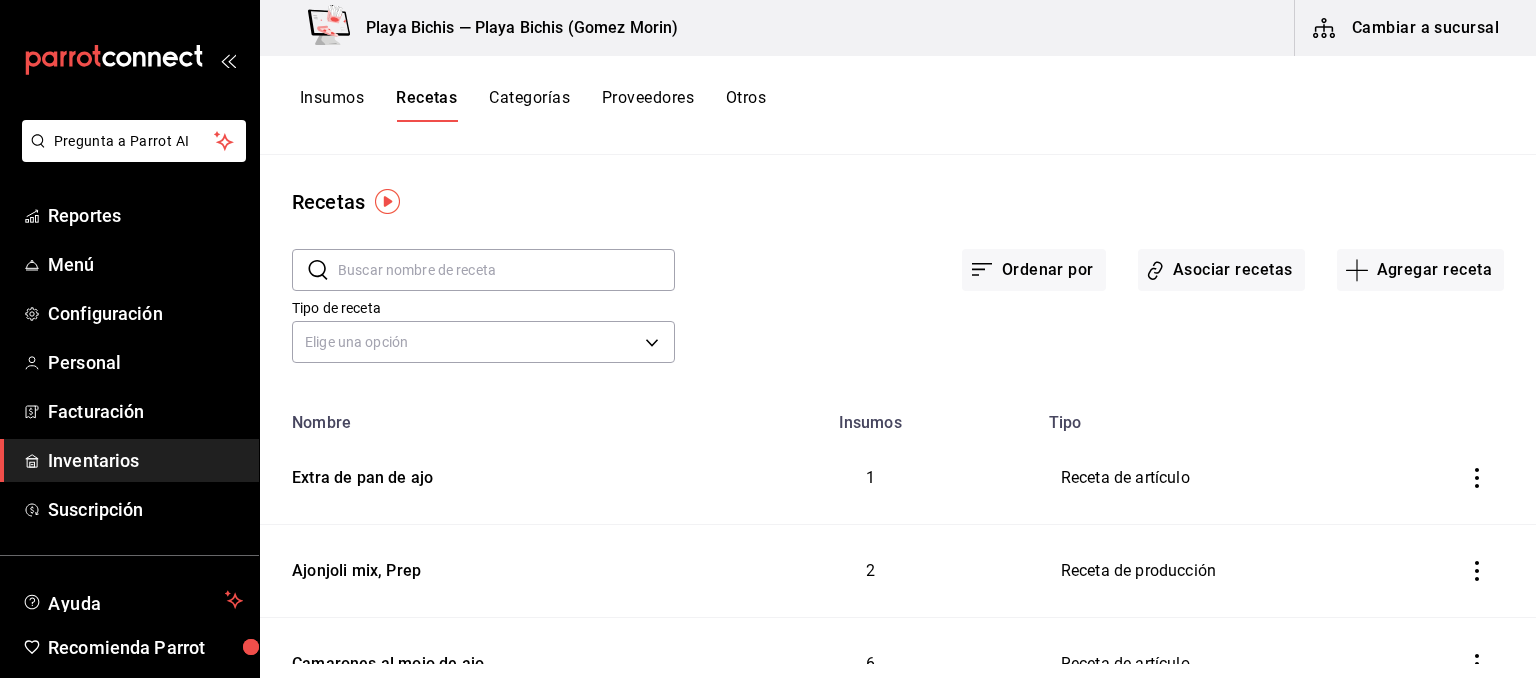 click at bounding box center (506, 270) 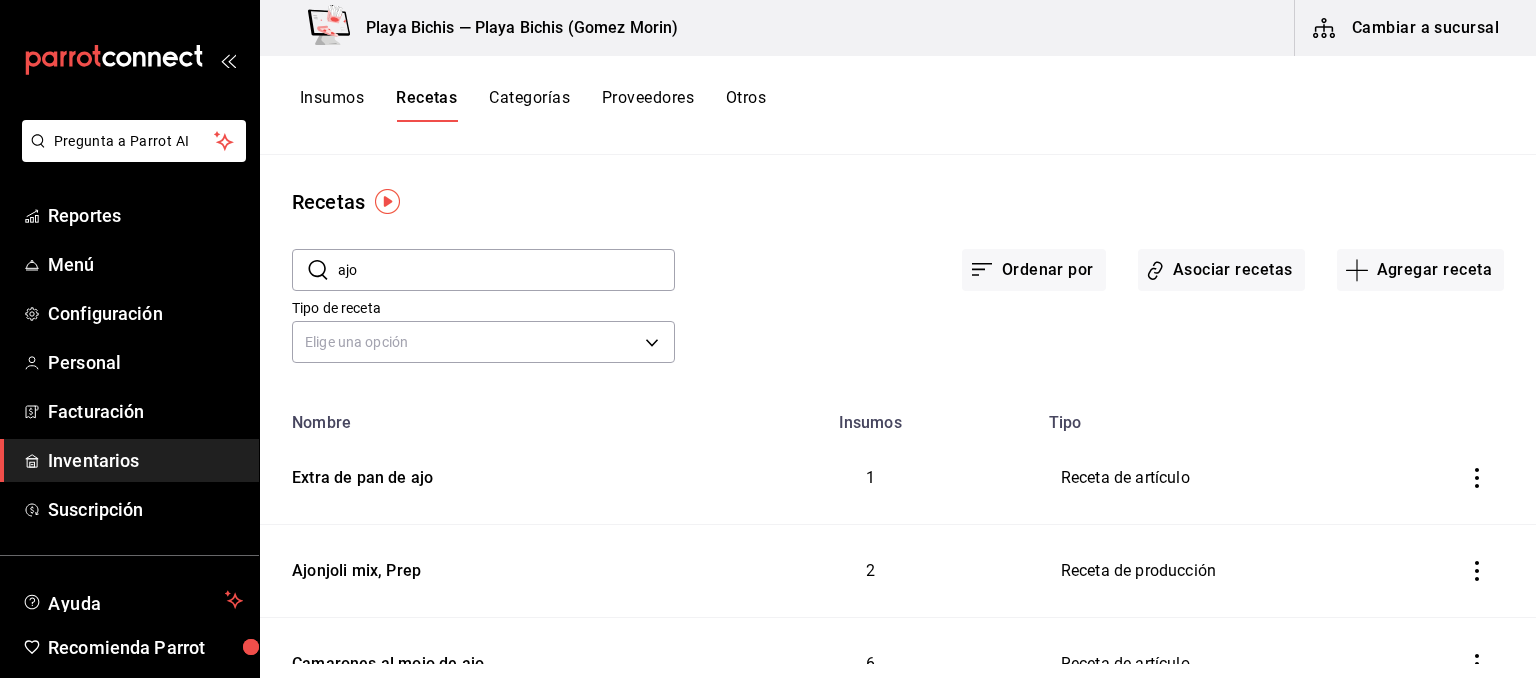 type on "ajo" 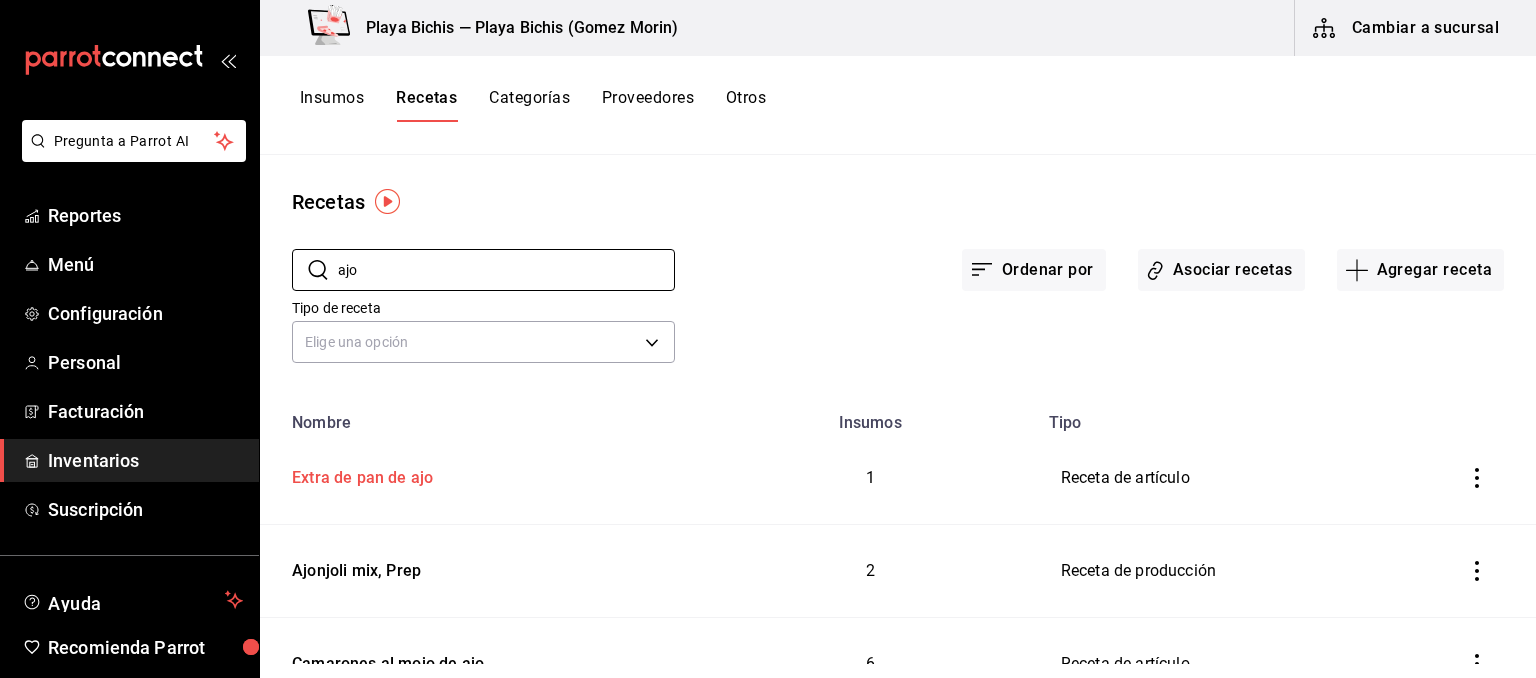 click on "Extra de pan de ajo" at bounding box center (482, 478) 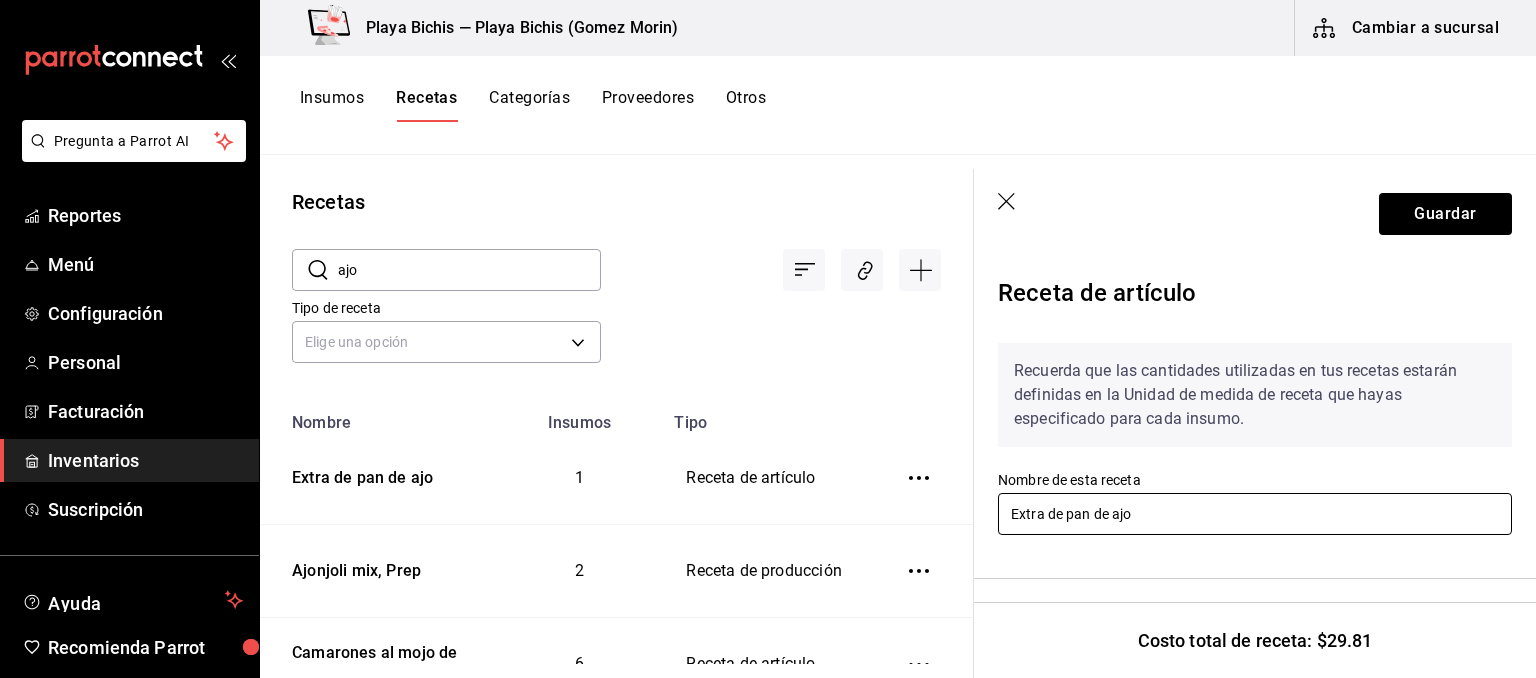 click on "Extra de pan de ajo" at bounding box center [1255, 514] 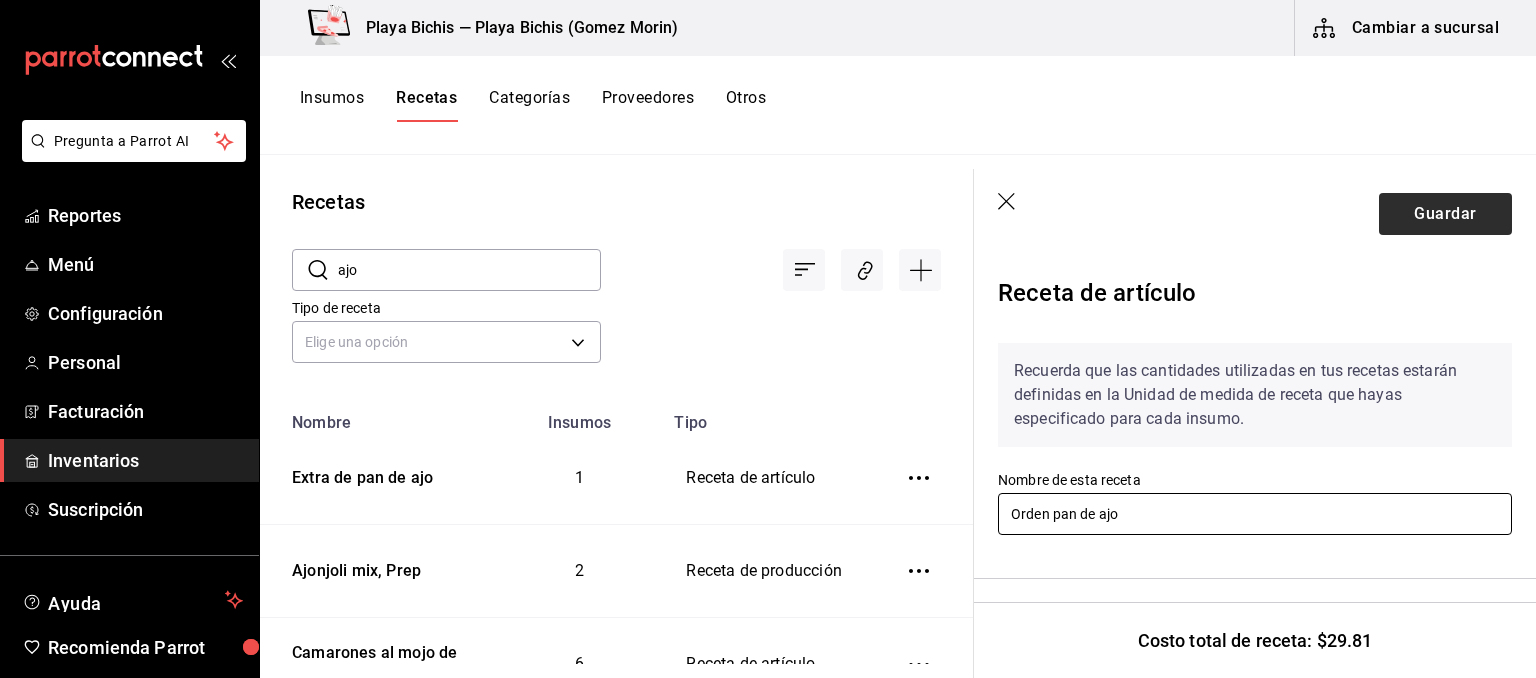 type on "Orden pan de ajo" 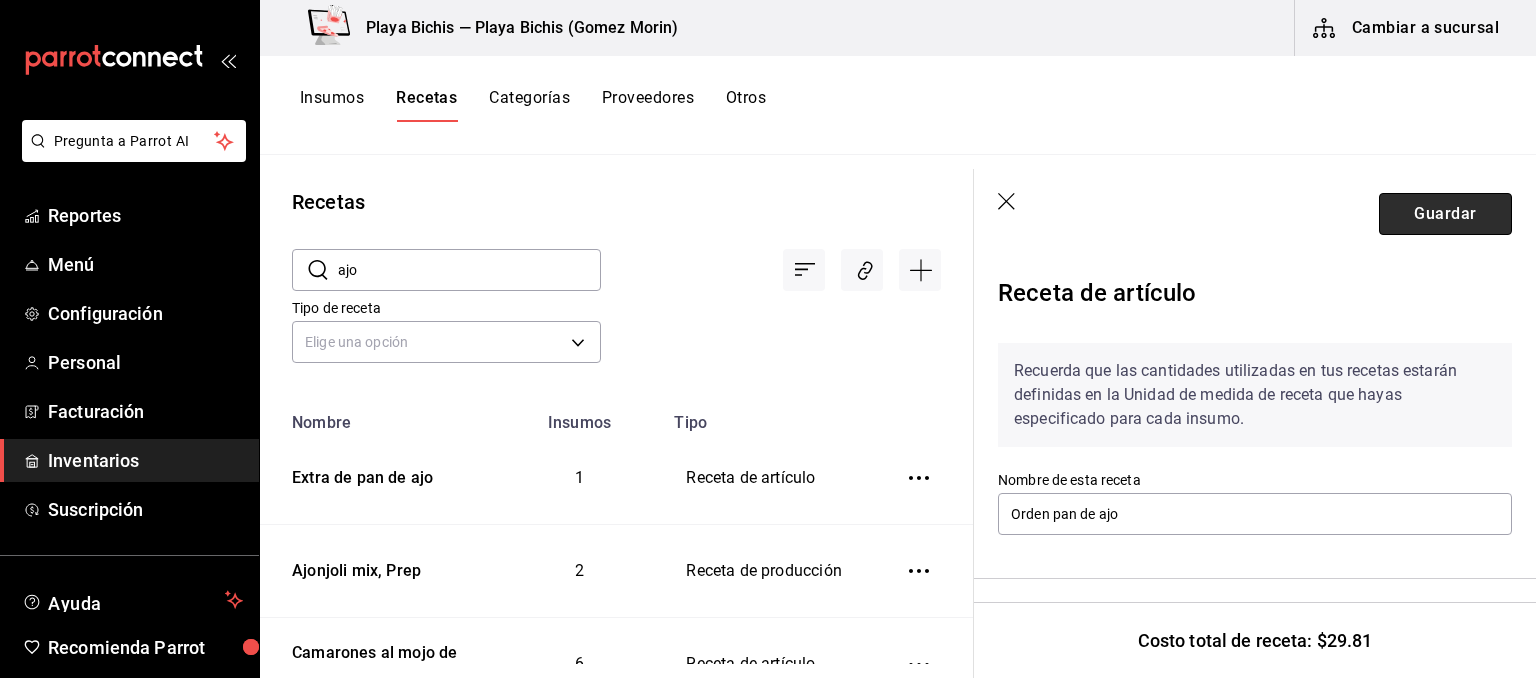 click on "Guardar" at bounding box center (1445, 214) 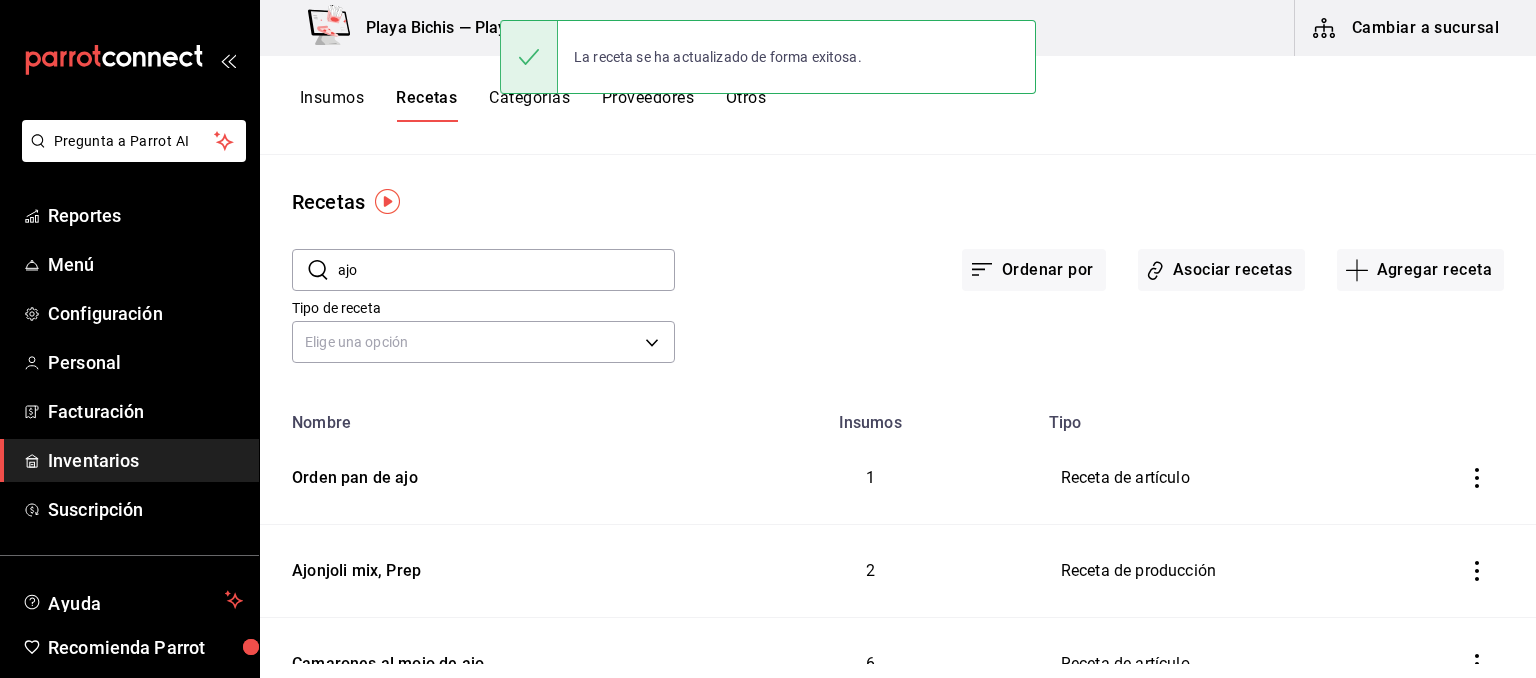 scroll, scrollTop: 0, scrollLeft: 0, axis: both 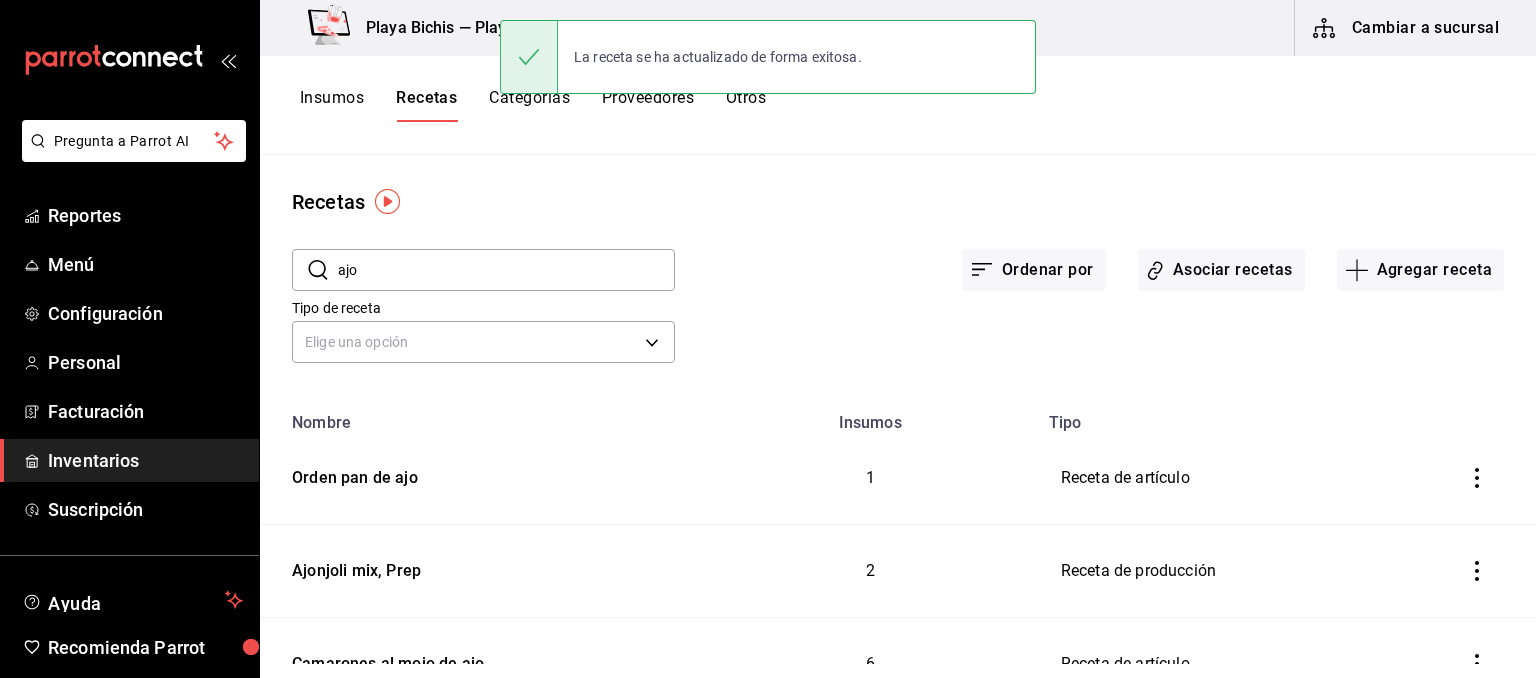 click on "Cambiar a sucursal" at bounding box center (1407, 28) 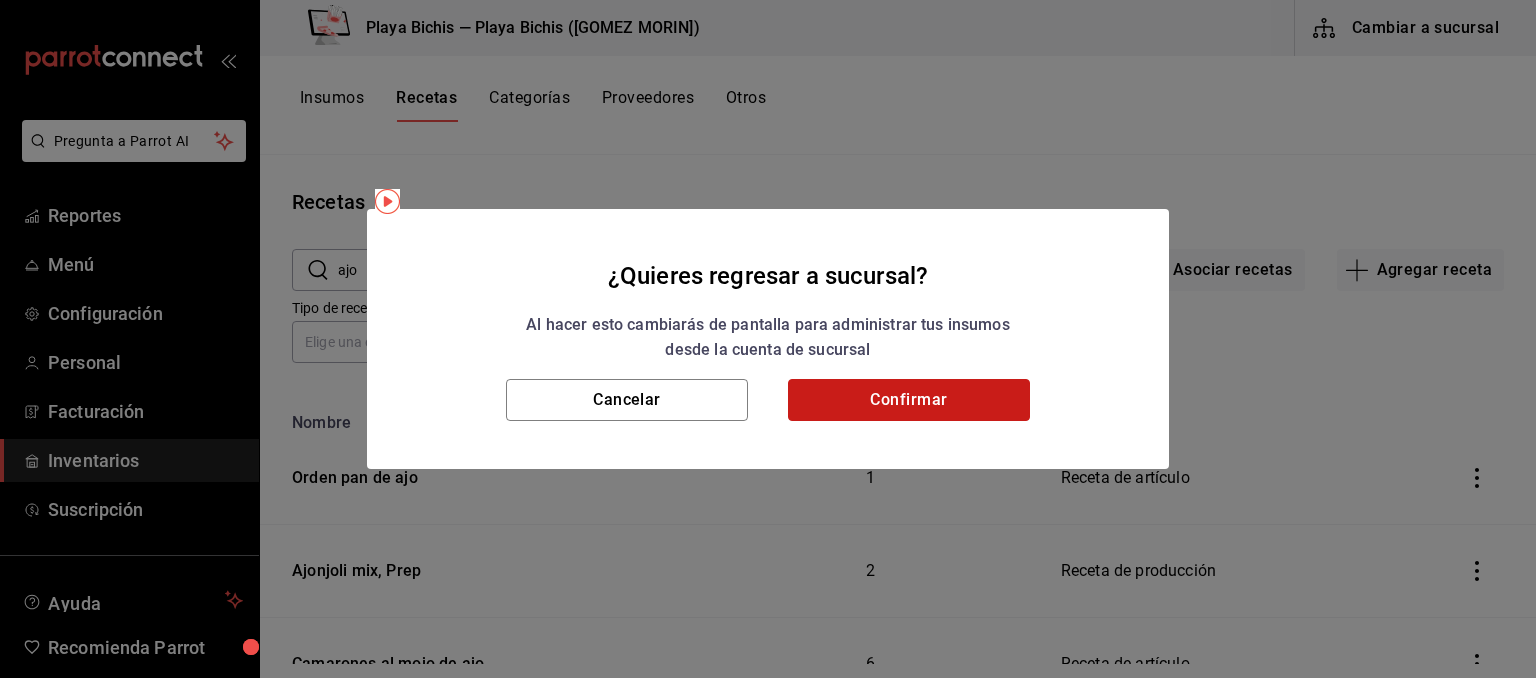 click on "Confirmar" at bounding box center (909, 400) 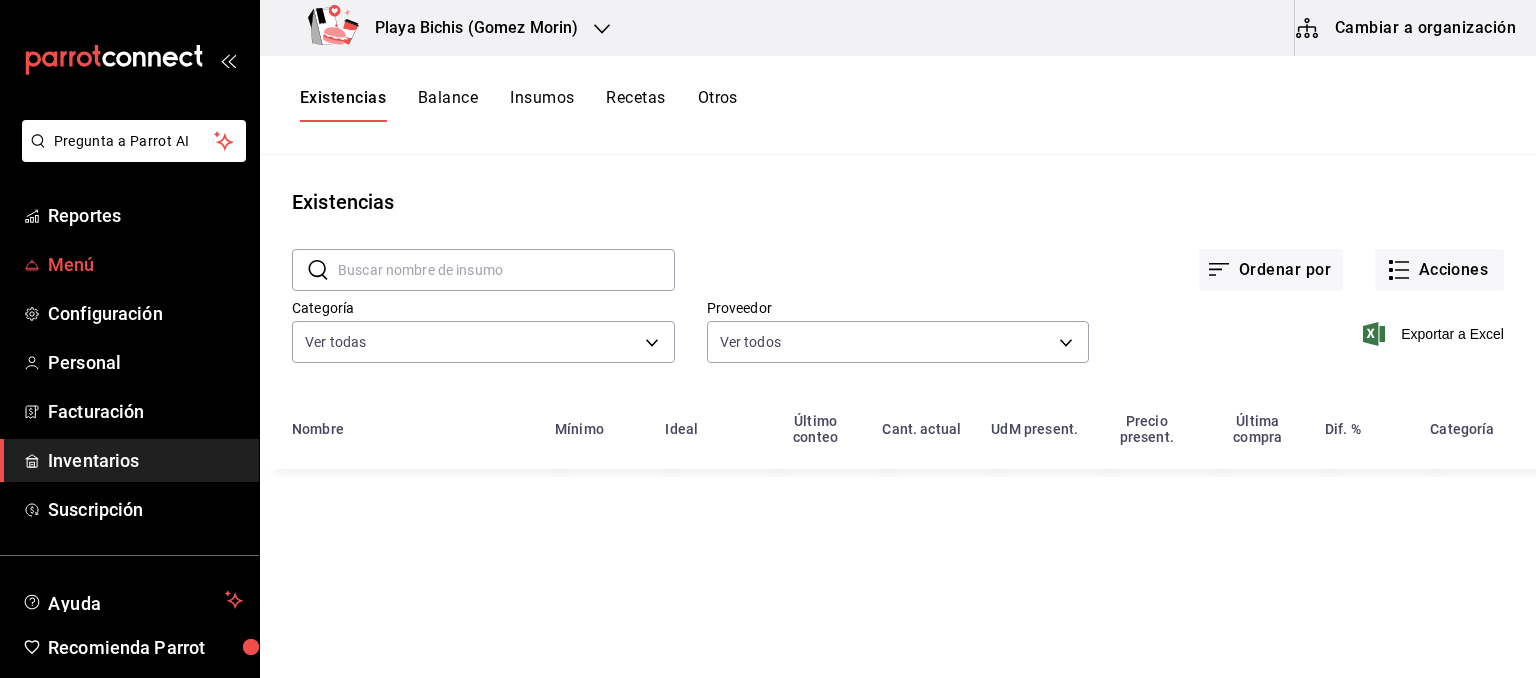 click on "Menú" at bounding box center (145, 264) 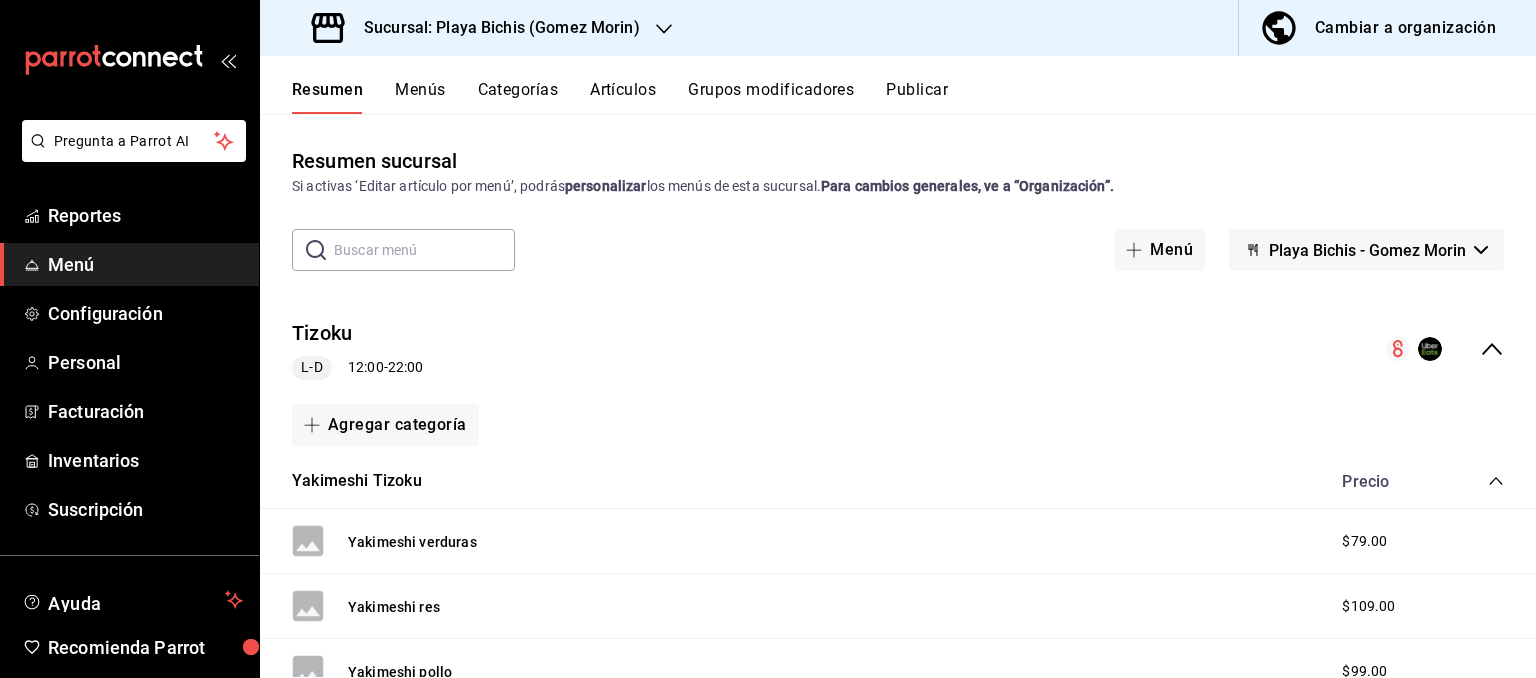 click on "Artículos" at bounding box center (623, 97) 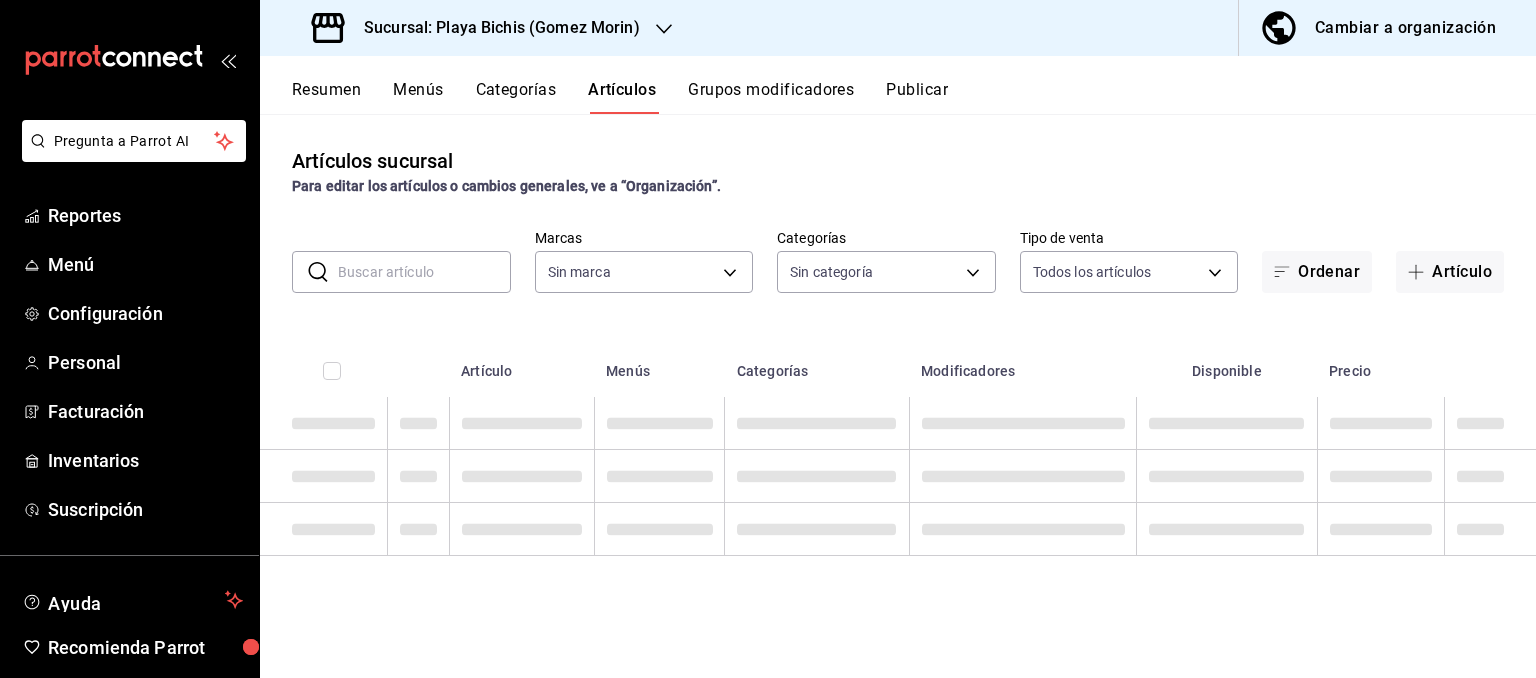 type on "4ba3d68a-2a71-4bf4-8272-d27f8f663470,fbc14f8a-a0c0-448e-9dac-7011cab8a3fb" 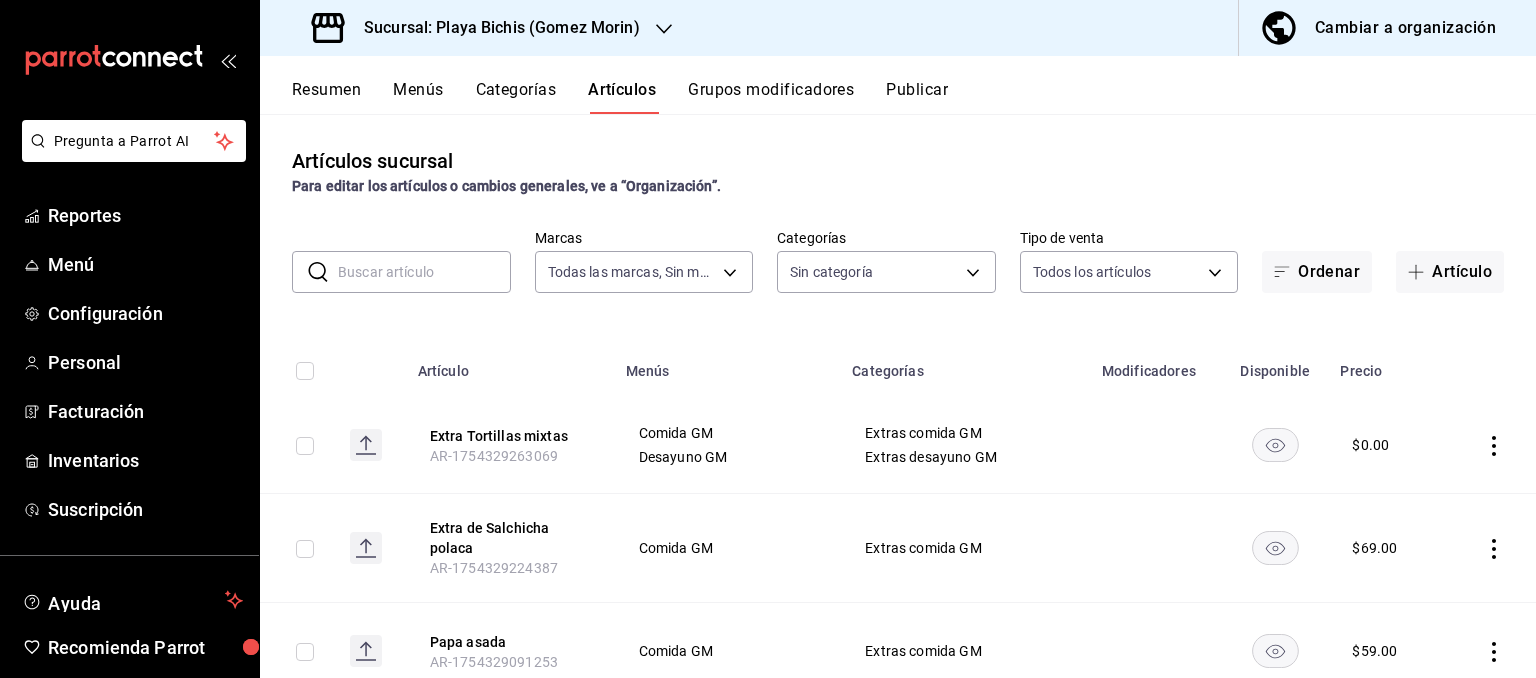 type on "76e75858-4b08-477f-a465-cf029eac86d2,78309816-bf67-4f6e-b1f2-e0ed4e3c0c0d,ac9ab034-9ea4-493e-913f-380b7d6a6296,c789c45f-63e4-4910-a883-42d3d9b5c043,3f2153ea-6603-4e25-a09c-0595a59b6f53,62099a8f-a2dc-403d-b28d-3184a81d6581,f7cf953c-1a59-46e1-ac3a-da2a6abad39f,bbaadcb8-bc62-4666-a1bf-a45ca7d92203,b12f15d5-4253-469c-b784-95dbcef10a65,d8aaa3ee-5157-4a54-8c45-5b333b44268c,f178598a-1ce1-4c88-bb80-d4fb96a111ae,fb52ebd1-b5e4-4398-afc9-506ede3d3562,6cf61ba3-47d0-4948-b380-79931c0569bf,7f529b0a-537f-44d2-bdf0-0179343ace32,d8d8e37b-99c0-4d39-8d5d-3ab5d24c73e5,c3493f6c-4033-4574-8a51-b839115df041,7a9e0745-fe1a-4577-a282-b742f4976032,d1e75372-eefe-41d7-b5cd-3f81683b04a1,fe57797b-ebe3-46fb-a324-dd39cf3430df,7ecf6663-b3ab-46a9-9ac6-9f9ab1935edc,36ecdd47-2d8b-44d2-8037-7740e55d741b,19786df5-5eb6-4c9c-b054-f7d75ad616f1,2624afa7-a958-4907-87f2-06d7ae9d55c2,2b6c880d-fc5b-400a-bb9b-ee61a51958da,4f1e34da-ba7e-470b-a8e7-2e62d9d33dc0,18f78d15-78ef-48b6-a862-f89c9e82f5f7,d432906d-629f-4820-9254-d48fb3a5e486,421c9354-b25d-4088-a7a..." 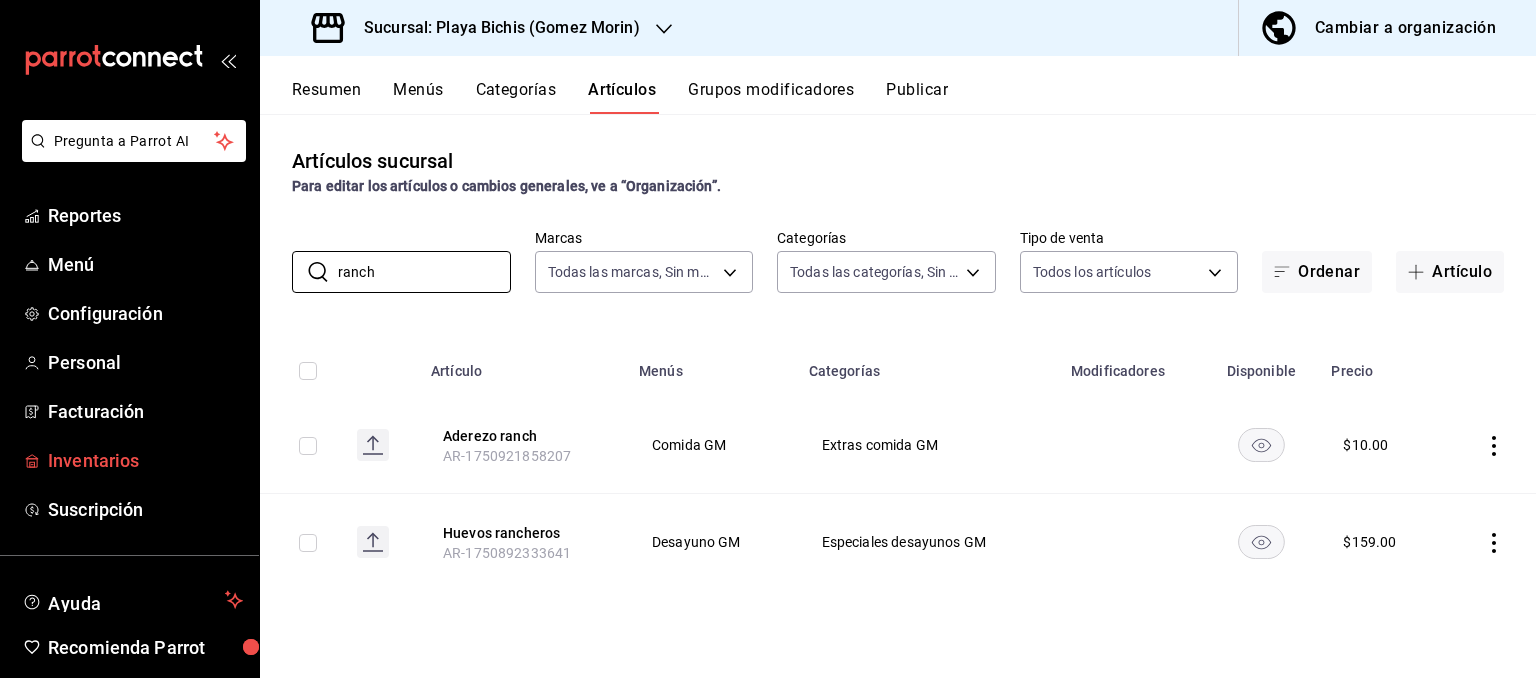 type on "ranch" 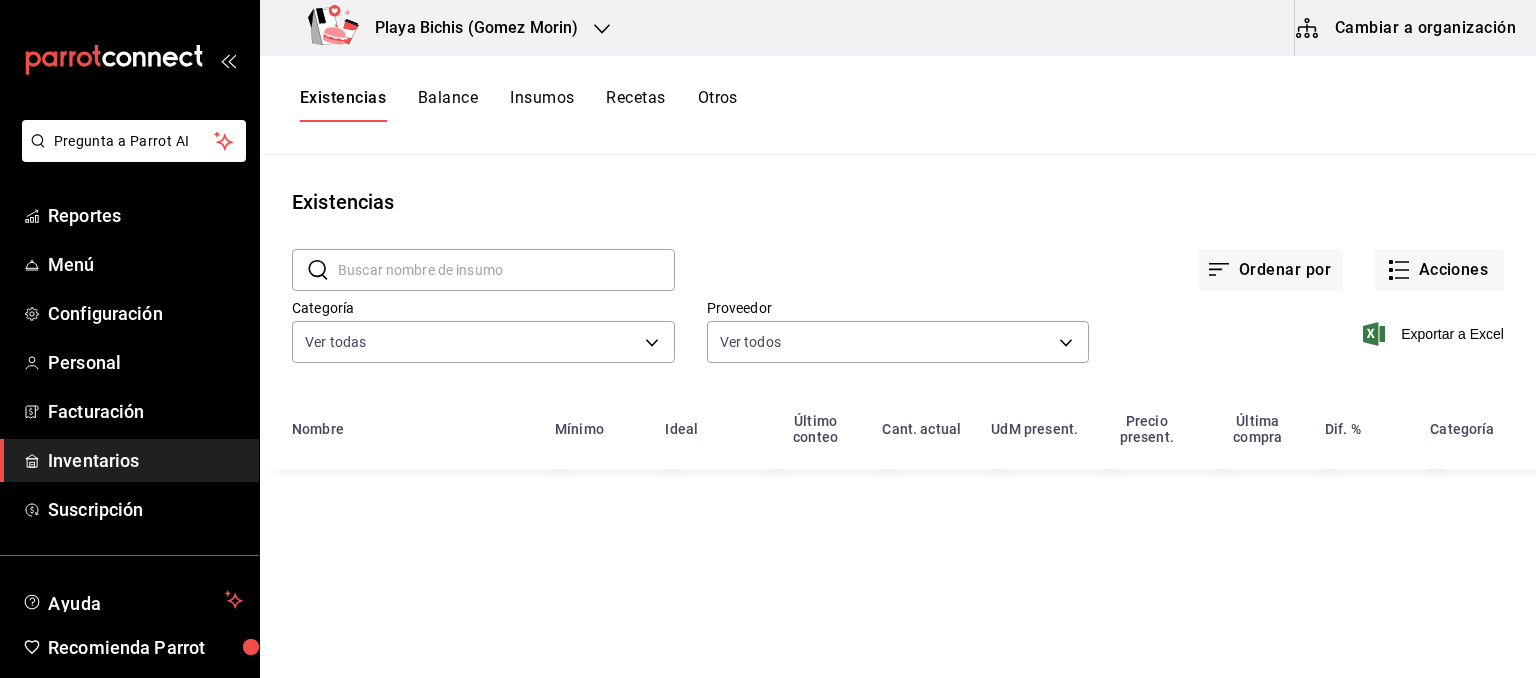 click on "Cambiar a organización" at bounding box center [1407, 28] 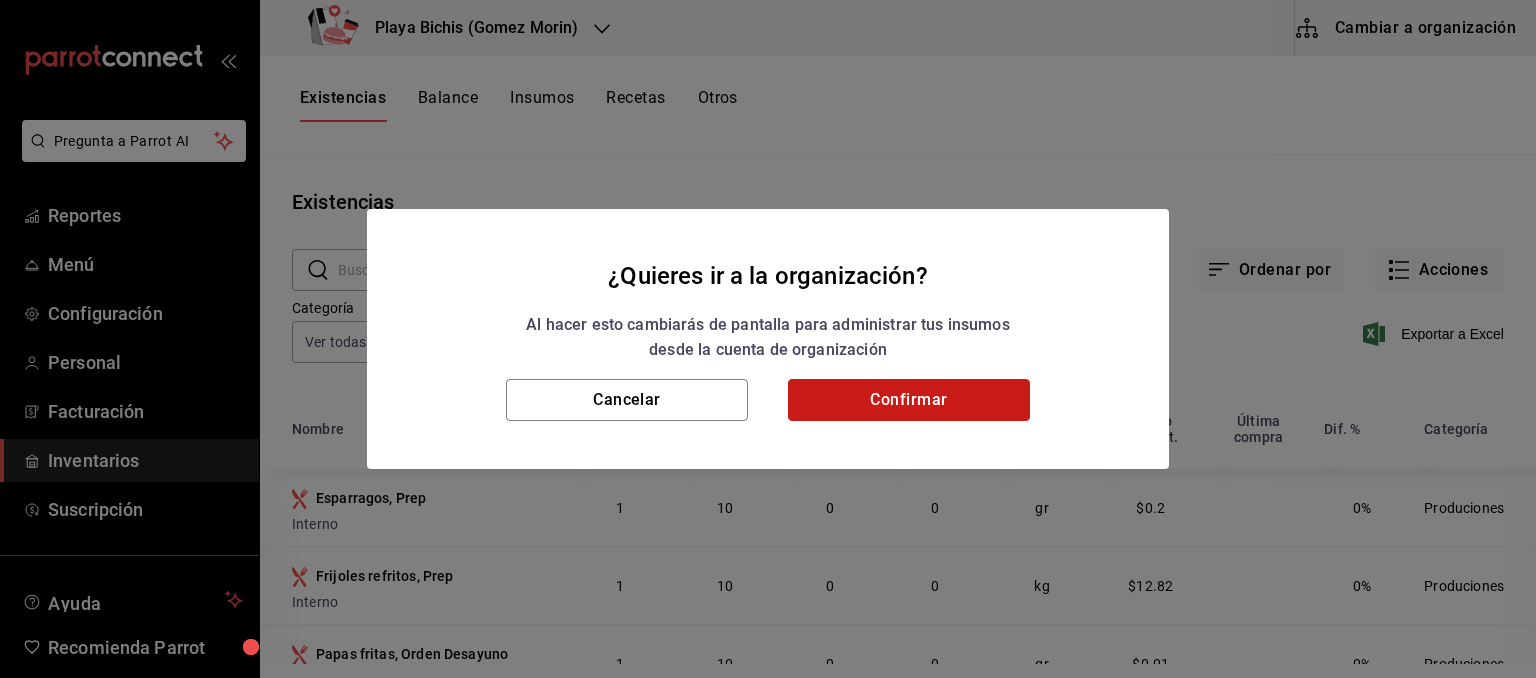 click on "Confirmar" at bounding box center [909, 400] 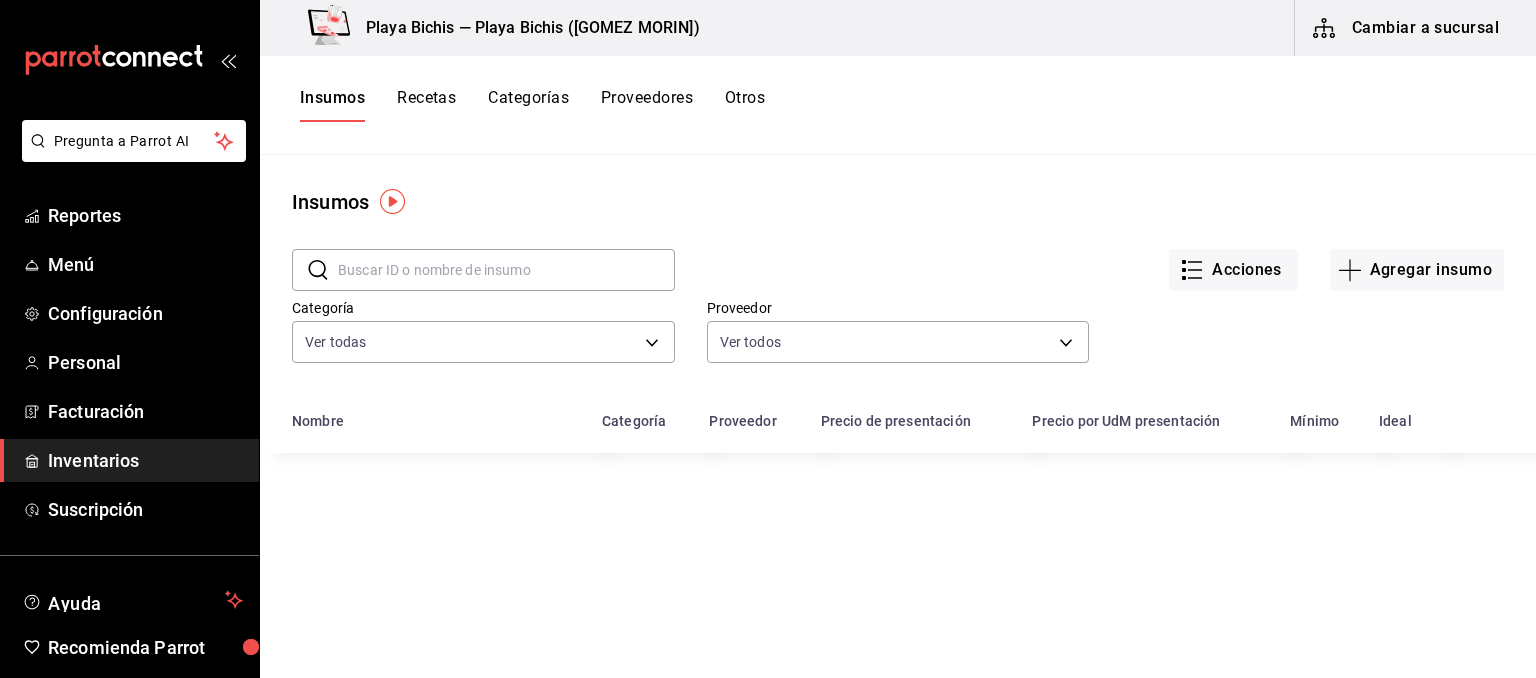 click on "Recetas" at bounding box center [426, 105] 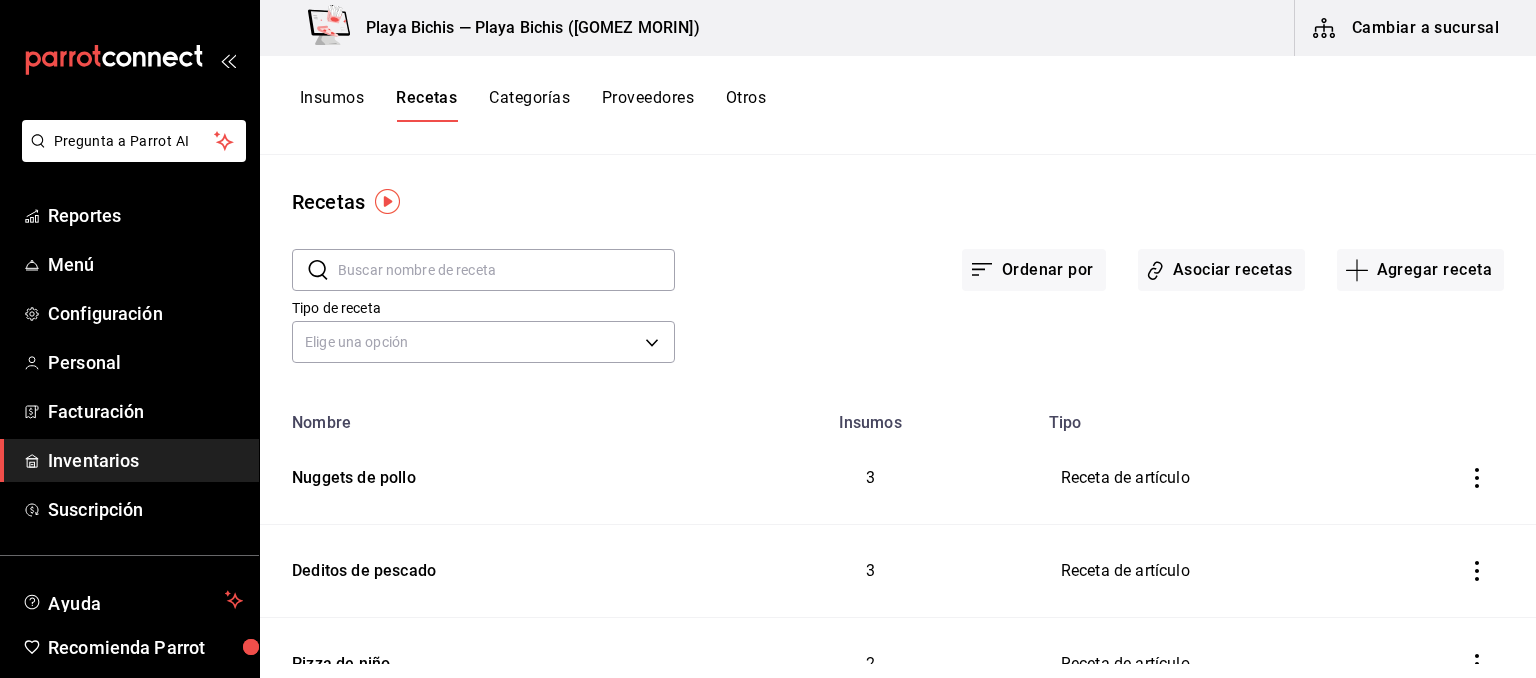 click at bounding box center (506, 270) 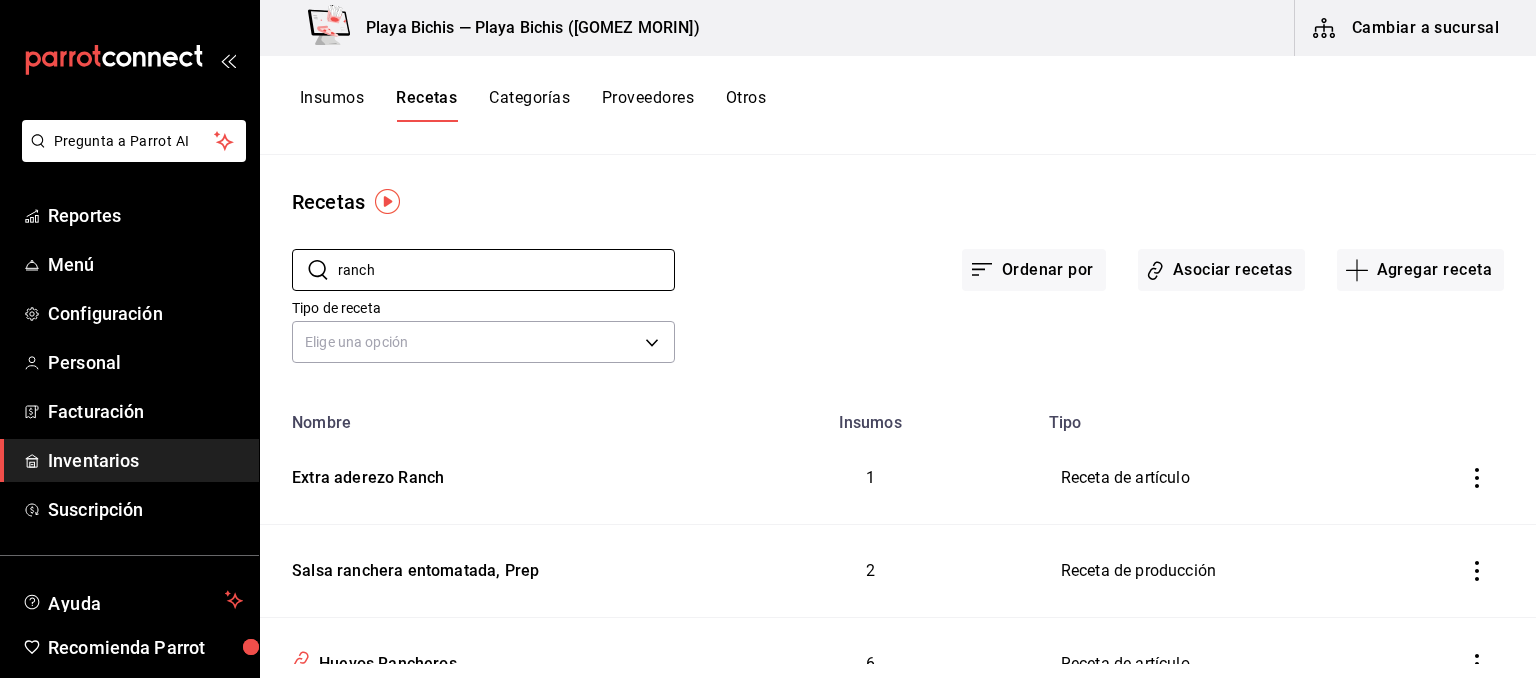 type on "ranch" 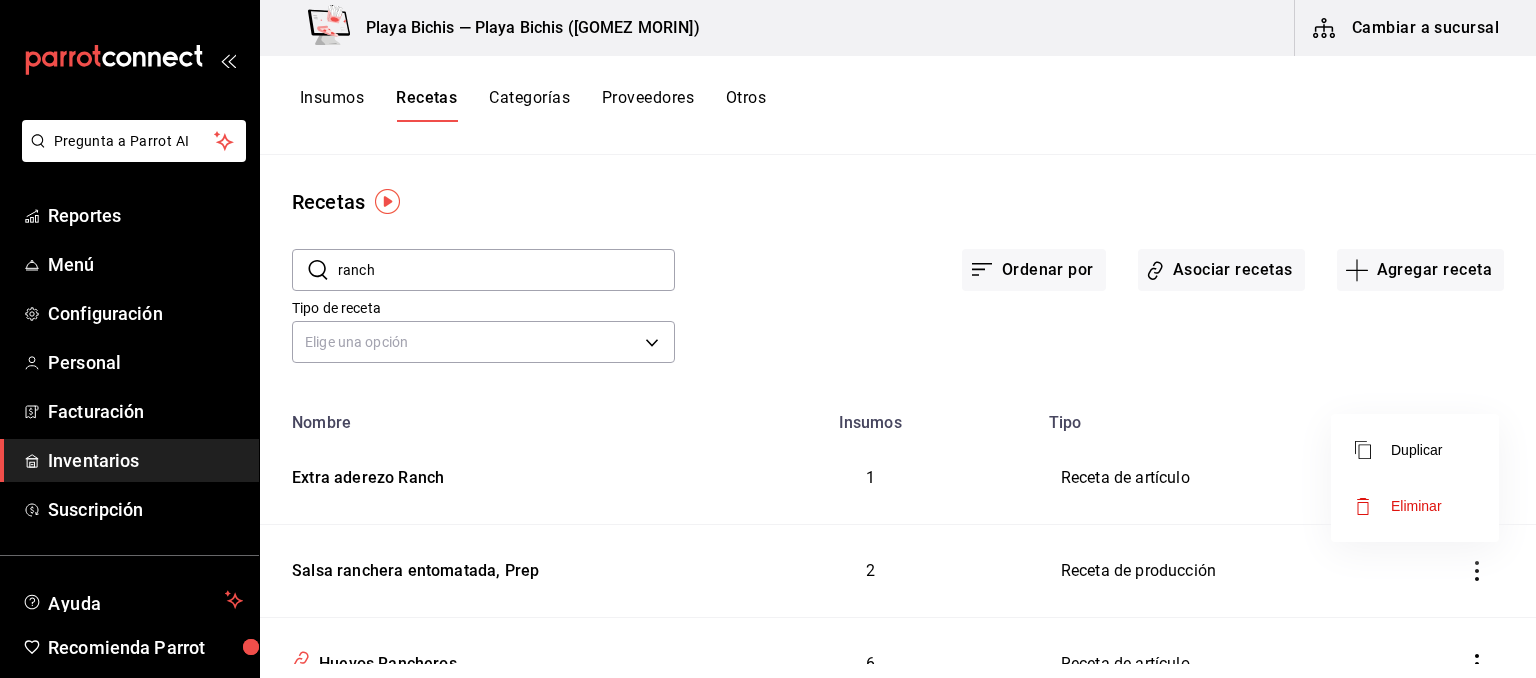 click at bounding box center [768, 339] 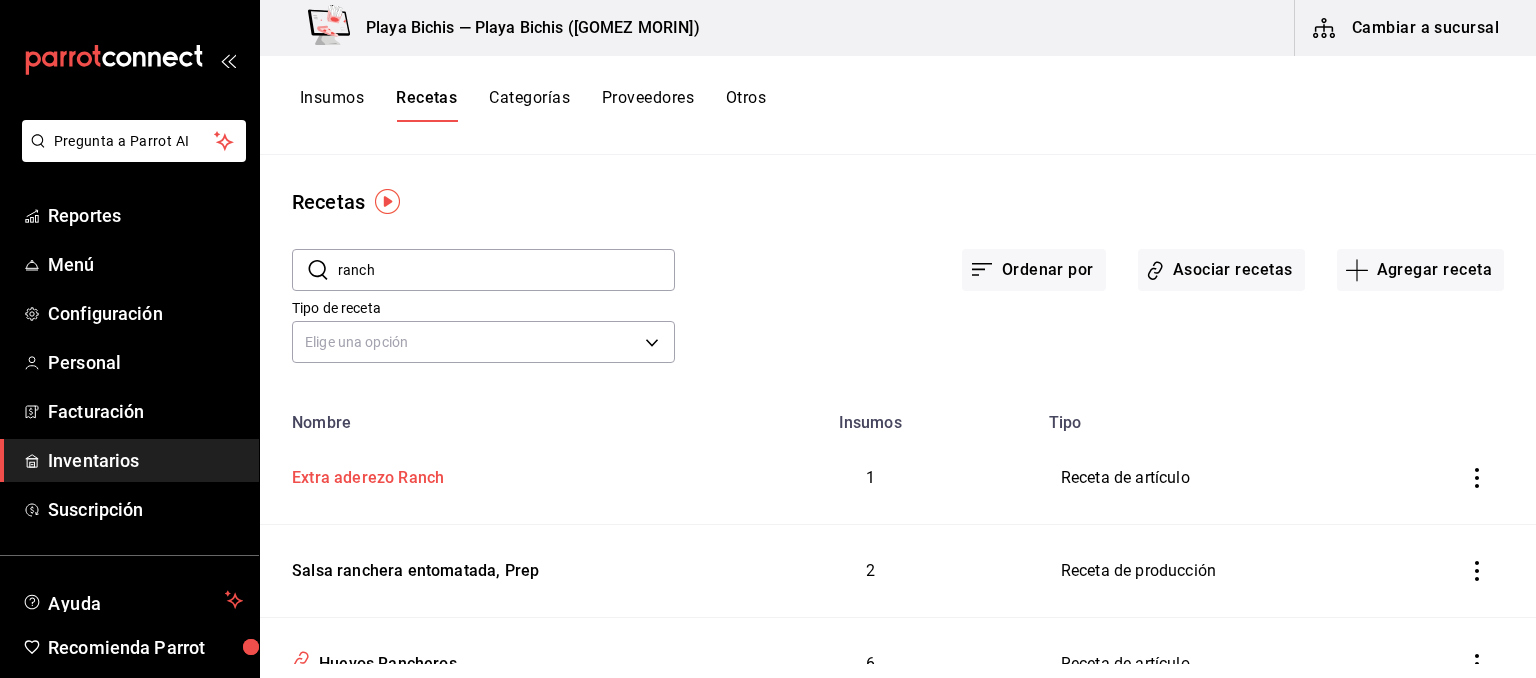 click on "Extra aderezo Ranch" at bounding box center [364, 474] 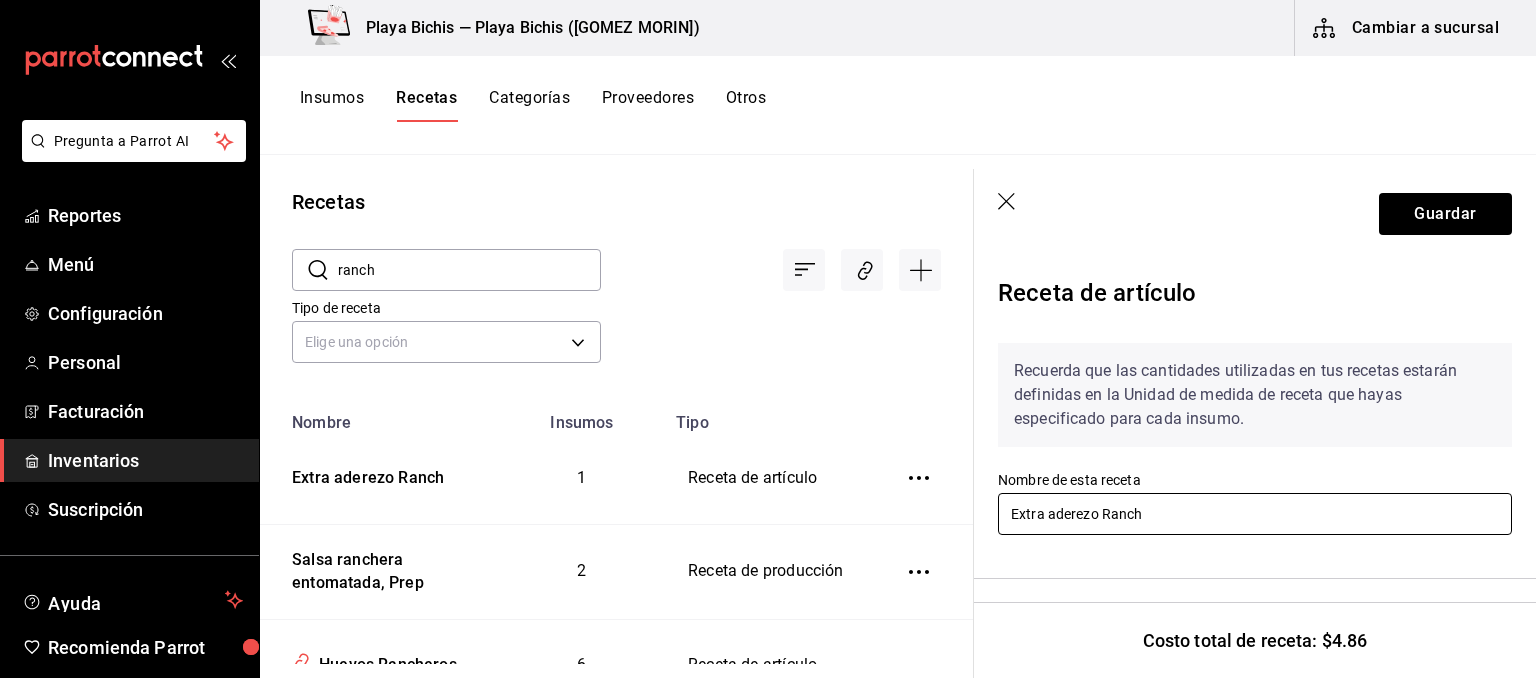 drag, startPoint x: 1181, startPoint y: 522, endPoint x: 914, endPoint y: 517, distance: 267.0468 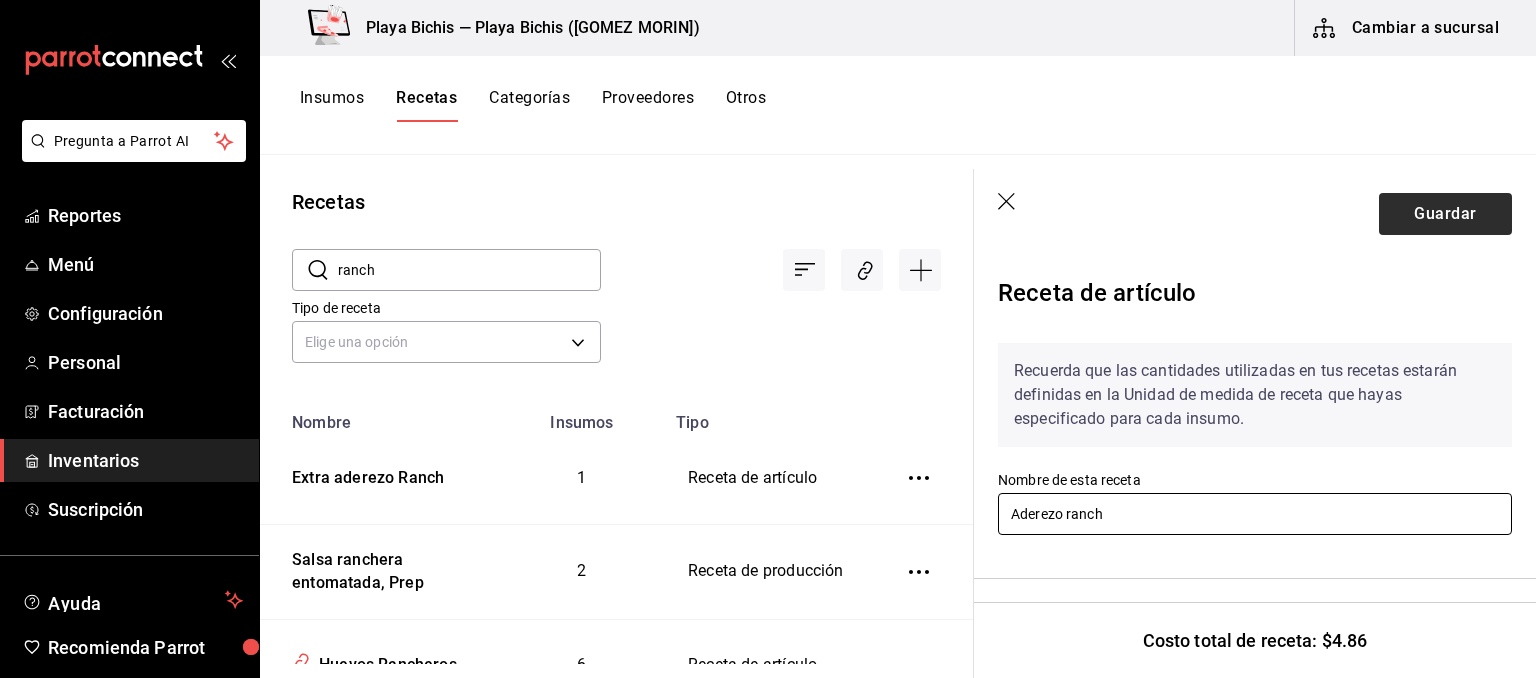 type on "Aderezo ranch" 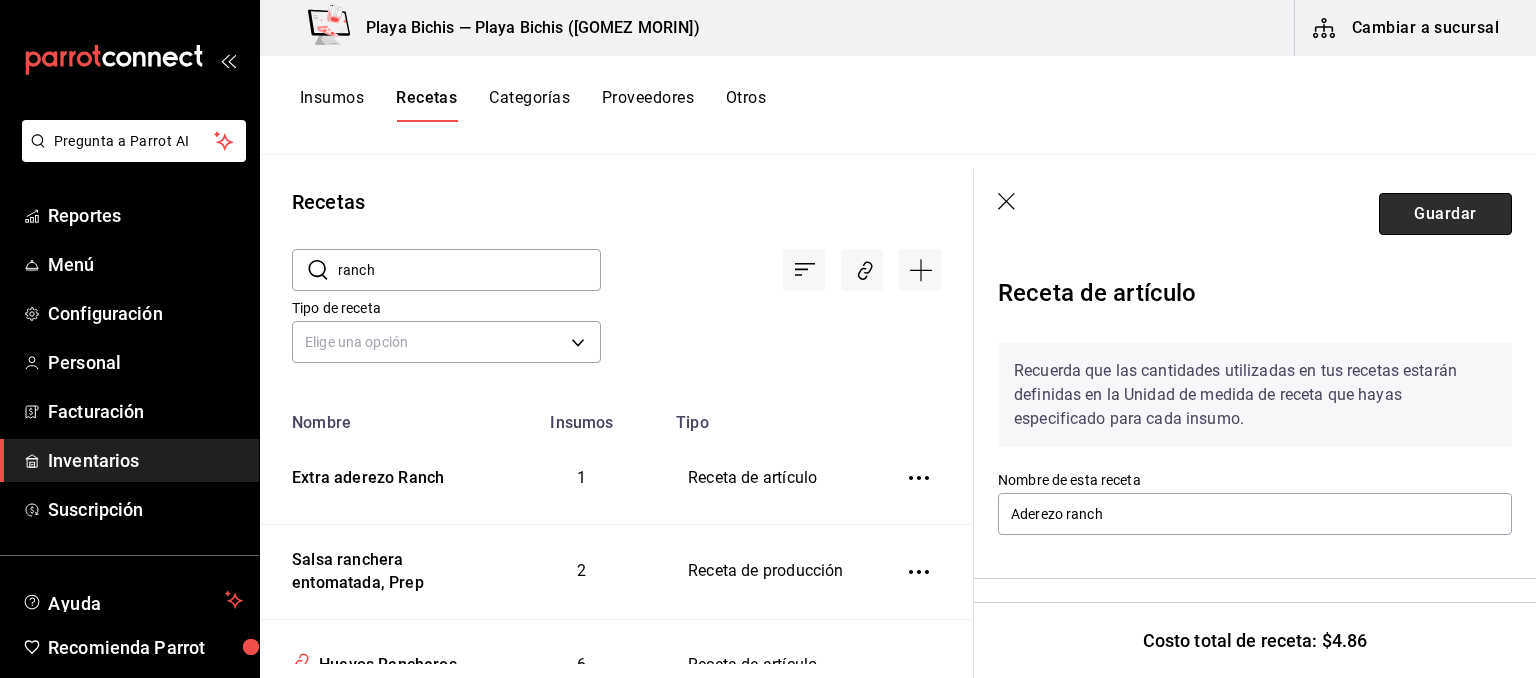 click on "Guardar" at bounding box center [1445, 214] 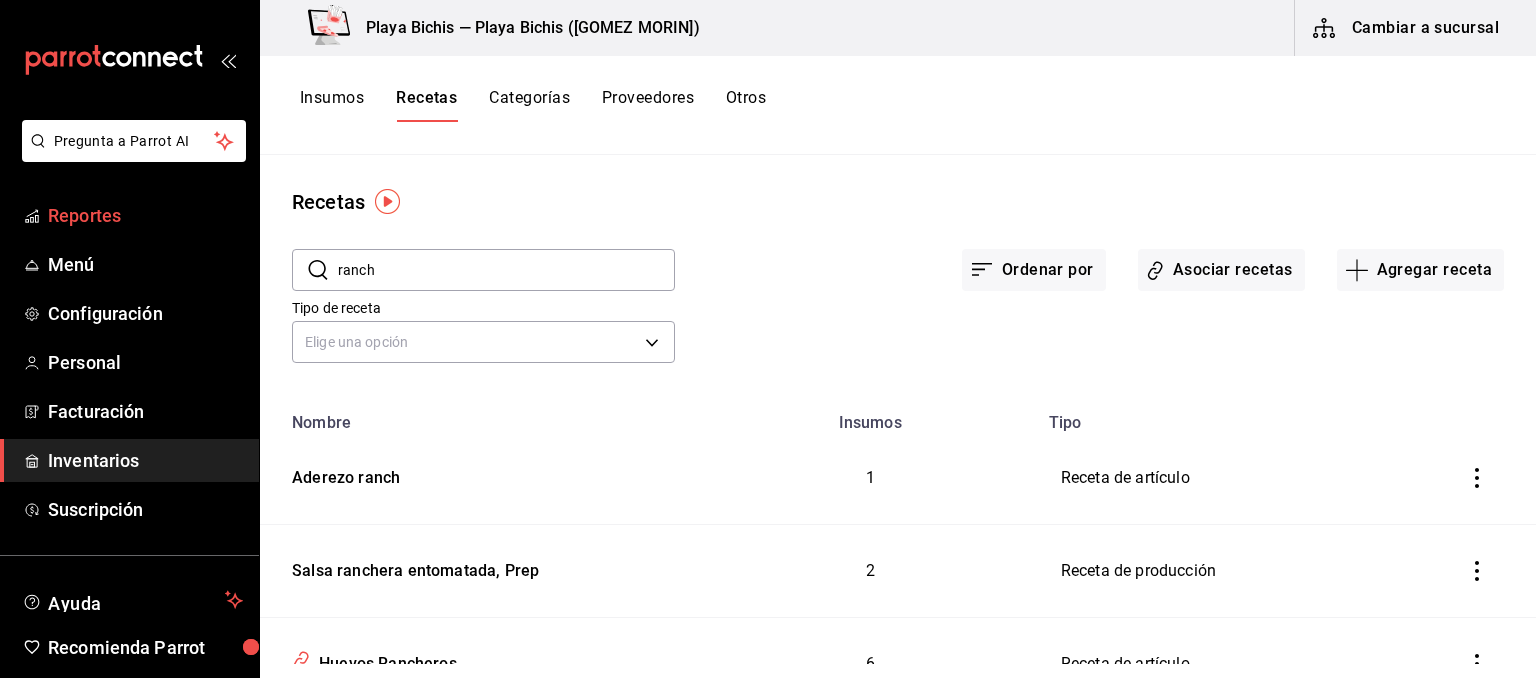drag, startPoint x: 406, startPoint y: 266, endPoint x: 210, endPoint y: 204, distance: 205.57237 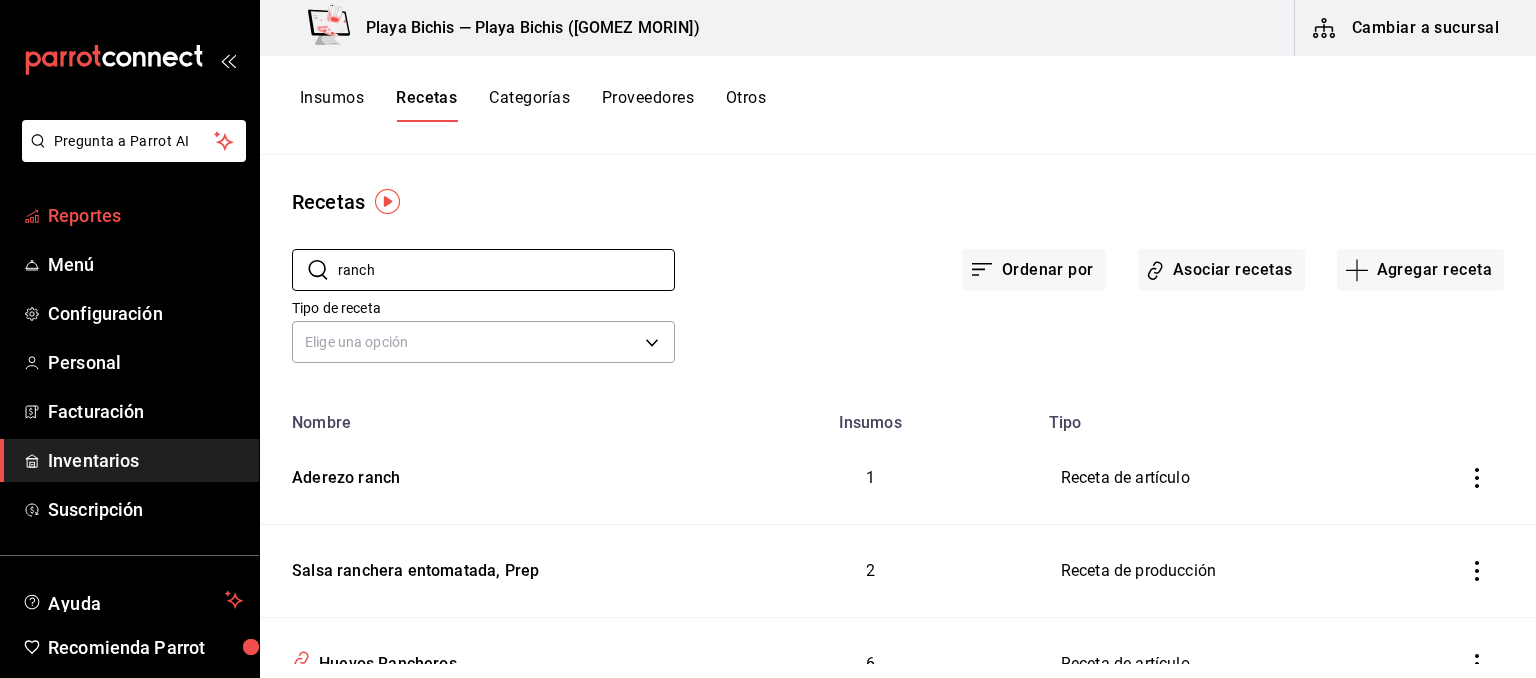 type on "r" 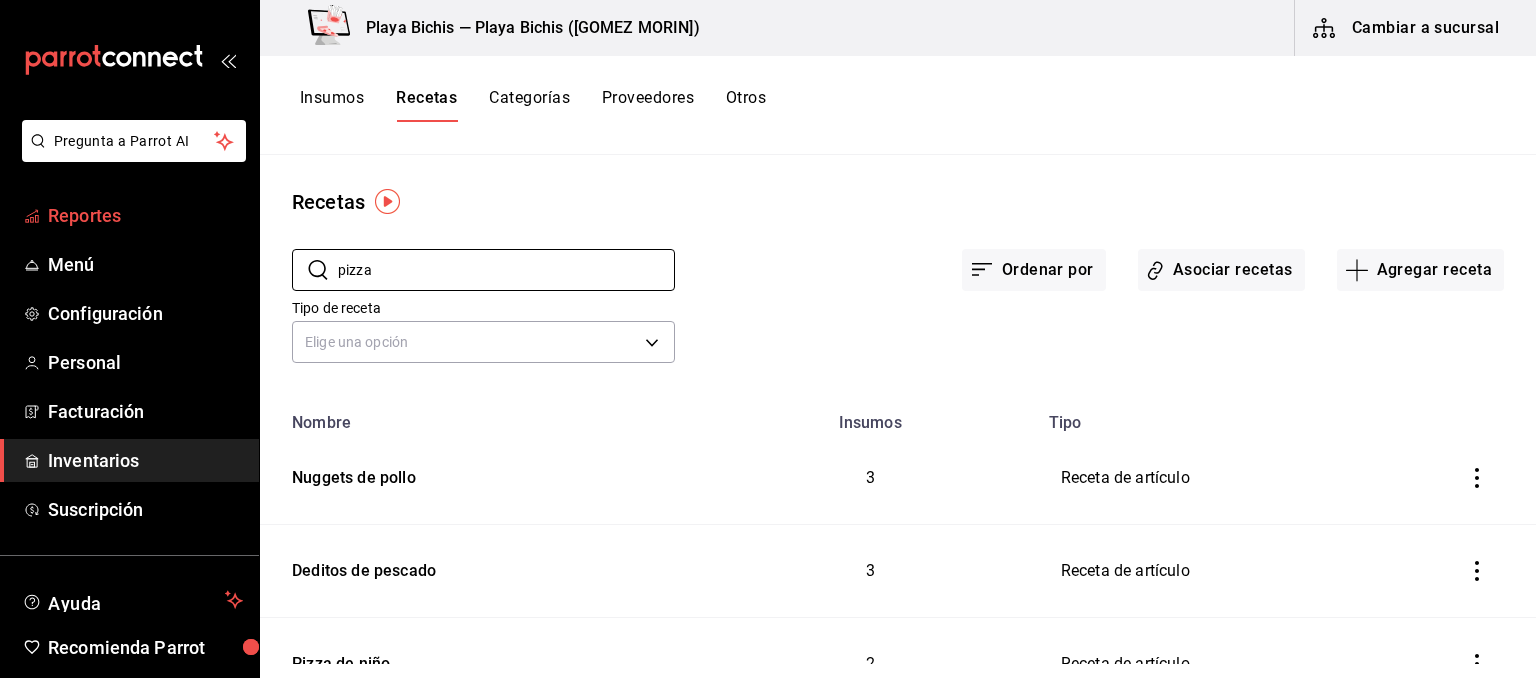 type on "pizza" 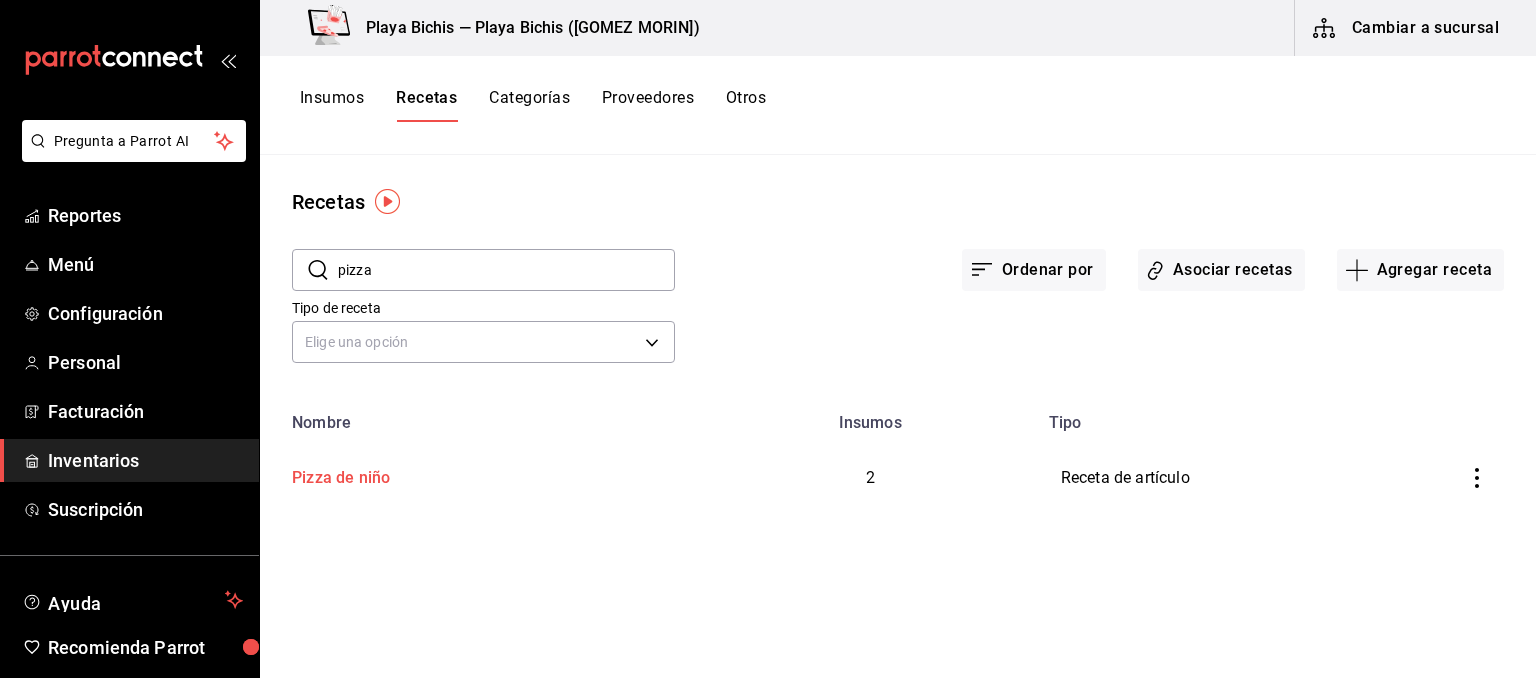 click on "Pizza de niño" at bounding box center (337, 474) 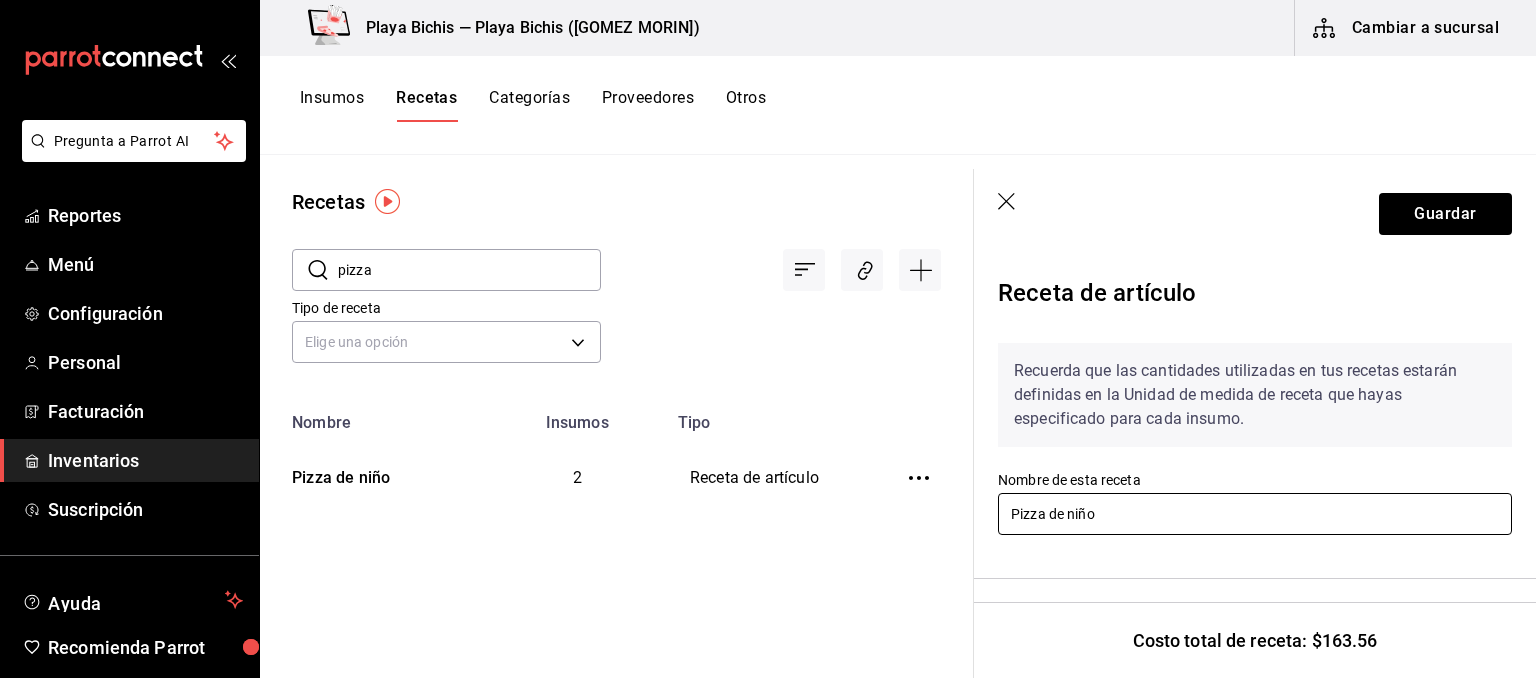 drag, startPoint x: 1043, startPoint y: 514, endPoint x: 1194, endPoint y: 504, distance: 151.33076 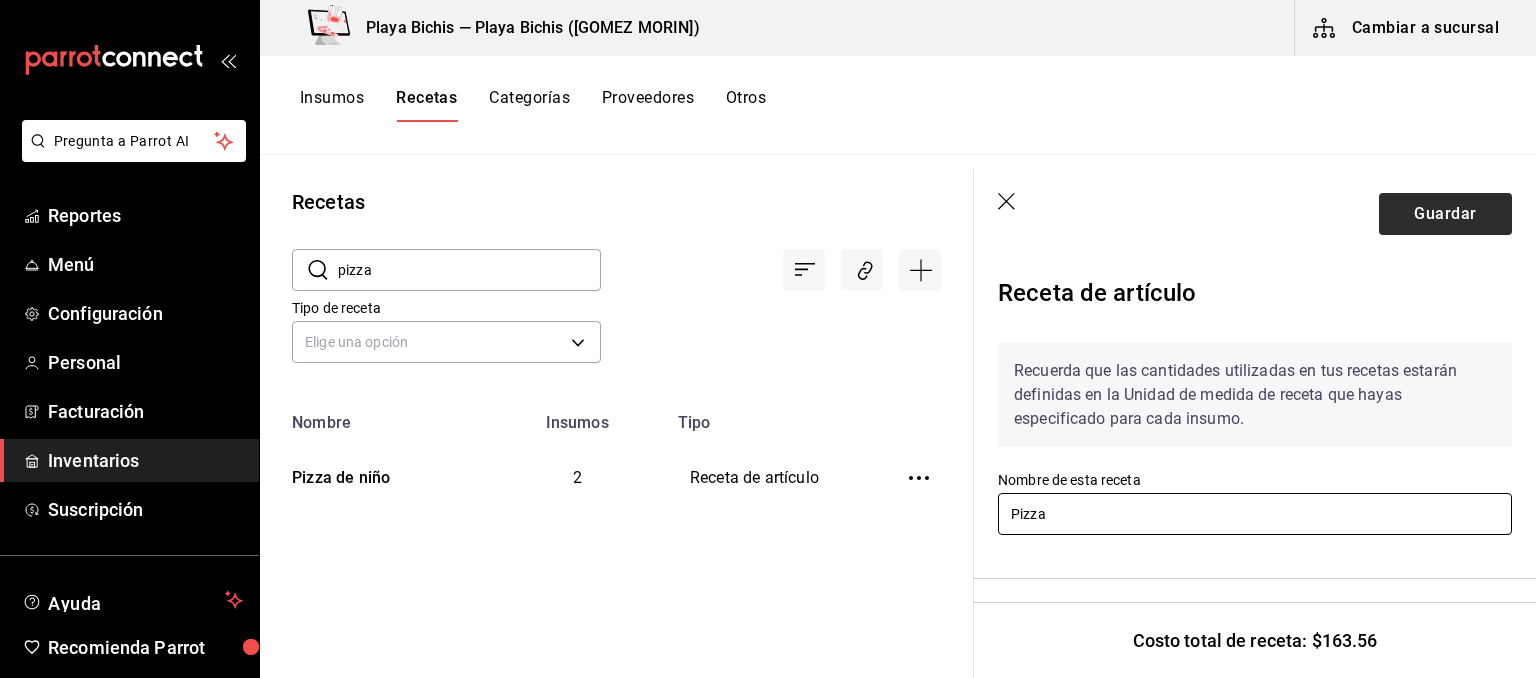 type on "Pizza" 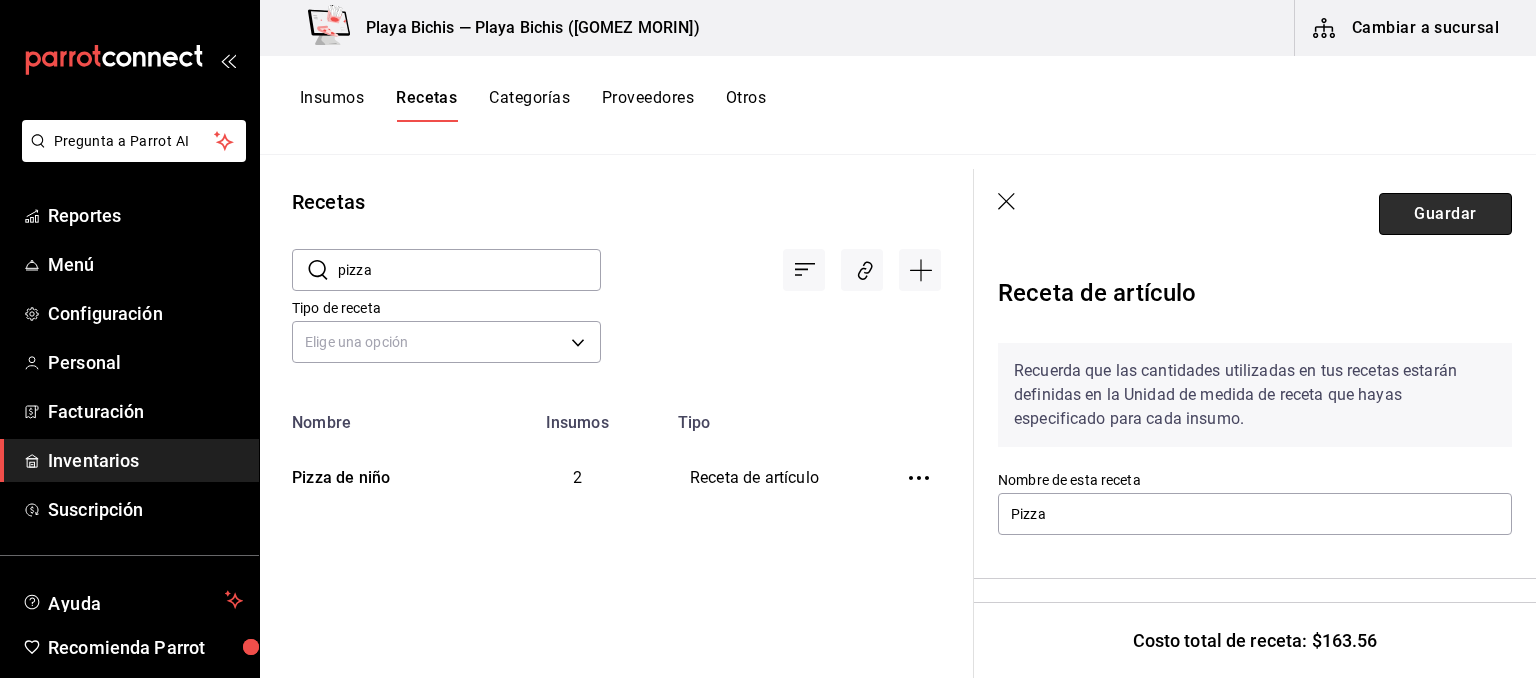 click on "Guardar" at bounding box center (1445, 214) 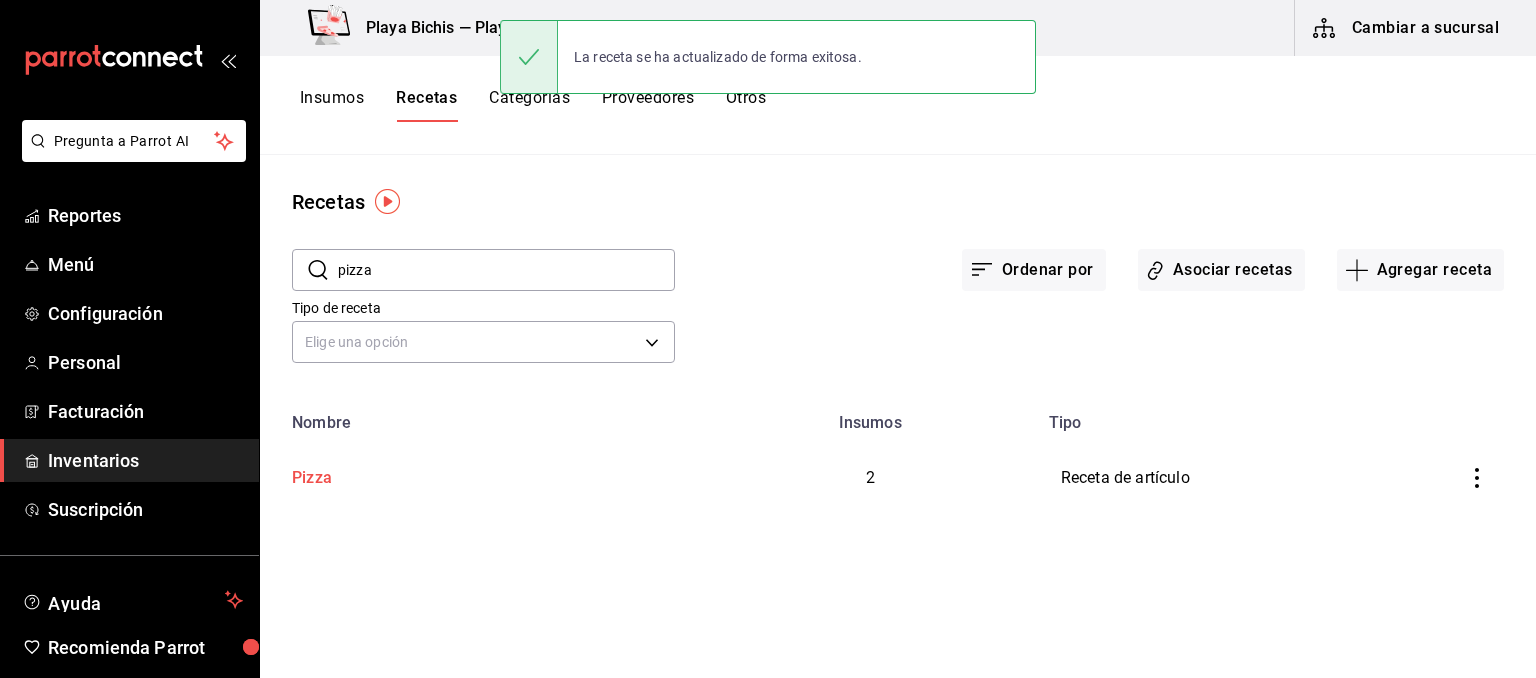 click on "Pizza" at bounding box center (482, 474) 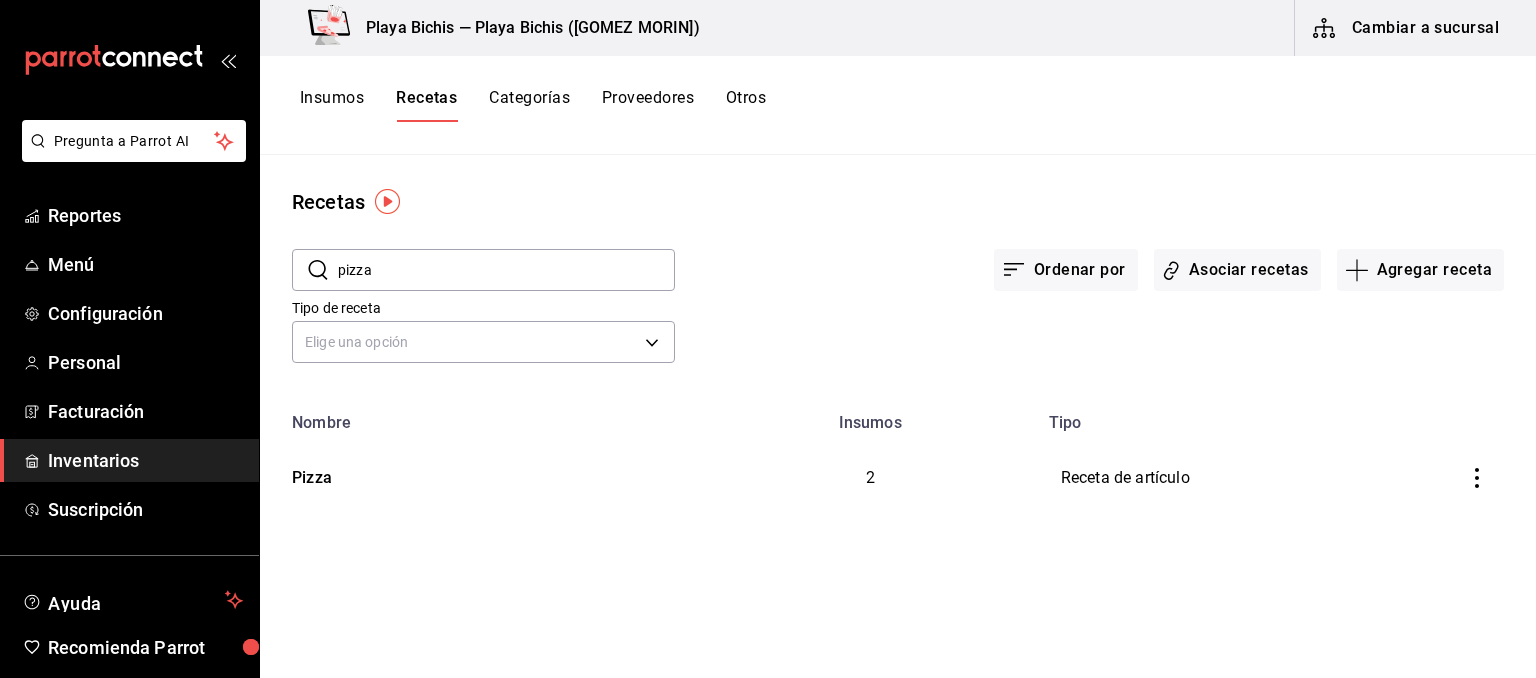 type on "Pizza" 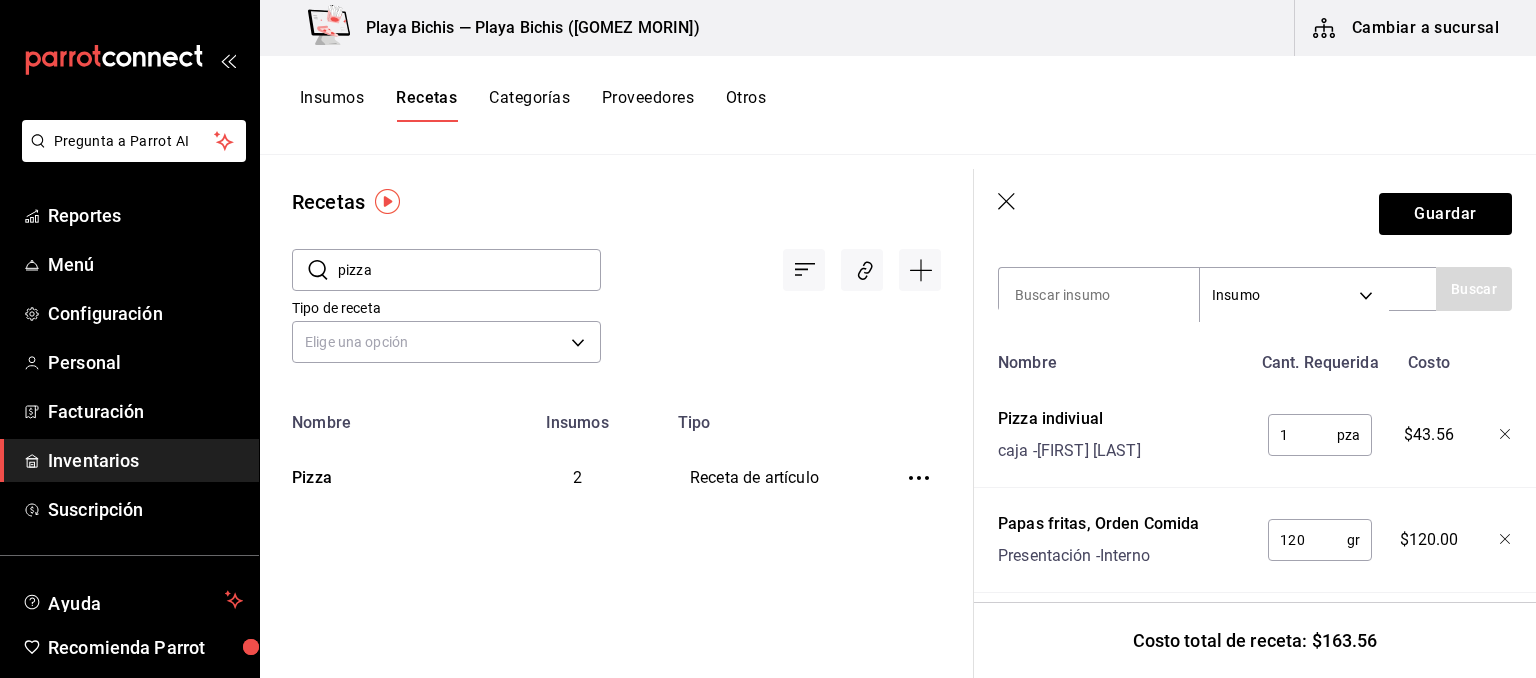 scroll, scrollTop: 451, scrollLeft: 0, axis: vertical 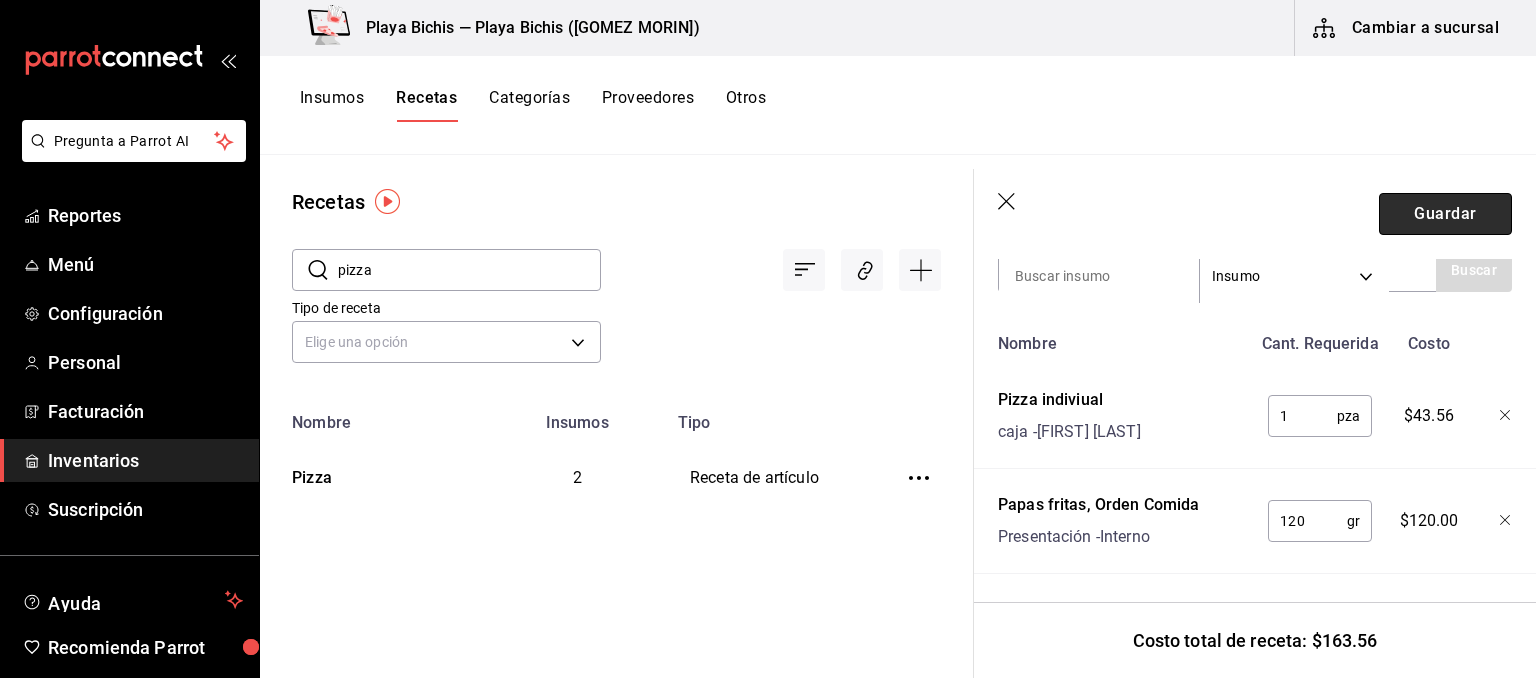 click on "Guardar" at bounding box center (1445, 214) 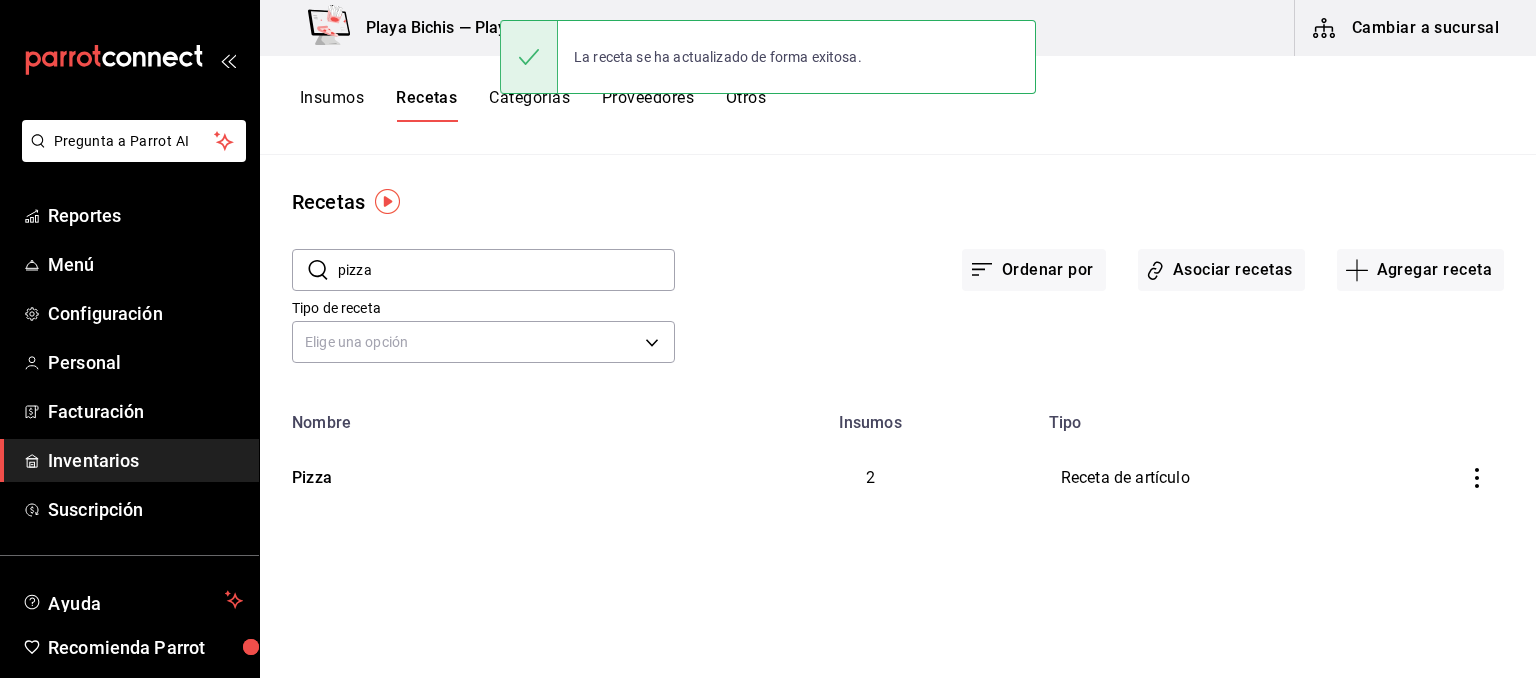 scroll, scrollTop: 0, scrollLeft: 0, axis: both 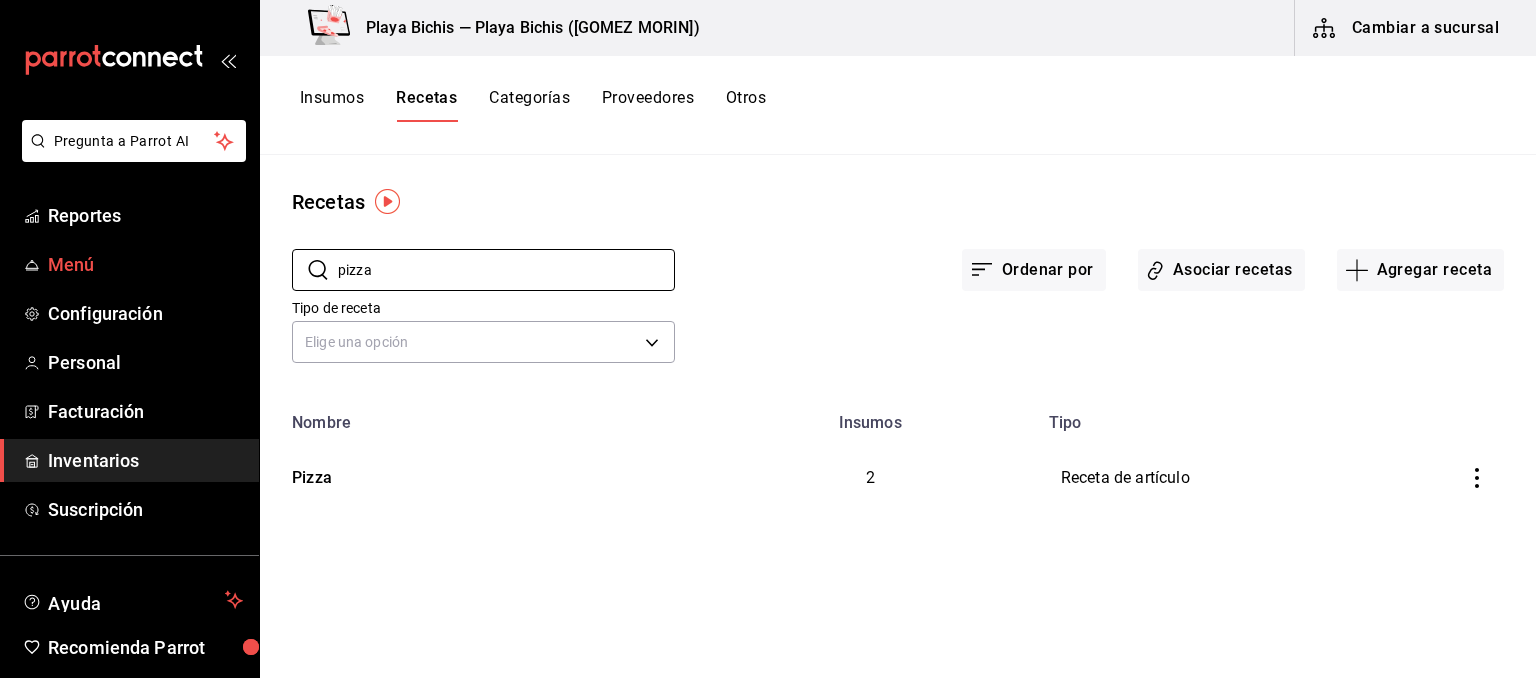 click on "pizza" at bounding box center [506, 270] 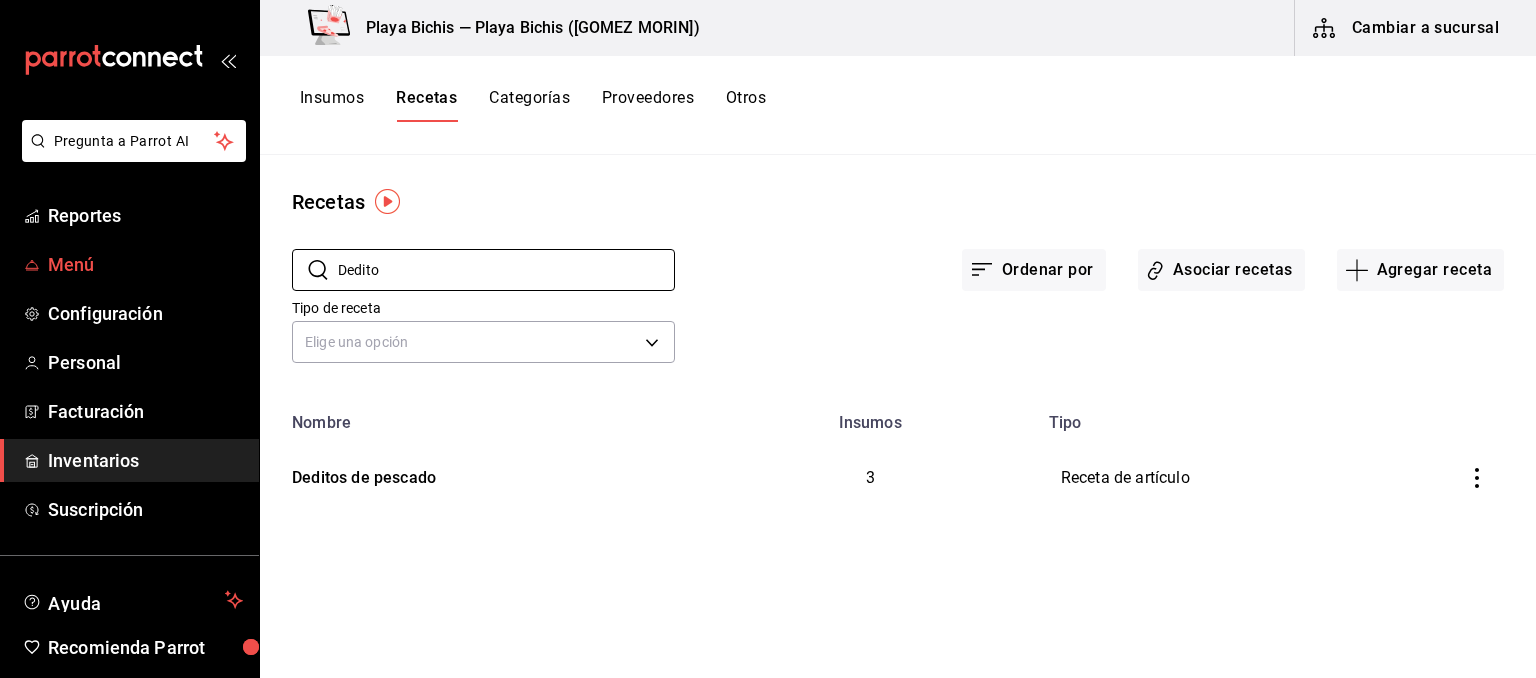 type on "Dedito" 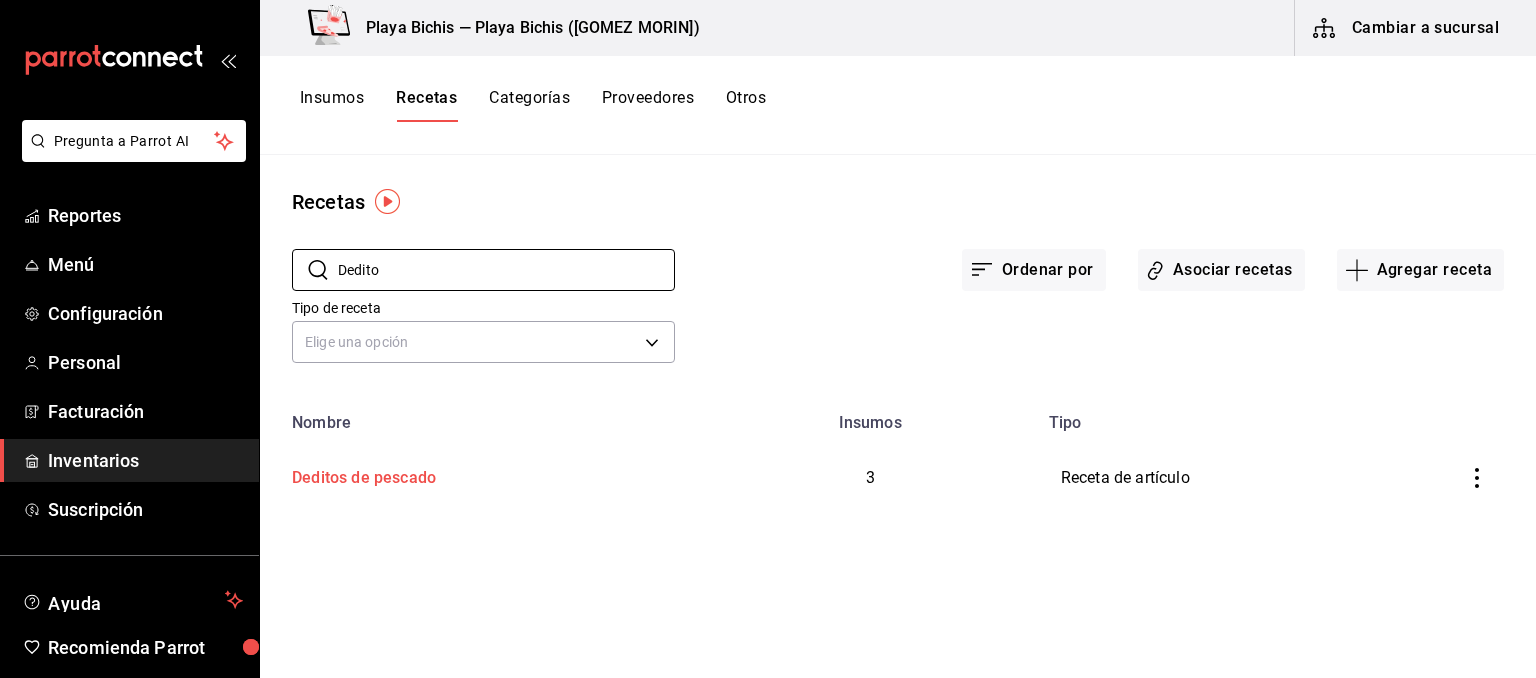 click on "Deditos de pescado" at bounding box center (482, 478) 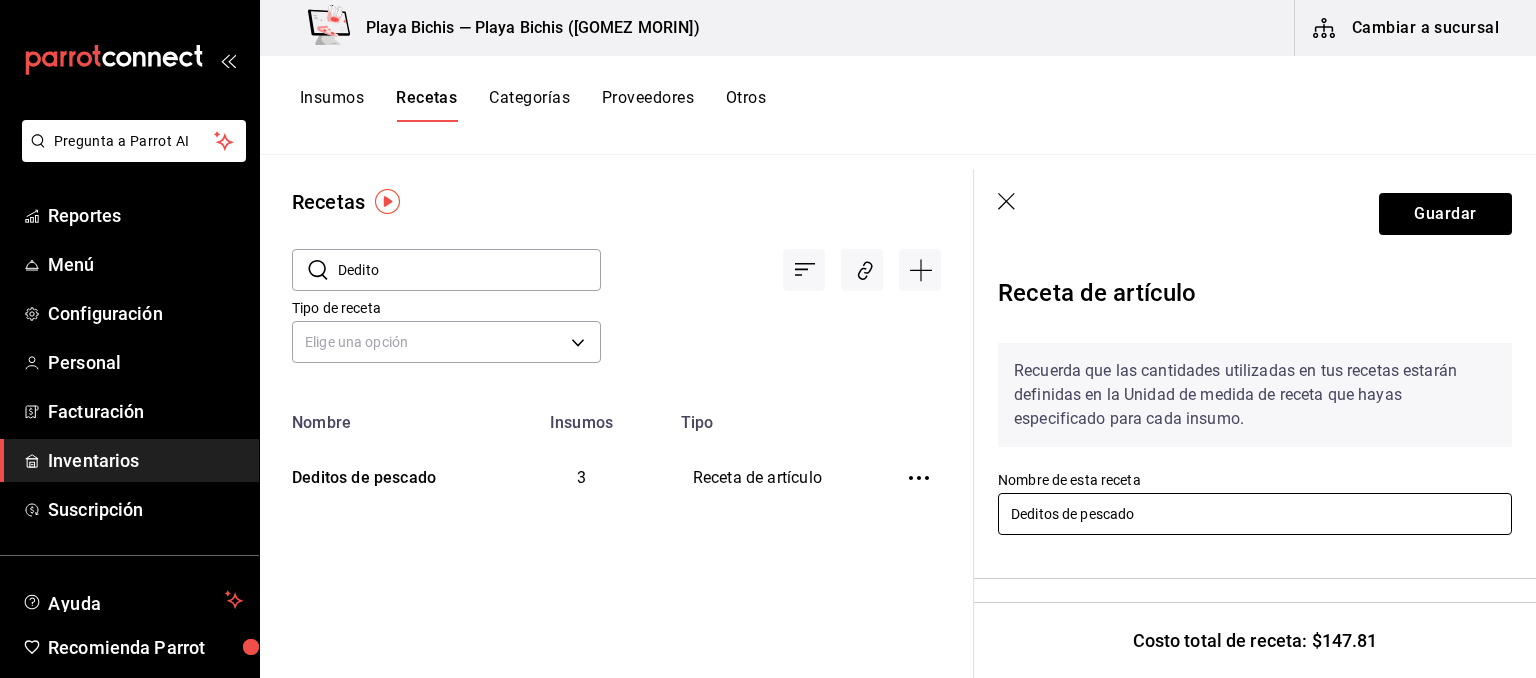 click on "Deditos de pescado" at bounding box center (1255, 514) 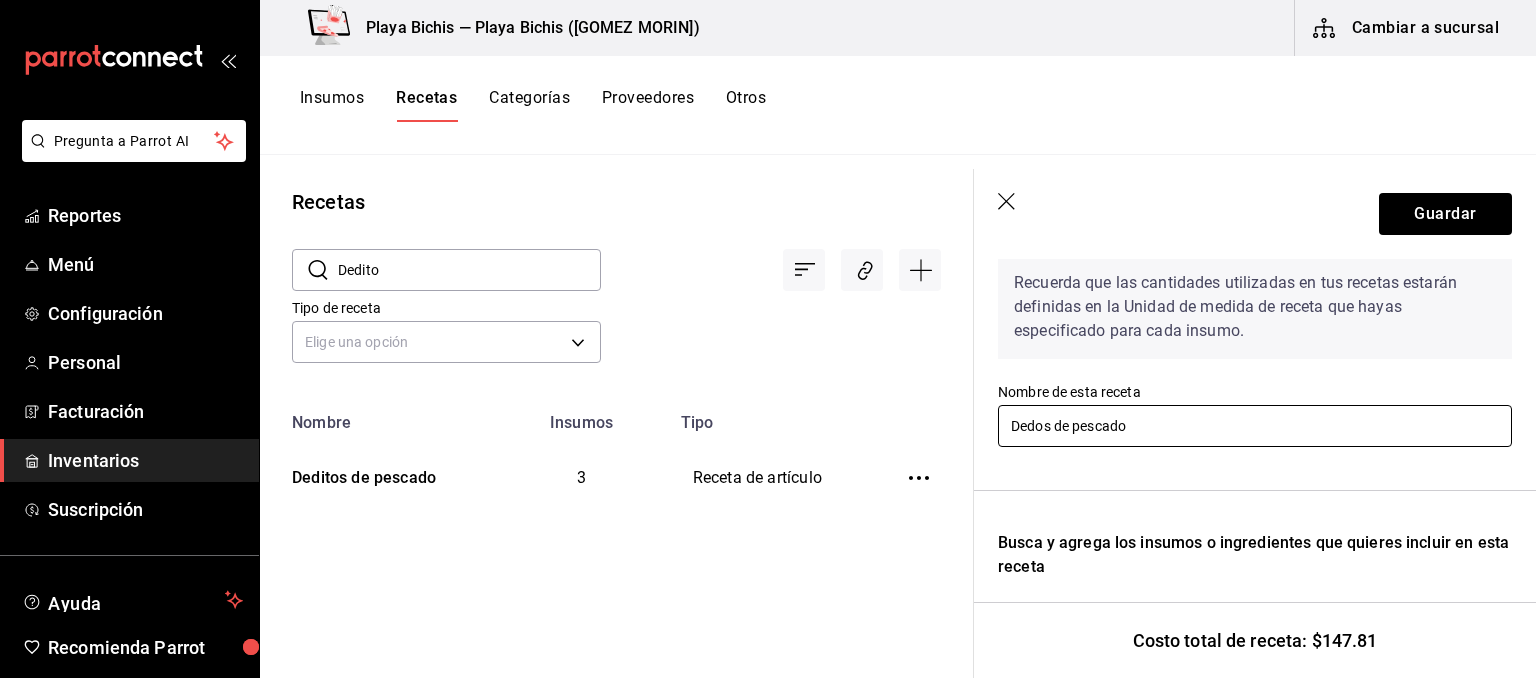 scroll, scrollTop: 0, scrollLeft: 0, axis: both 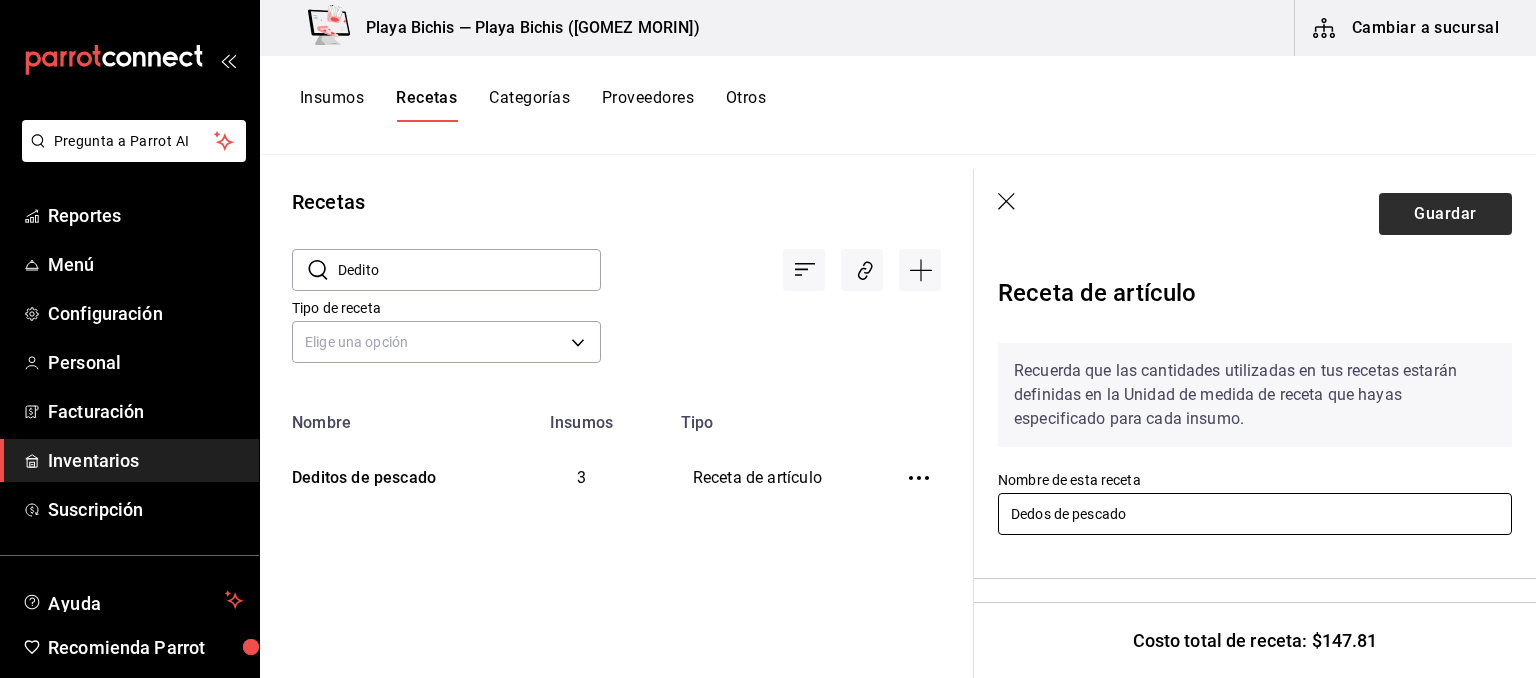 type on "Dedos de pescado" 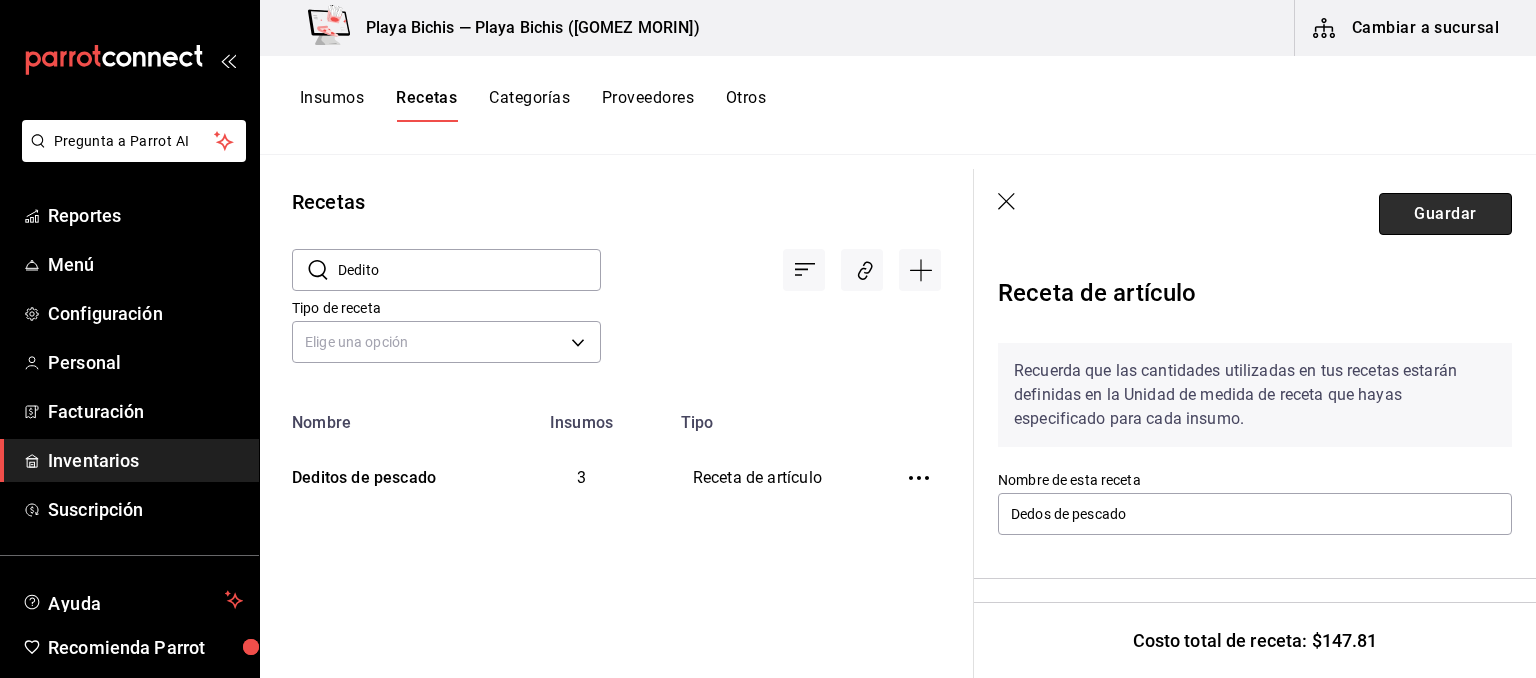 click on "Guardar" at bounding box center [1445, 214] 